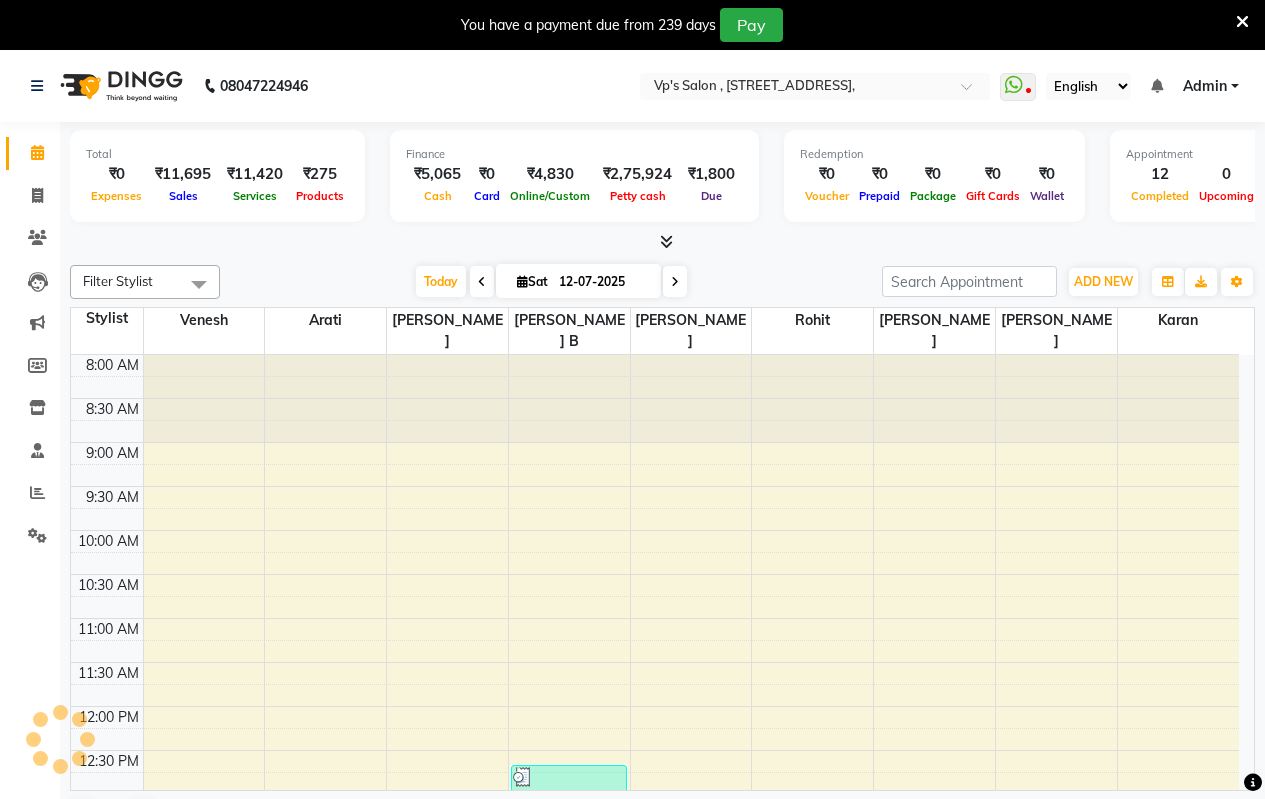 scroll, scrollTop: 0, scrollLeft: 0, axis: both 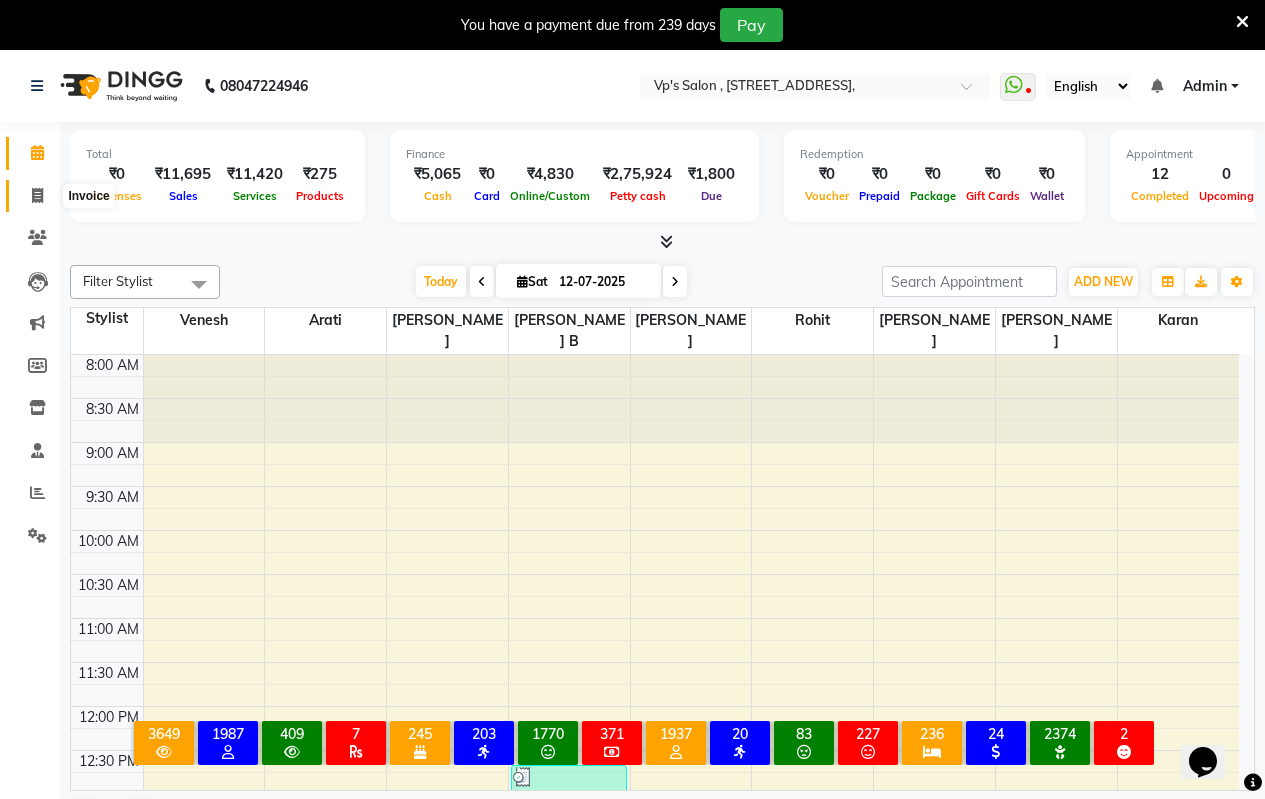 click 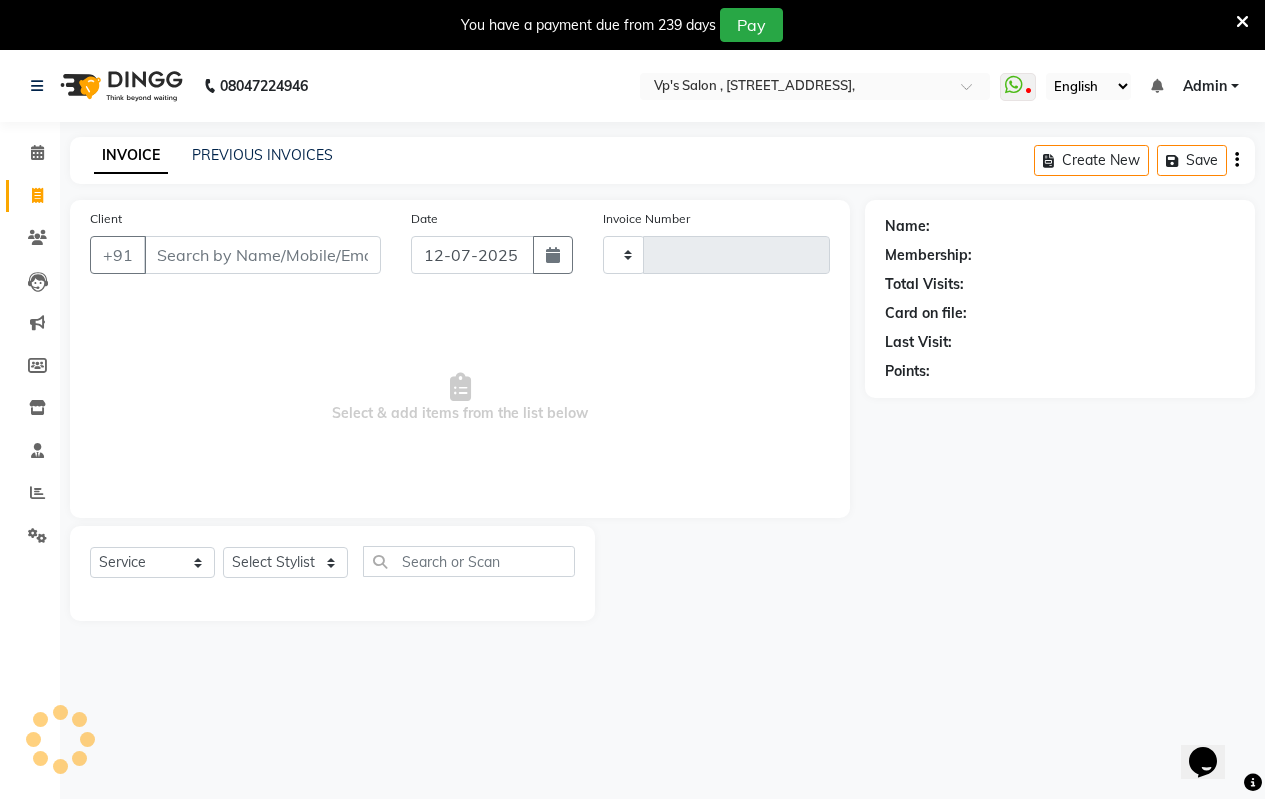 type on "1294" 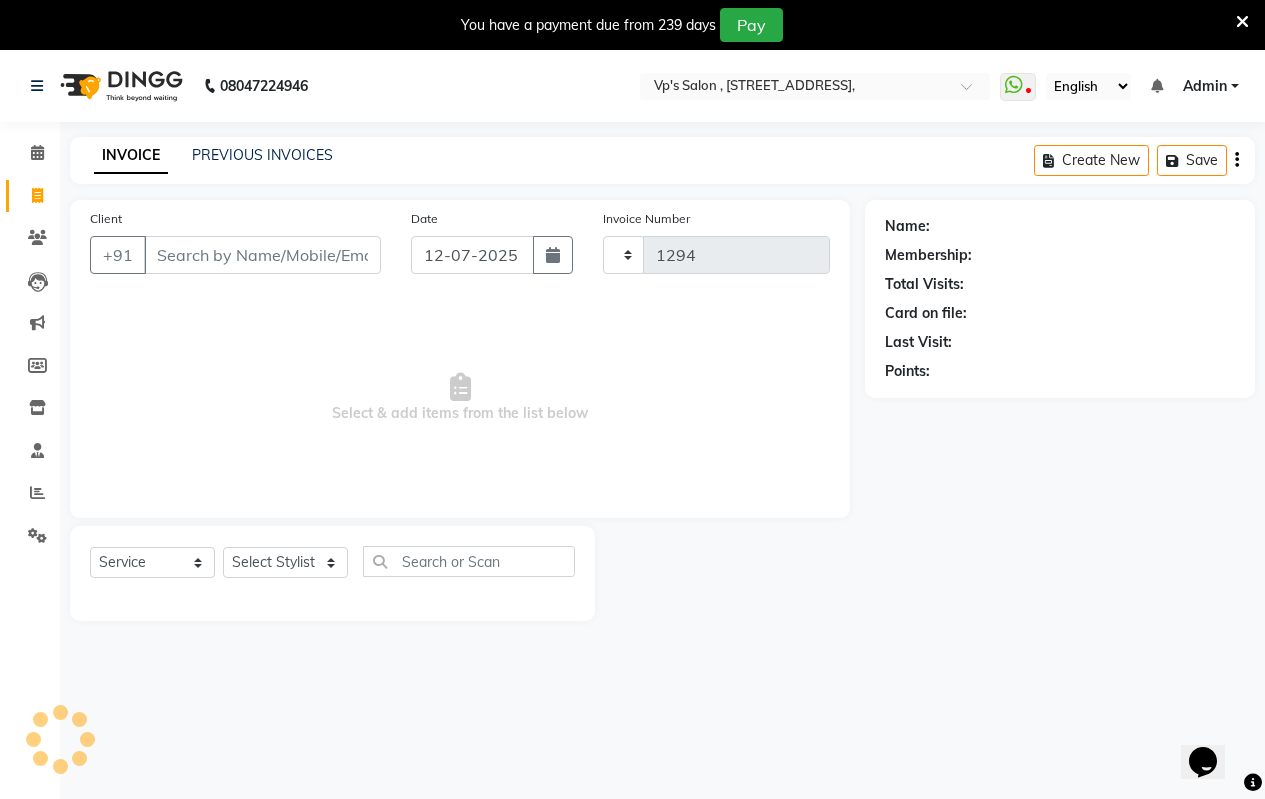 select on "4917" 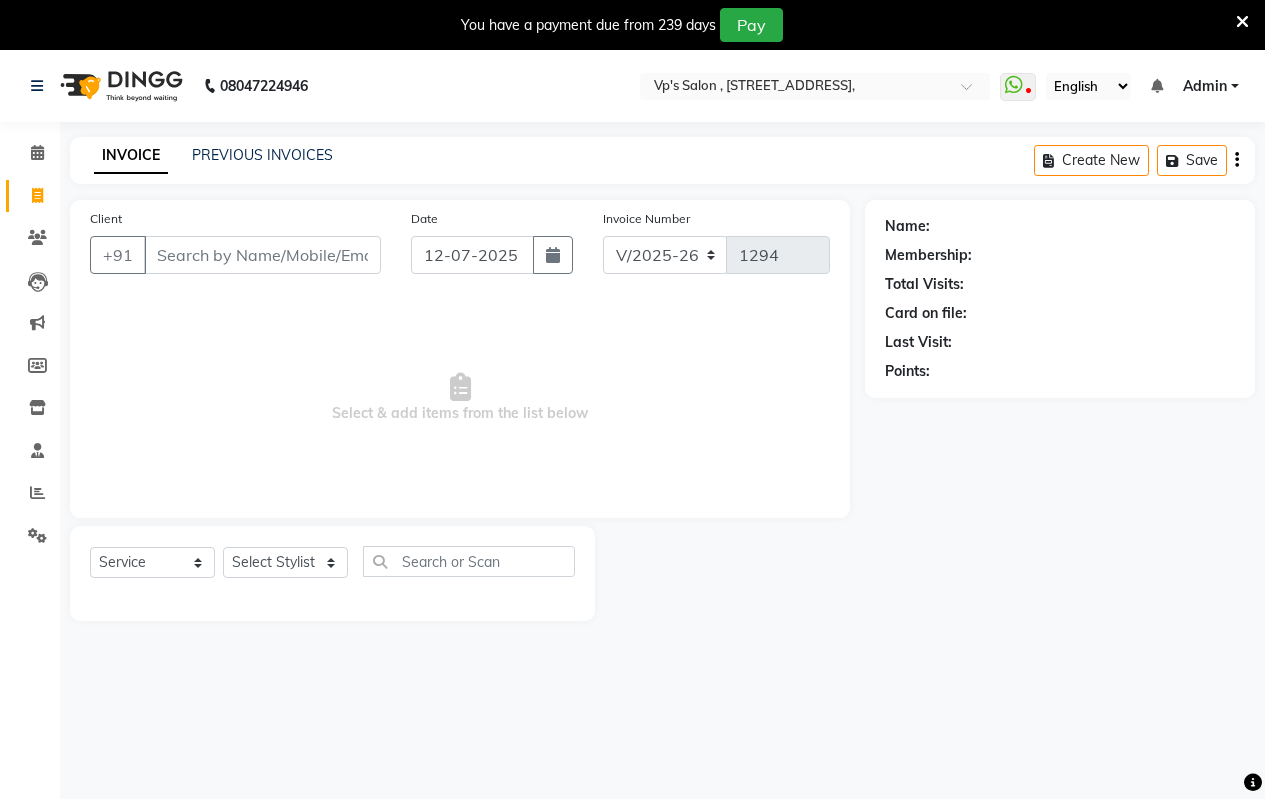 click on "Client" at bounding box center (262, 255) 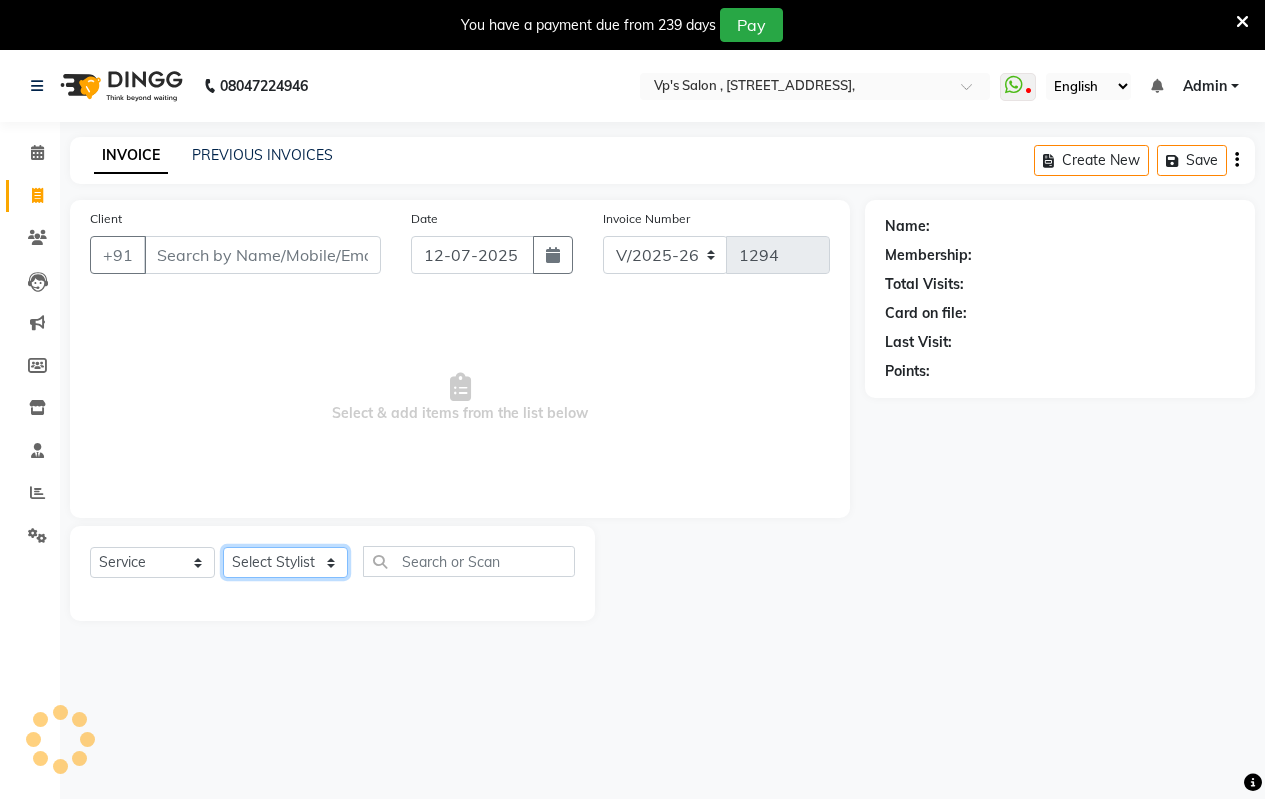 click on "Select Stylist [PERSON_NAME] [PERSON_NAME] b  [PERSON_NAME] [PERSON_NAME] priyanka [PERSON_NAME]  [PERSON_NAME]  Venesh" 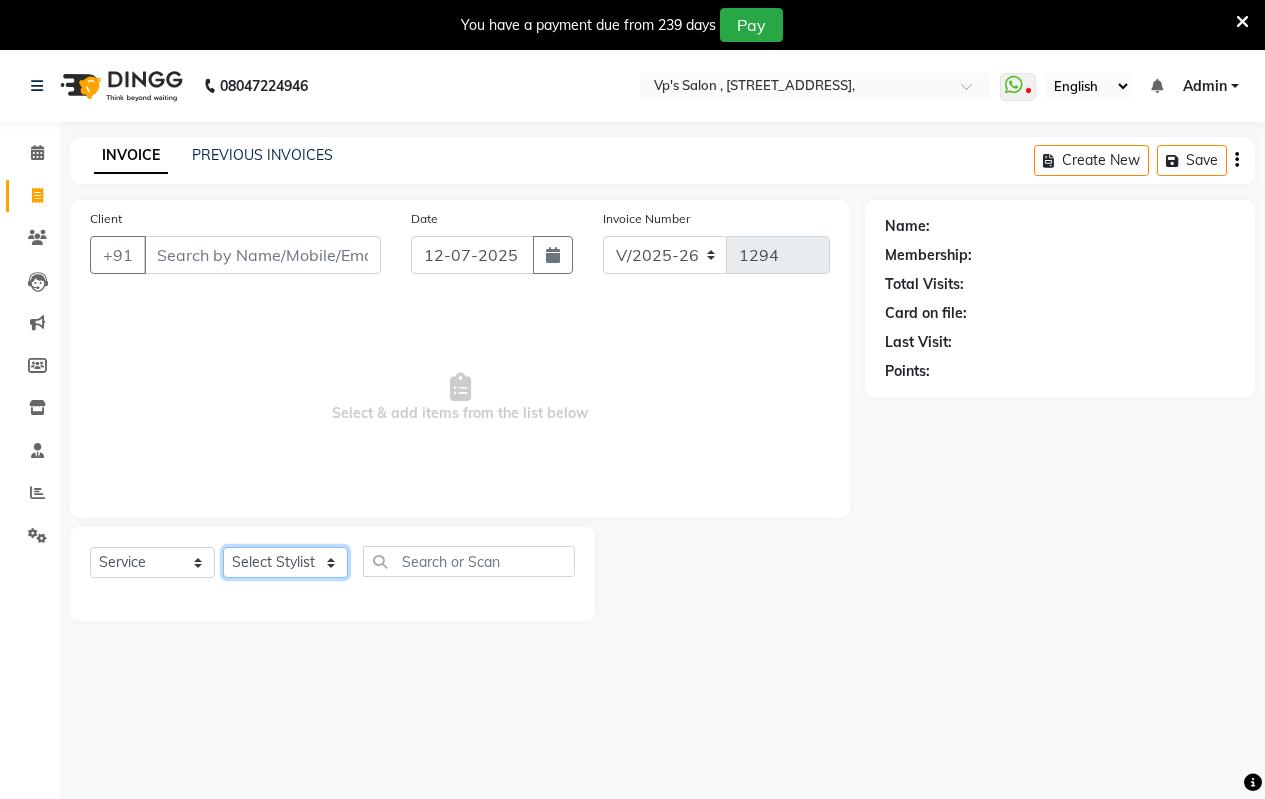 select on "62675" 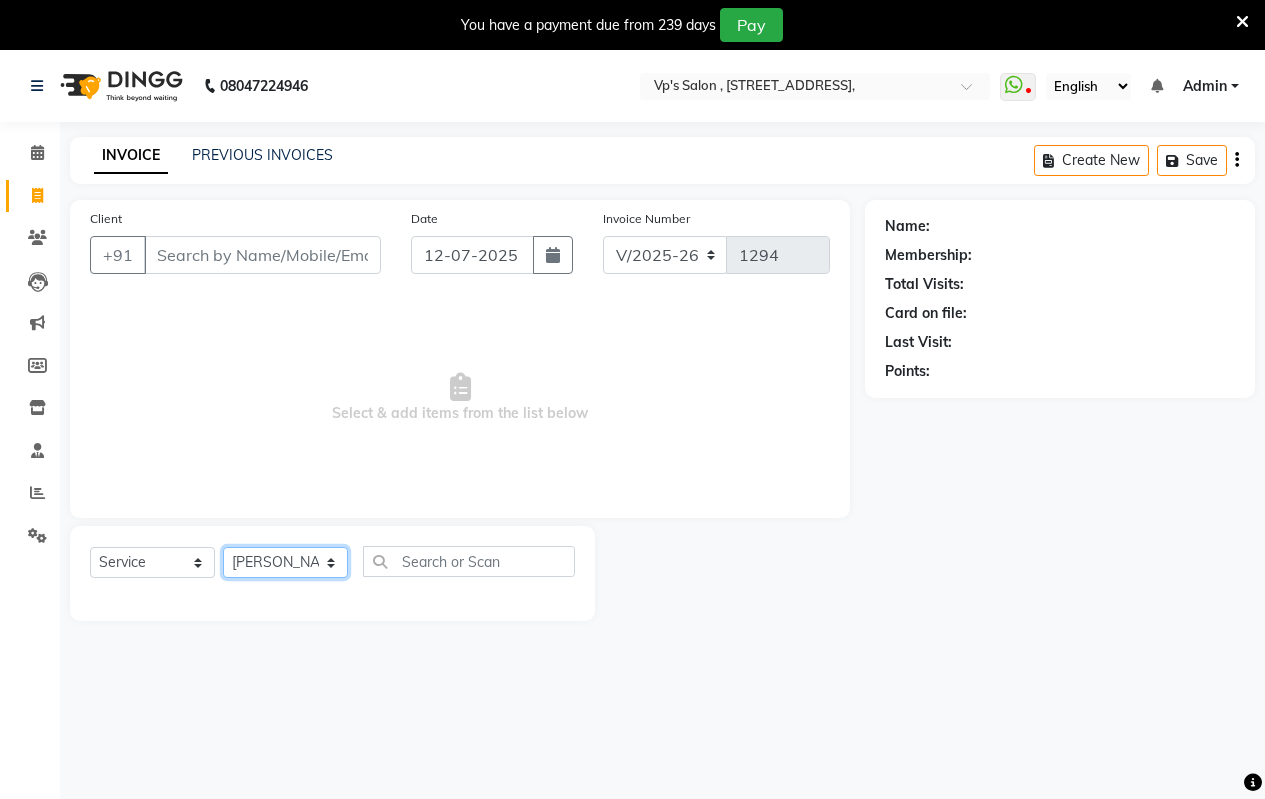 click on "Select Stylist [PERSON_NAME] [PERSON_NAME] b  [PERSON_NAME] [PERSON_NAME] priyanka [PERSON_NAME]  [PERSON_NAME]  Venesh" 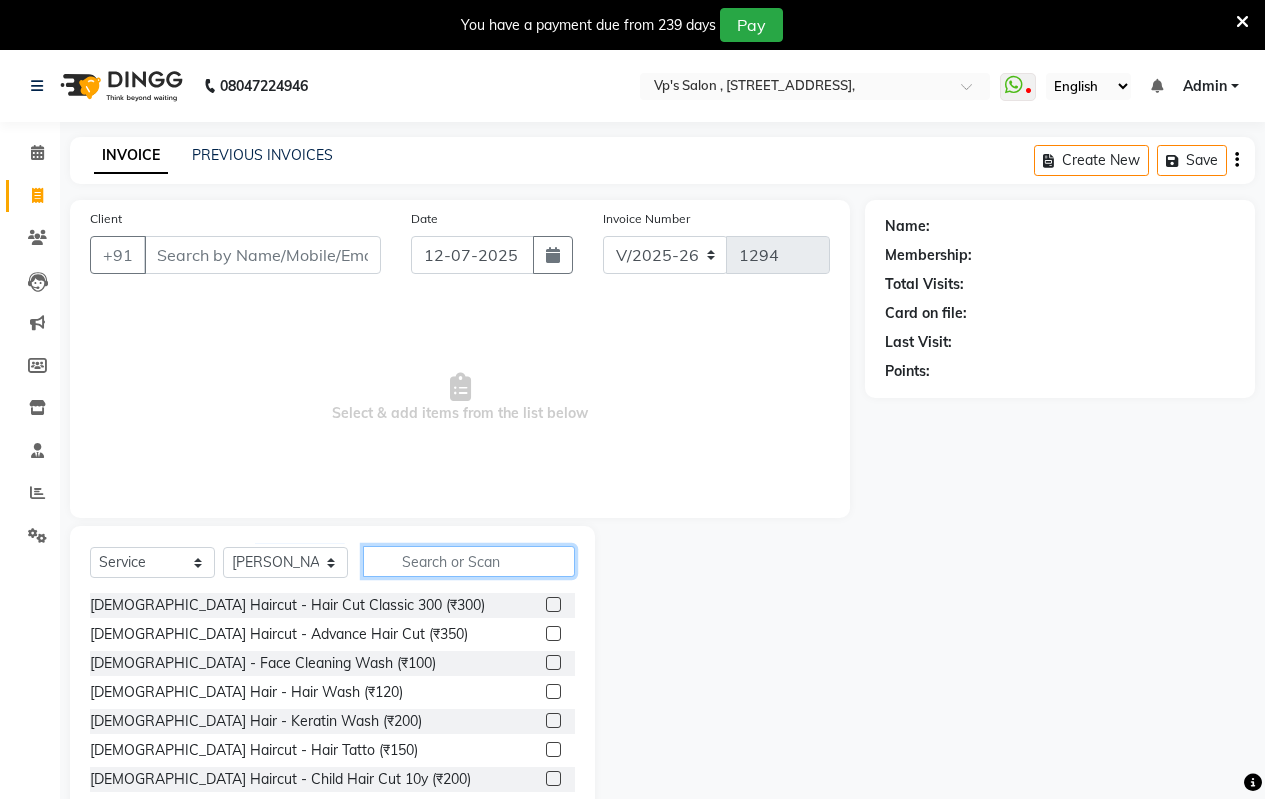 click 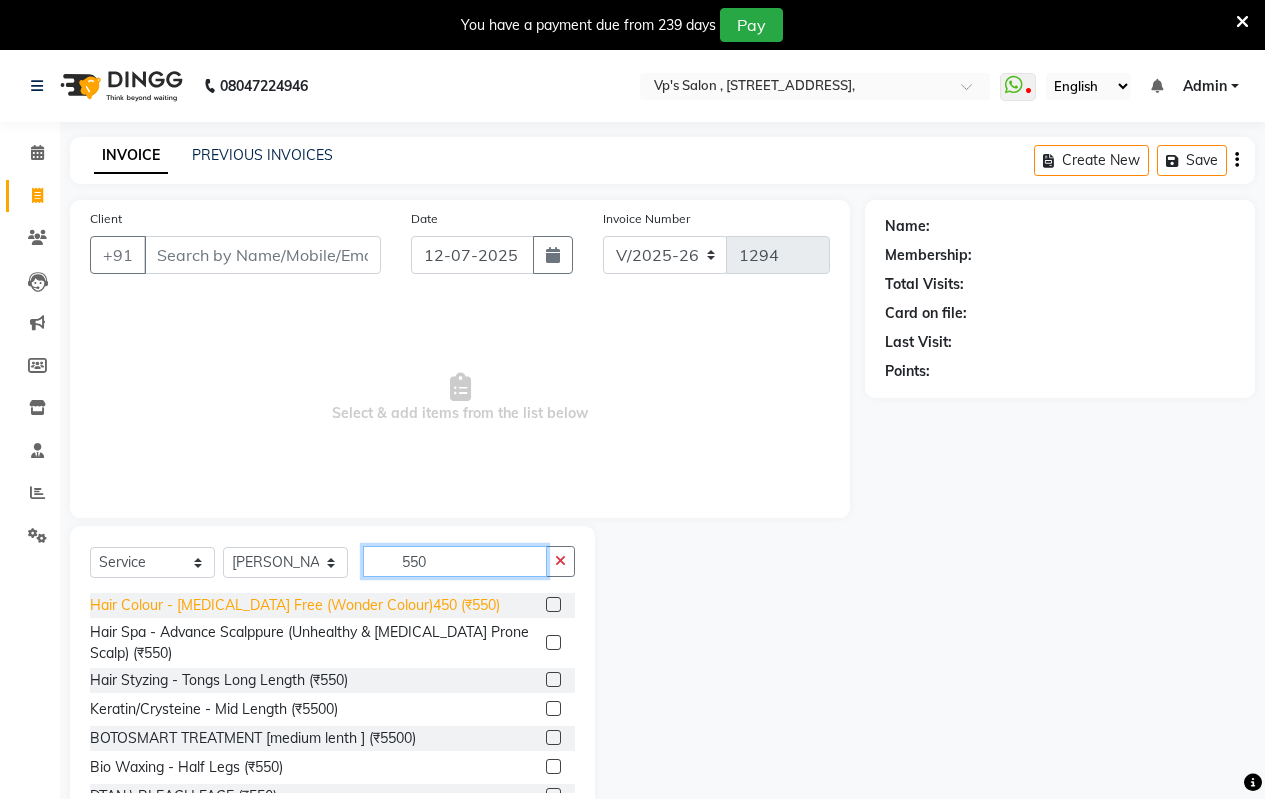 type on "550" 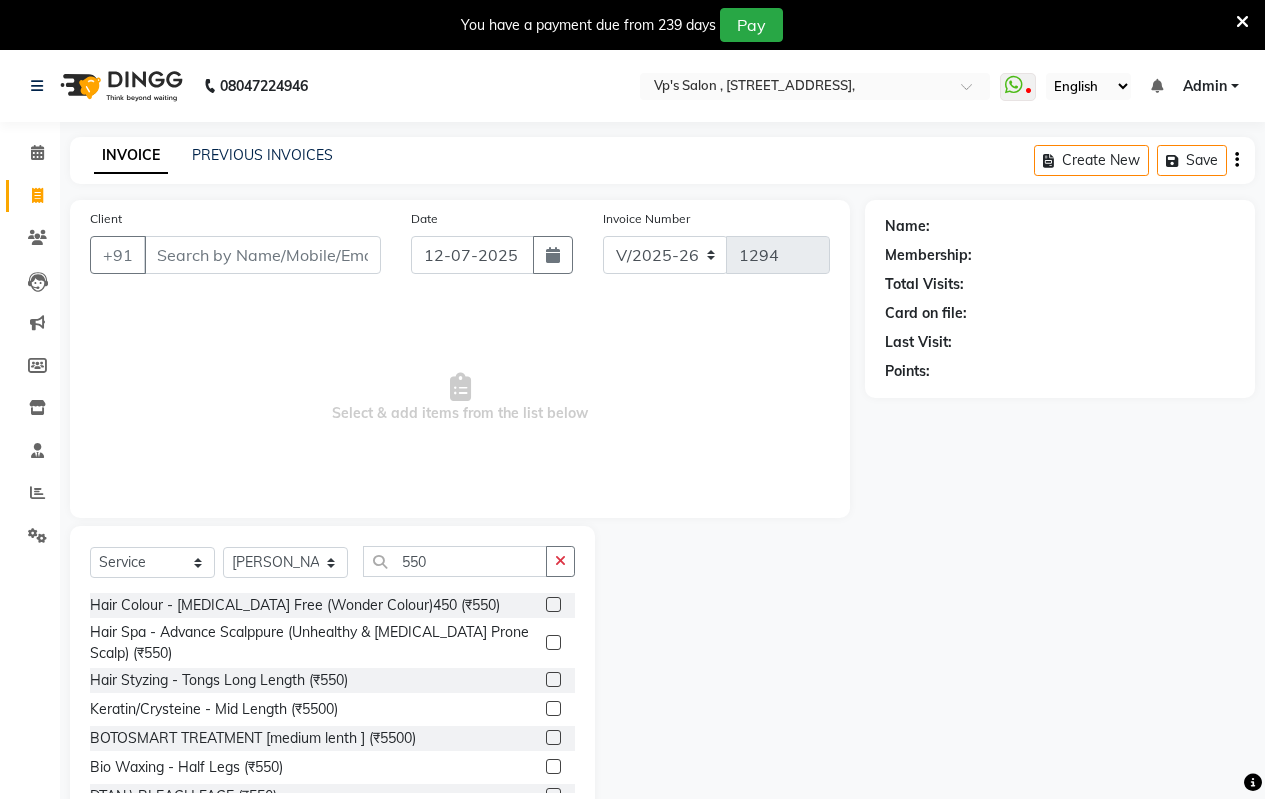 drag, startPoint x: 361, startPoint y: 601, endPoint x: 380, endPoint y: 592, distance: 21.023796 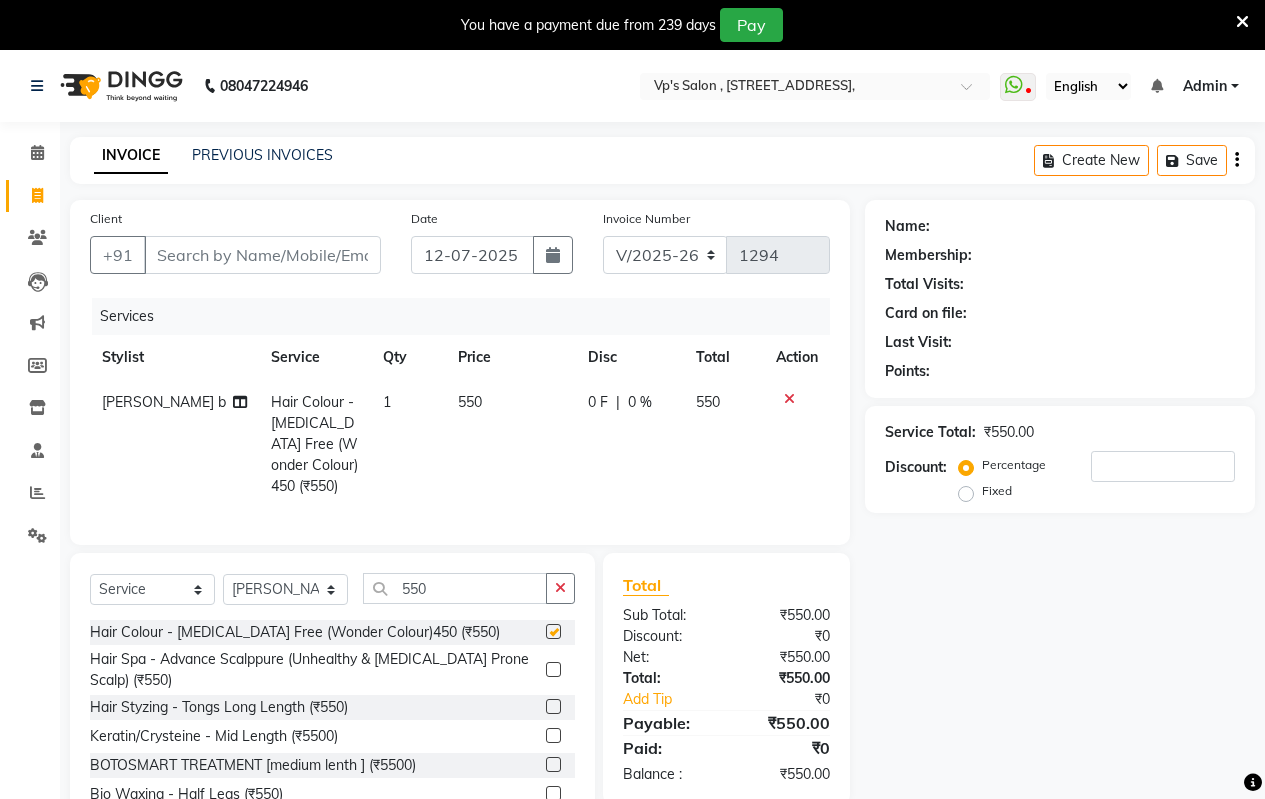 checkbox on "false" 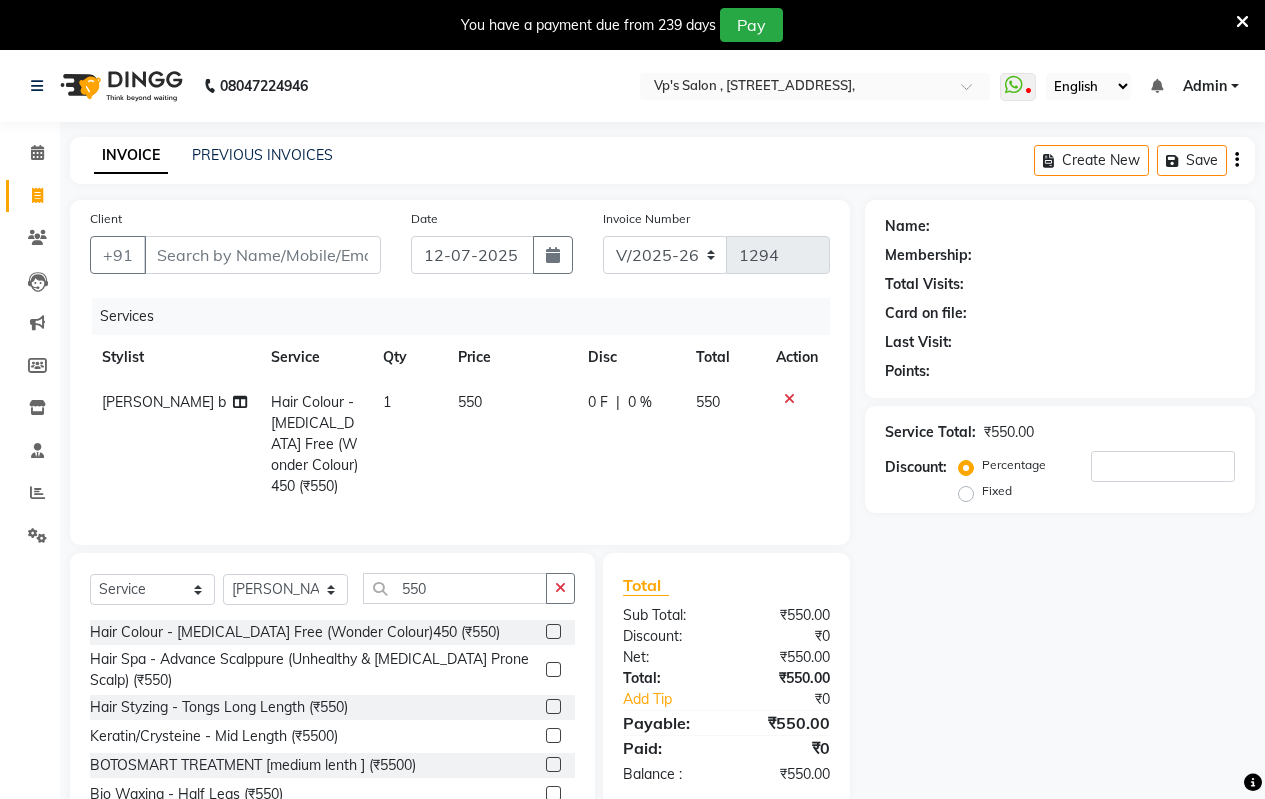 click on "550" 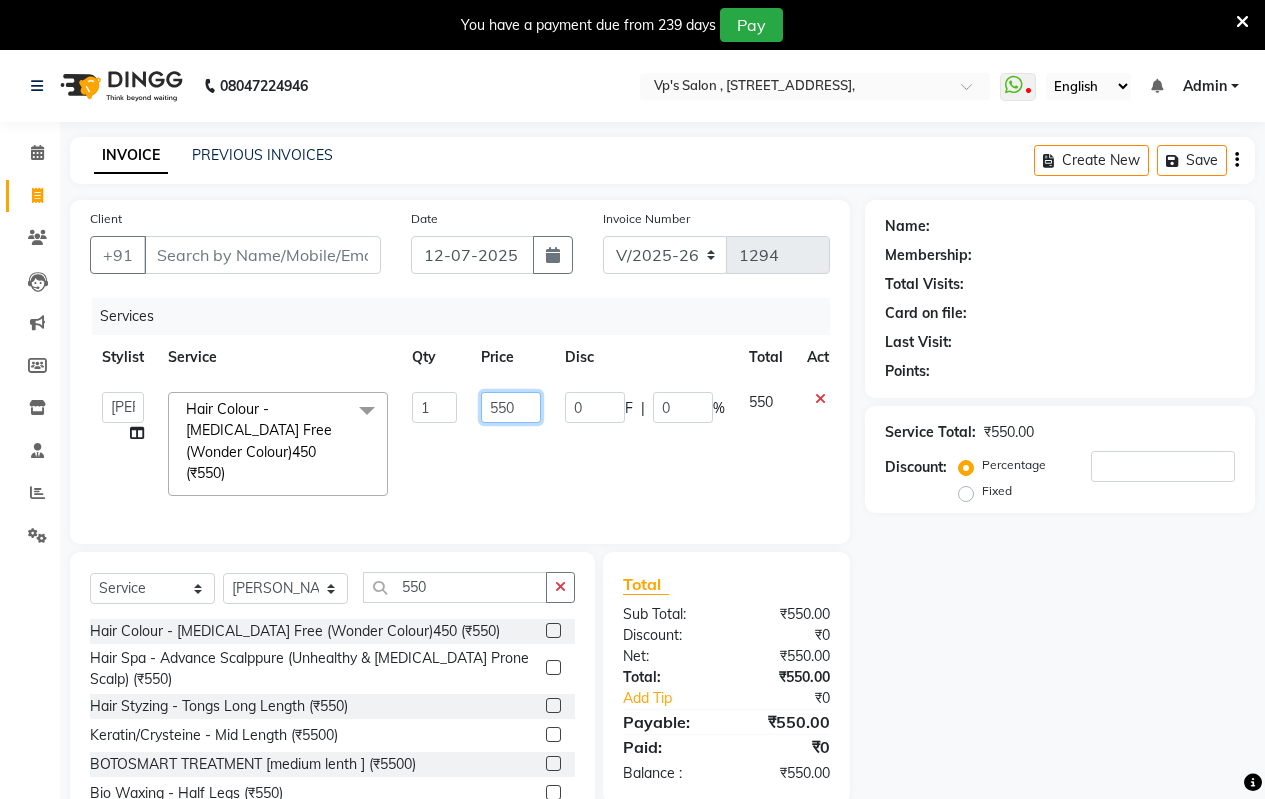 click on "550" 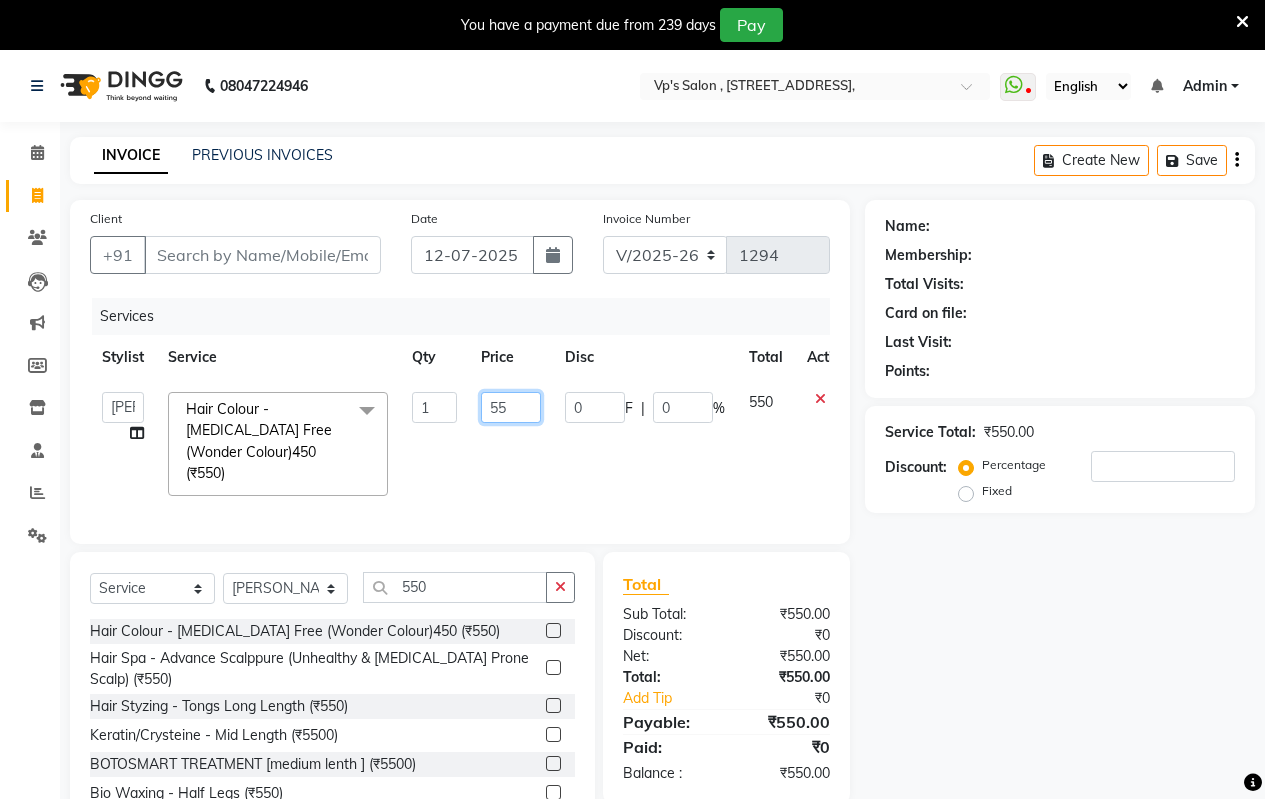 type on "5" 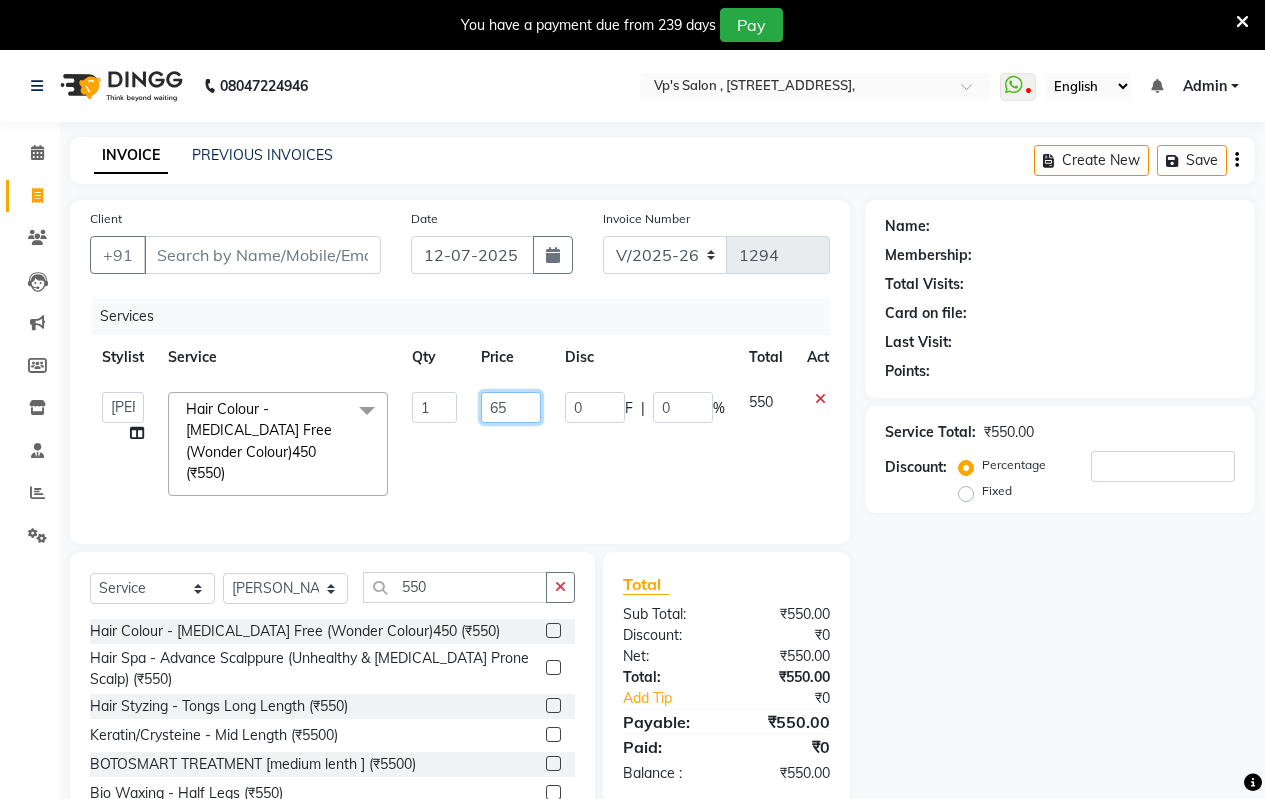 type on "650" 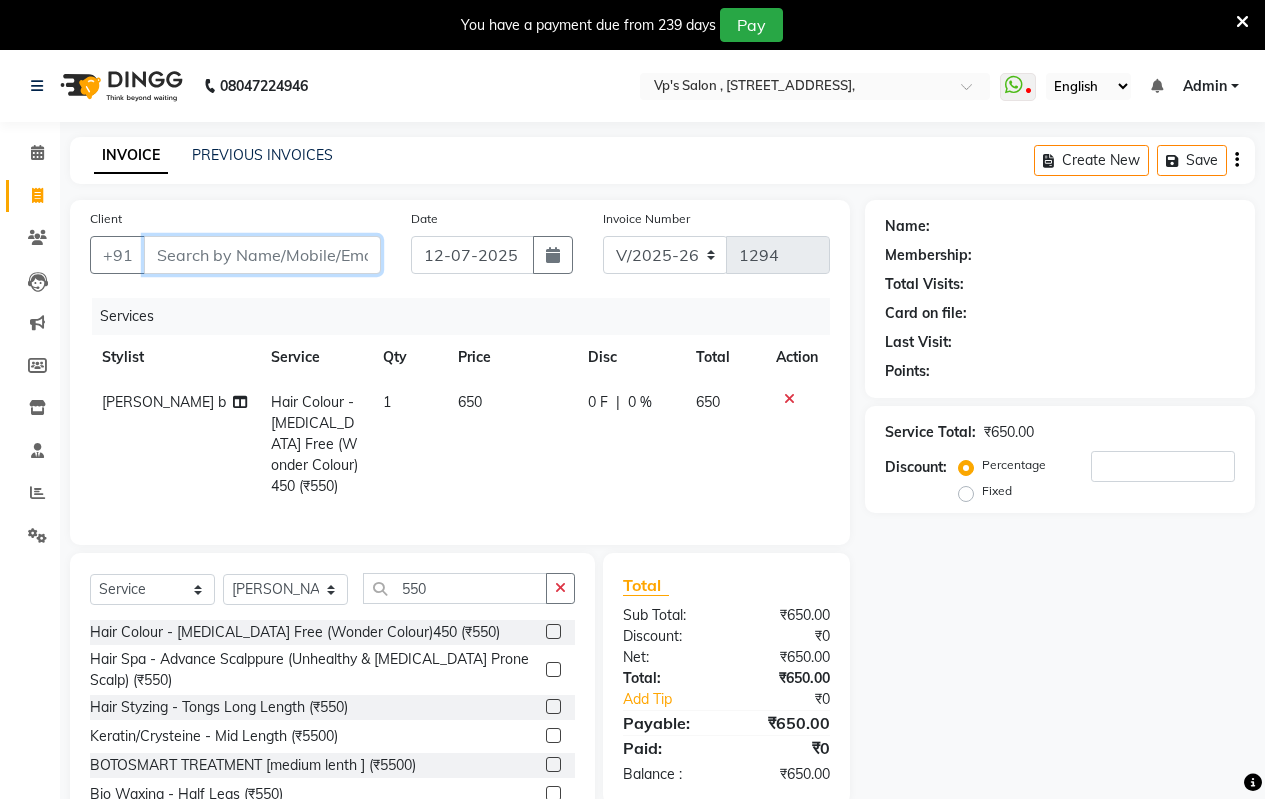 click on "Client" at bounding box center [262, 255] 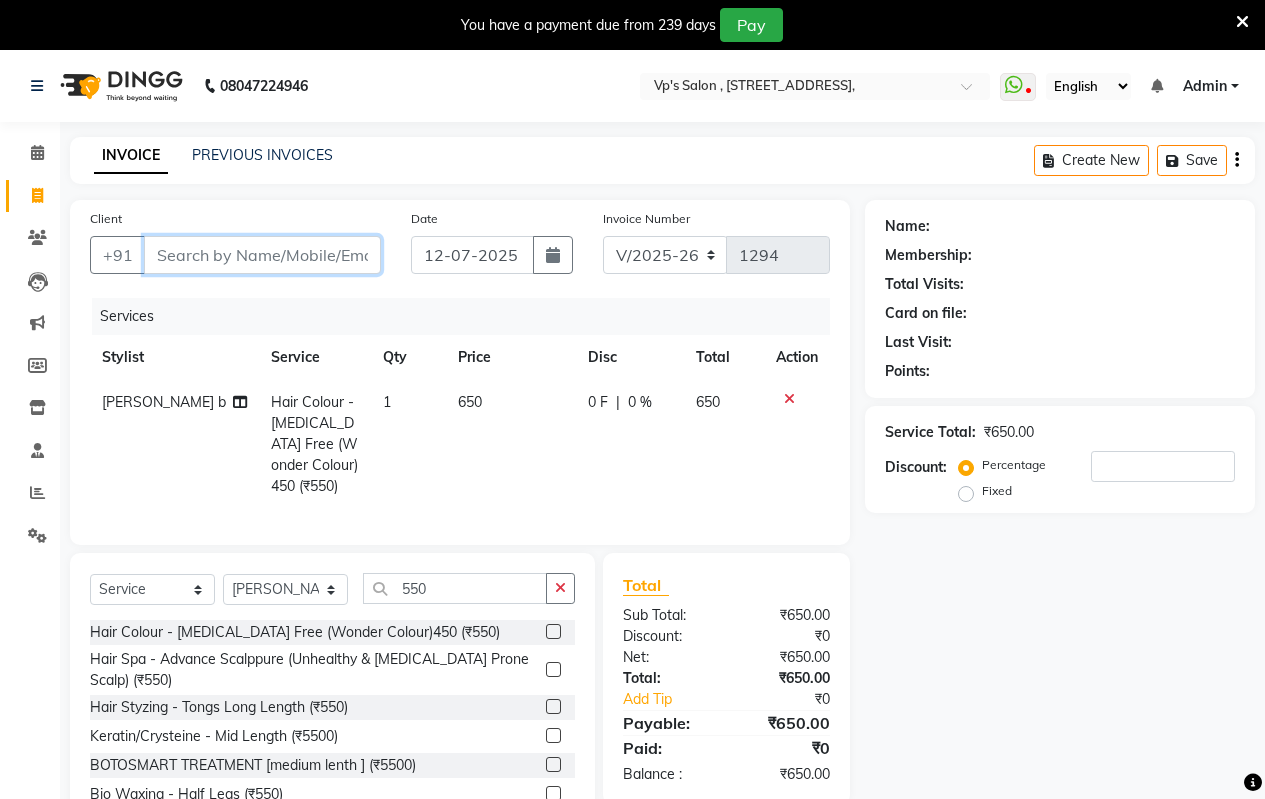 click on "Client" at bounding box center [262, 255] 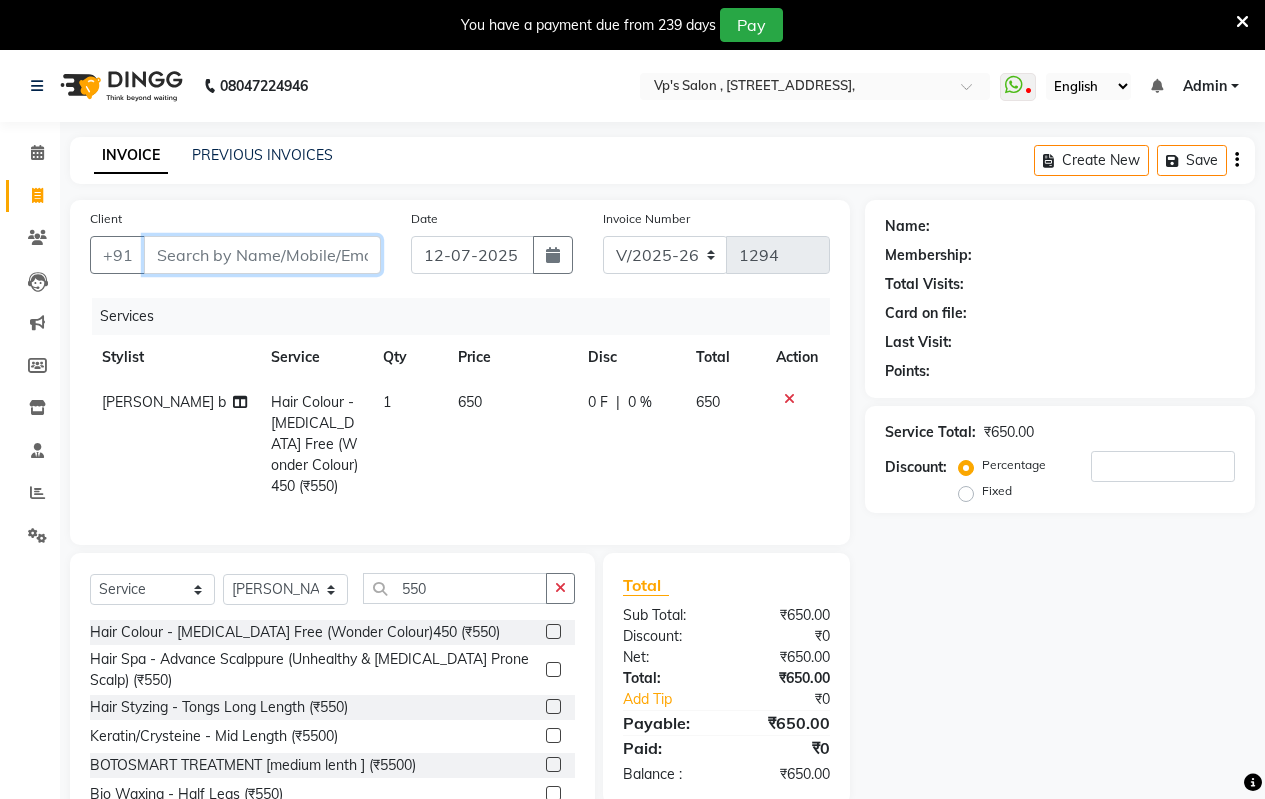 type on "9" 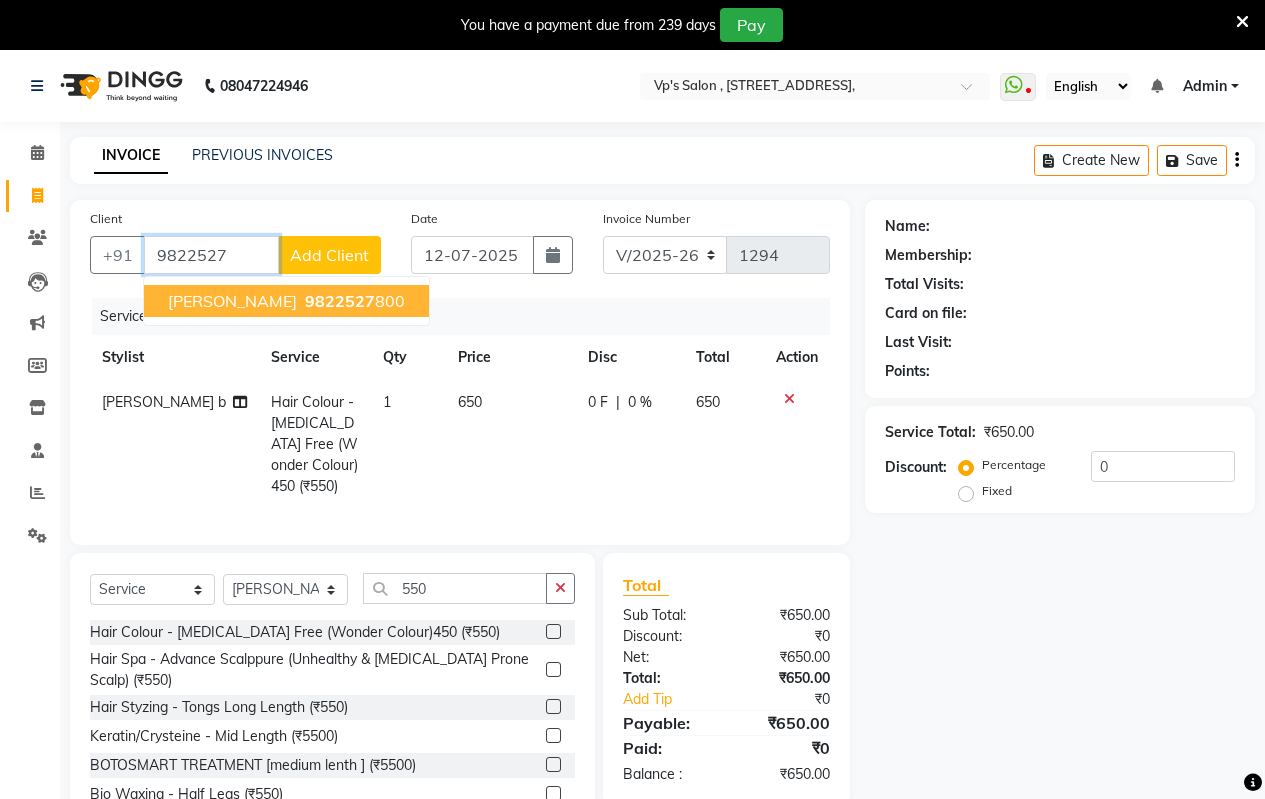 click on "[PERSON_NAME]" at bounding box center (232, 301) 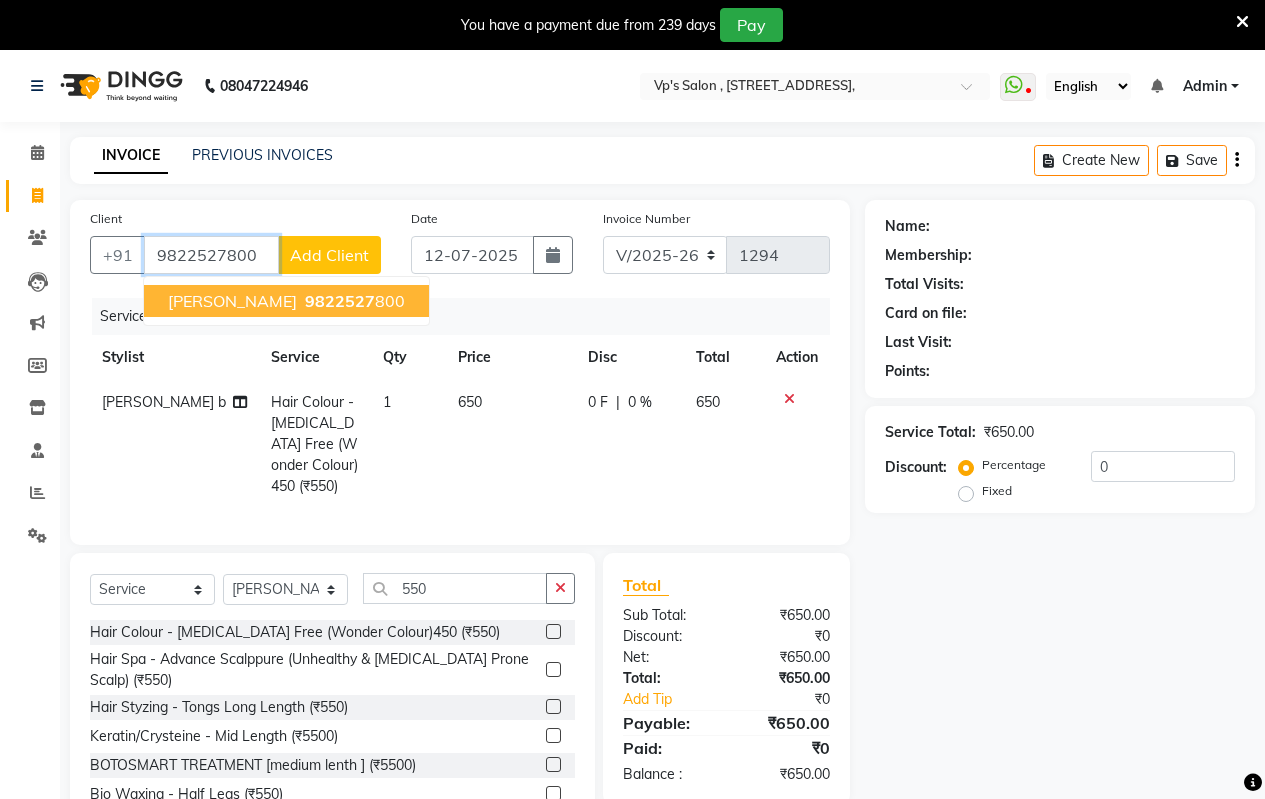 type on "9822527800" 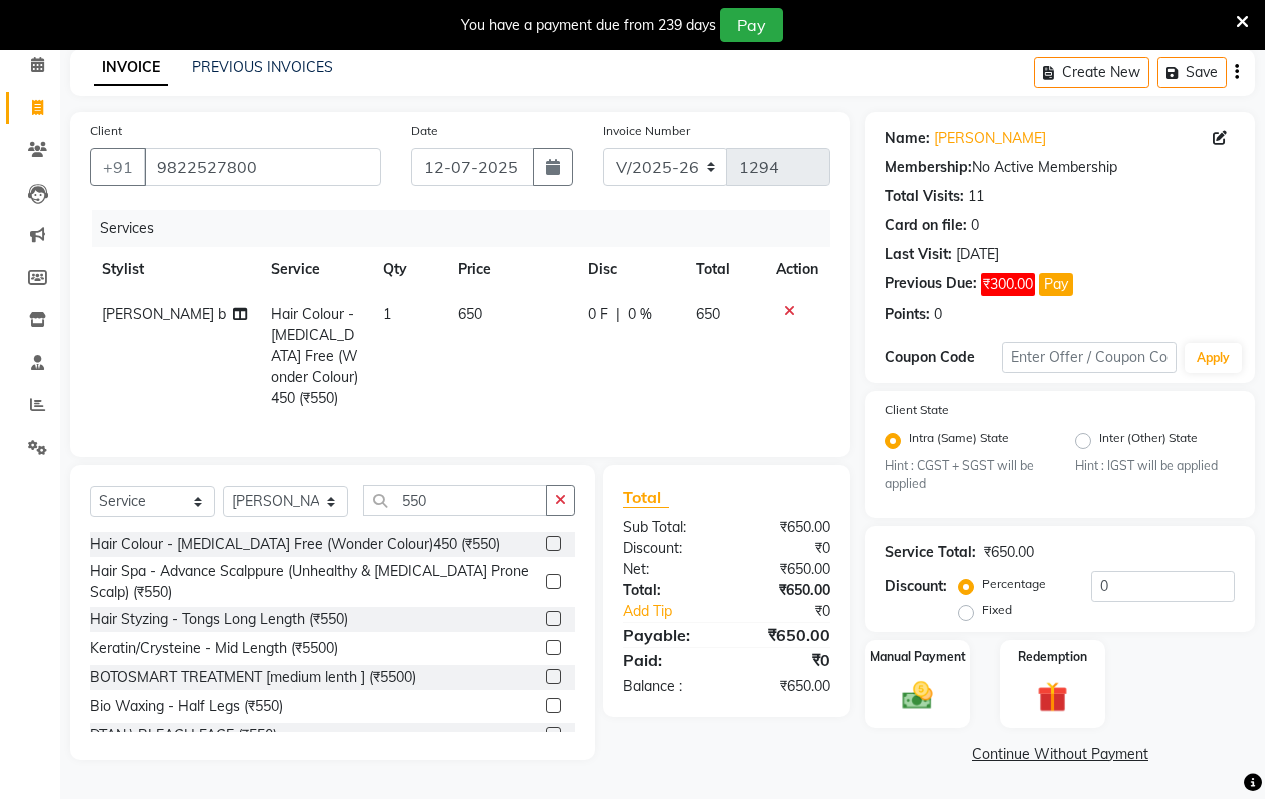 scroll, scrollTop: 94, scrollLeft: 0, axis: vertical 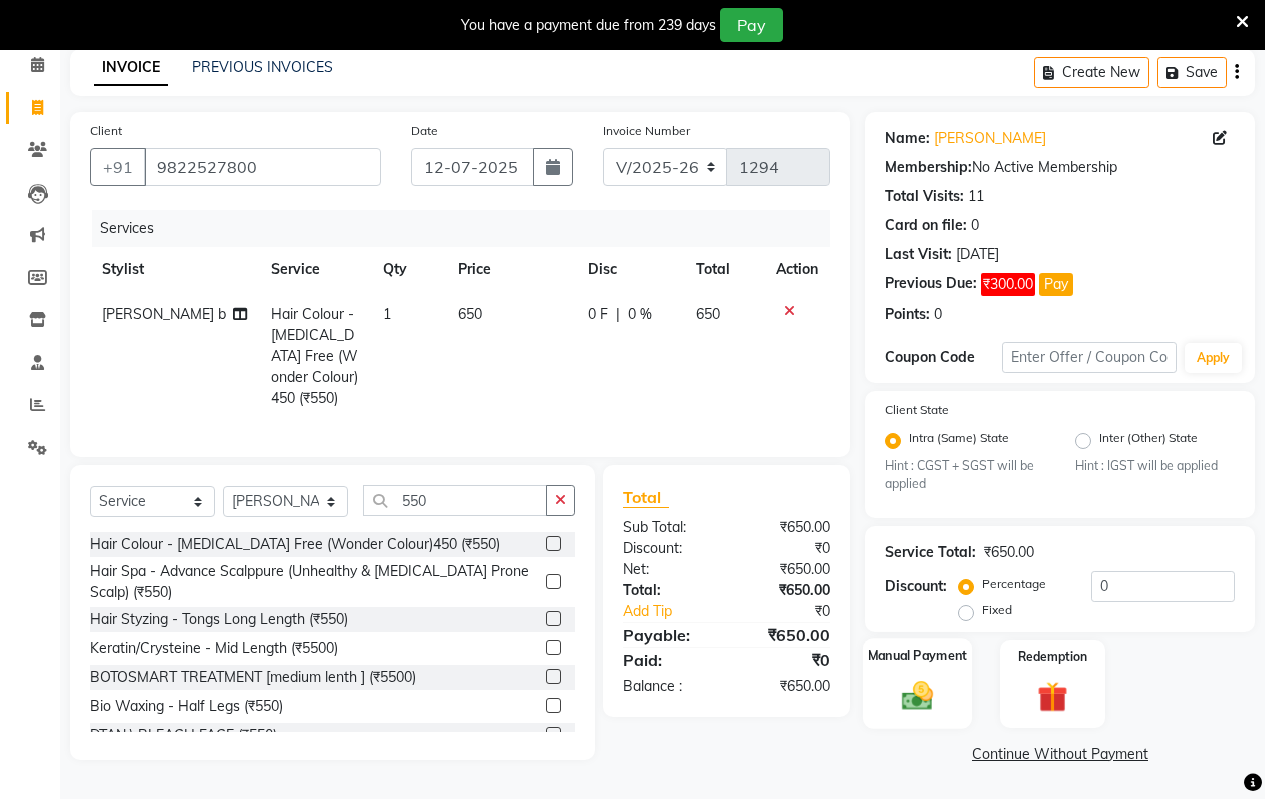 click 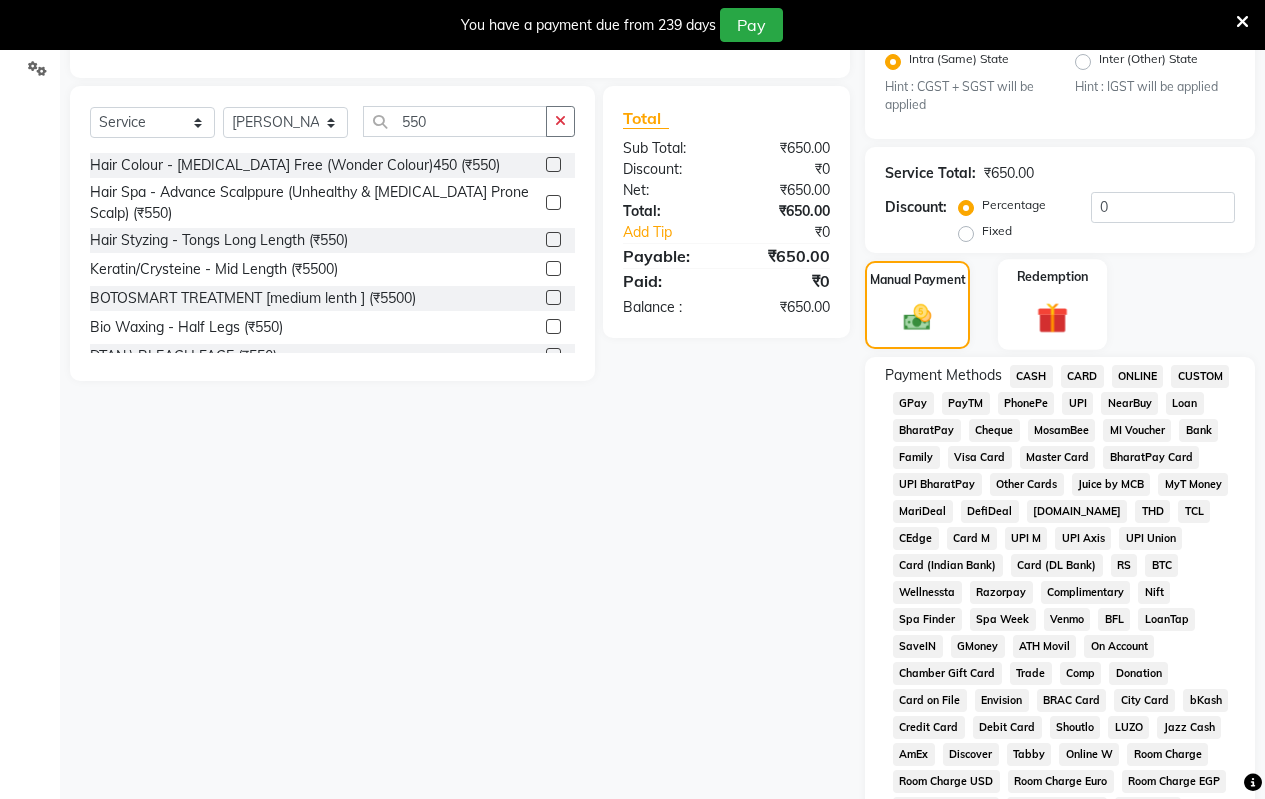 scroll, scrollTop: 494, scrollLeft: 0, axis: vertical 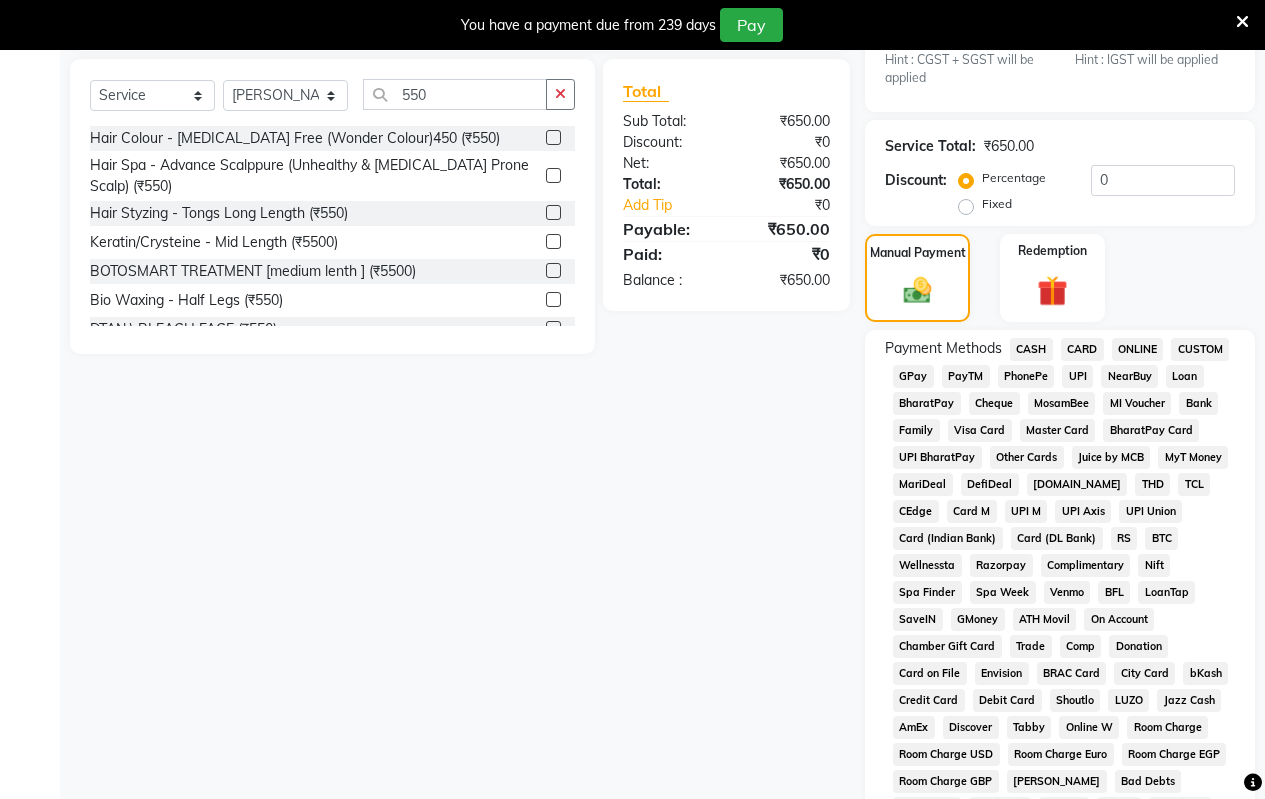 click on "CASH" 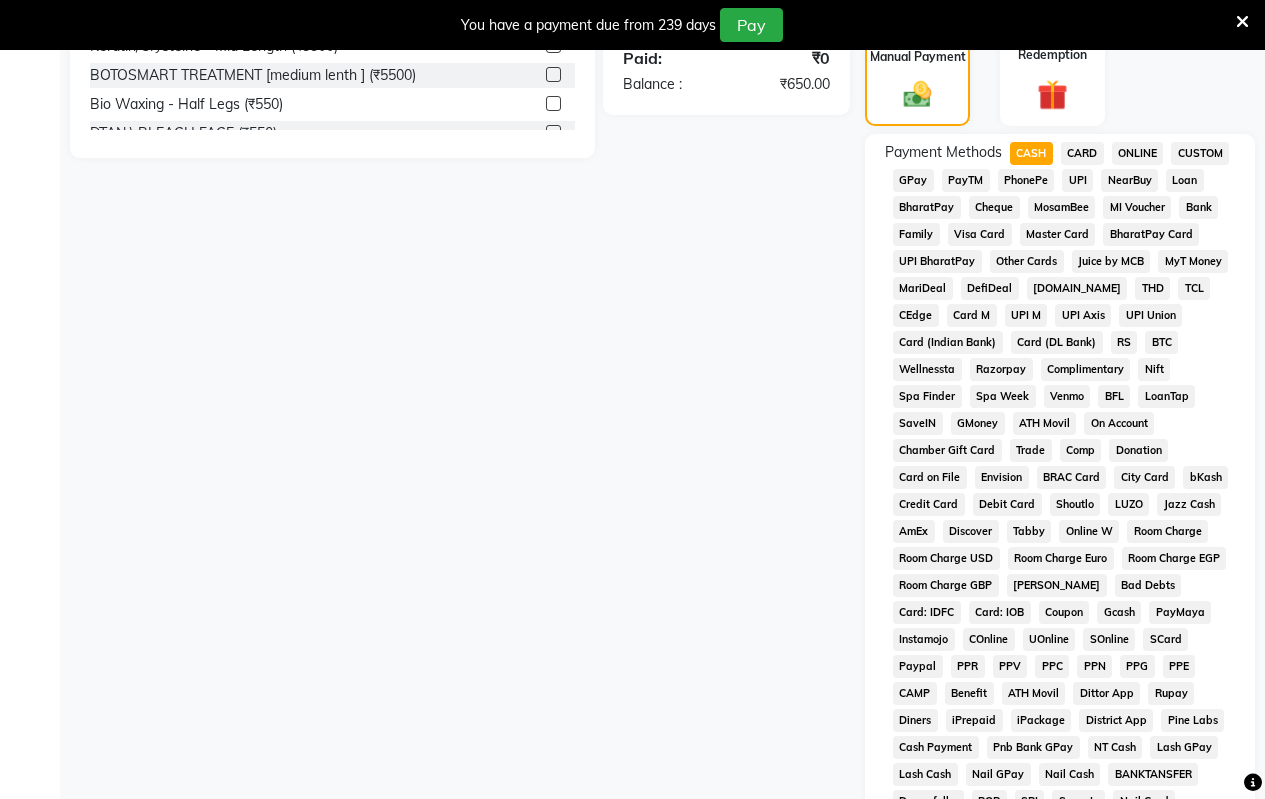 scroll, scrollTop: 894, scrollLeft: 0, axis: vertical 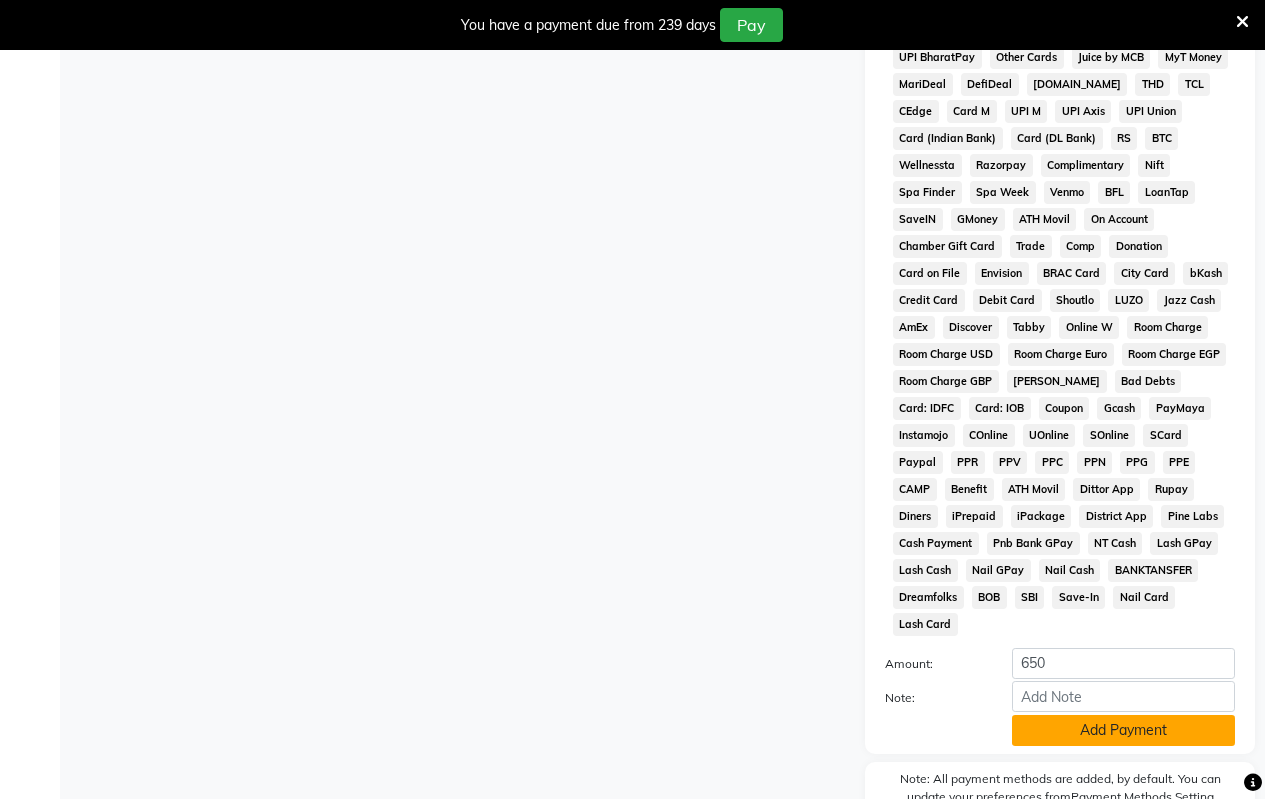 click on "Add Payment" 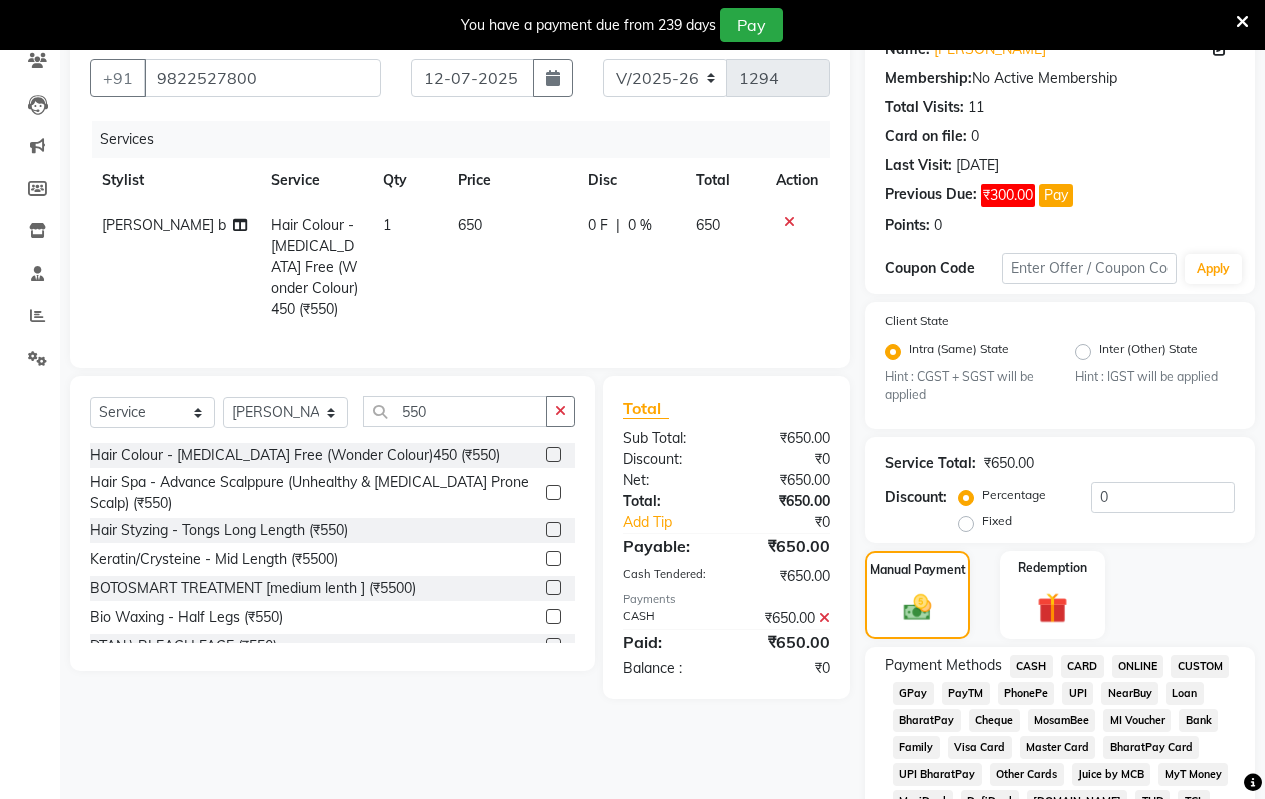 scroll, scrollTop: 294, scrollLeft: 0, axis: vertical 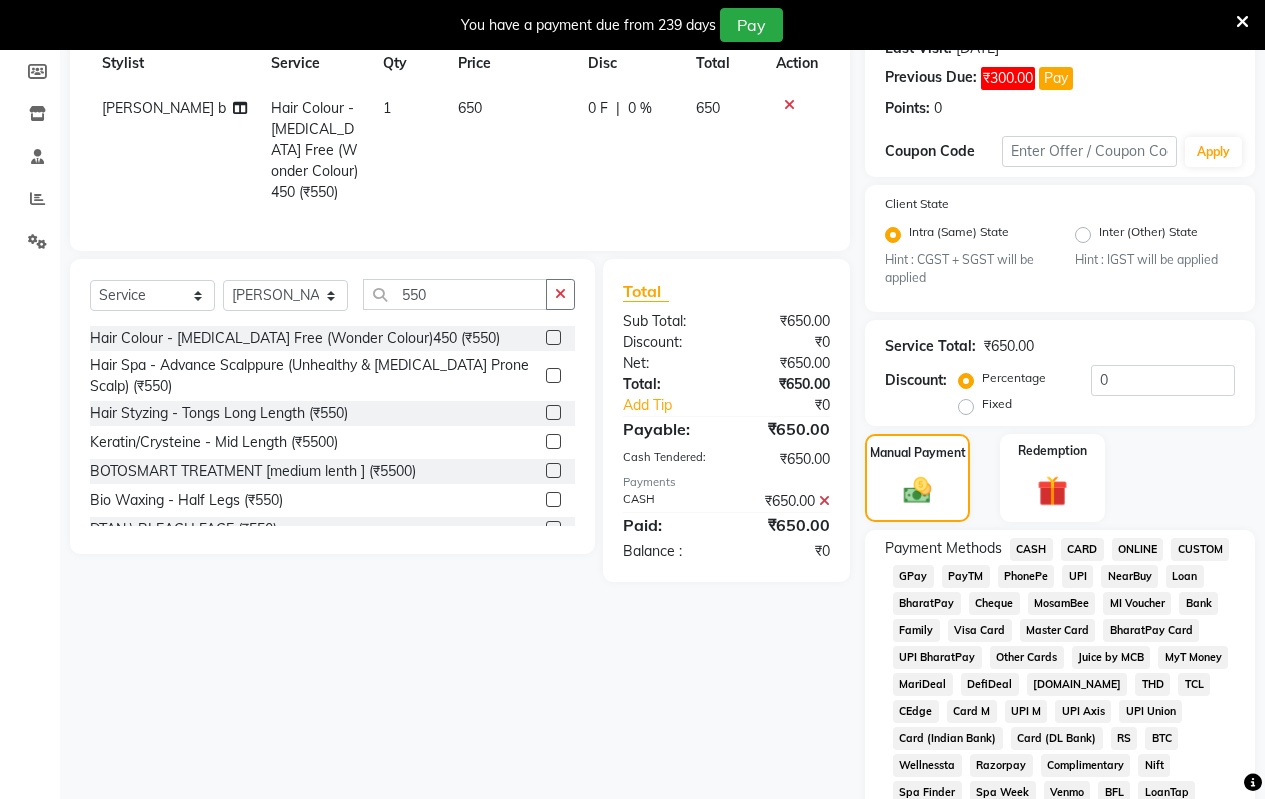click on "ONLINE" 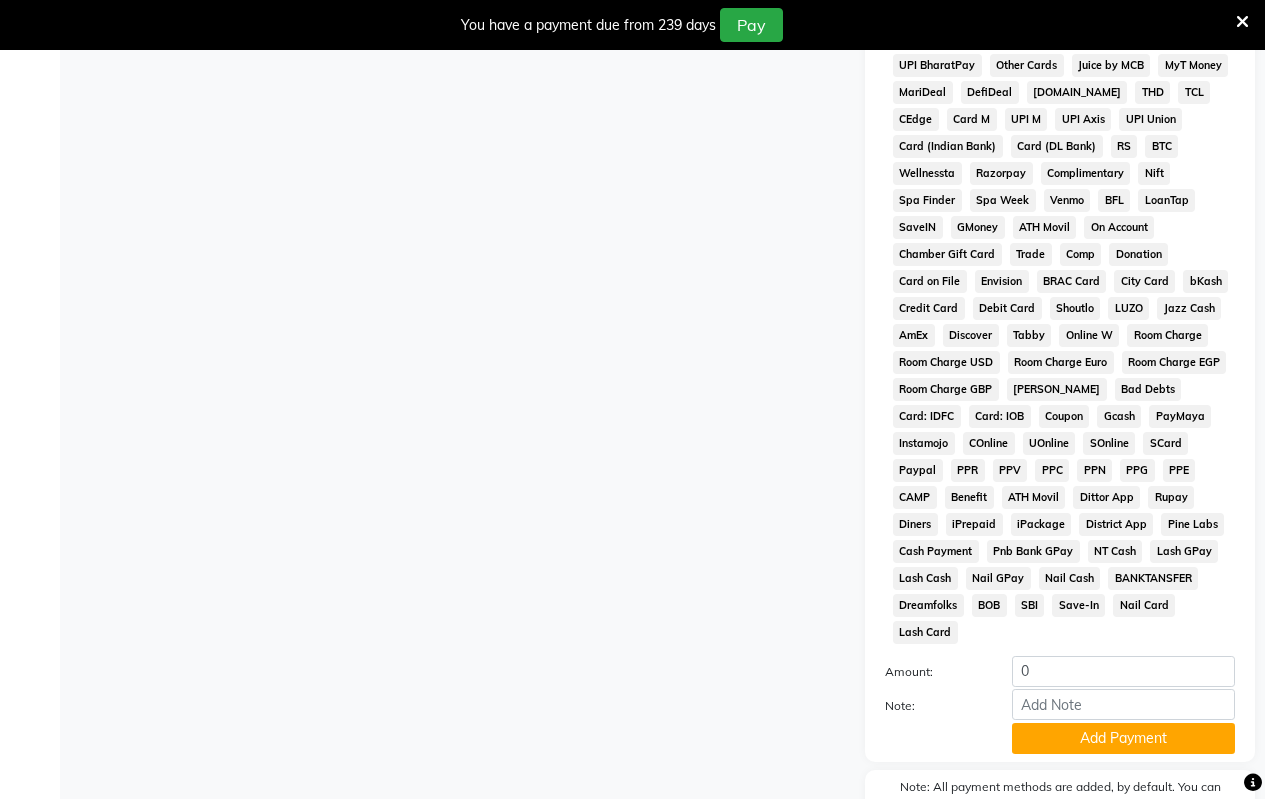 scroll, scrollTop: 1082, scrollLeft: 0, axis: vertical 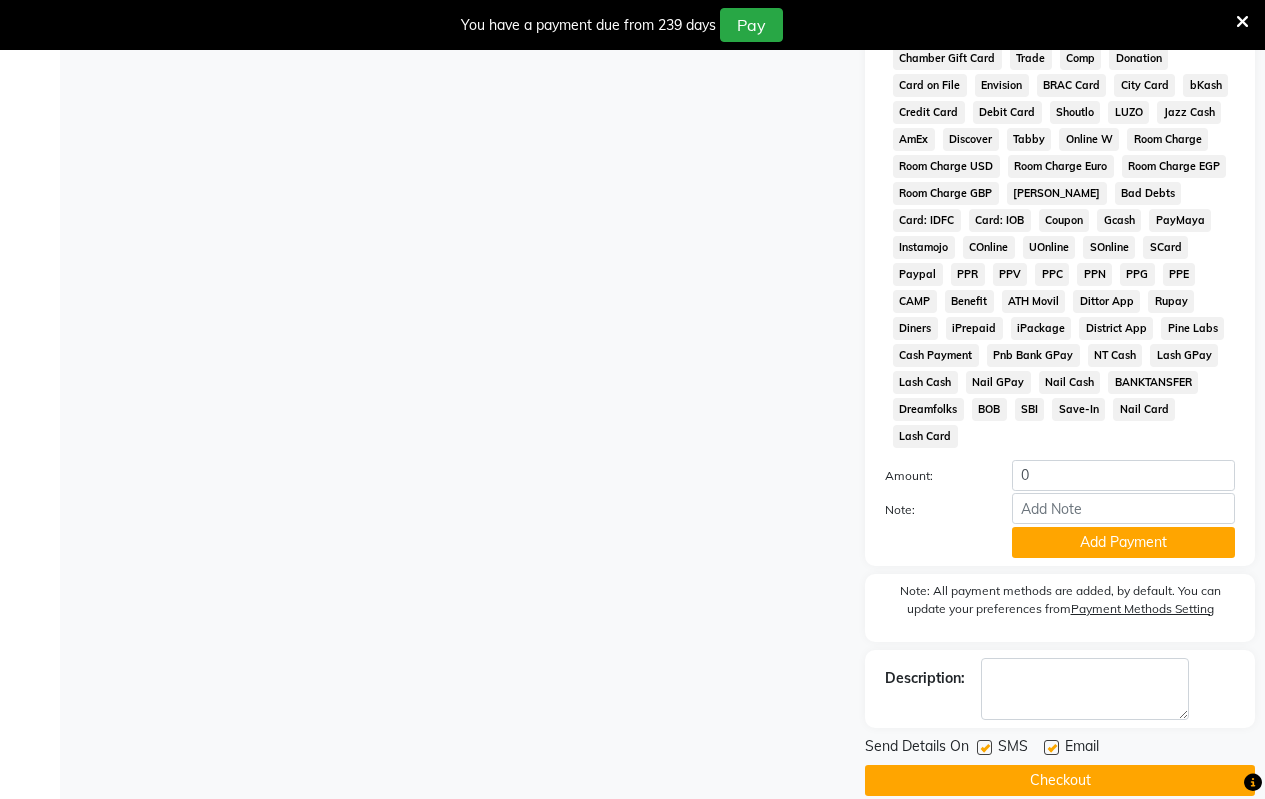 click on "Add Payment" 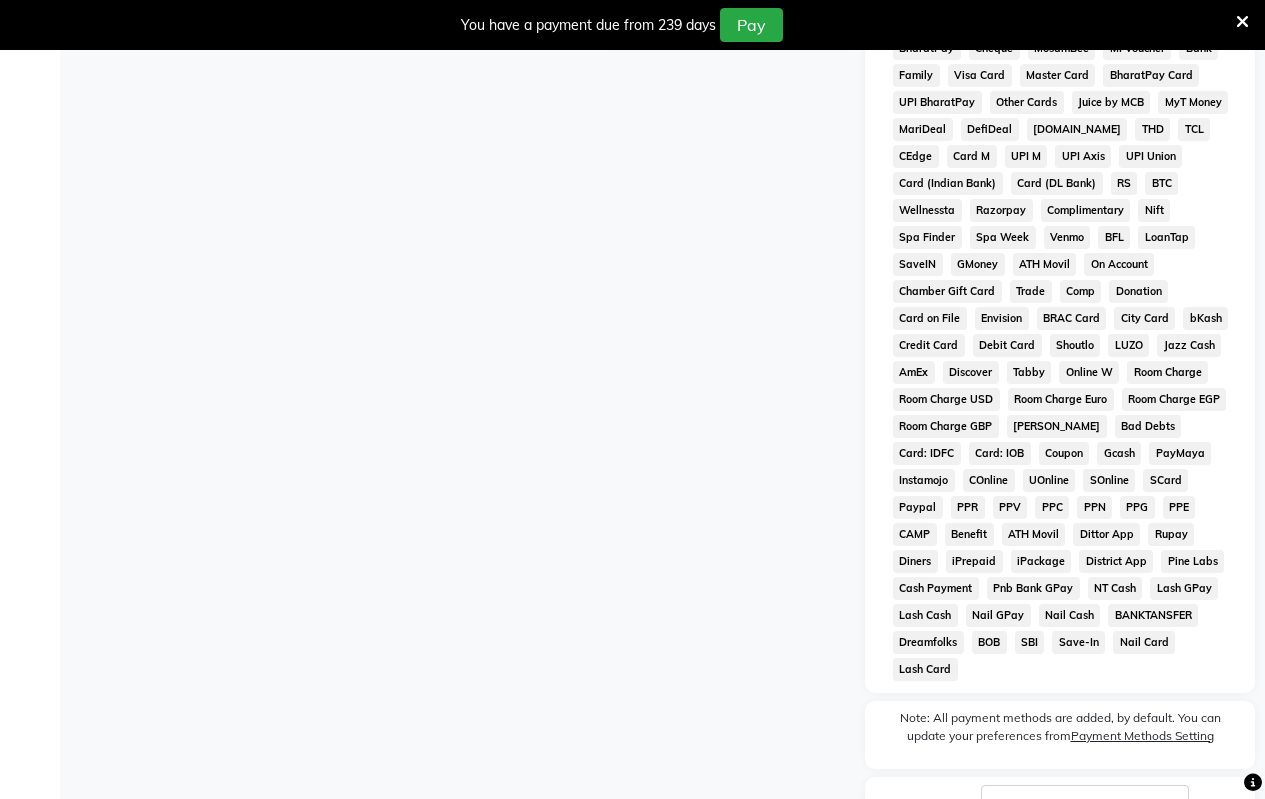 scroll, scrollTop: 576, scrollLeft: 0, axis: vertical 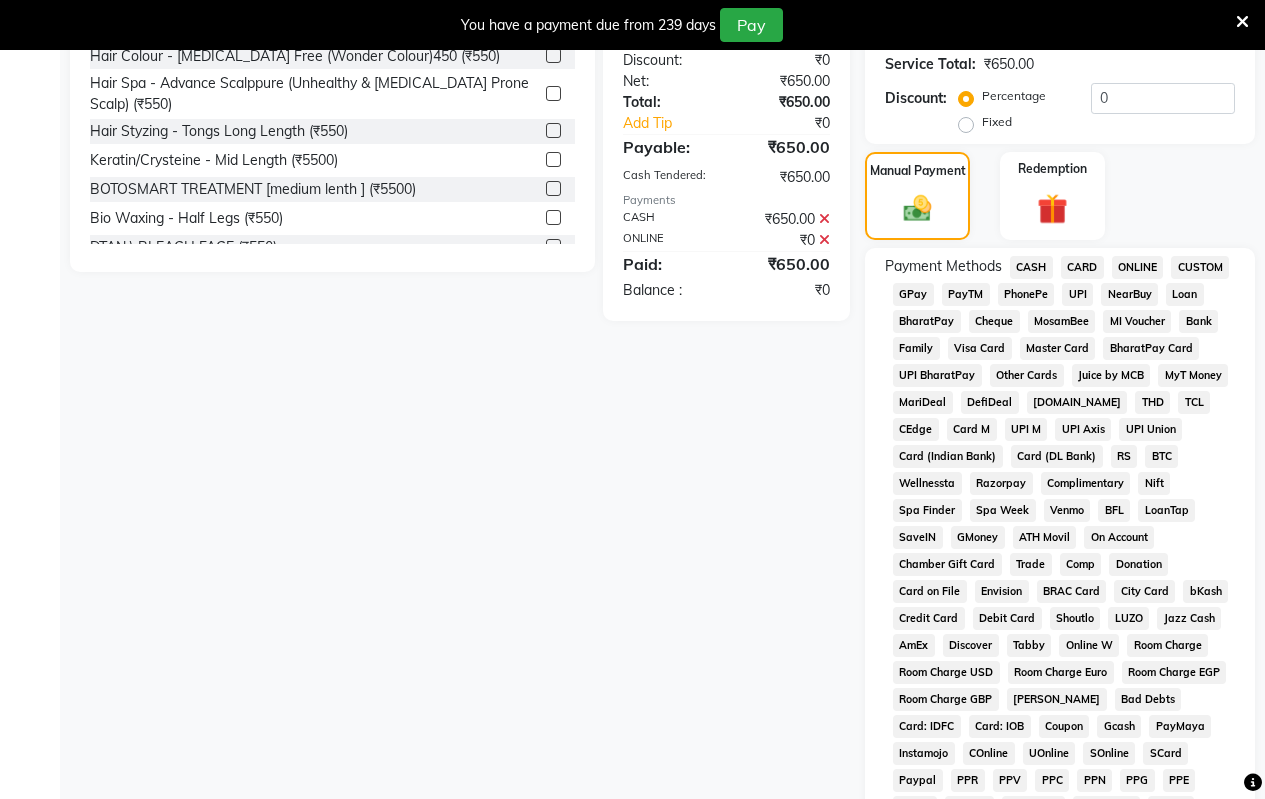 click 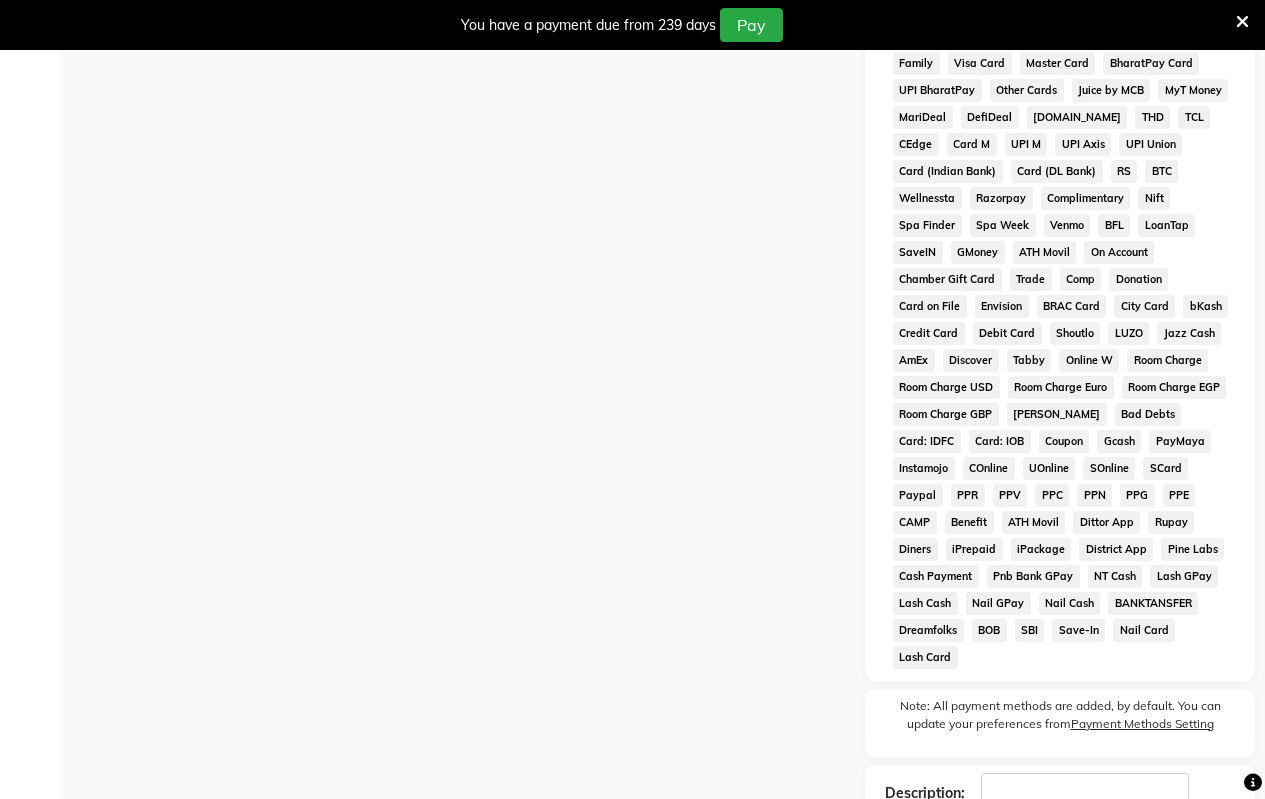 scroll, scrollTop: 576, scrollLeft: 0, axis: vertical 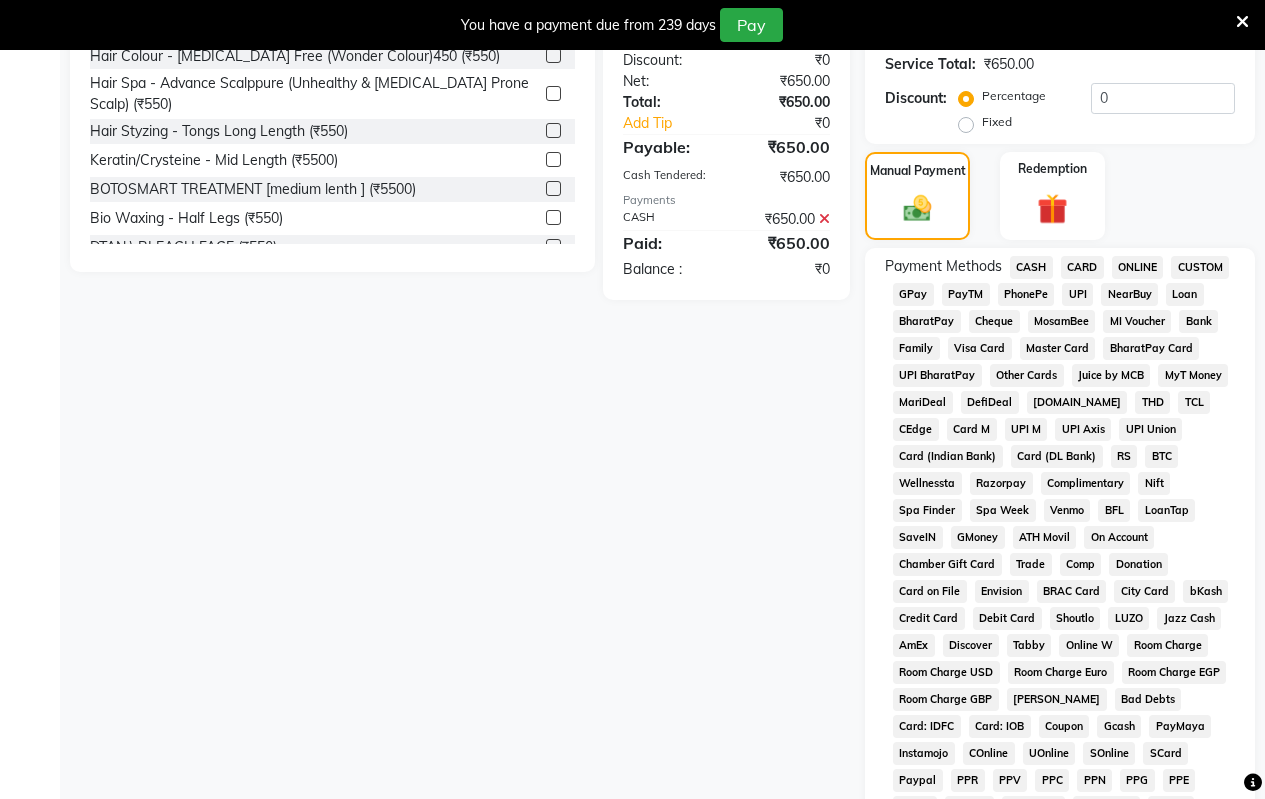 click 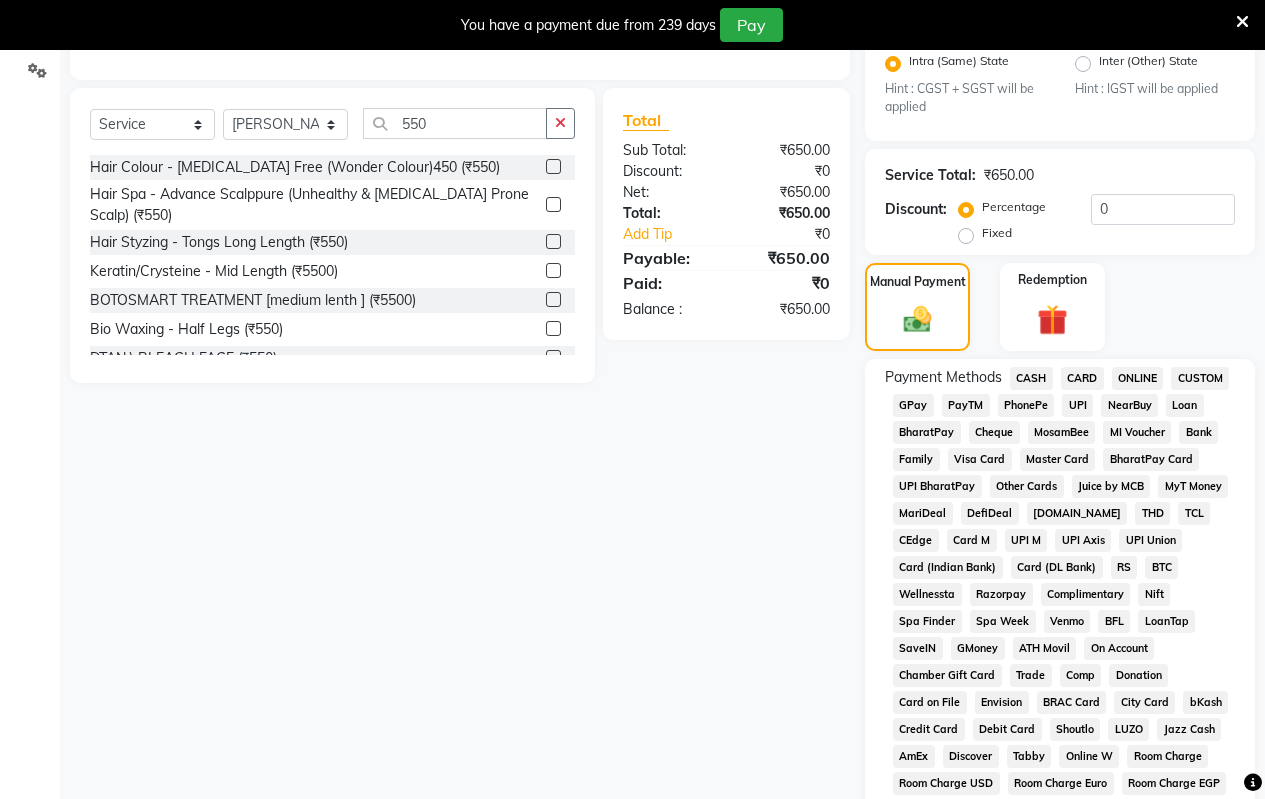 scroll, scrollTop: 463, scrollLeft: 0, axis: vertical 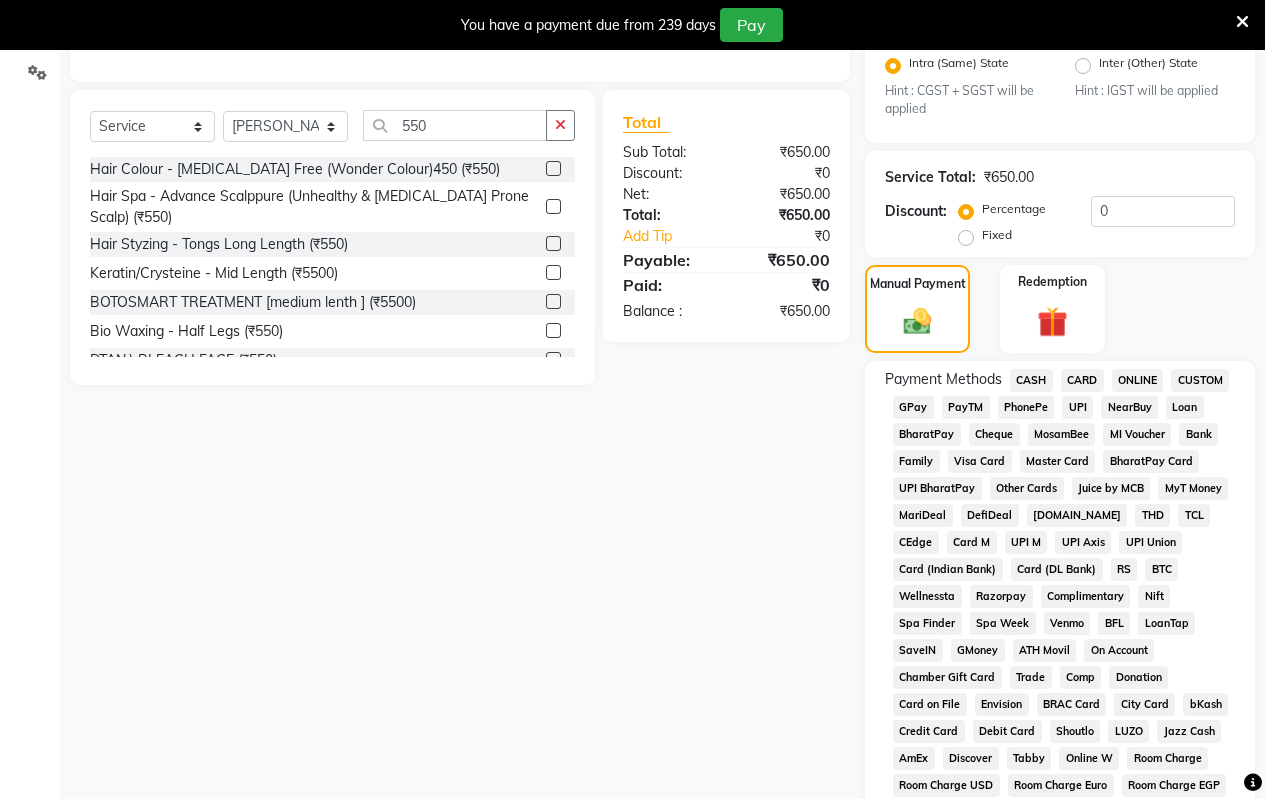 click on "ONLINE" 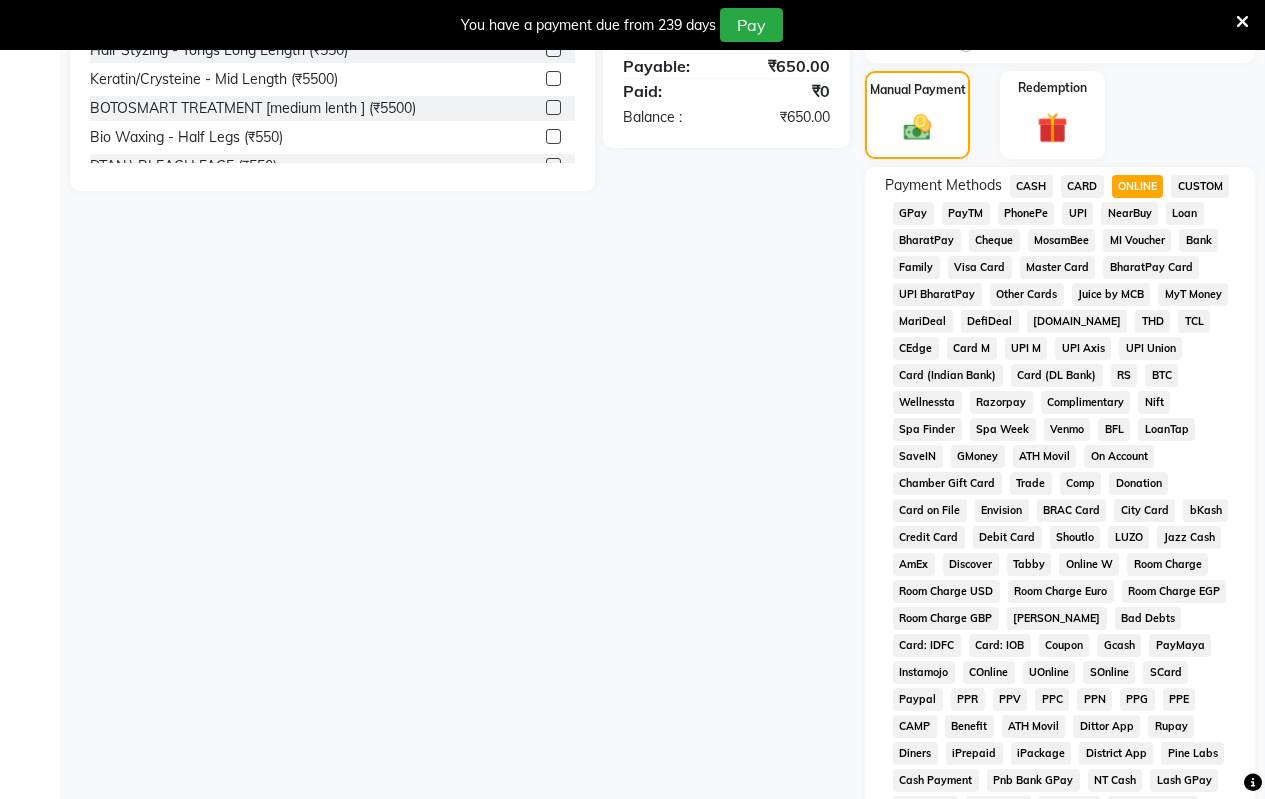 scroll, scrollTop: 863, scrollLeft: 0, axis: vertical 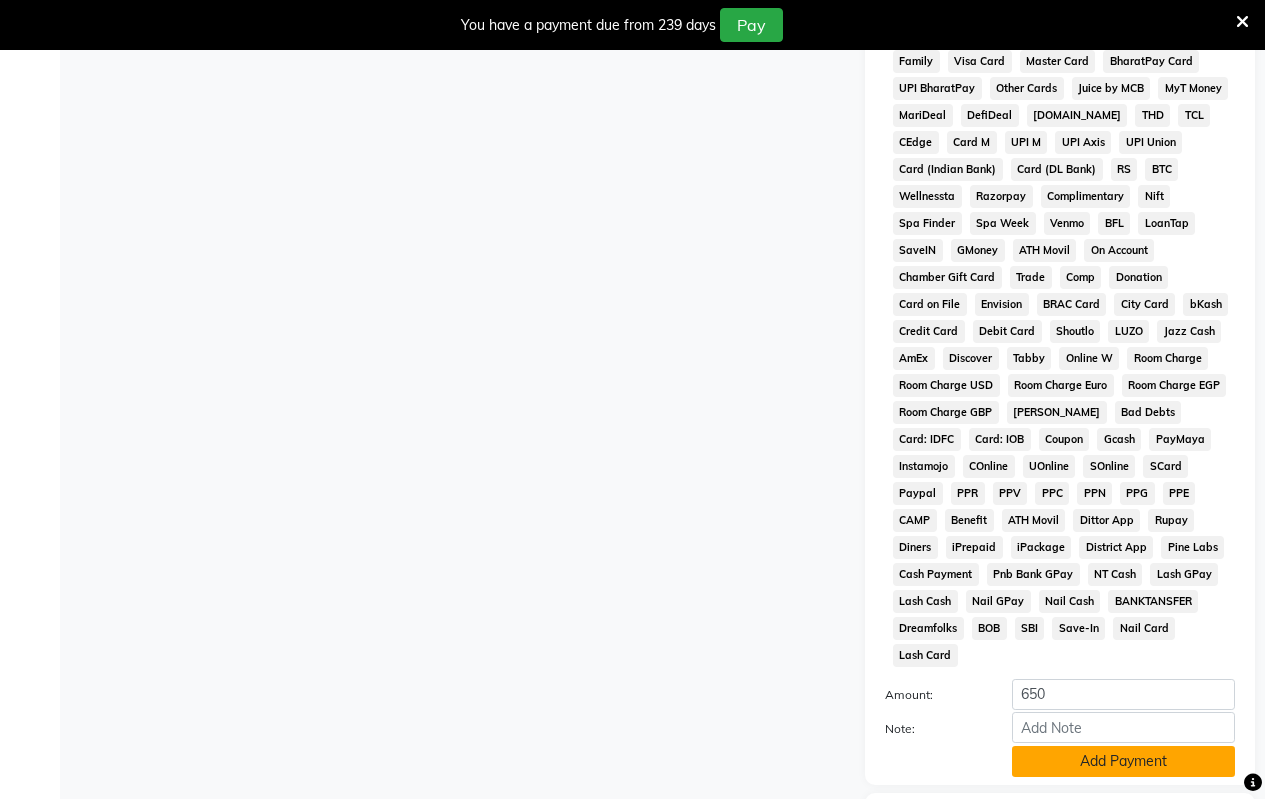 click on "Add Payment" 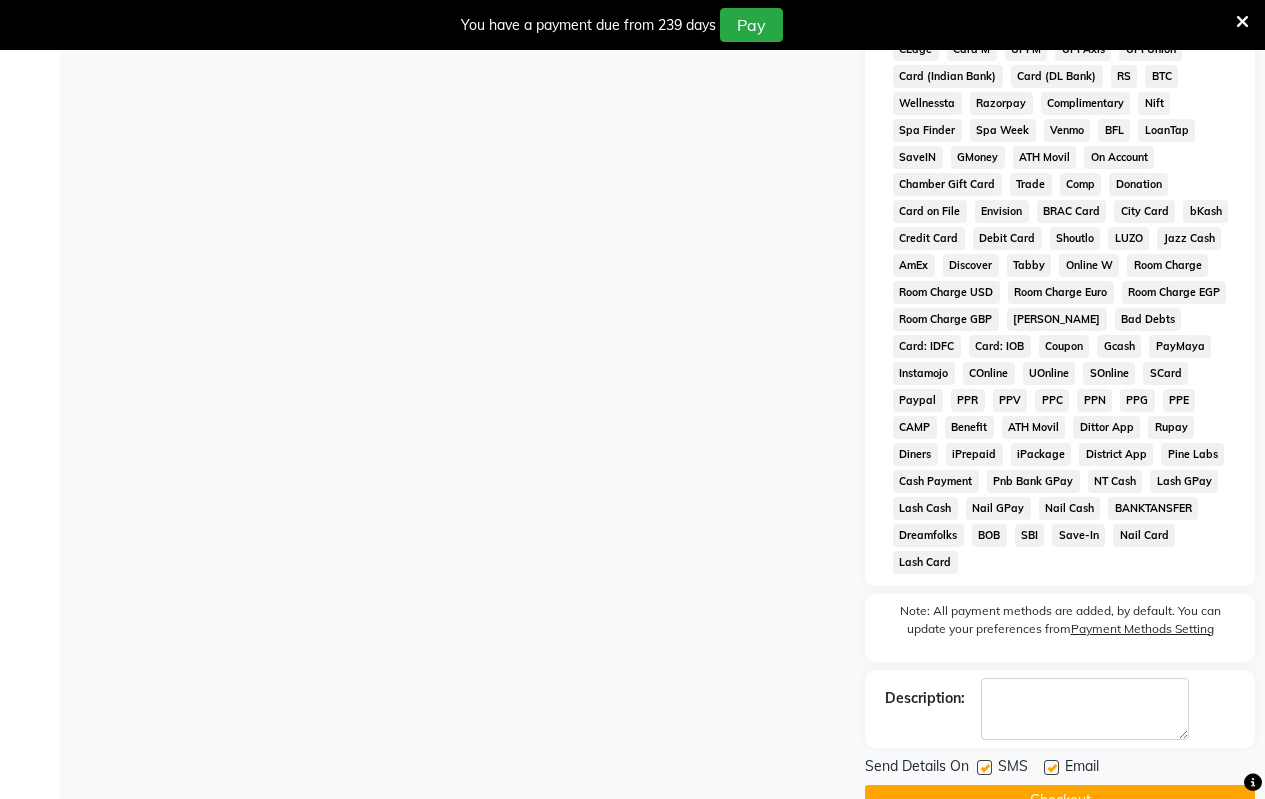 scroll, scrollTop: 976, scrollLeft: 0, axis: vertical 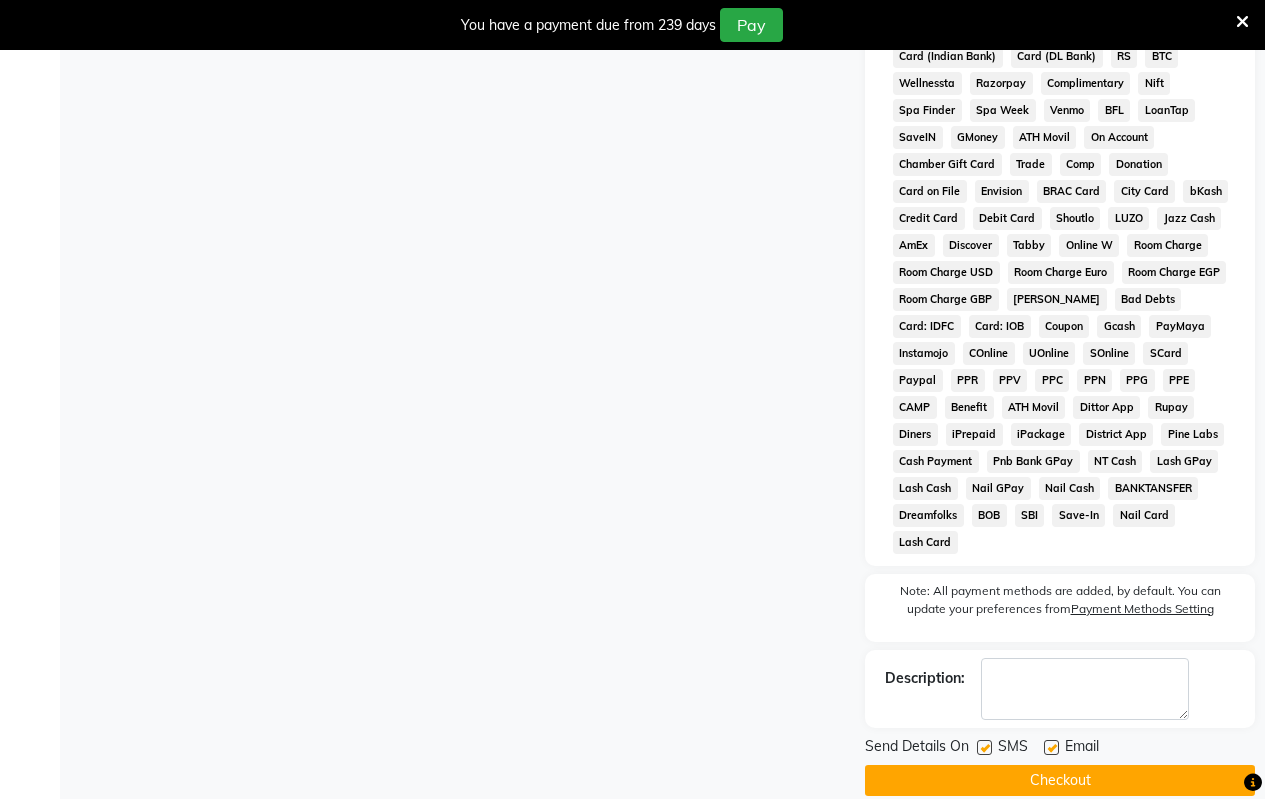 click on "Checkout" 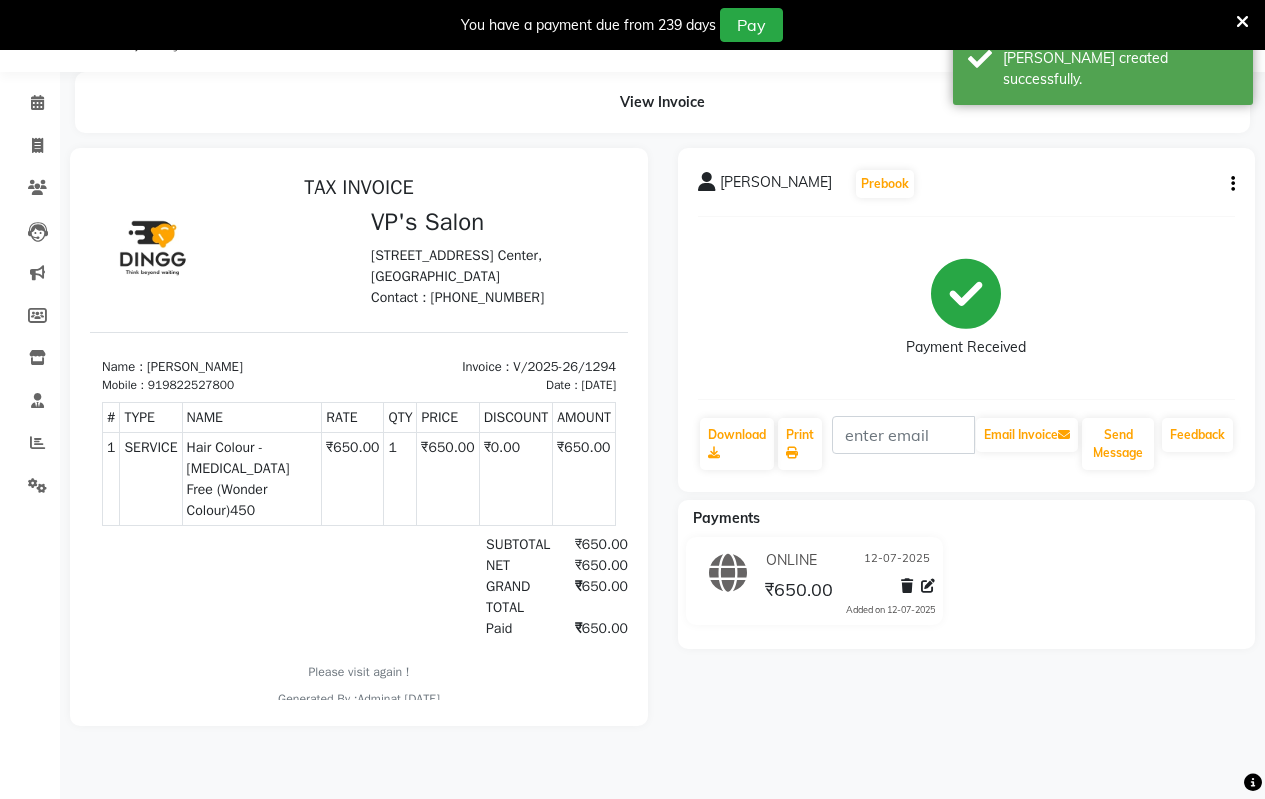 scroll, scrollTop: 0, scrollLeft: 0, axis: both 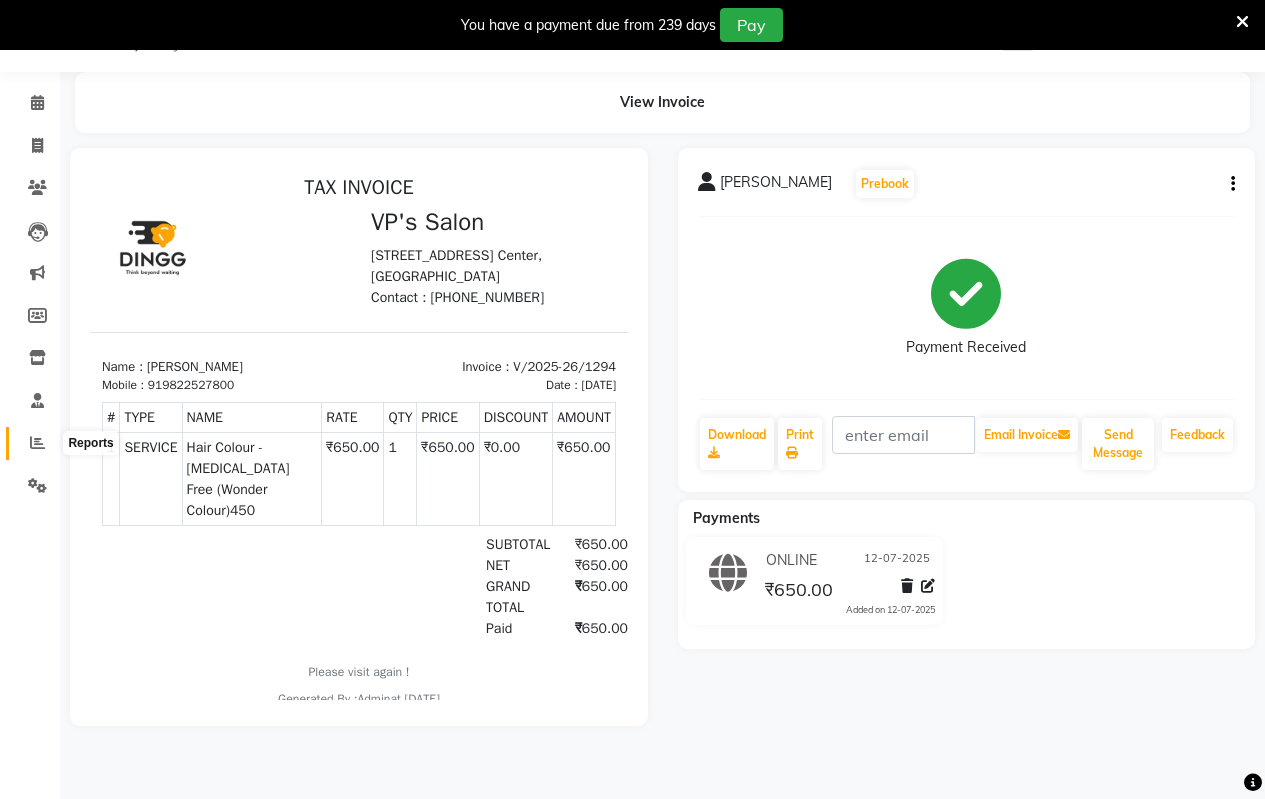 click 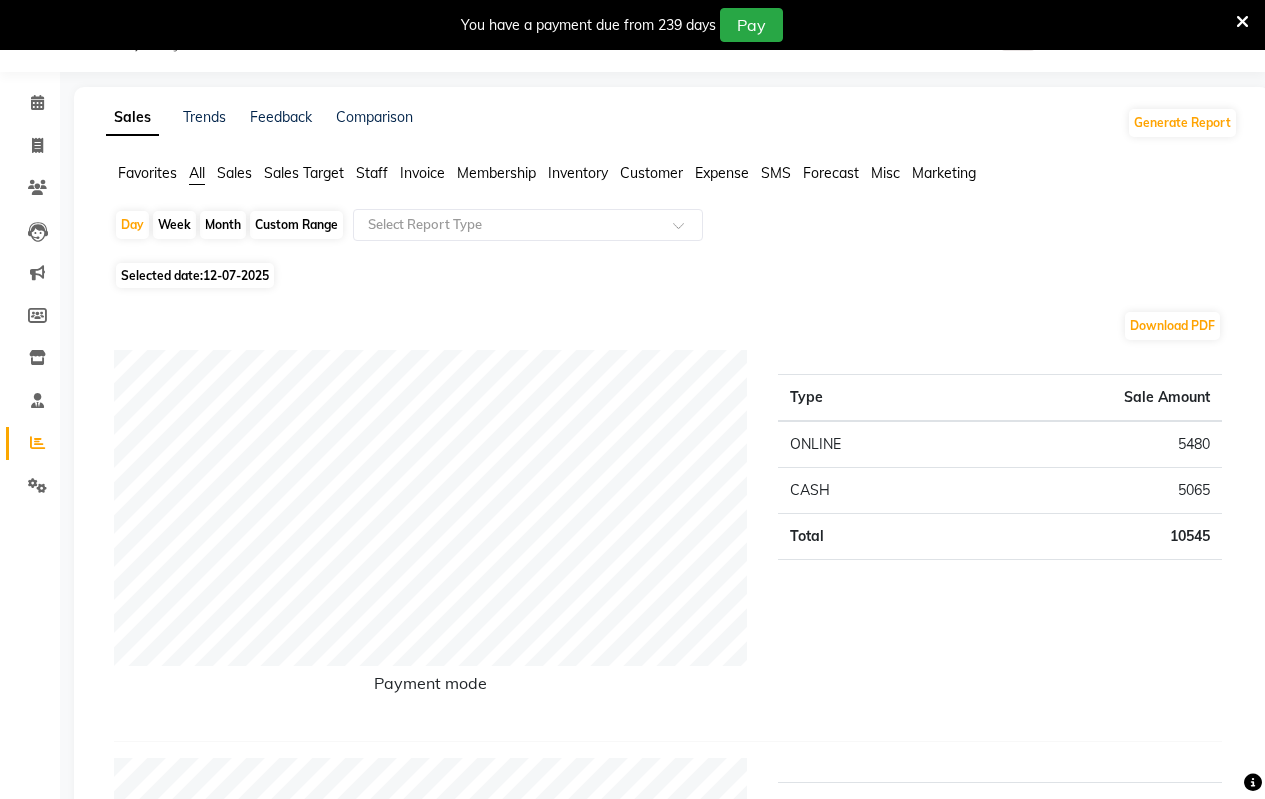 drag, startPoint x: 227, startPoint y: 218, endPoint x: 226, endPoint y: 232, distance: 14.035668 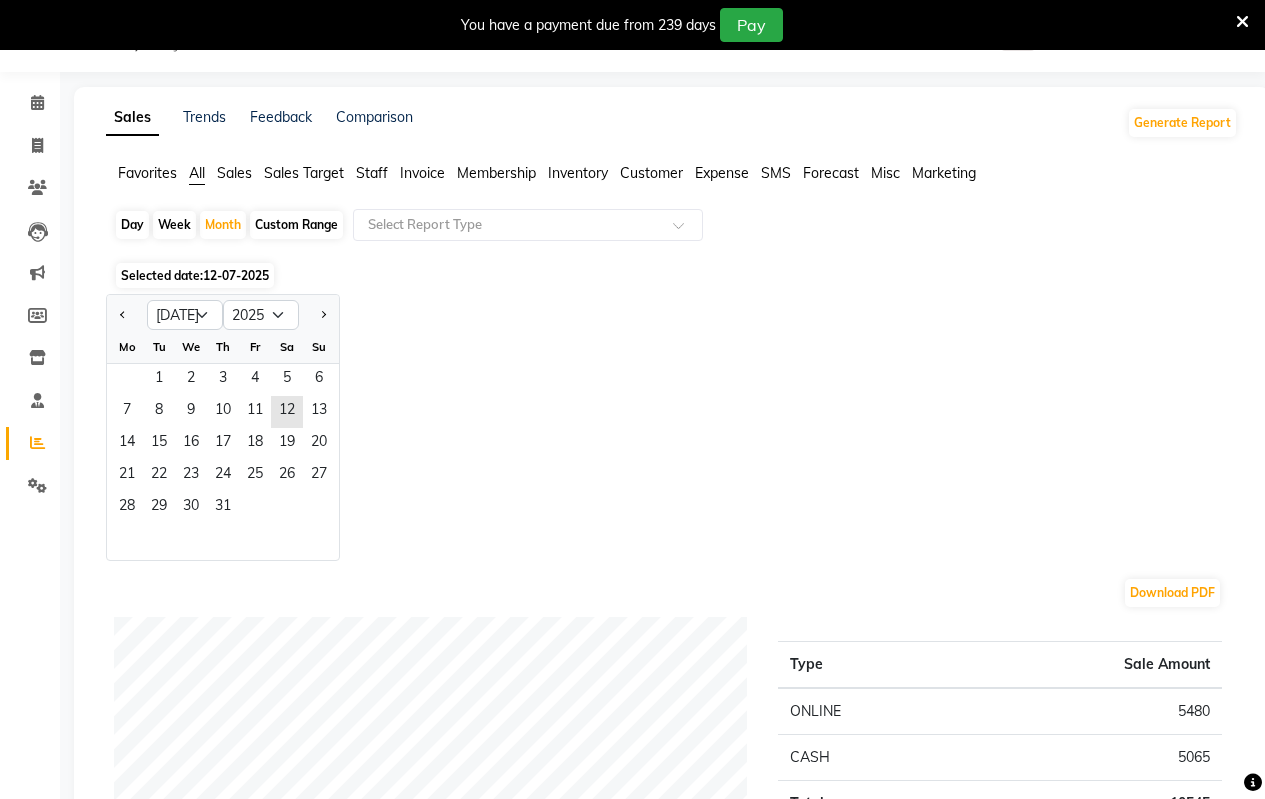 click on "Day" 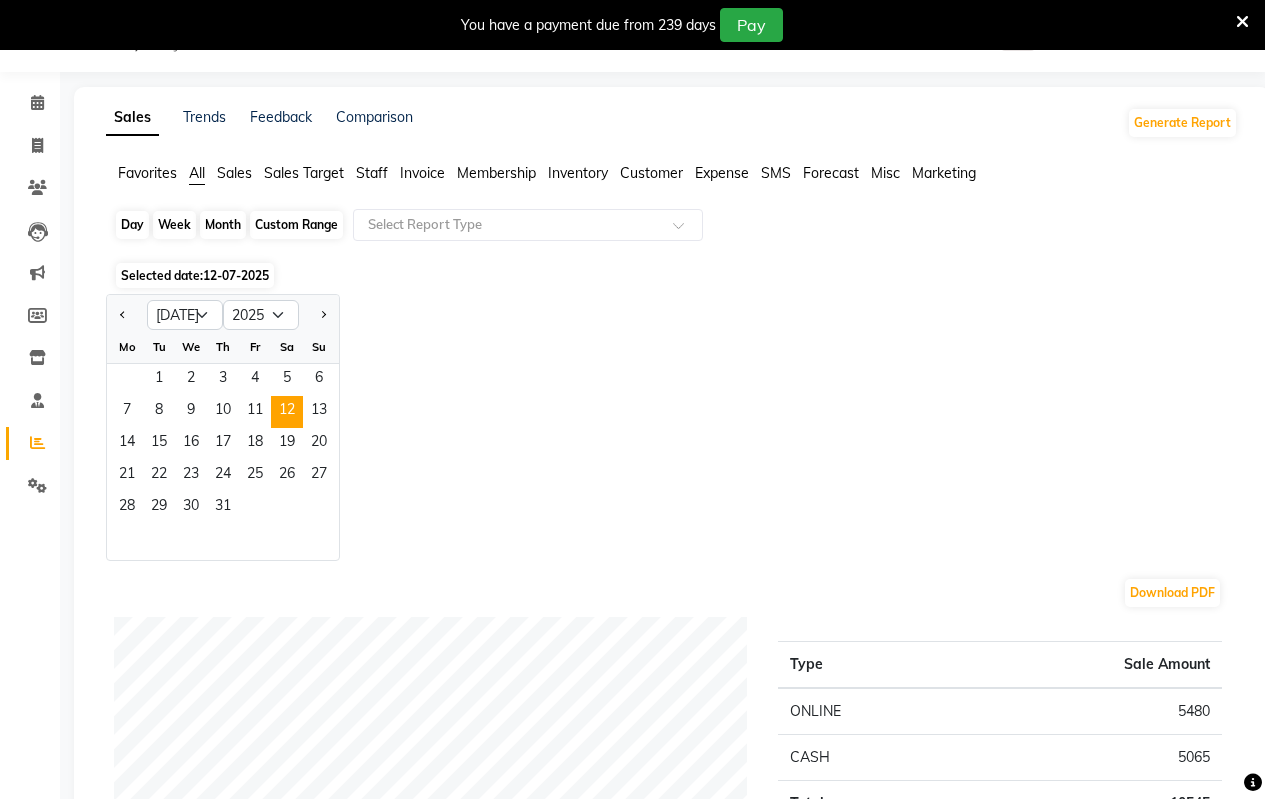 click on "Day" 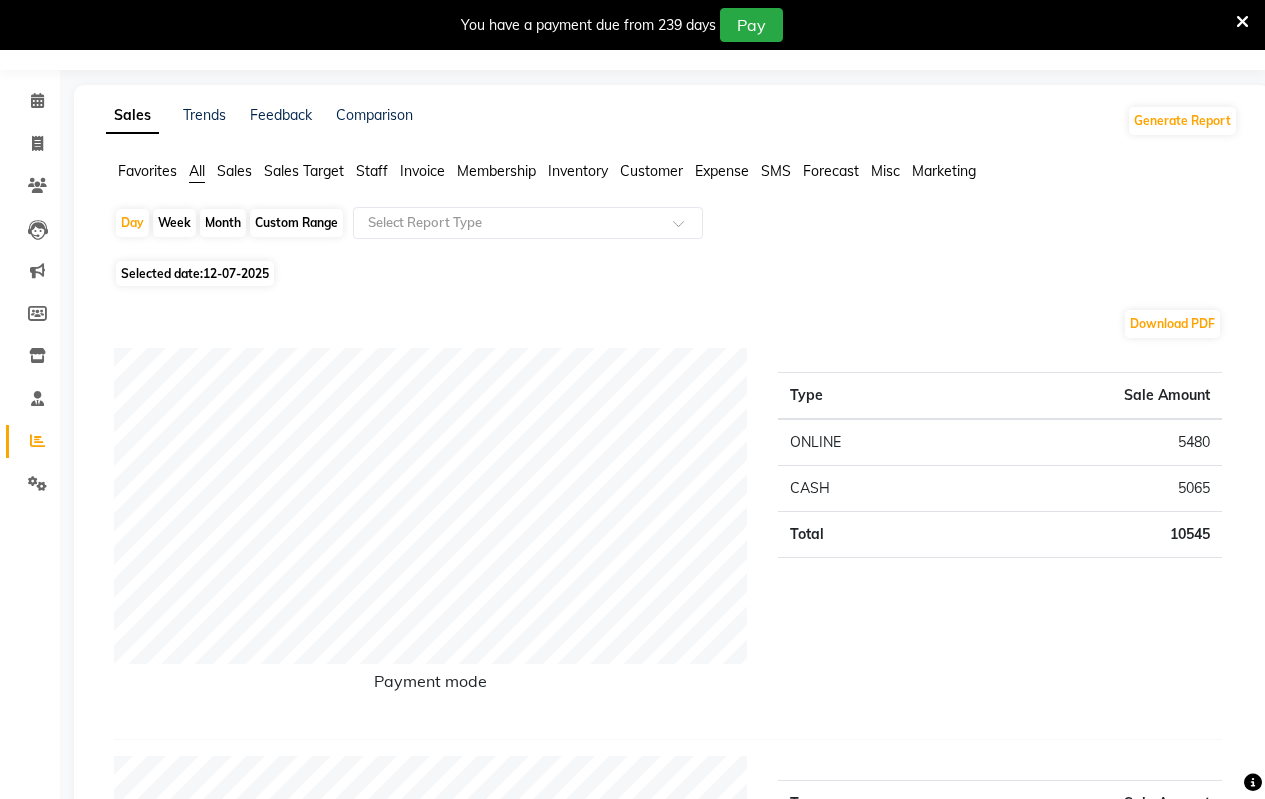 scroll, scrollTop: 50, scrollLeft: 0, axis: vertical 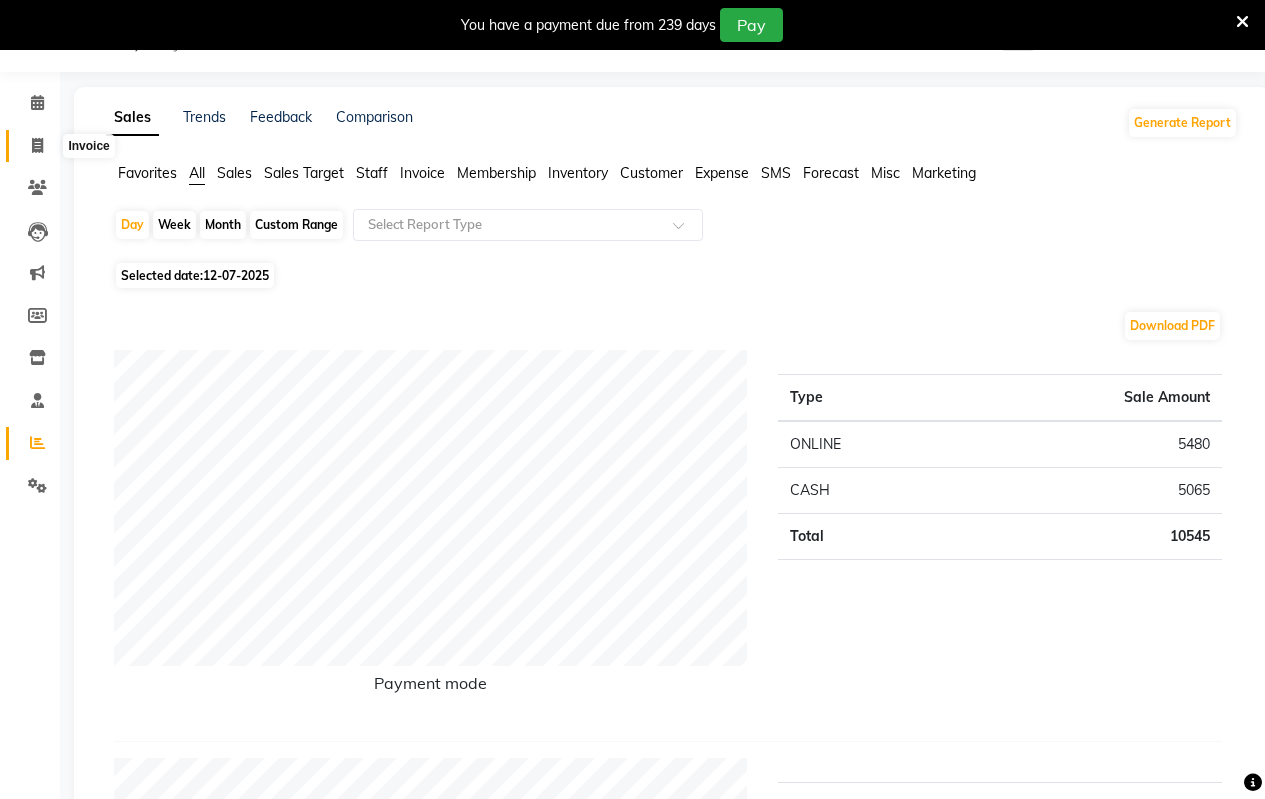 click 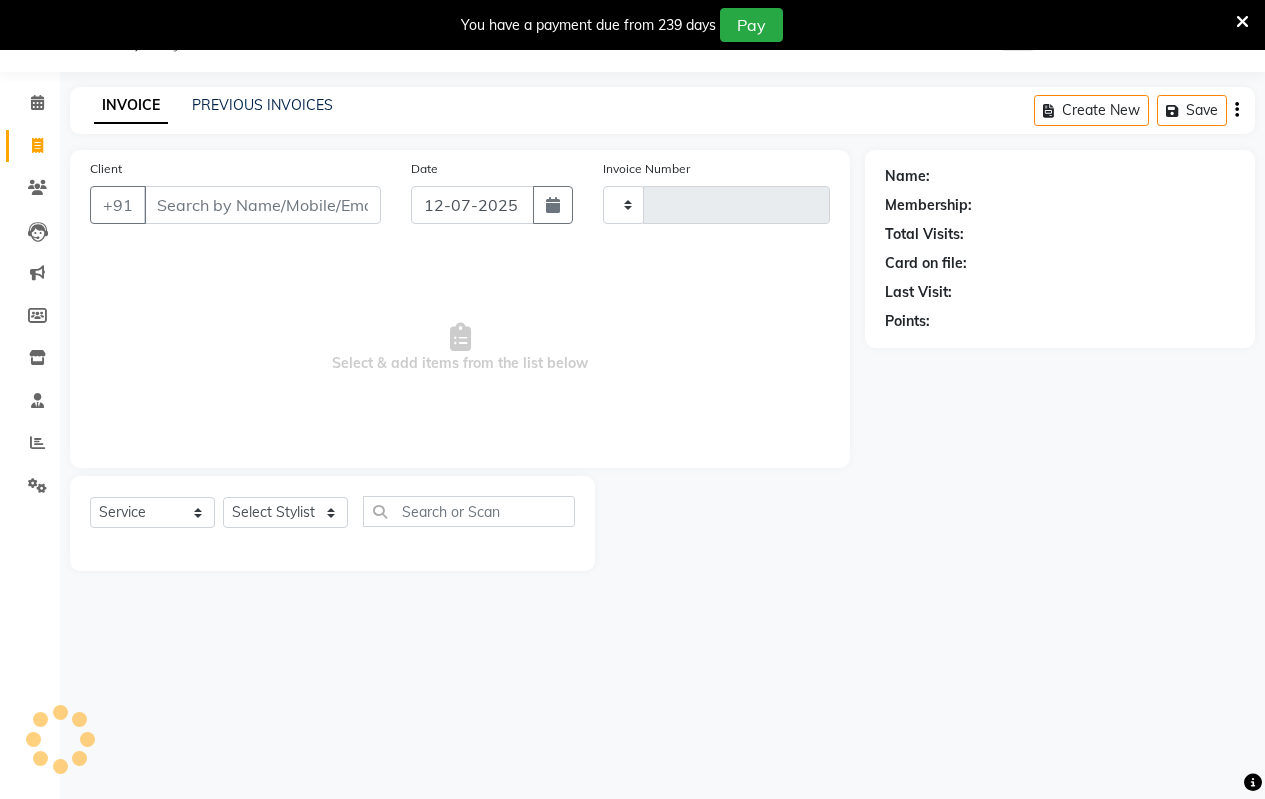 type on "1295" 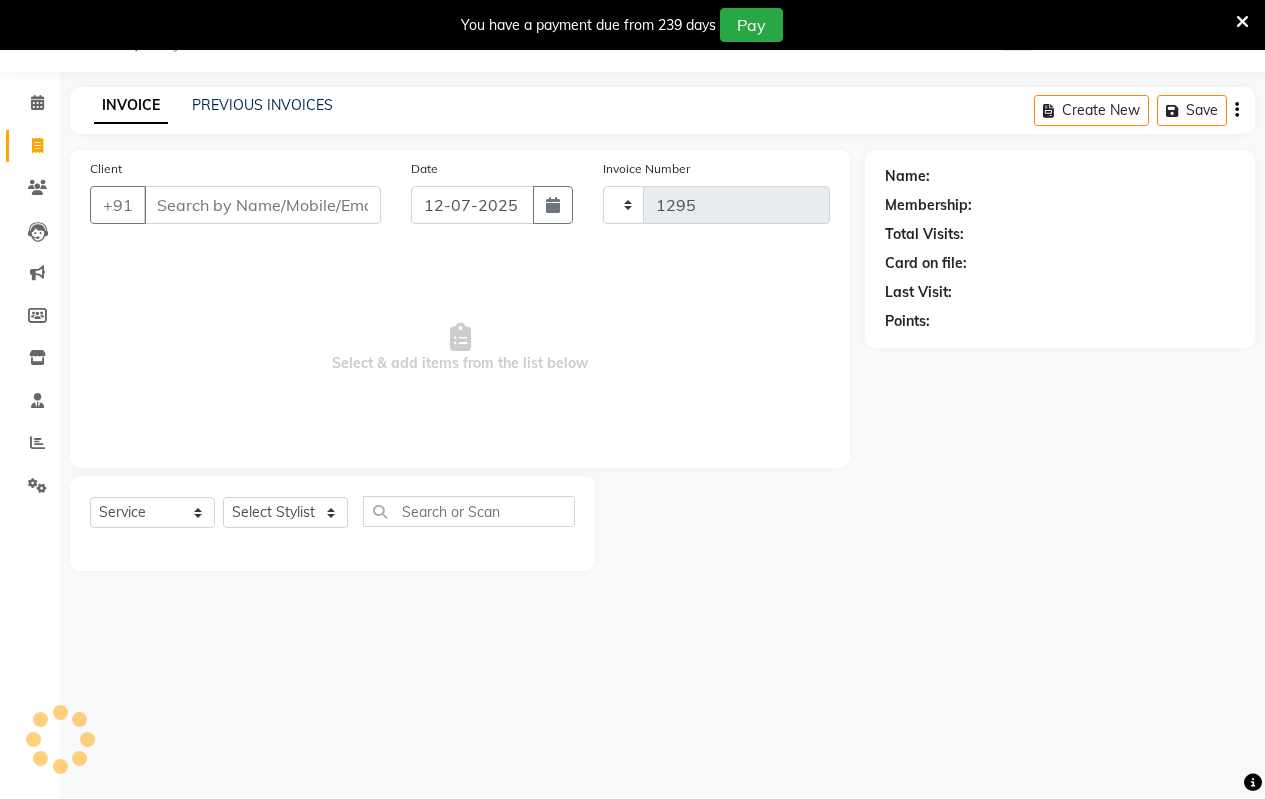 select on "4917" 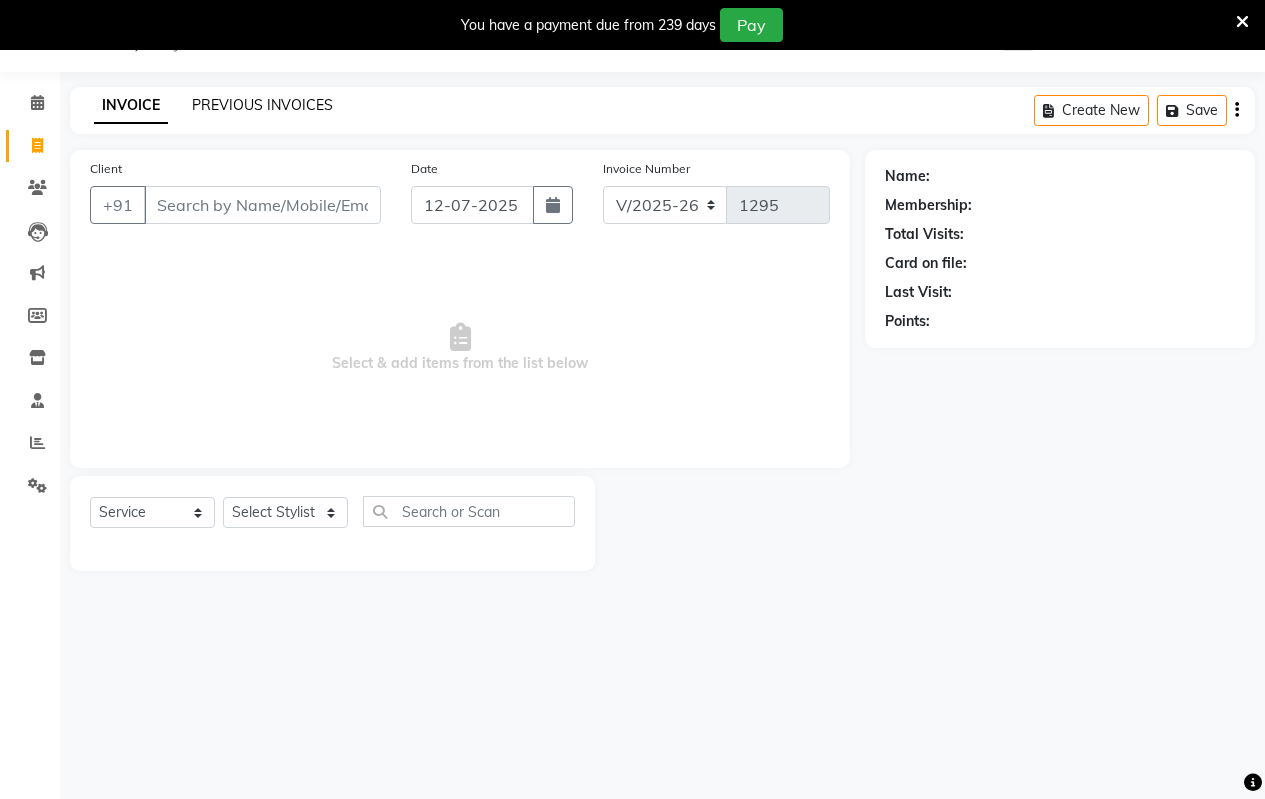 click on "PREVIOUS INVOICES" 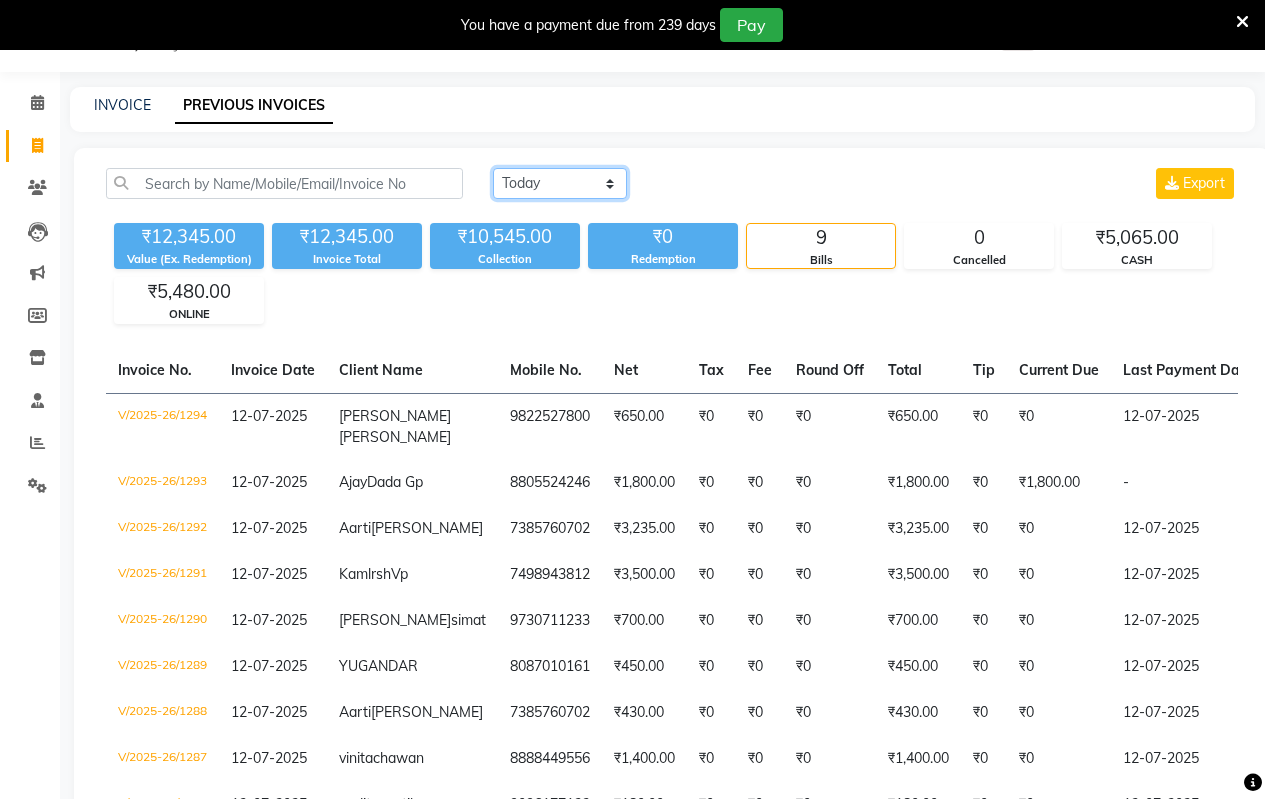 click on "[DATE] [DATE] Custom Range" 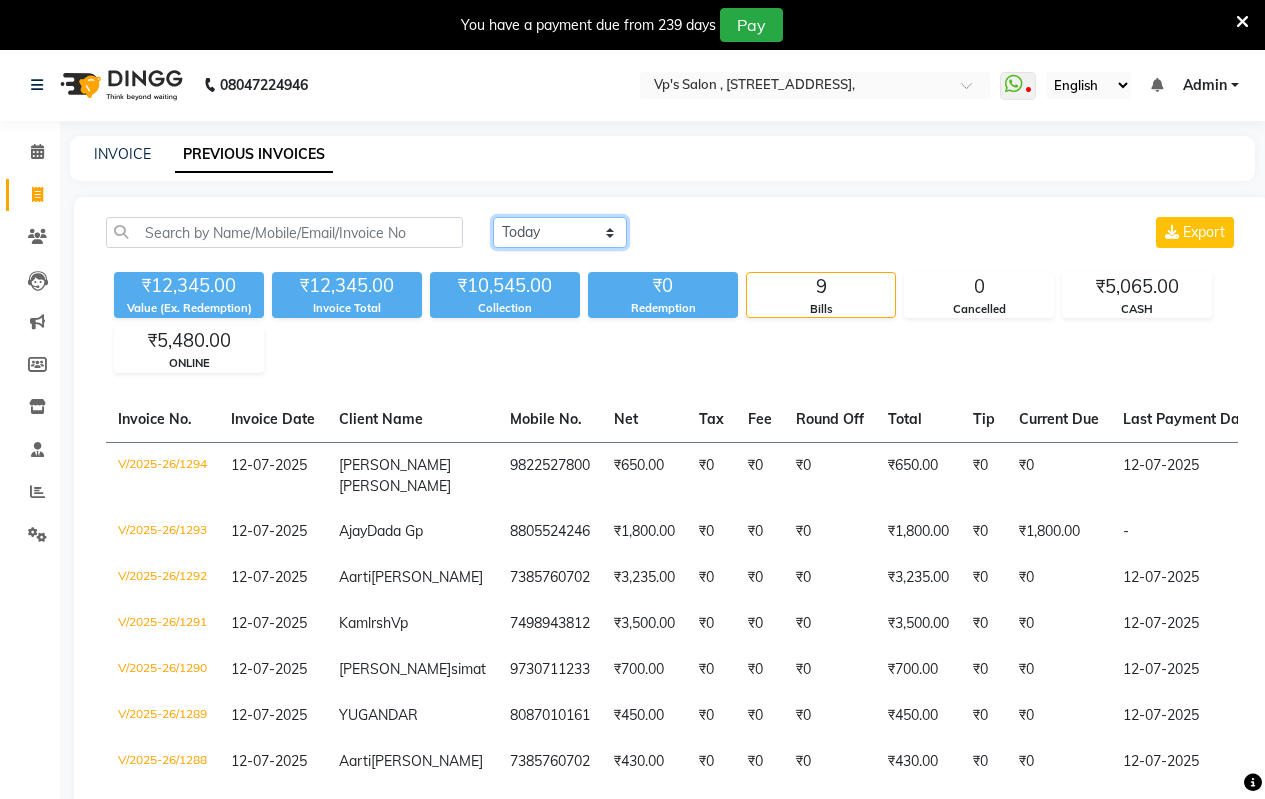 scroll, scrollTop: 0, scrollLeft: 0, axis: both 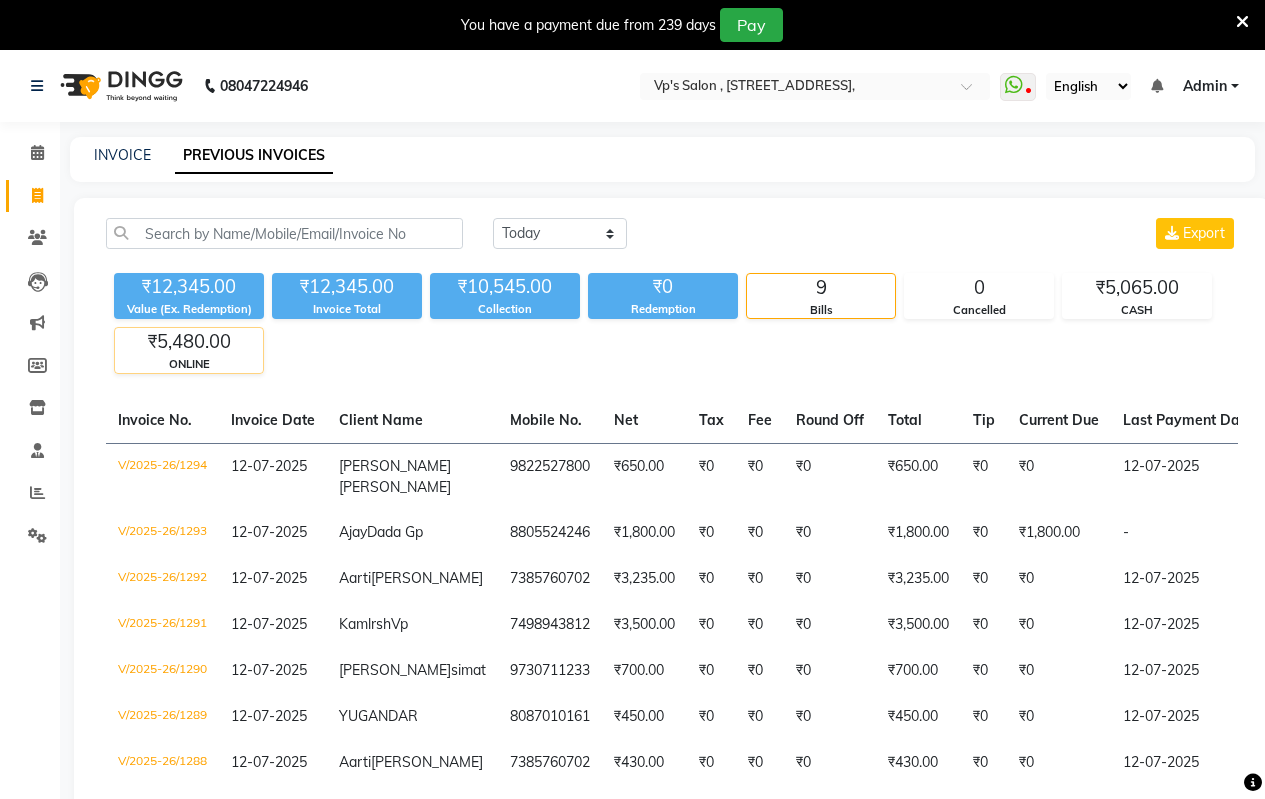 click on "₹5,480.00" 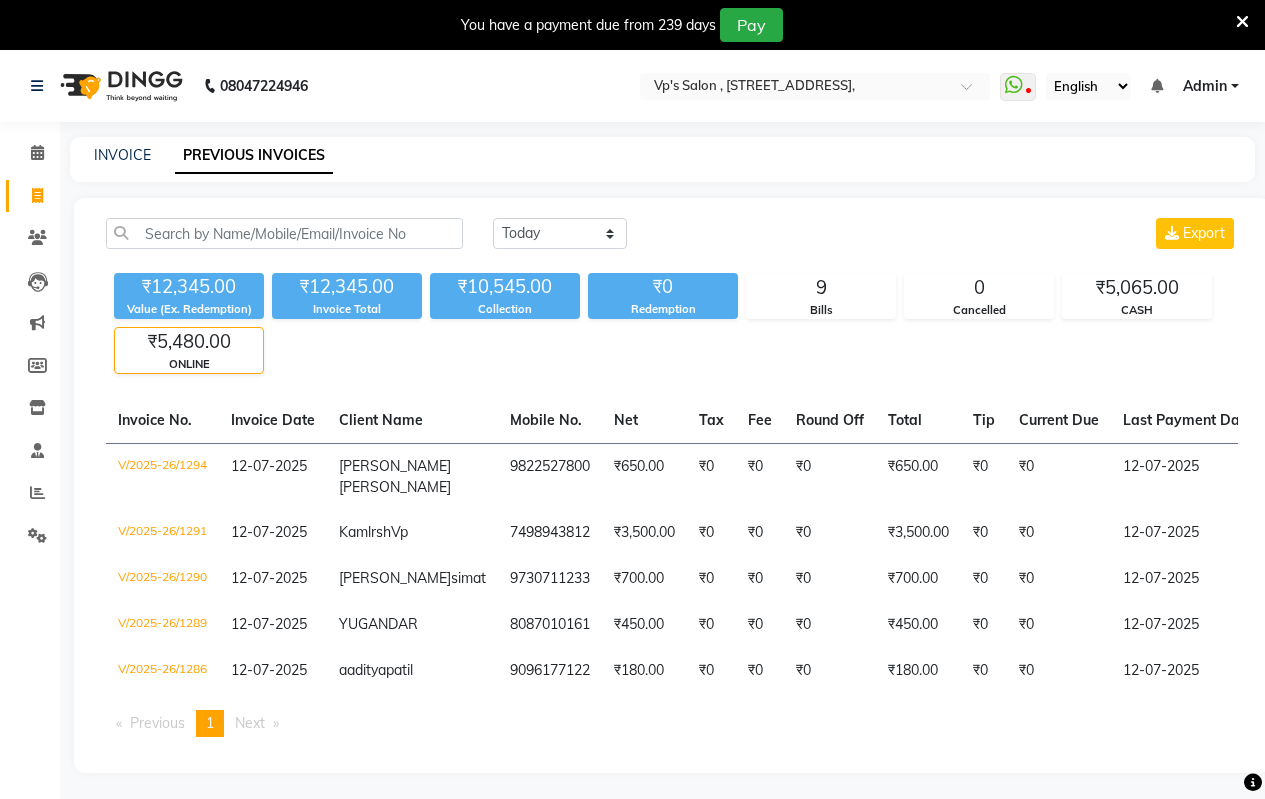 click on "ONLINE" 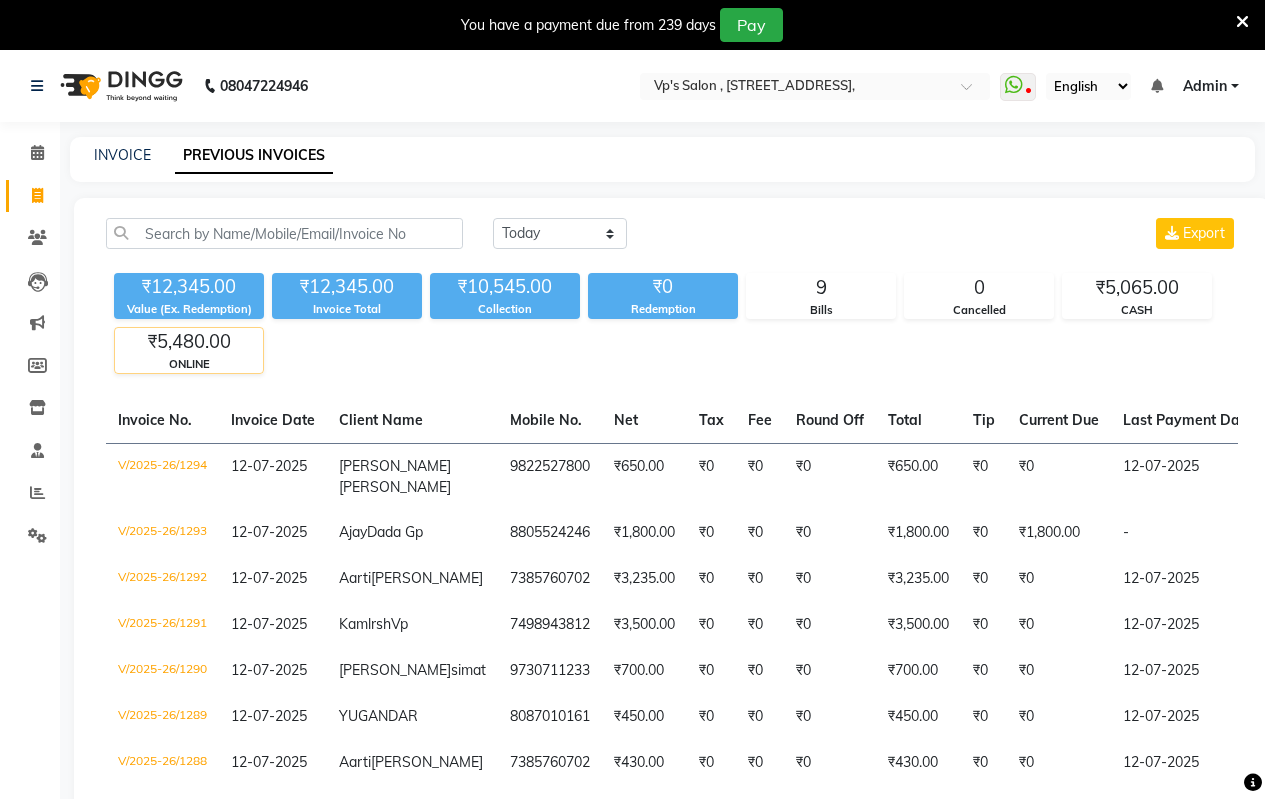 click on "ONLINE" 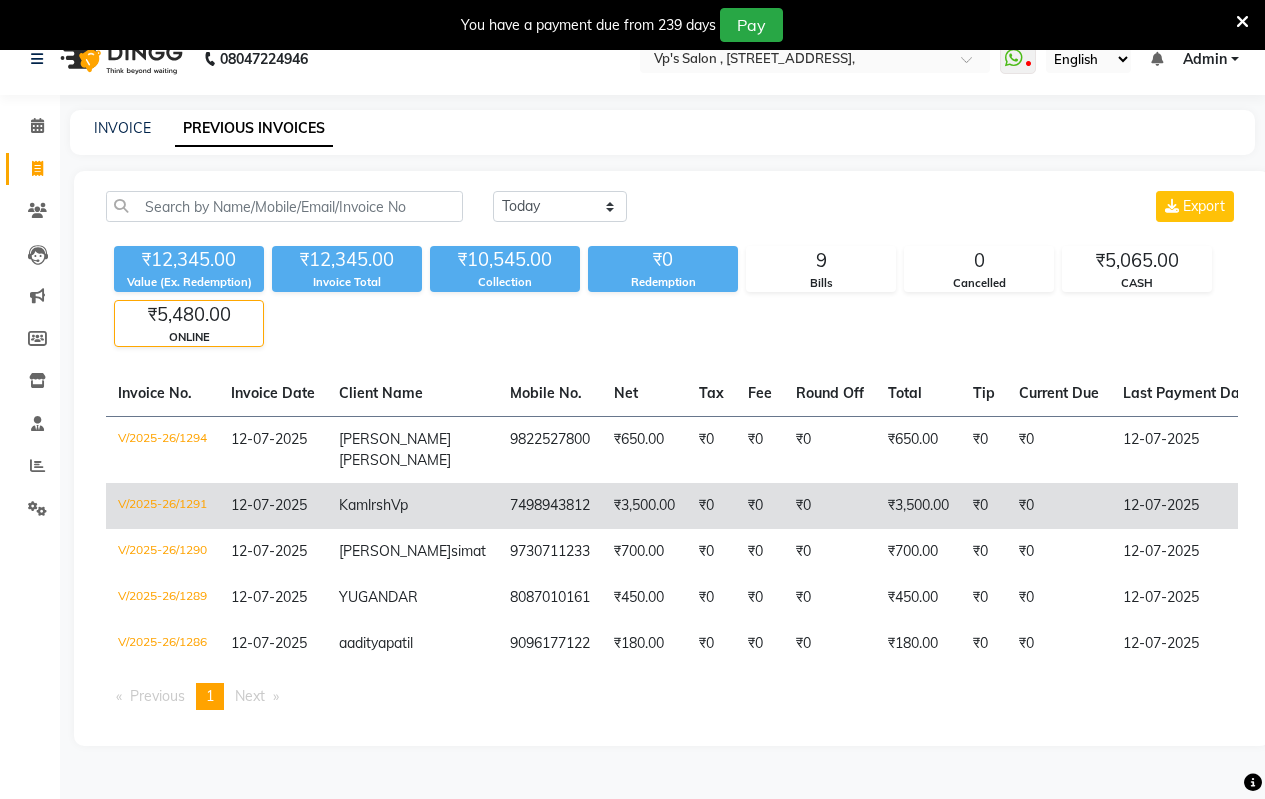 scroll, scrollTop: 50, scrollLeft: 0, axis: vertical 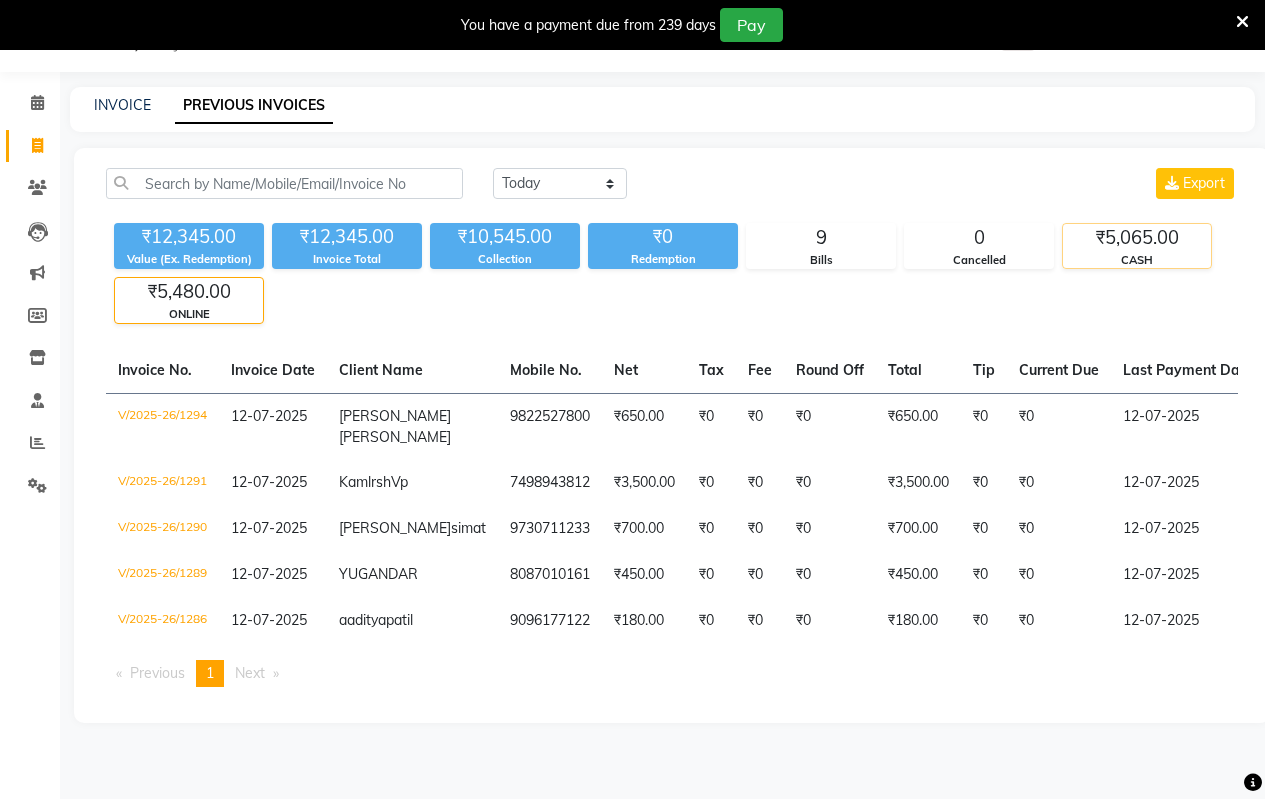 click on "CASH" 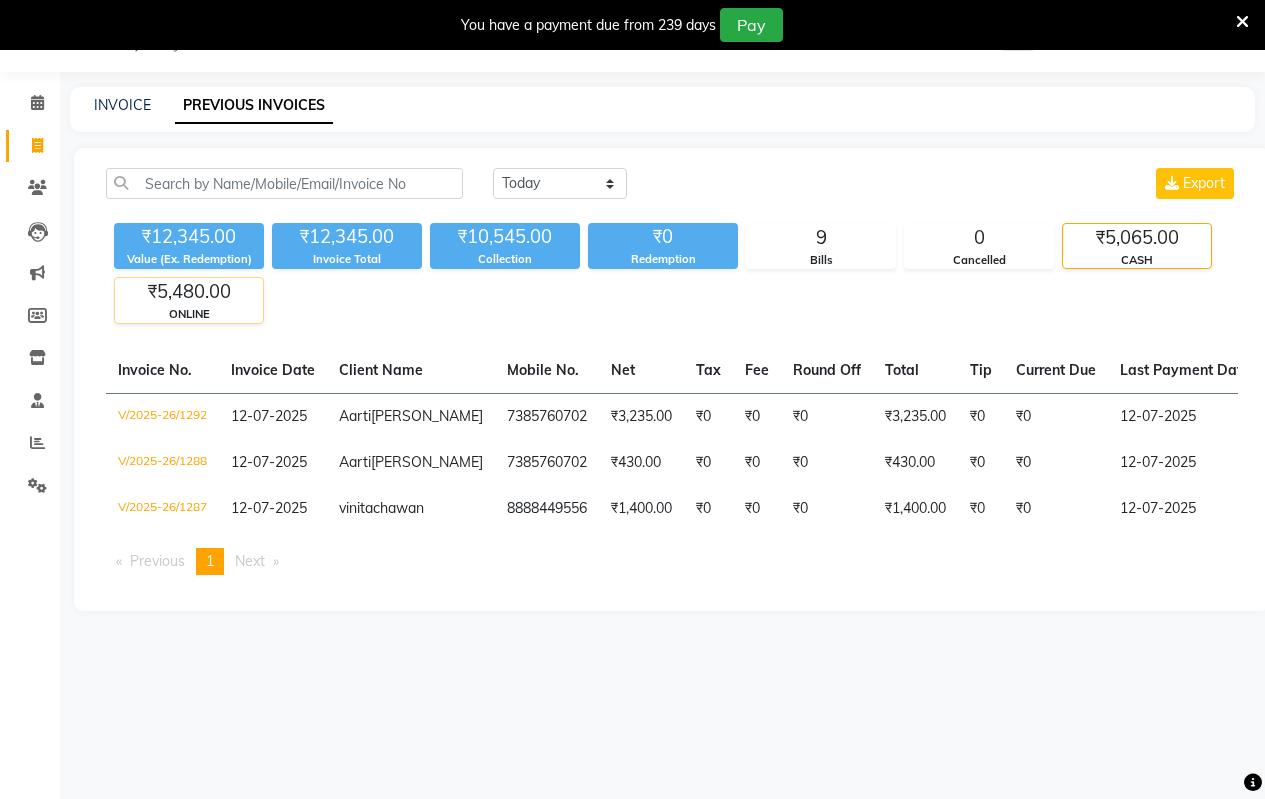 click on "₹5,480.00" 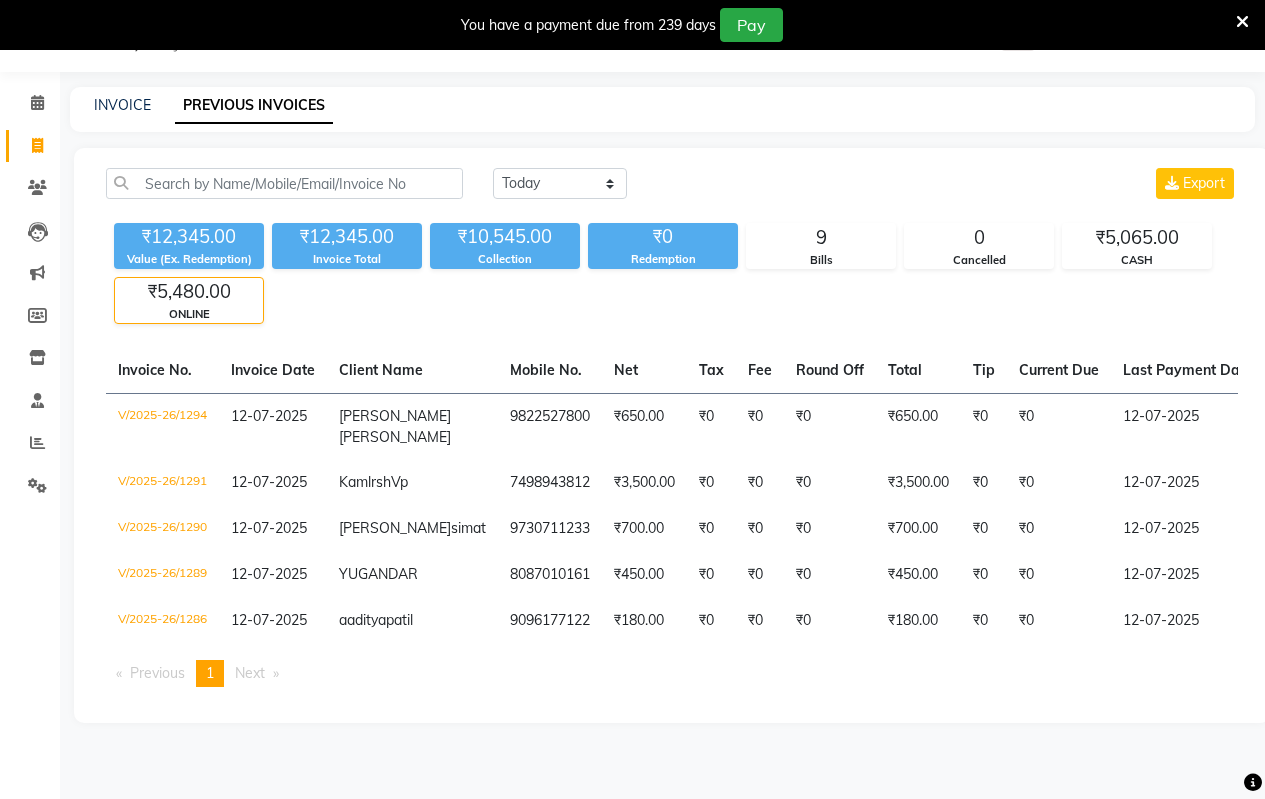 click on "₹12,345.00 Value (Ex. Redemption) ₹12,345.00 Invoice Total  ₹10,545.00 Collection ₹0 Redemption 9 Bills 0 Cancelled ₹5,065.00 CASH ₹5,480.00 ONLINE" 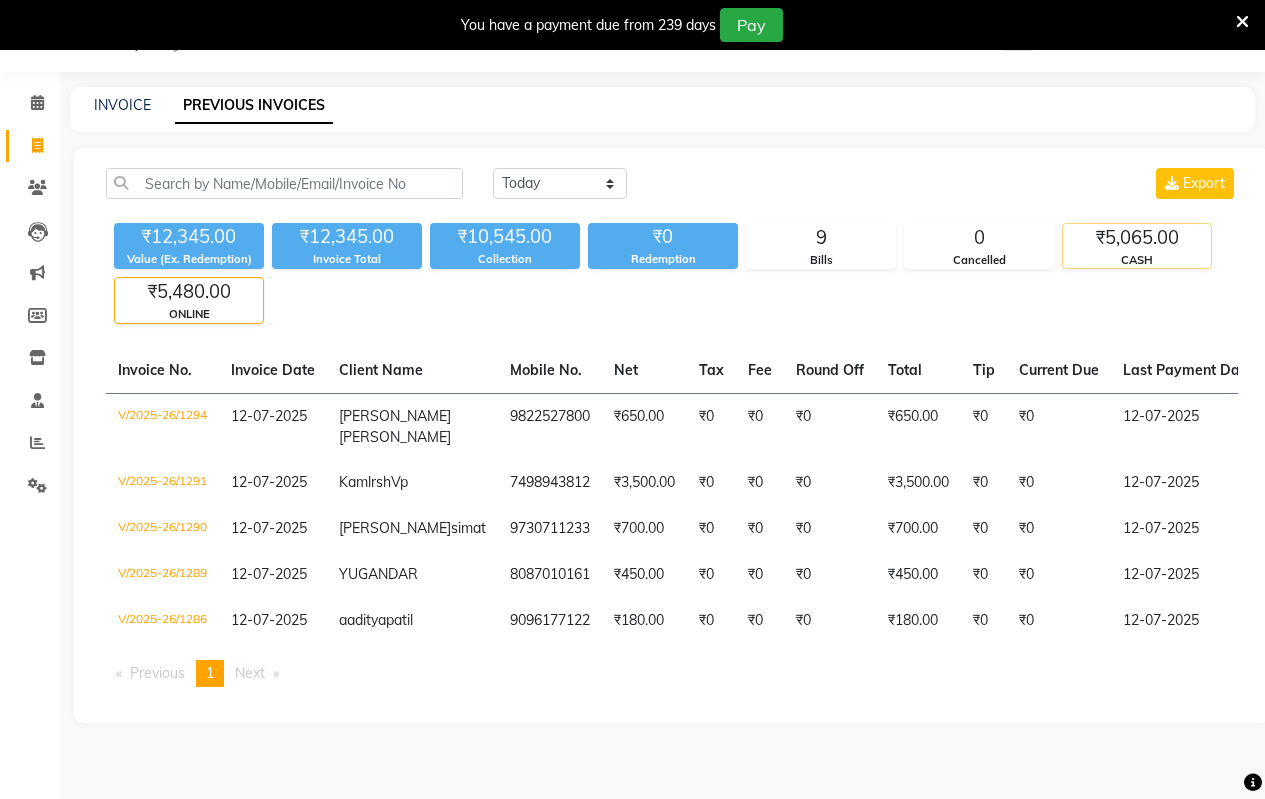 click on "₹5,065.00" 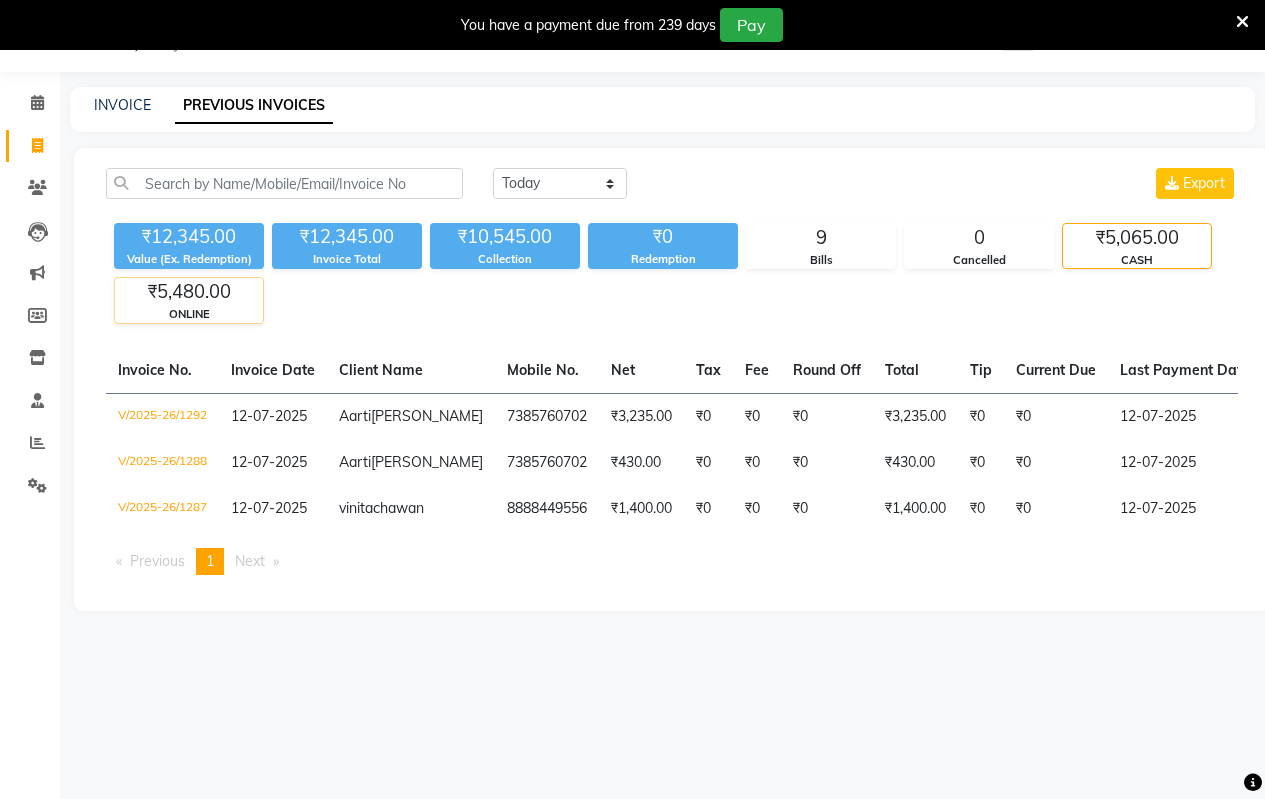 click on "₹5,480.00" 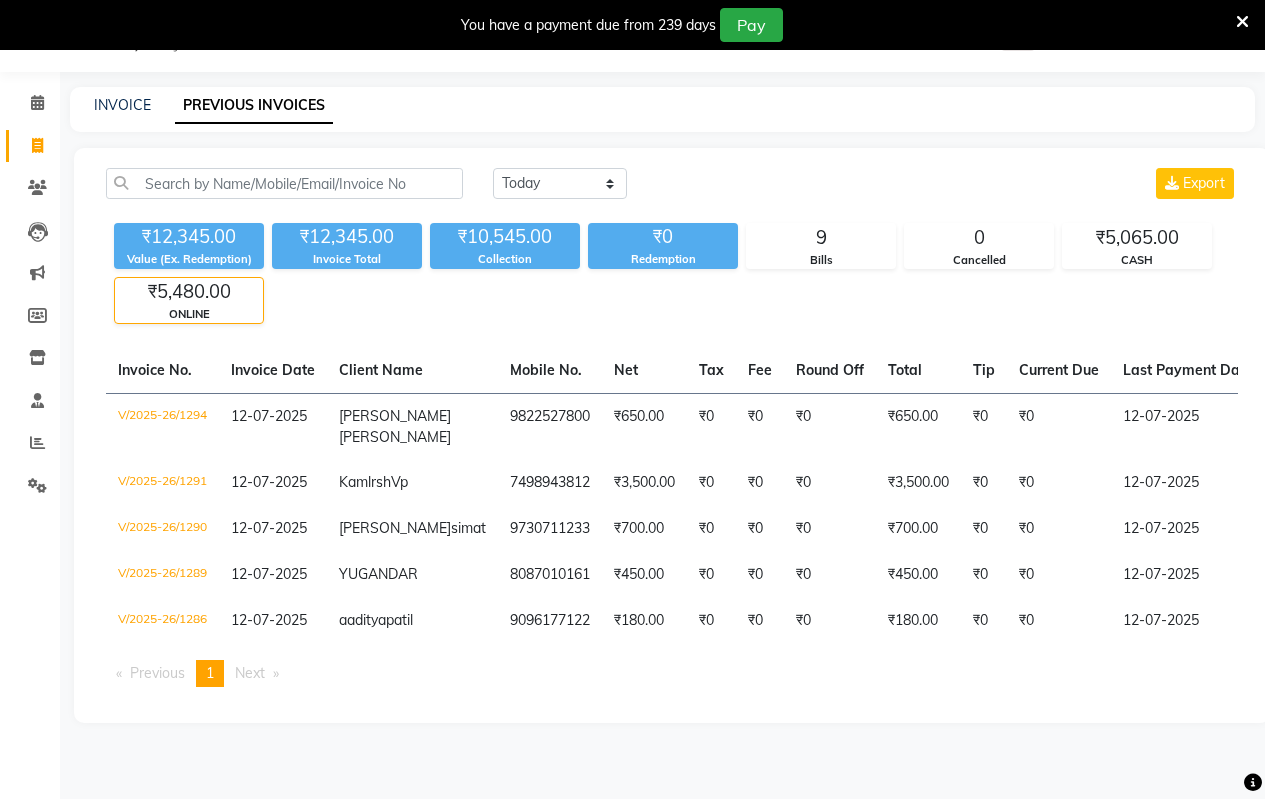 click on "PREVIOUS INVOICES" 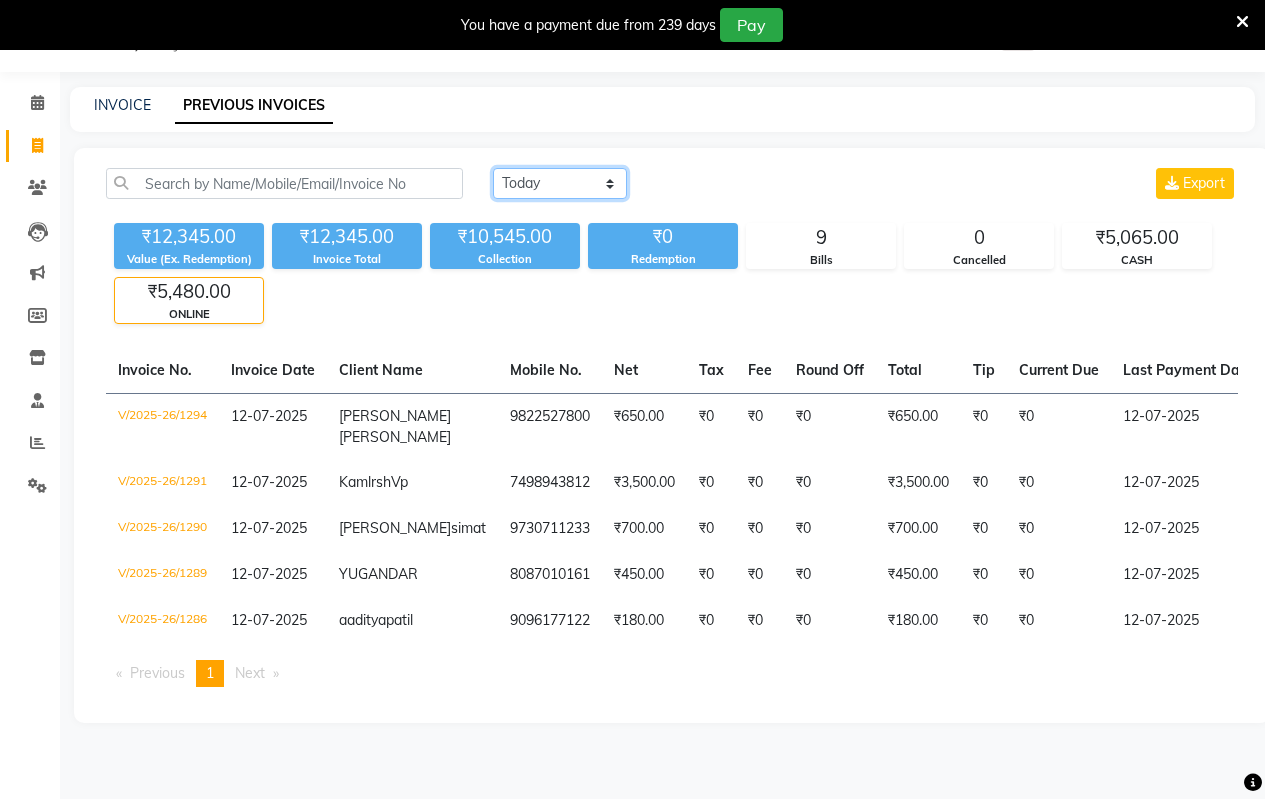 click on "[DATE] [DATE] Custom Range" 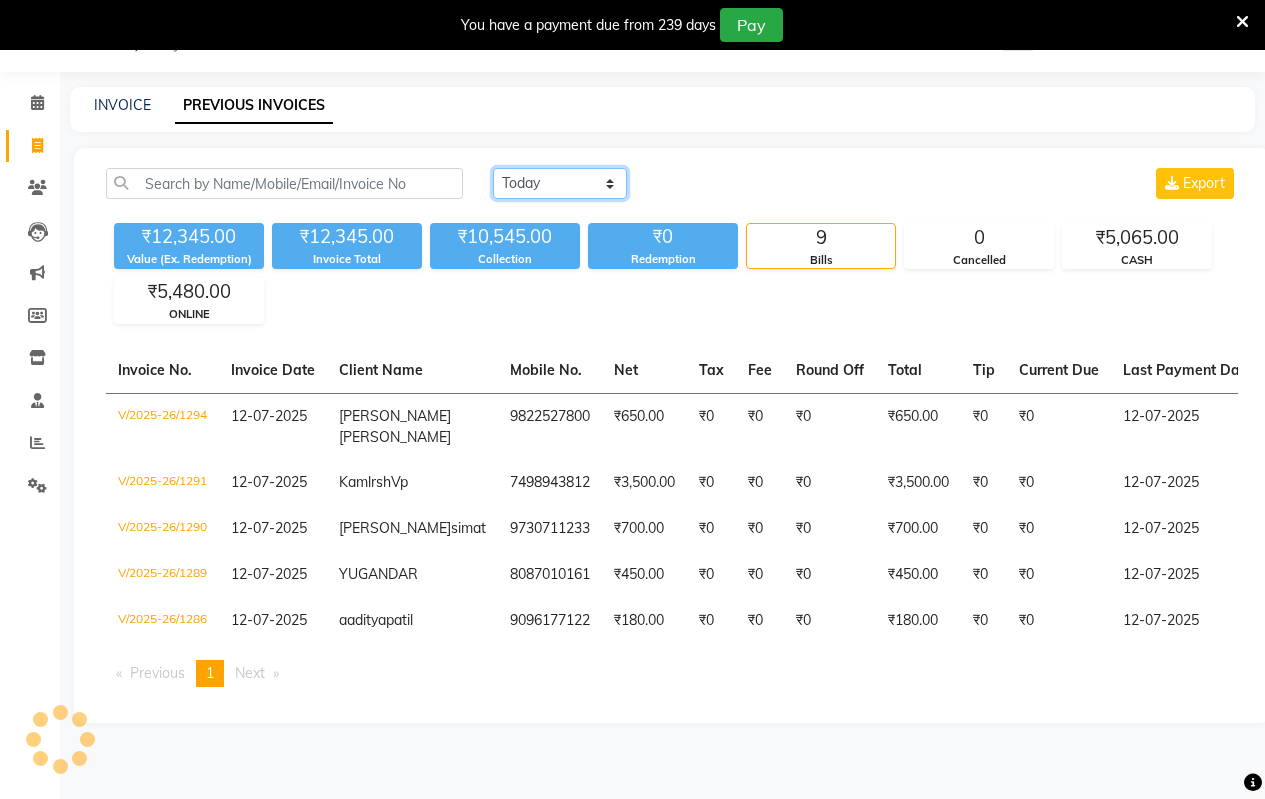 click on "[DATE] [DATE] Custom Range" 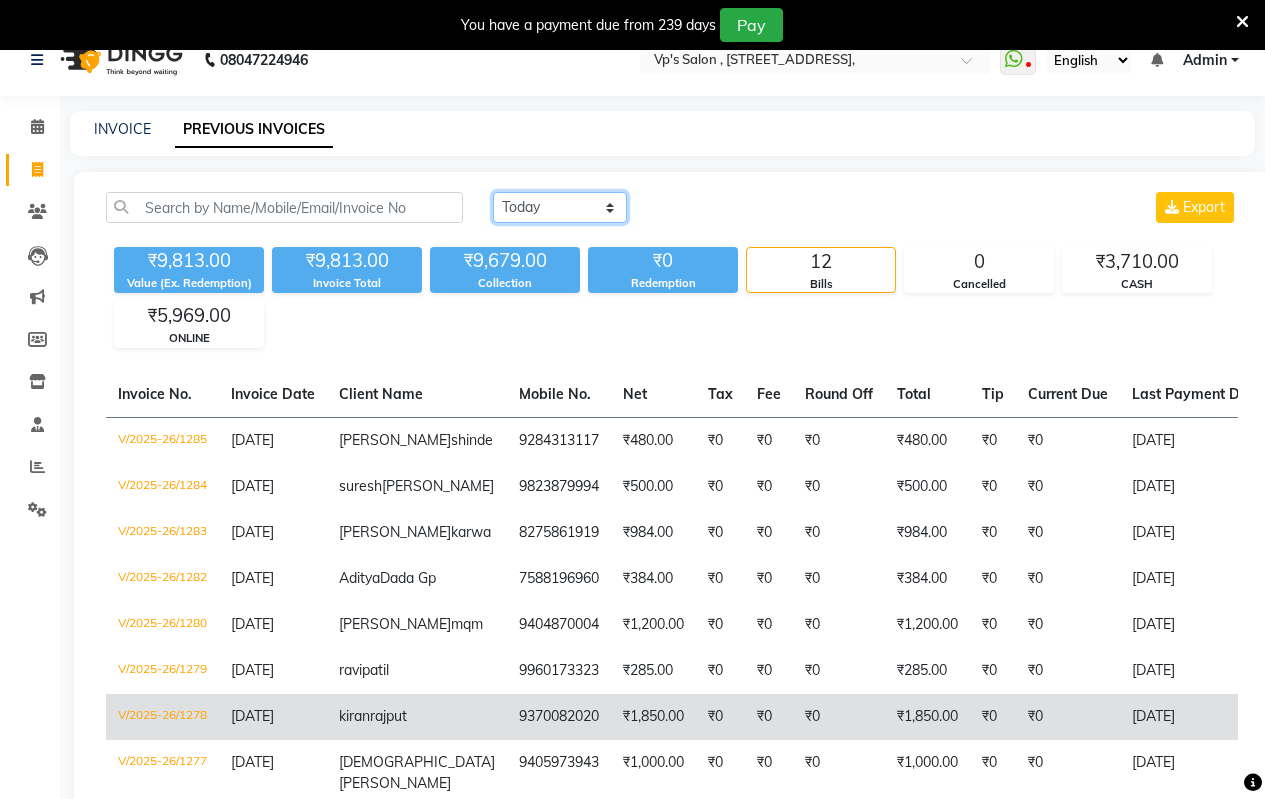scroll, scrollTop: 0, scrollLeft: 0, axis: both 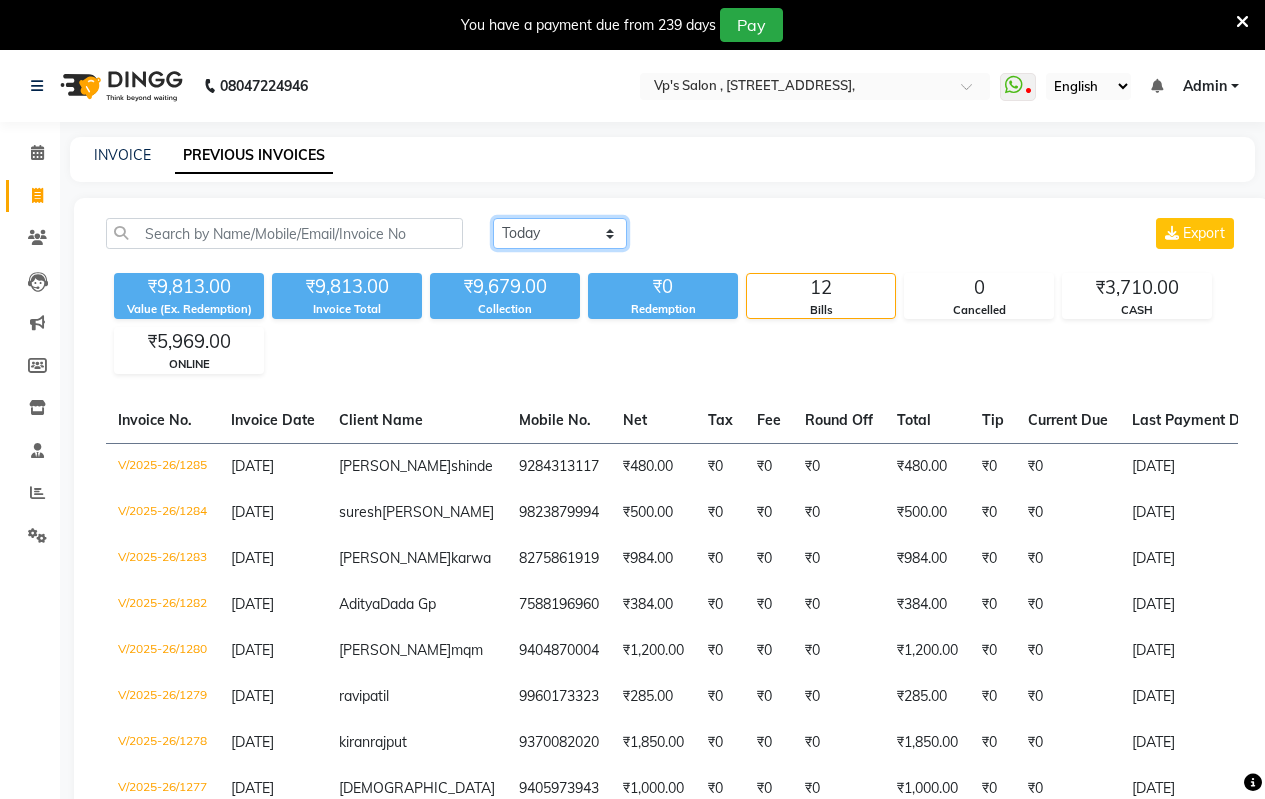 click on "[DATE] [DATE] Custom Range" 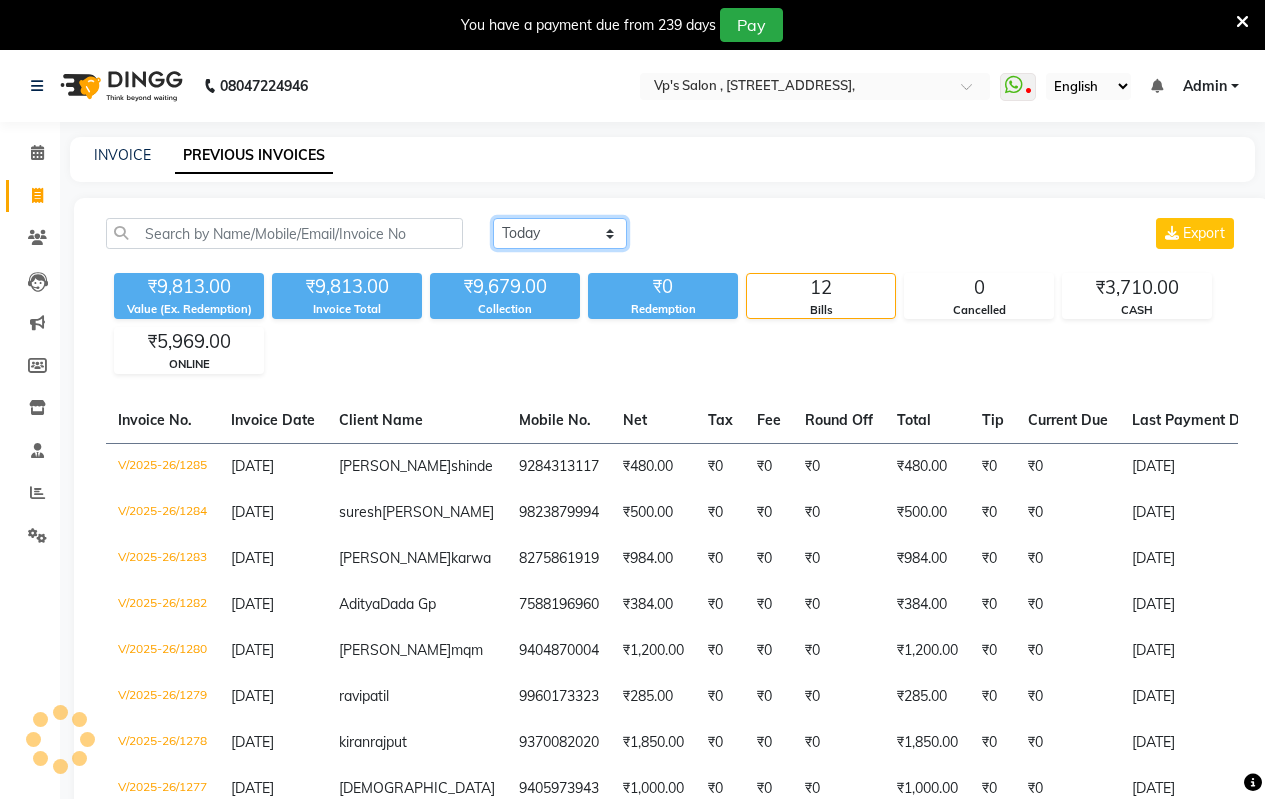 click on "[DATE] [DATE] Custom Range" 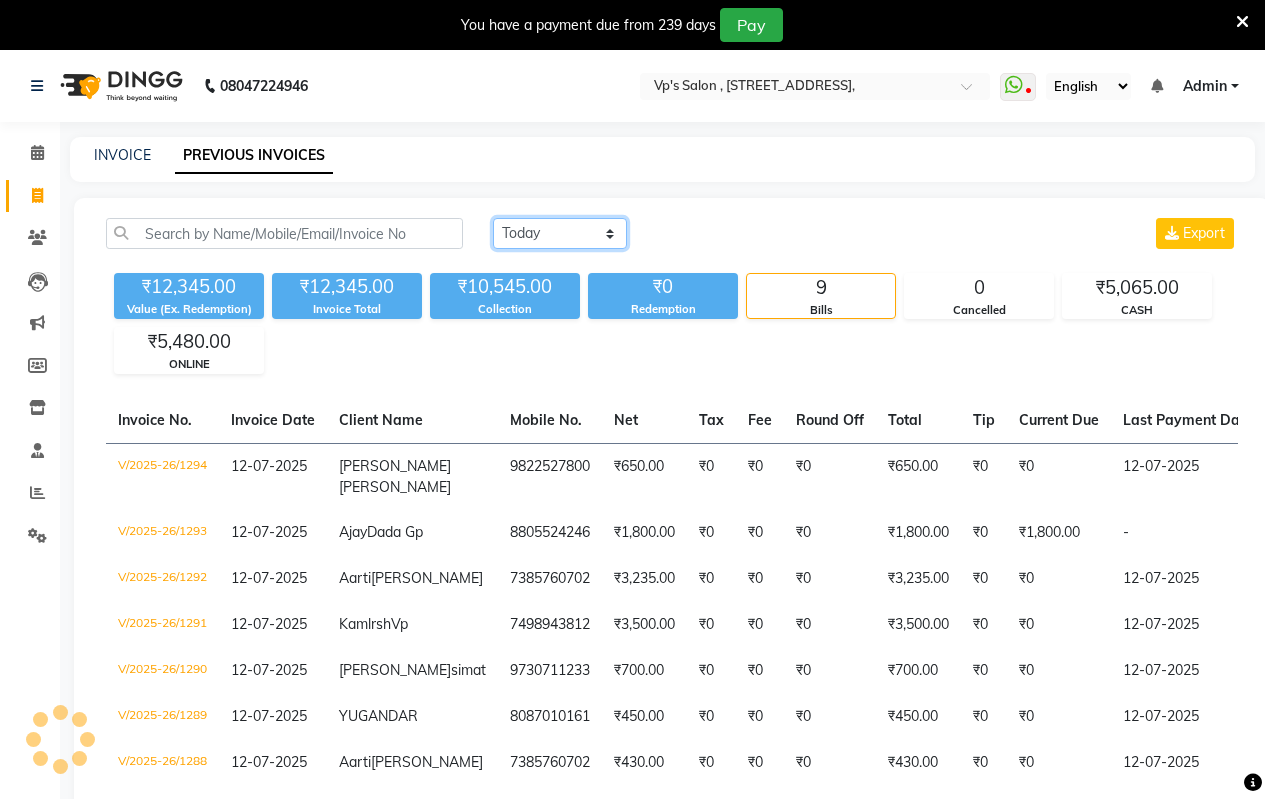 click on "[DATE] [DATE] Custom Range" 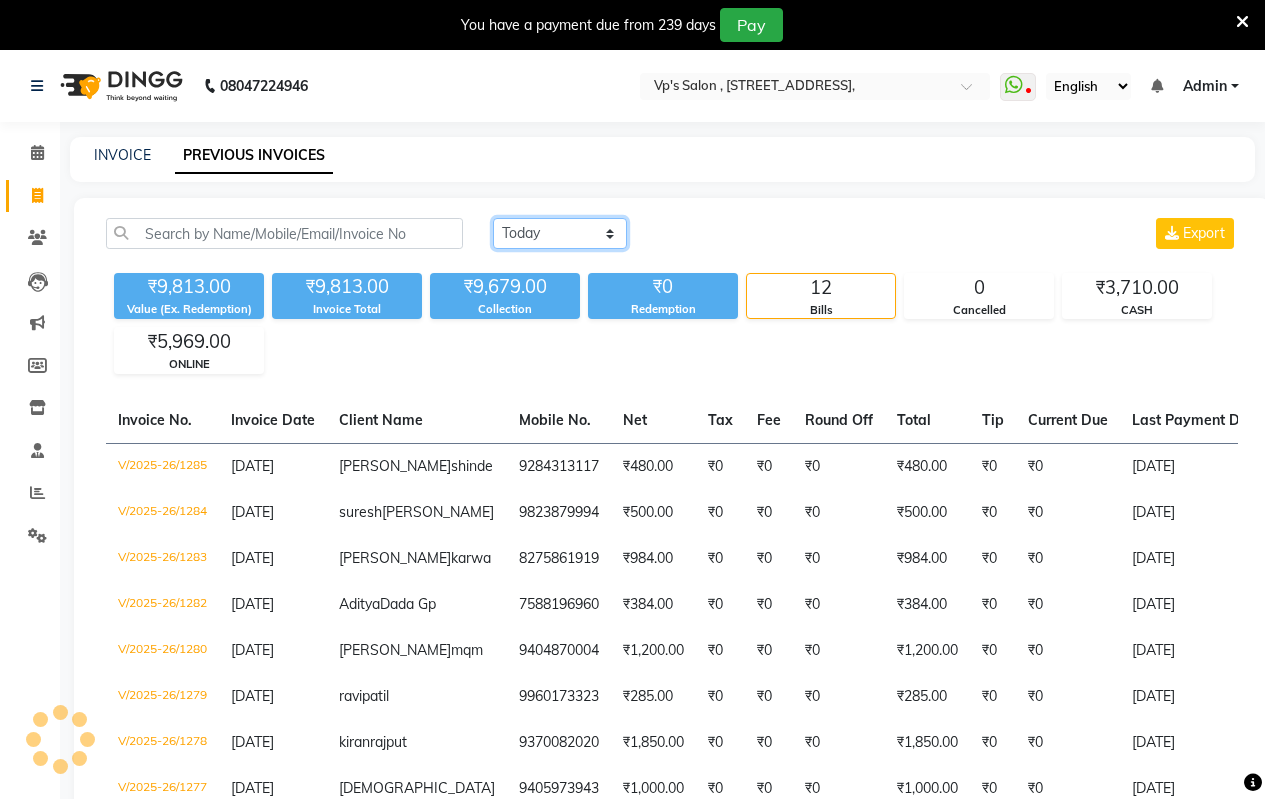 click on "[DATE] [DATE] Custom Range" 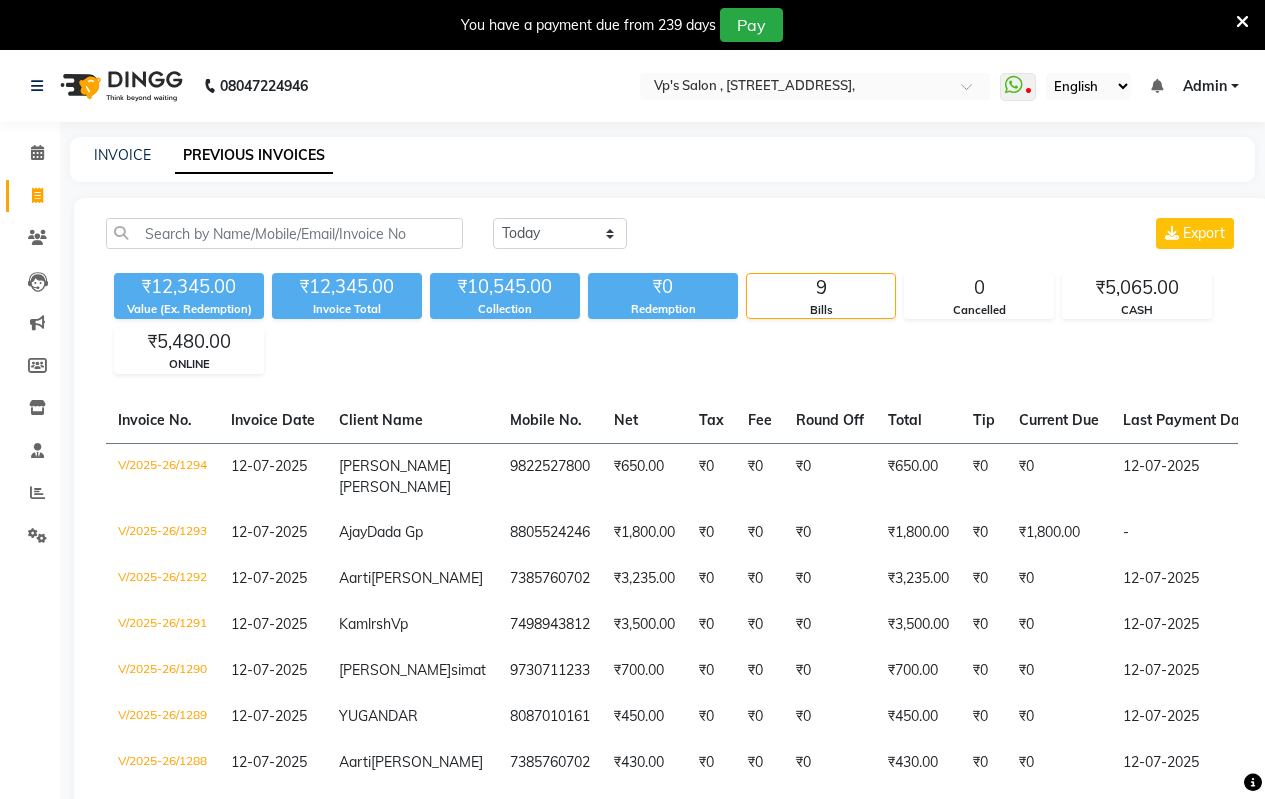 drag, startPoint x: 540, startPoint y: 234, endPoint x: 637, endPoint y: 231, distance: 97.04638 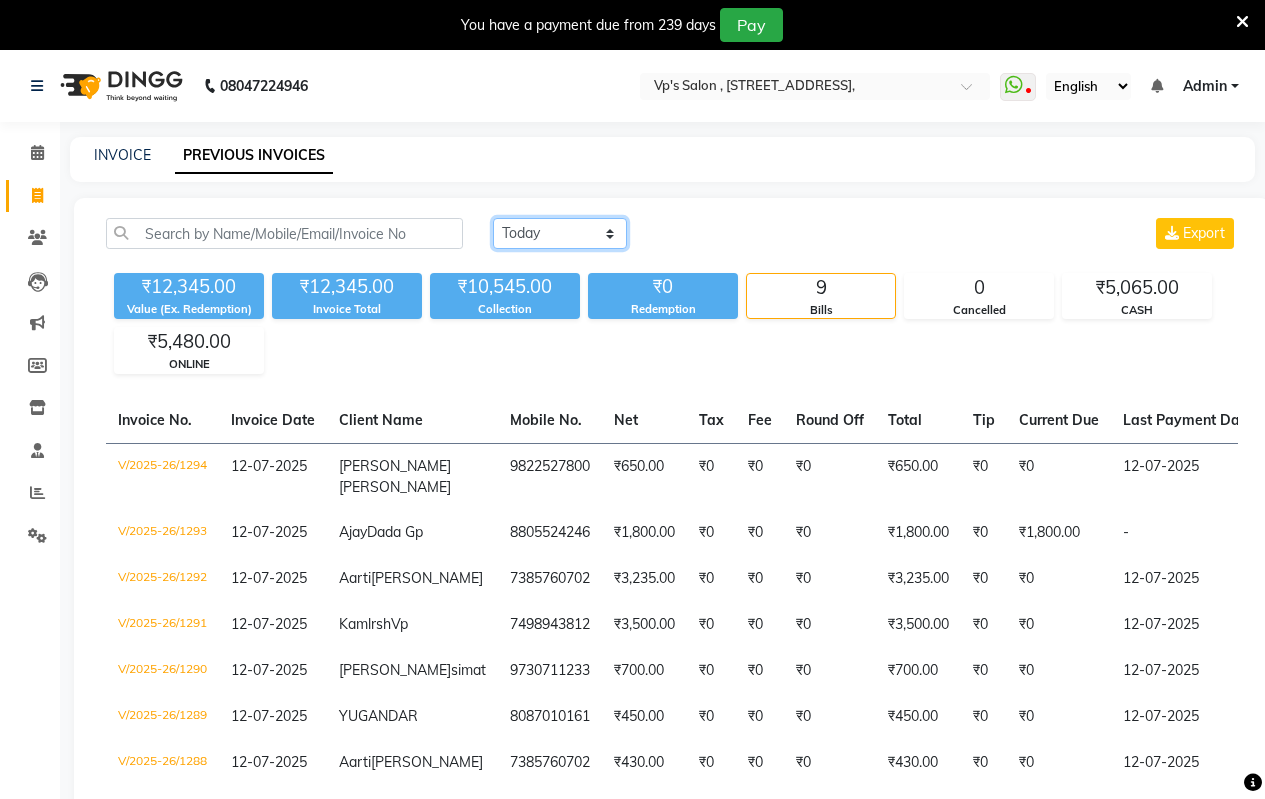 click on "[DATE] [DATE] Custom Range" 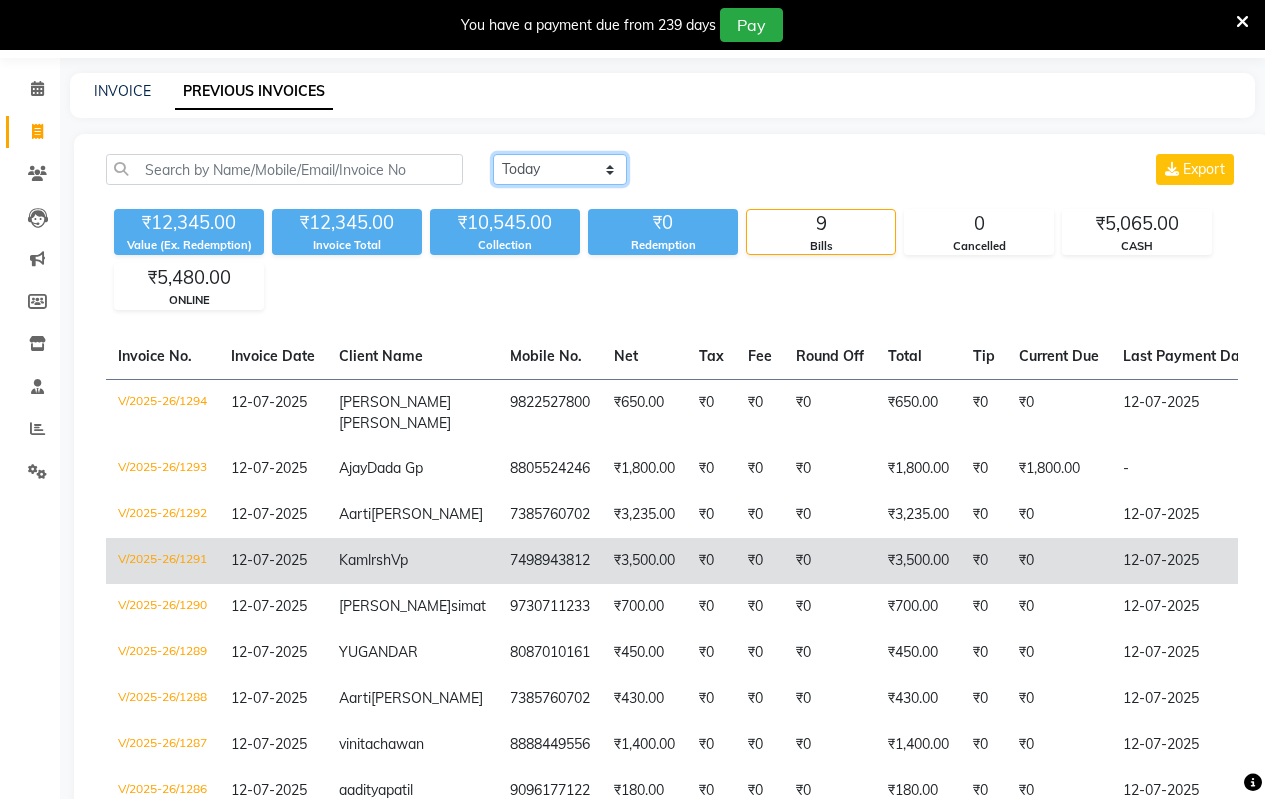 scroll, scrollTop: 100, scrollLeft: 0, axis: vertical 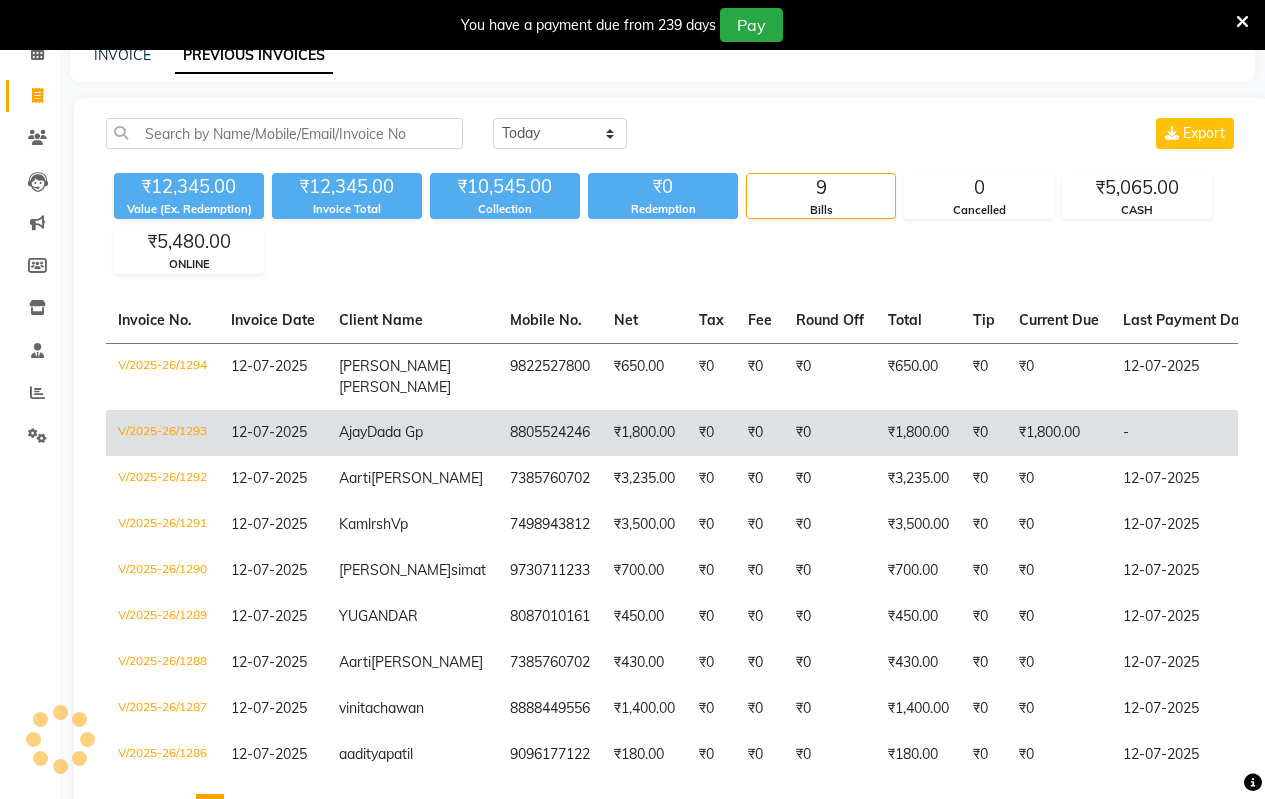 click on "₹1,800.00" 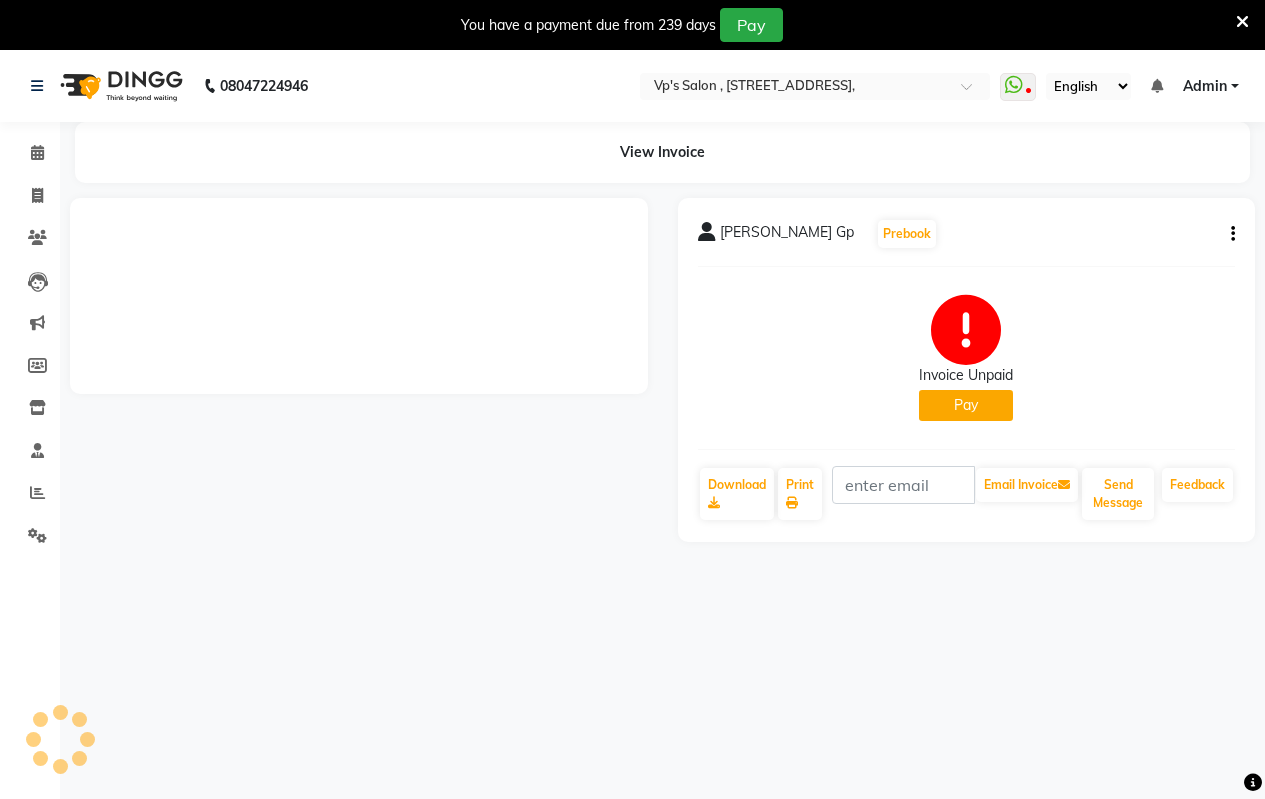 scroll, scrollTop: 0, scrollLeft: 0, axis: both 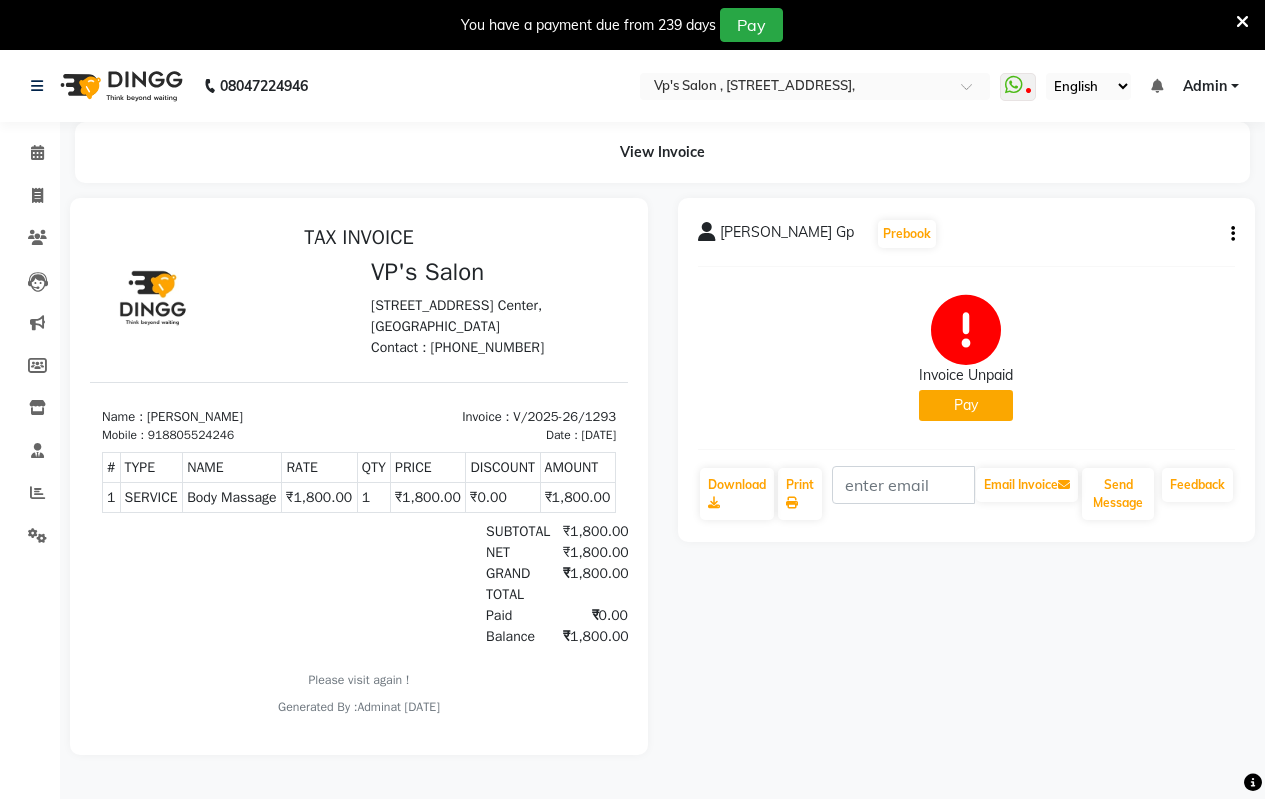 click 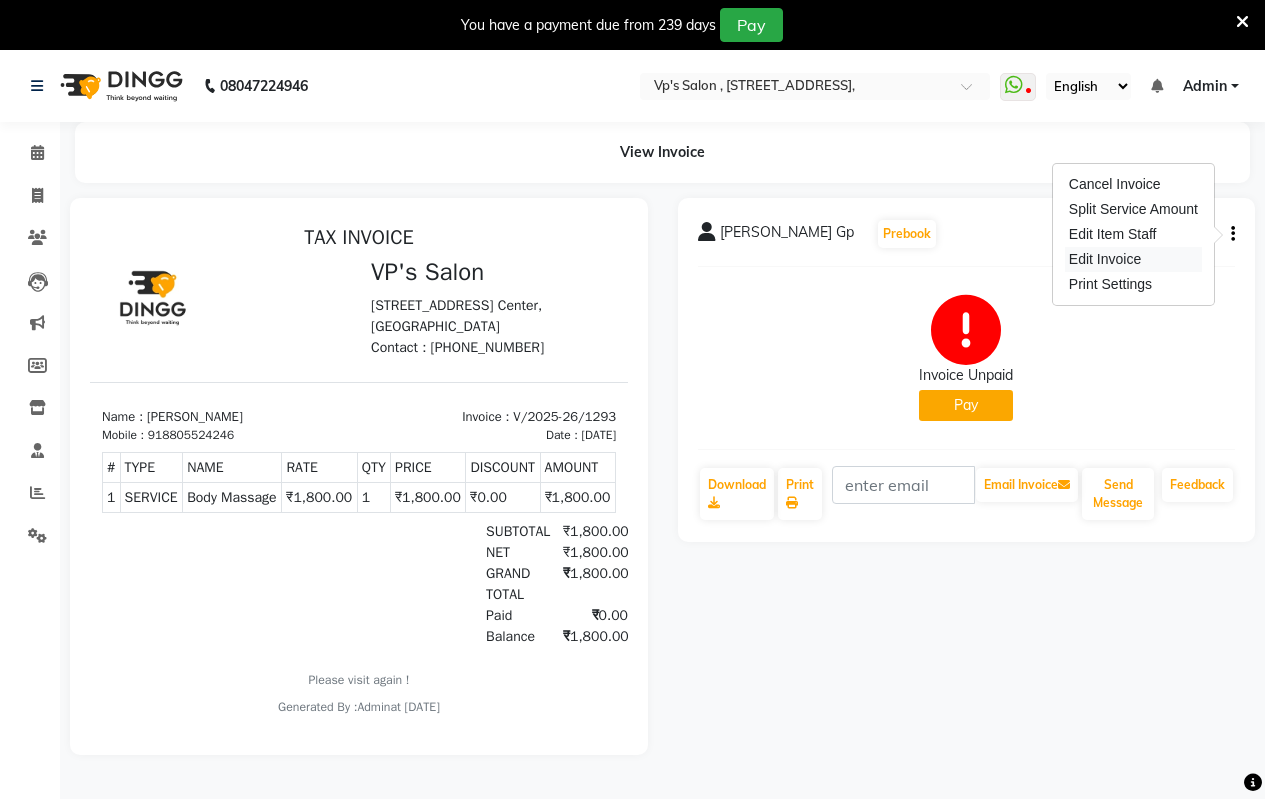 click on "Edit Invoice" at bounding box center [1133, 259] 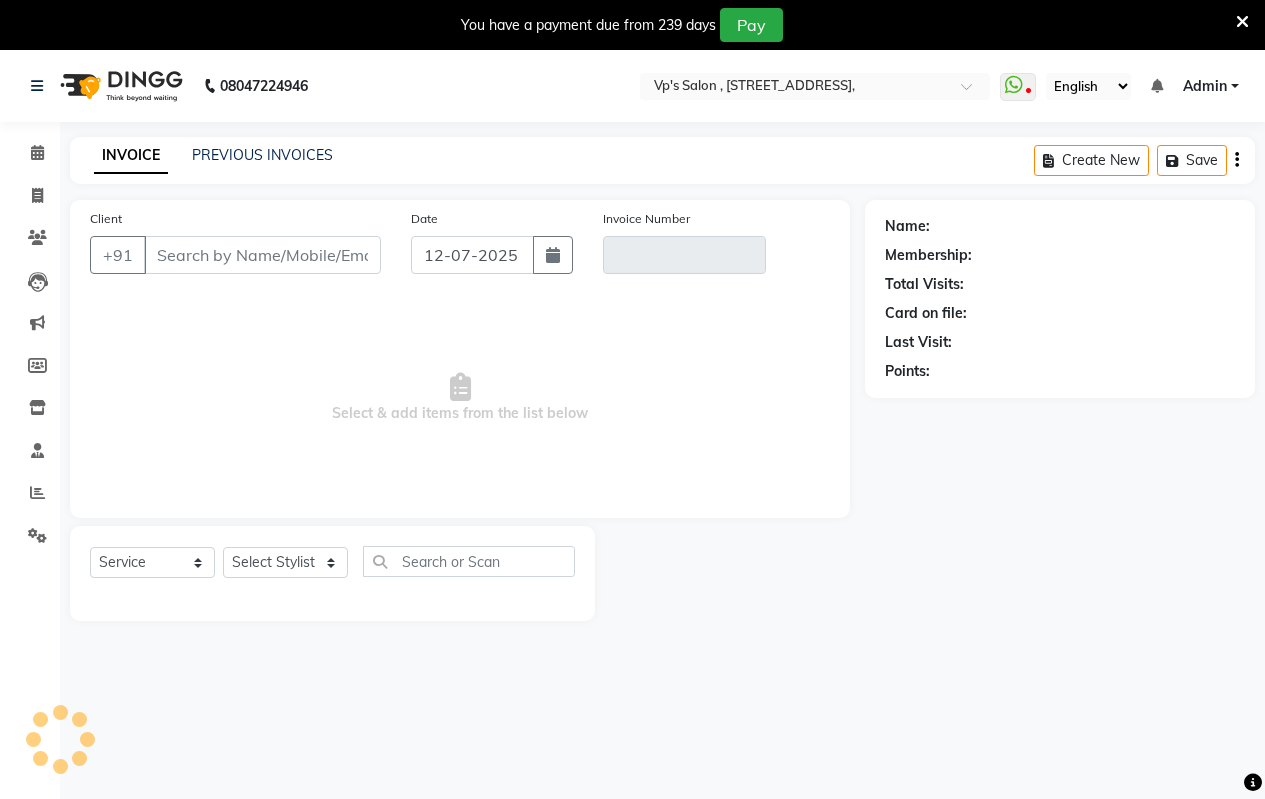scroll, scrollTop: 50, scrollLeft: 0, axis: vertical 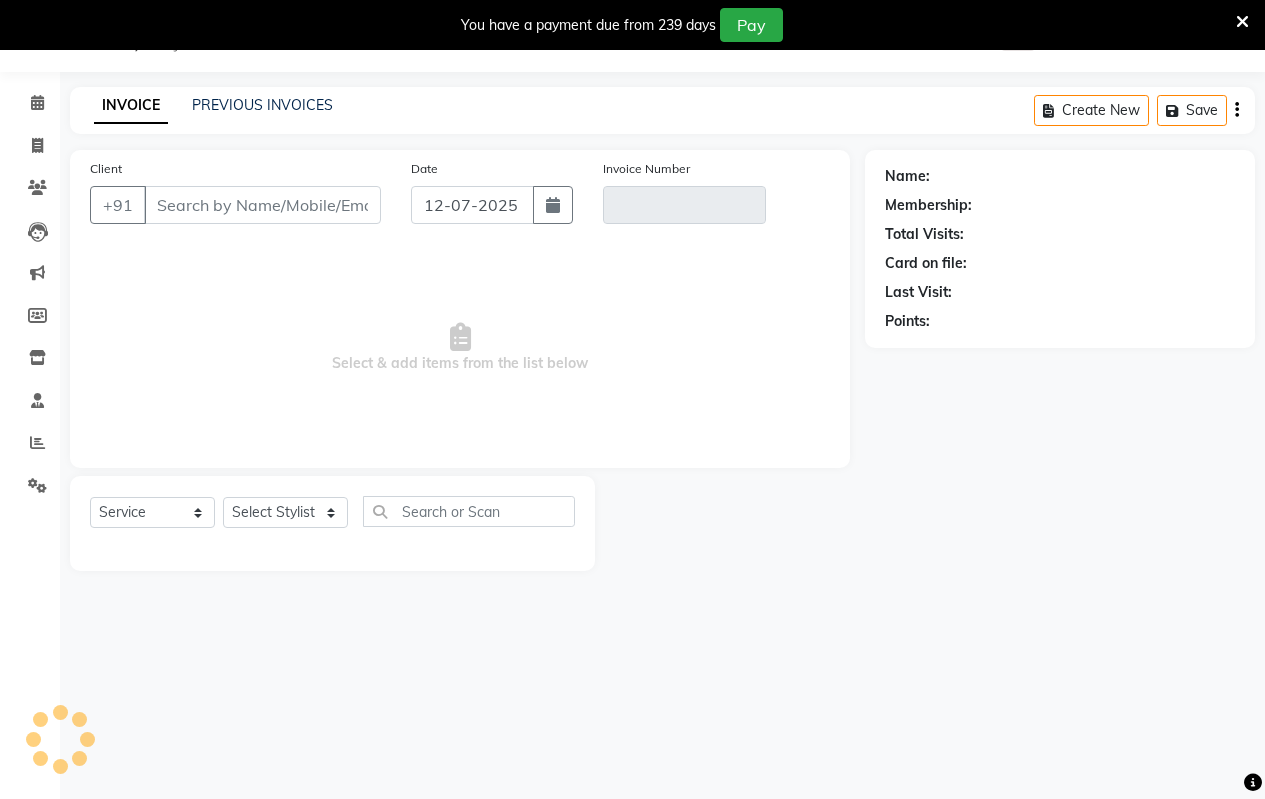 type on "8805524246" 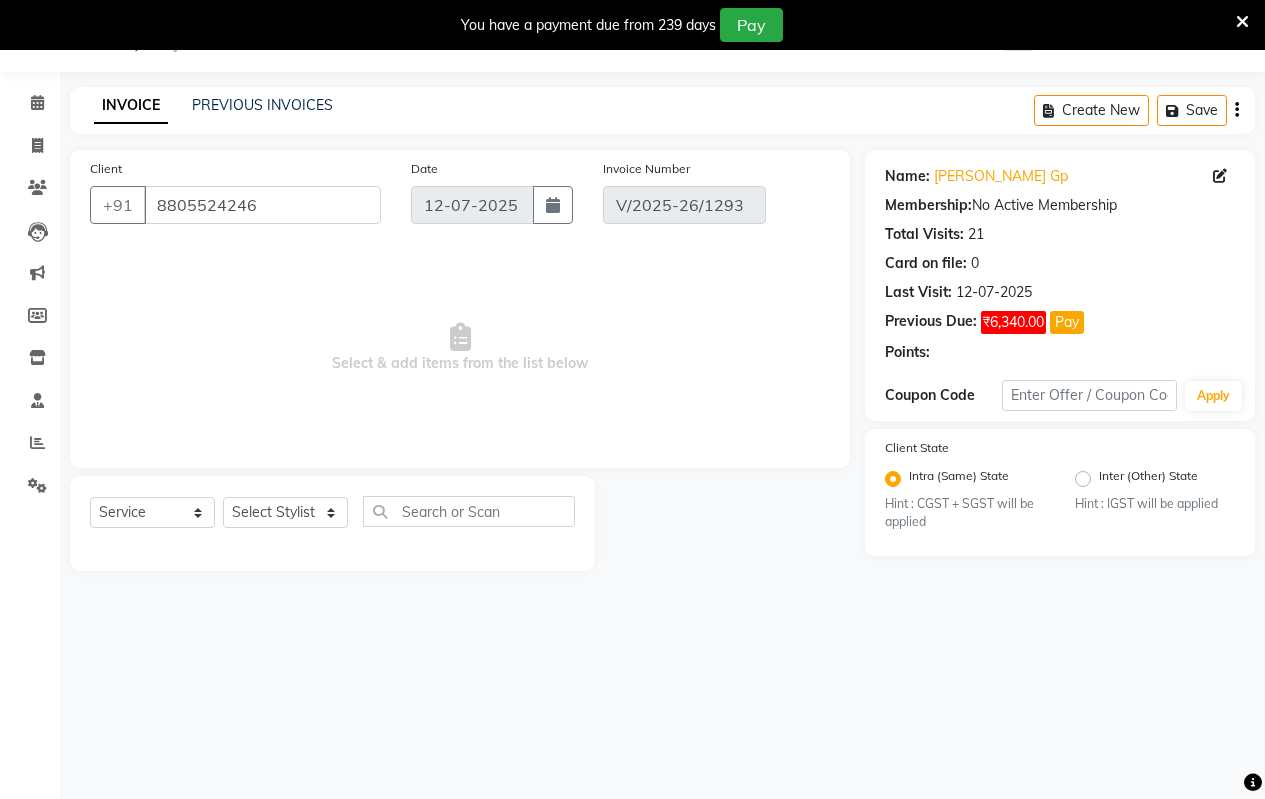 select on "select" 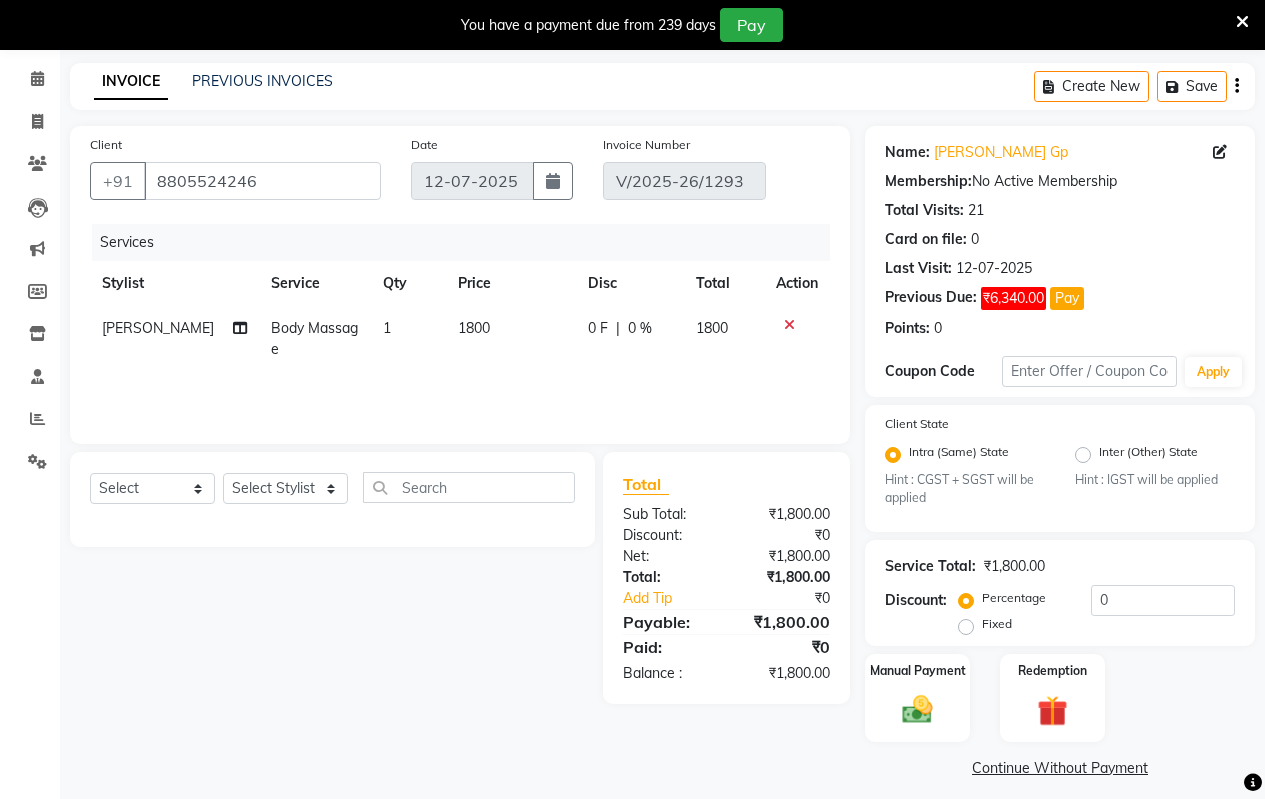scroll, scrollTop: 88, scrollLeft: 0, axis: vertical 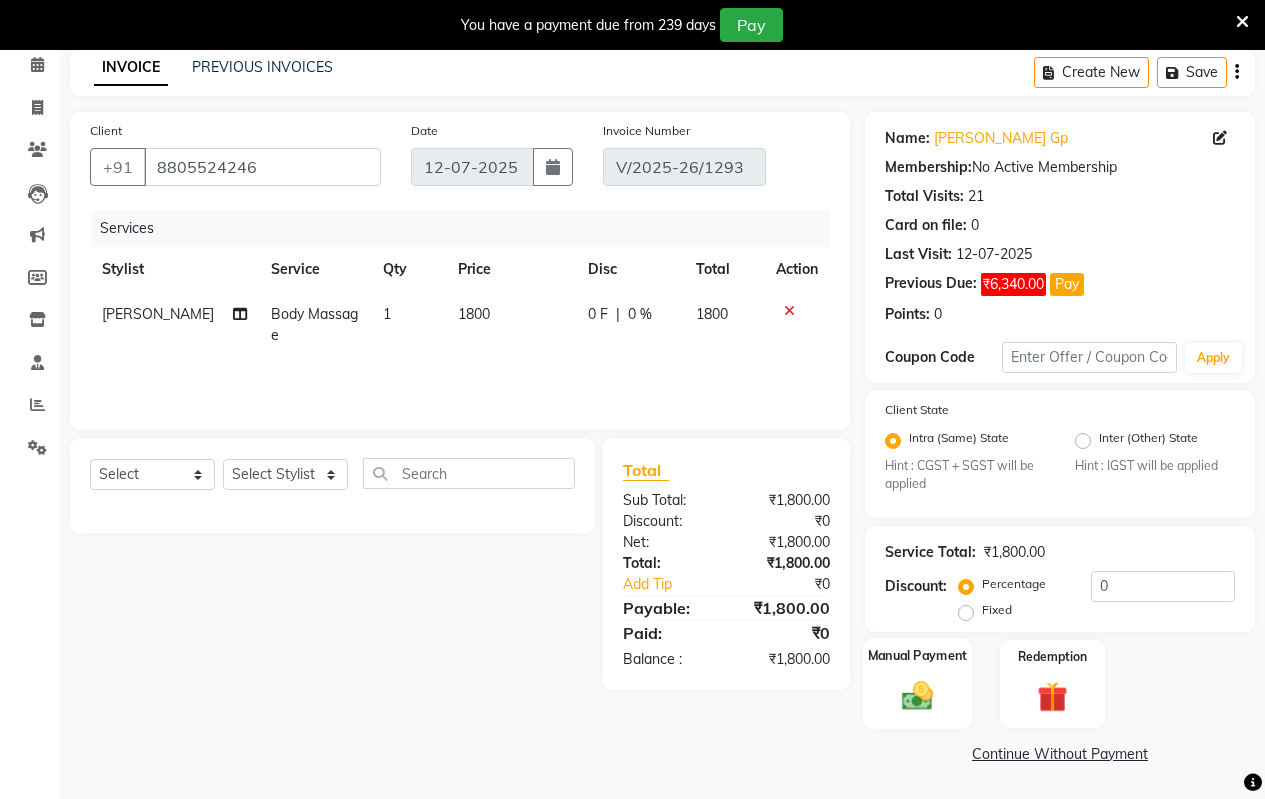 click 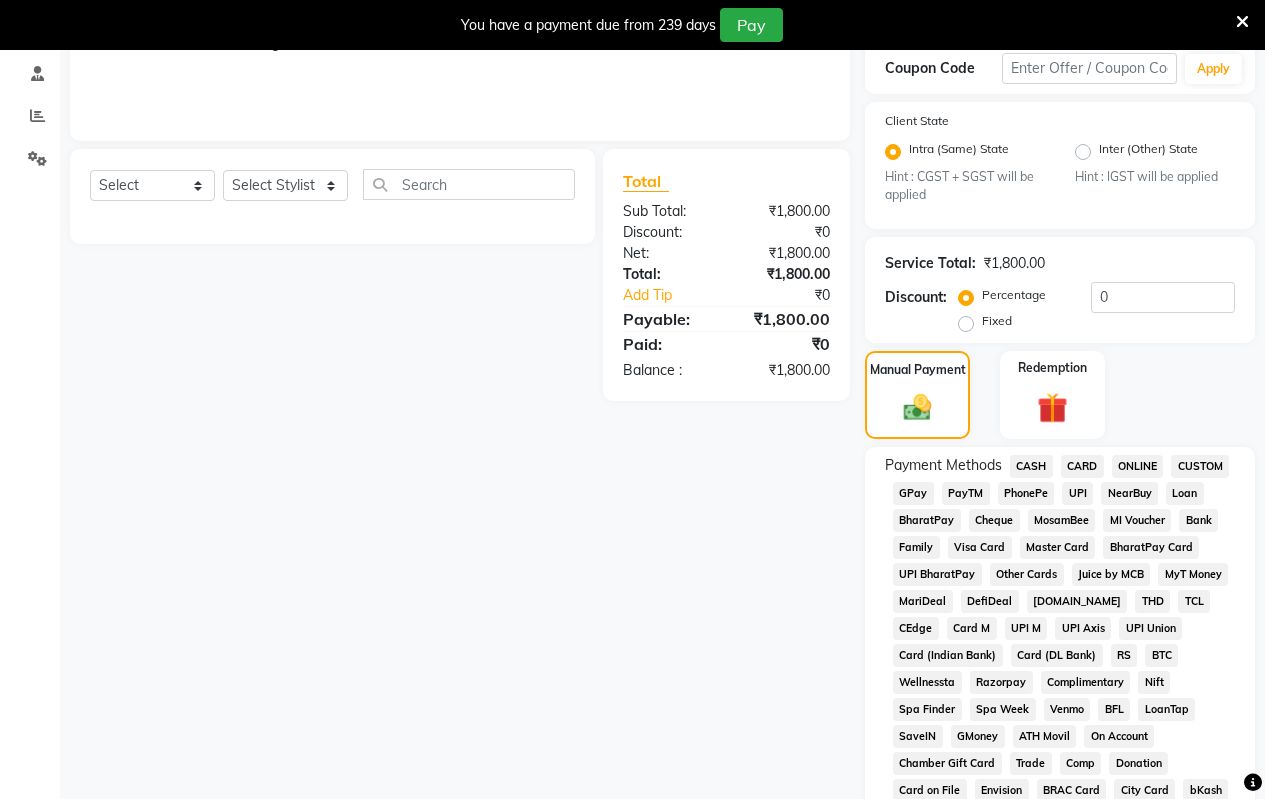 scroll, scrollTop: 388, scrollLeft: 0, axis: vertical 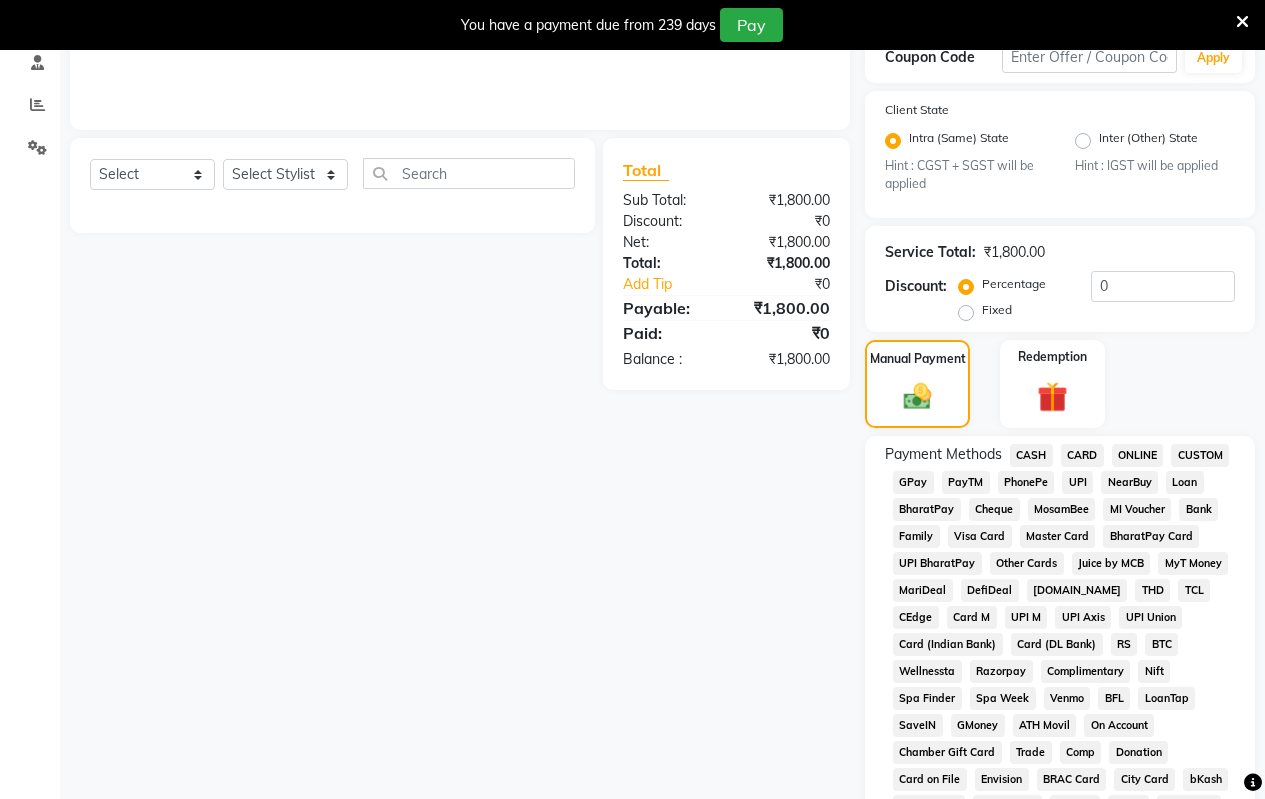 click on "ONLINE" 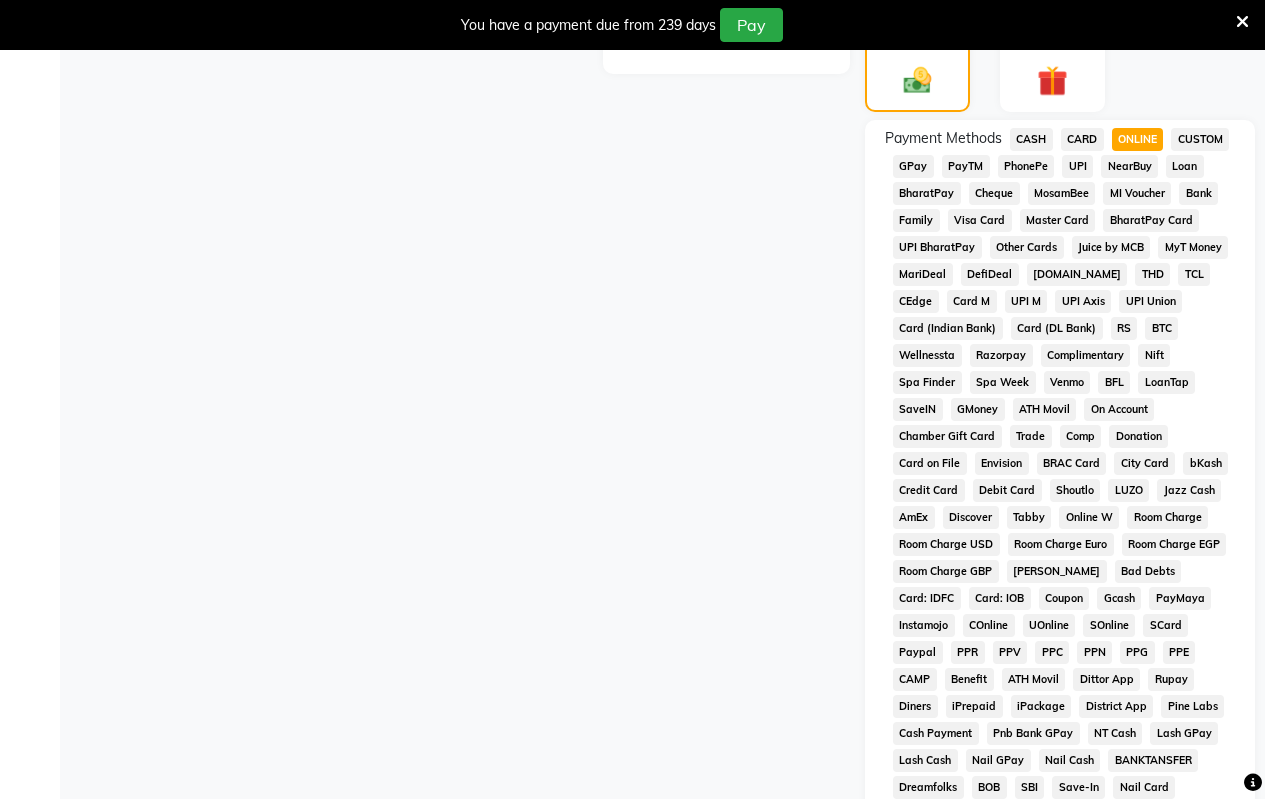 scroll, scrollTop: 969, scrollLeft: 0, axis: vertical 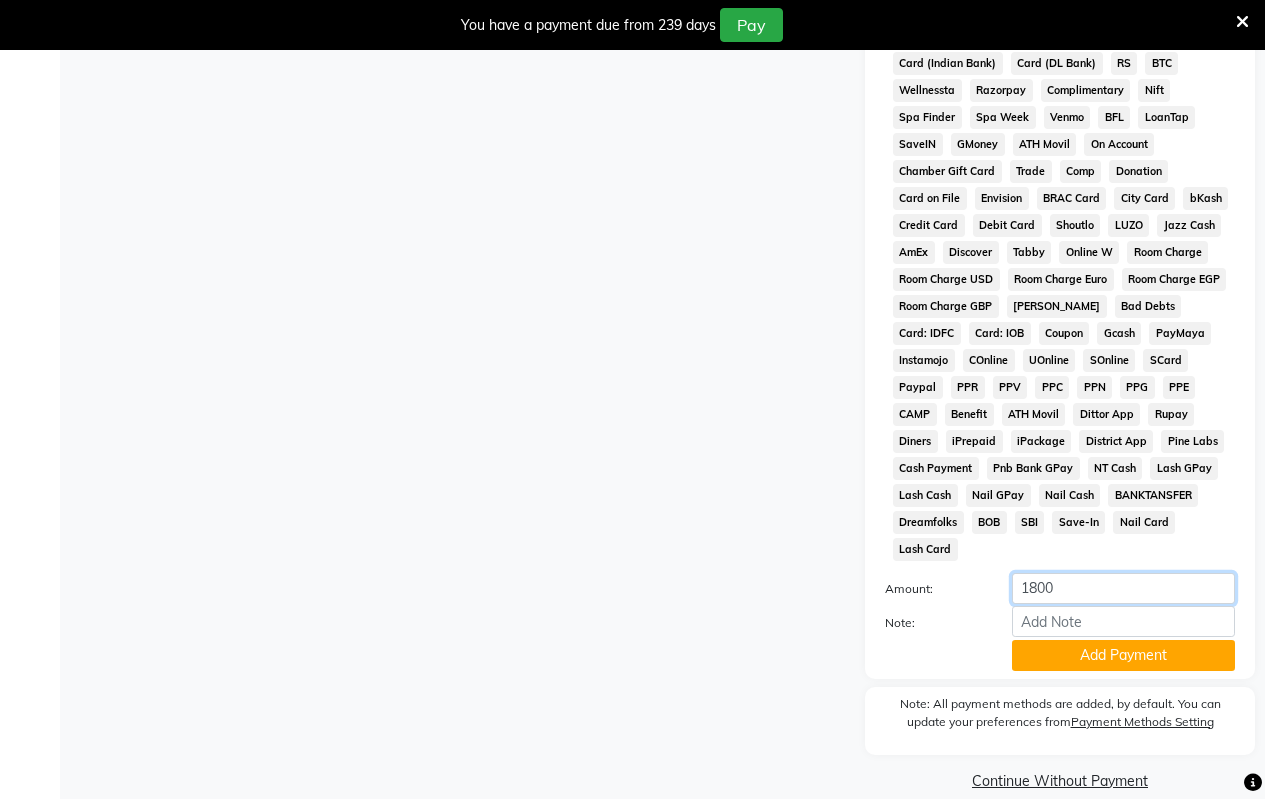 click on "1800" 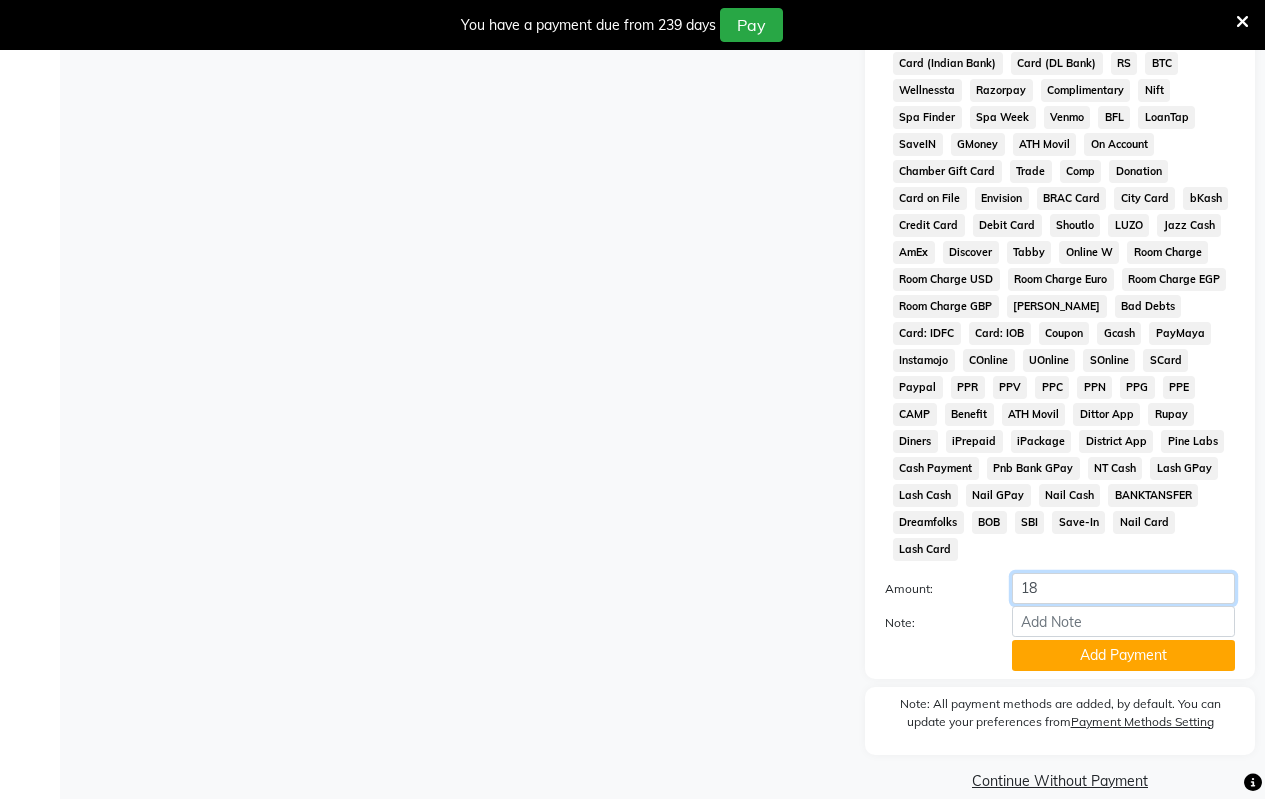 type on "1" 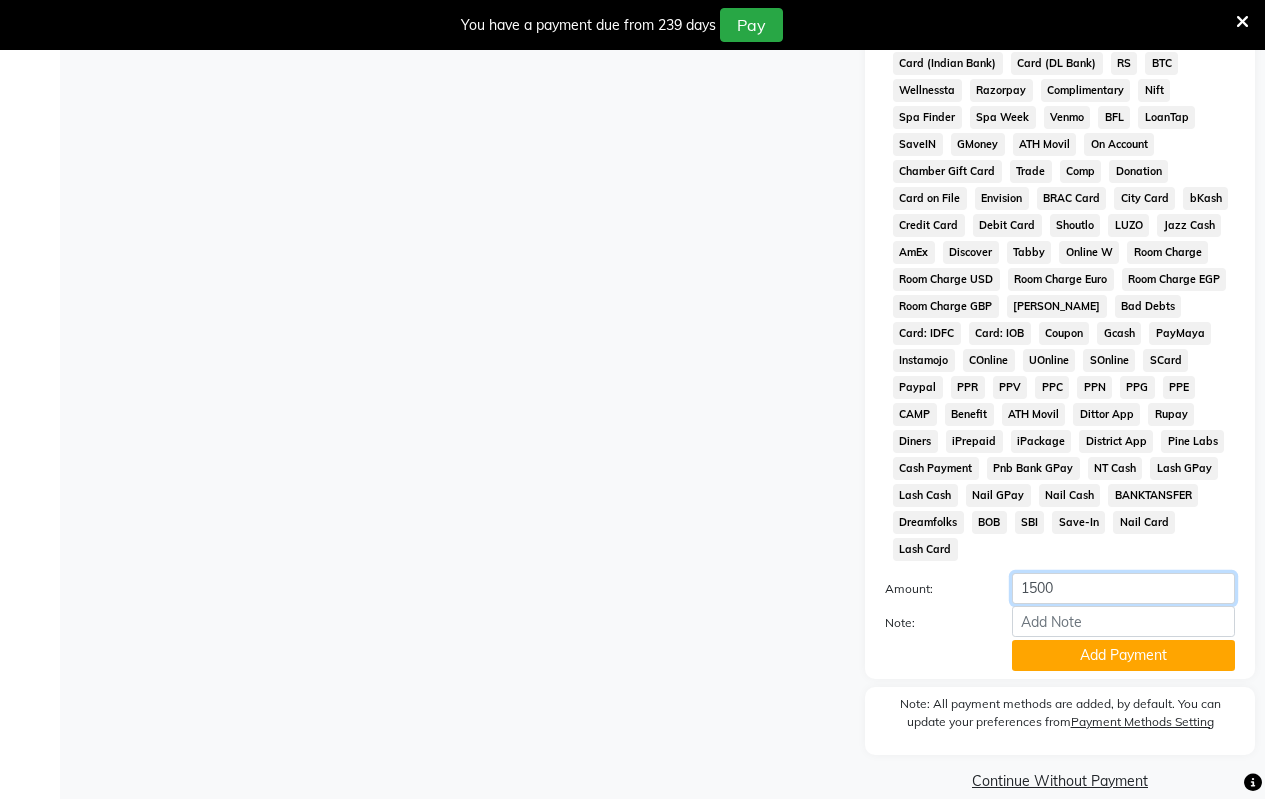 type on "1500" 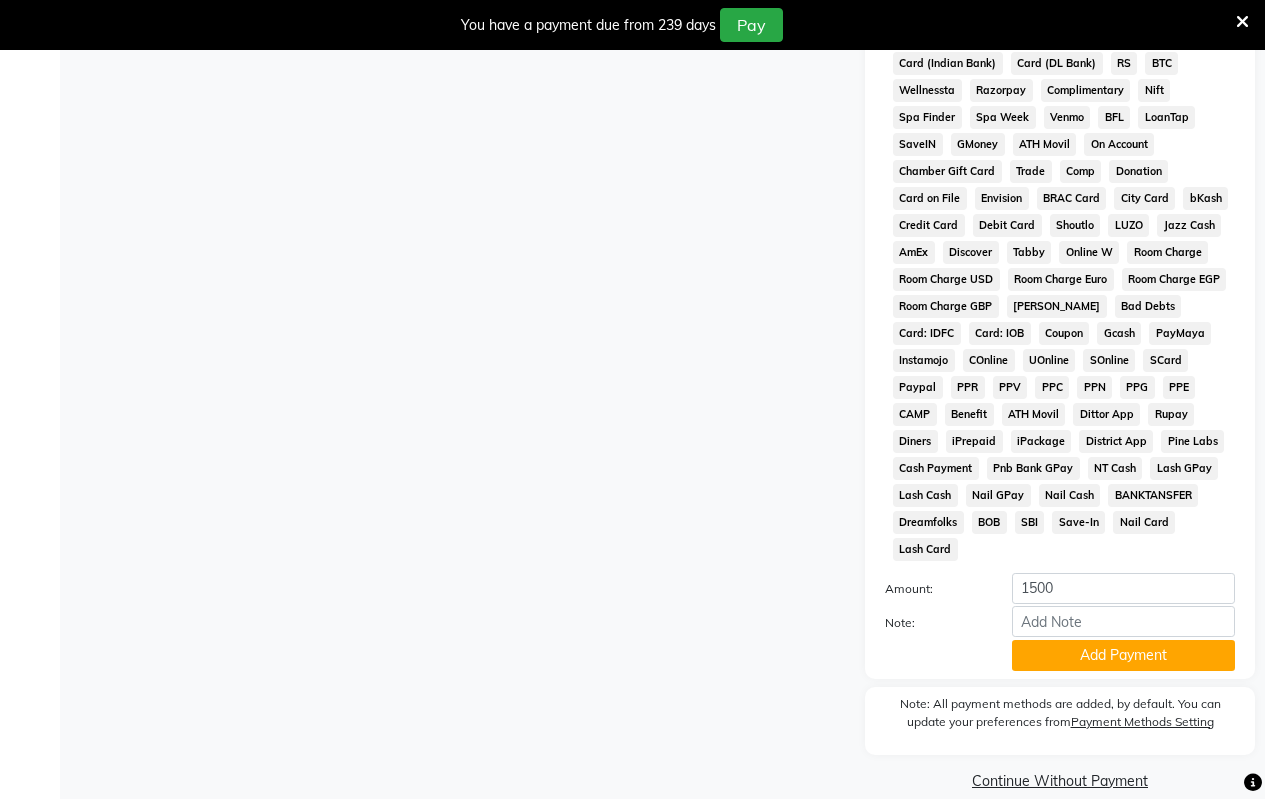 click on "Add Payment" 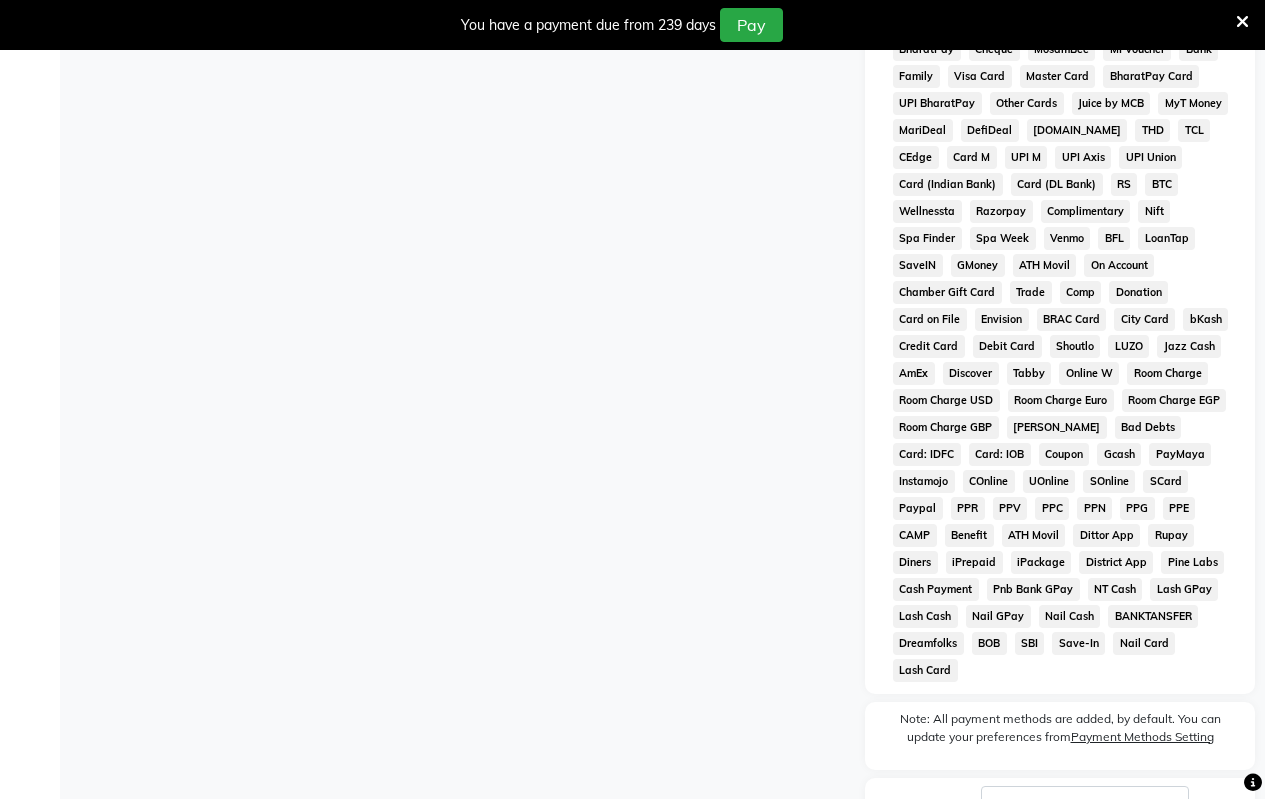 scroll, scrollTop: 947, scrollLeft: 0, axis: vertical 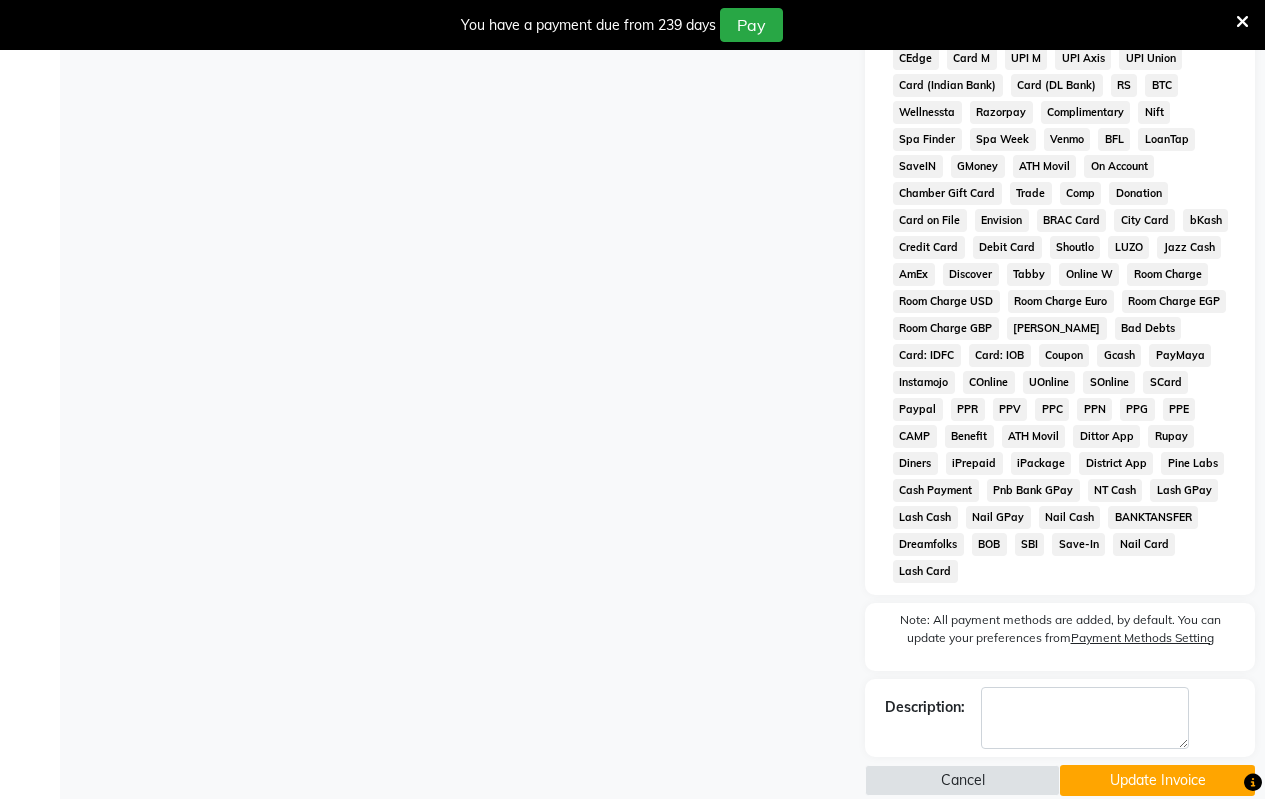click on "Update Invoice" 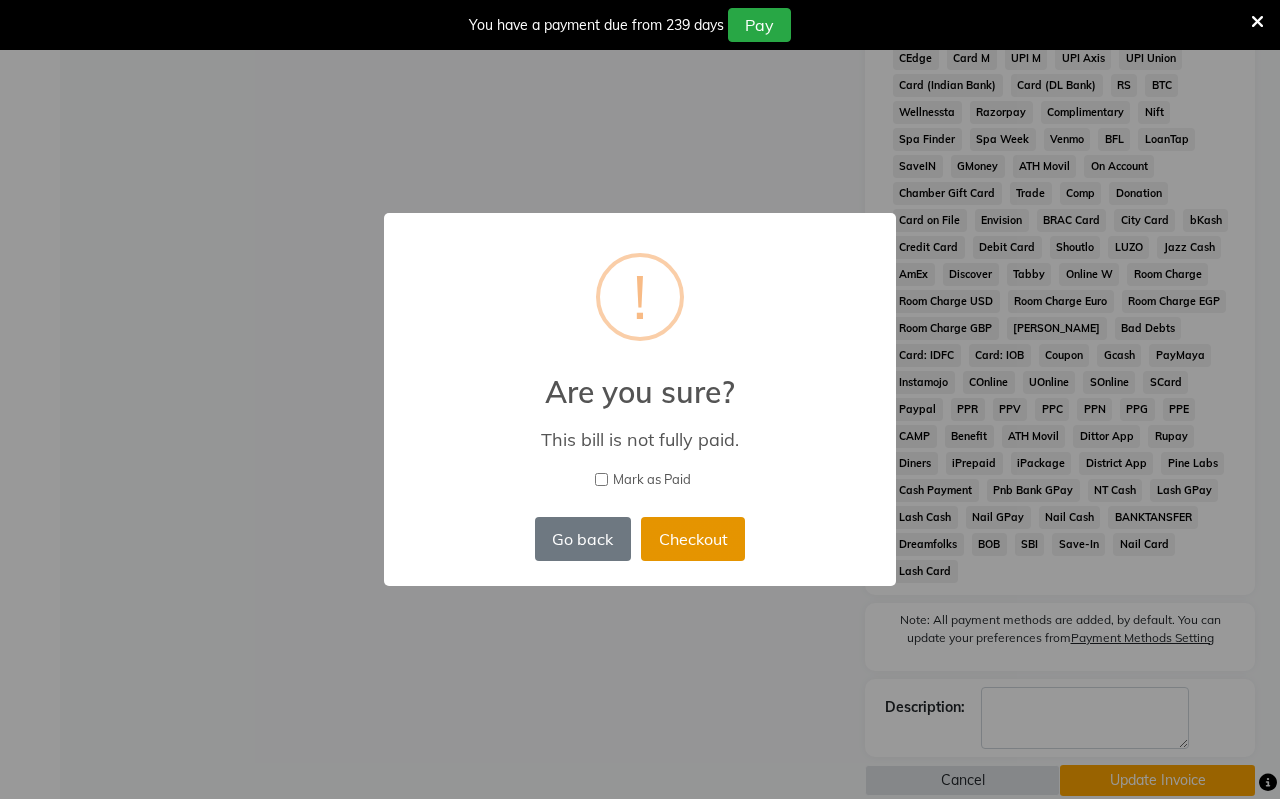 click on "Checkout" at bounding box center (693, 539) 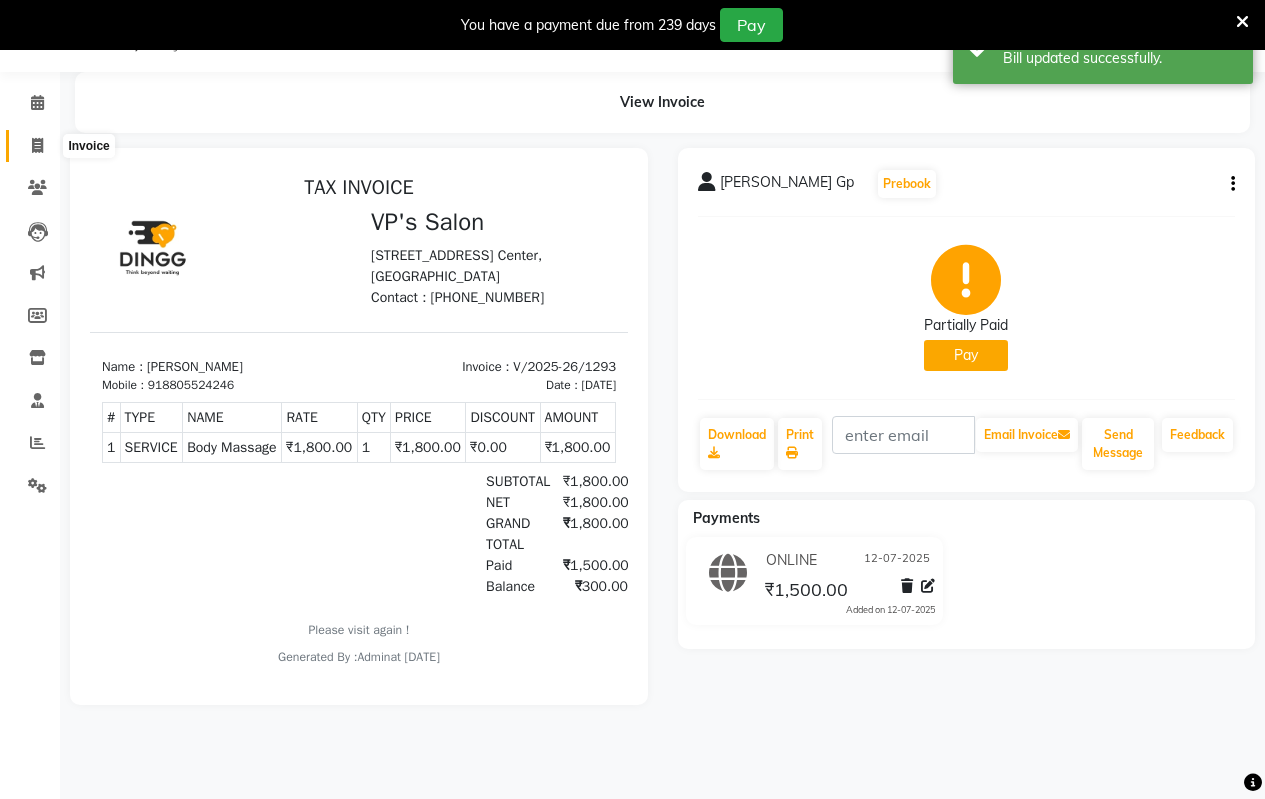 scroll, scrollTop: 0, scrollLeft: 0, axis: both 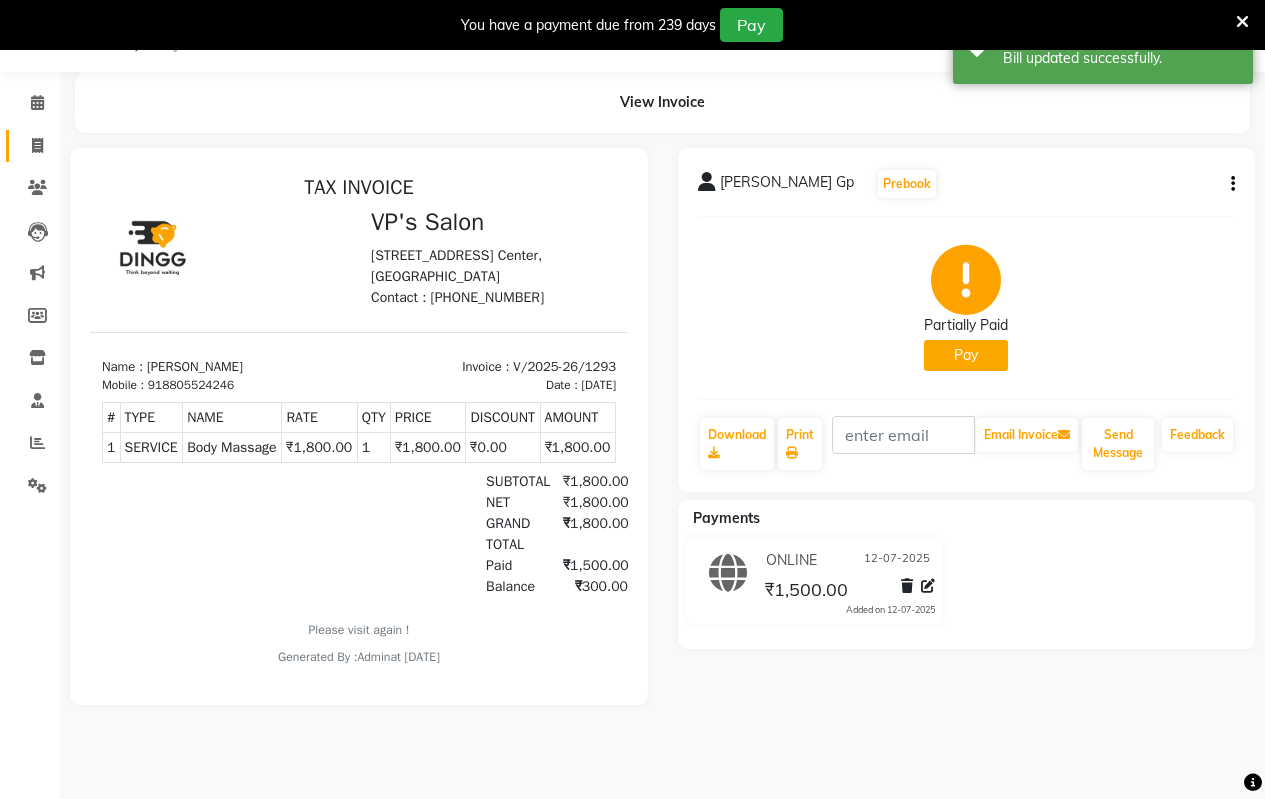 click on "Invoice" 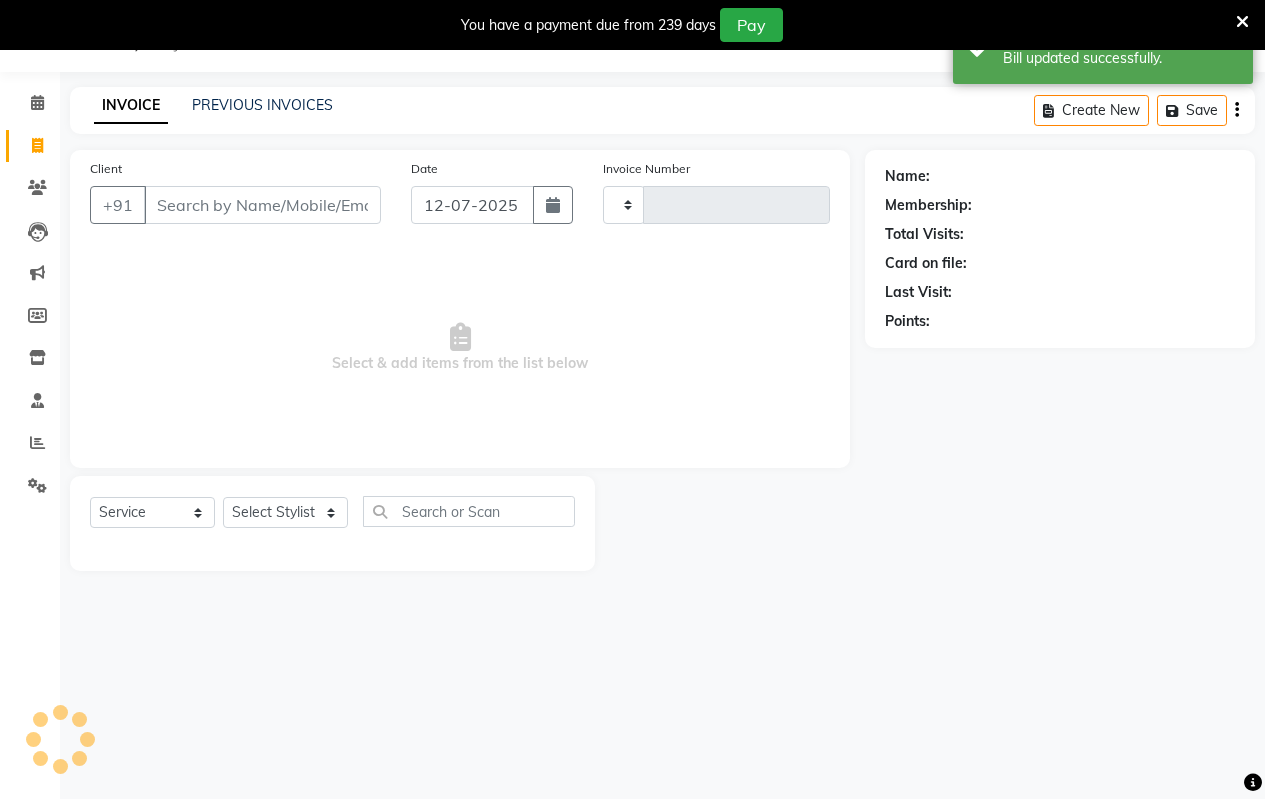 type on "1295" 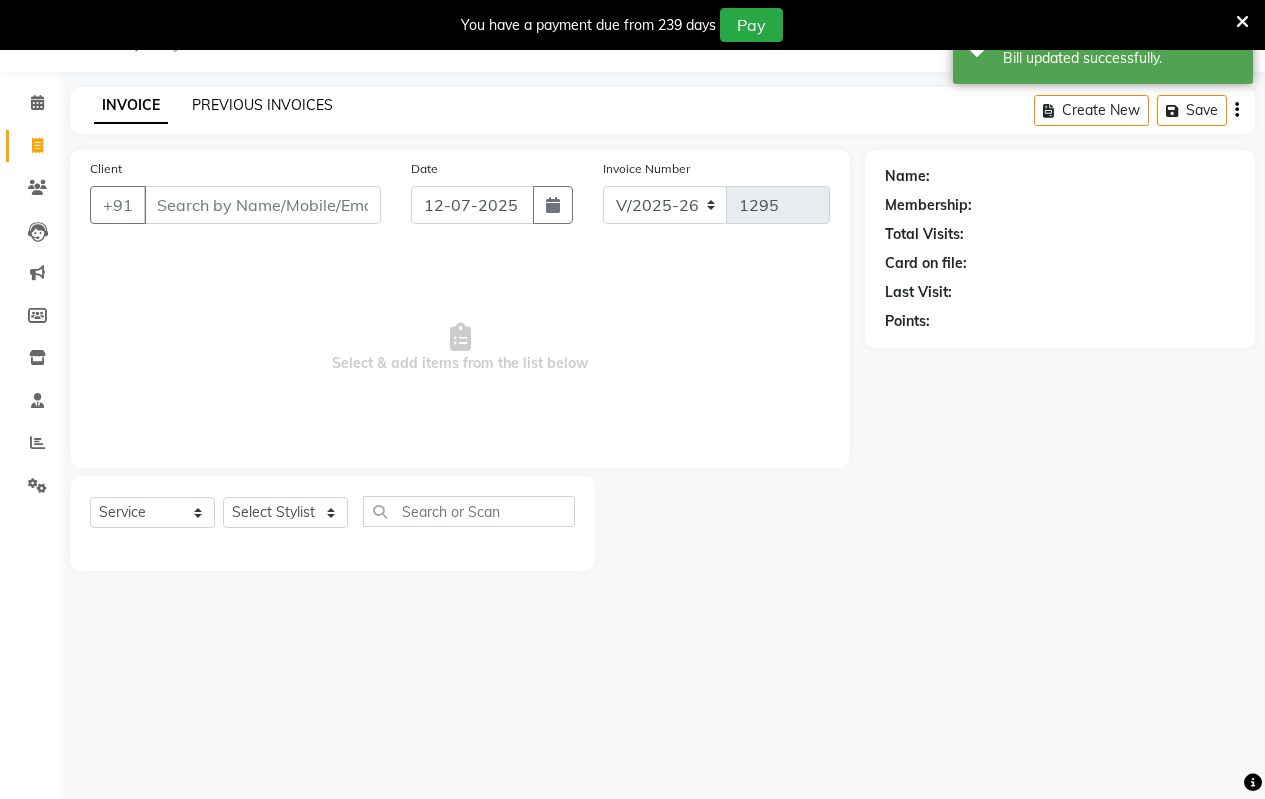 click on "PREVIOUS INVOICES" 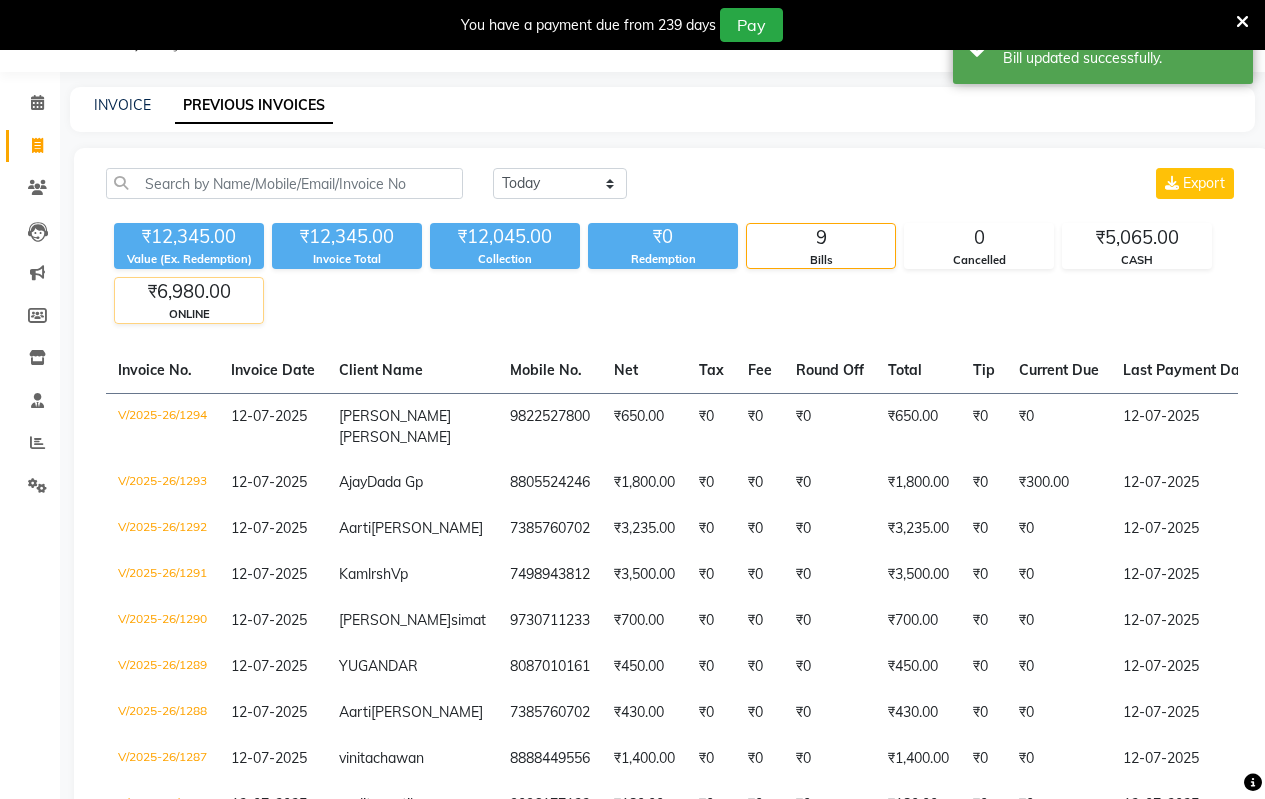 click on "ONLINE" 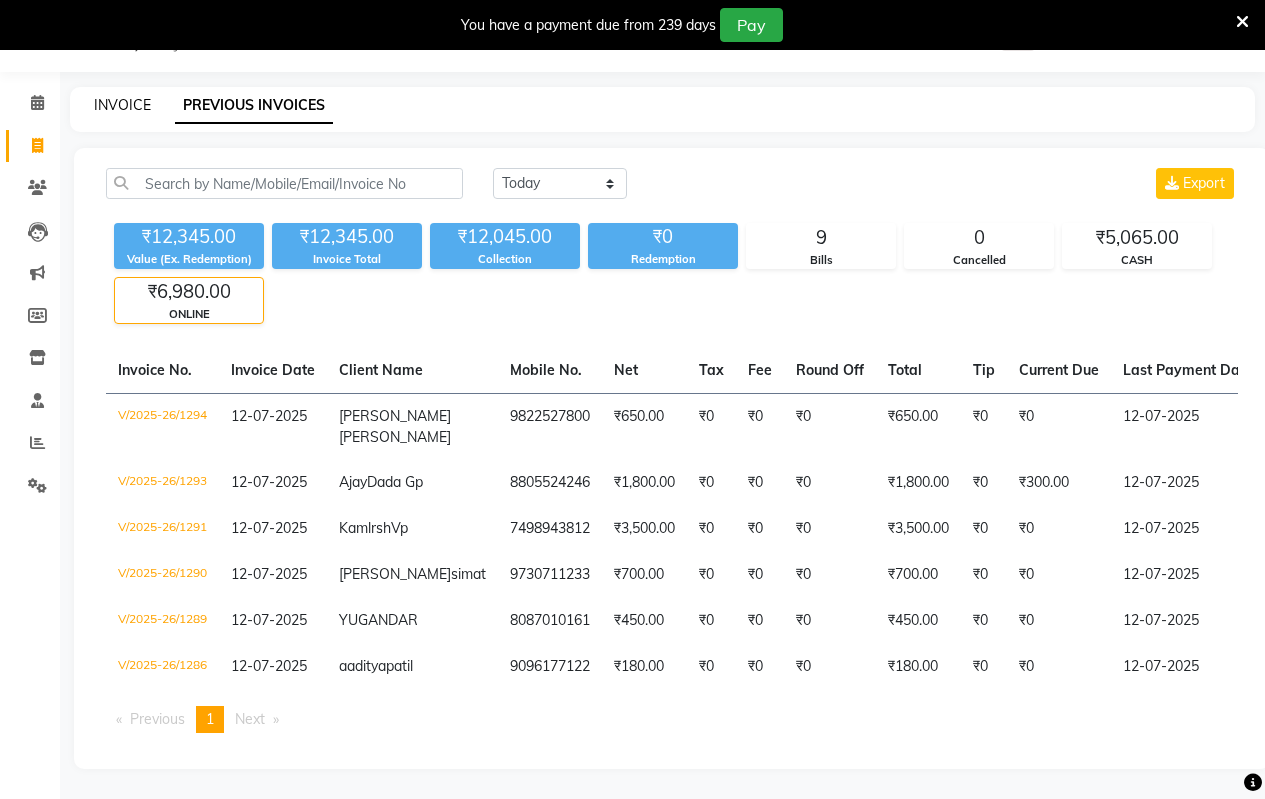 select on "service" 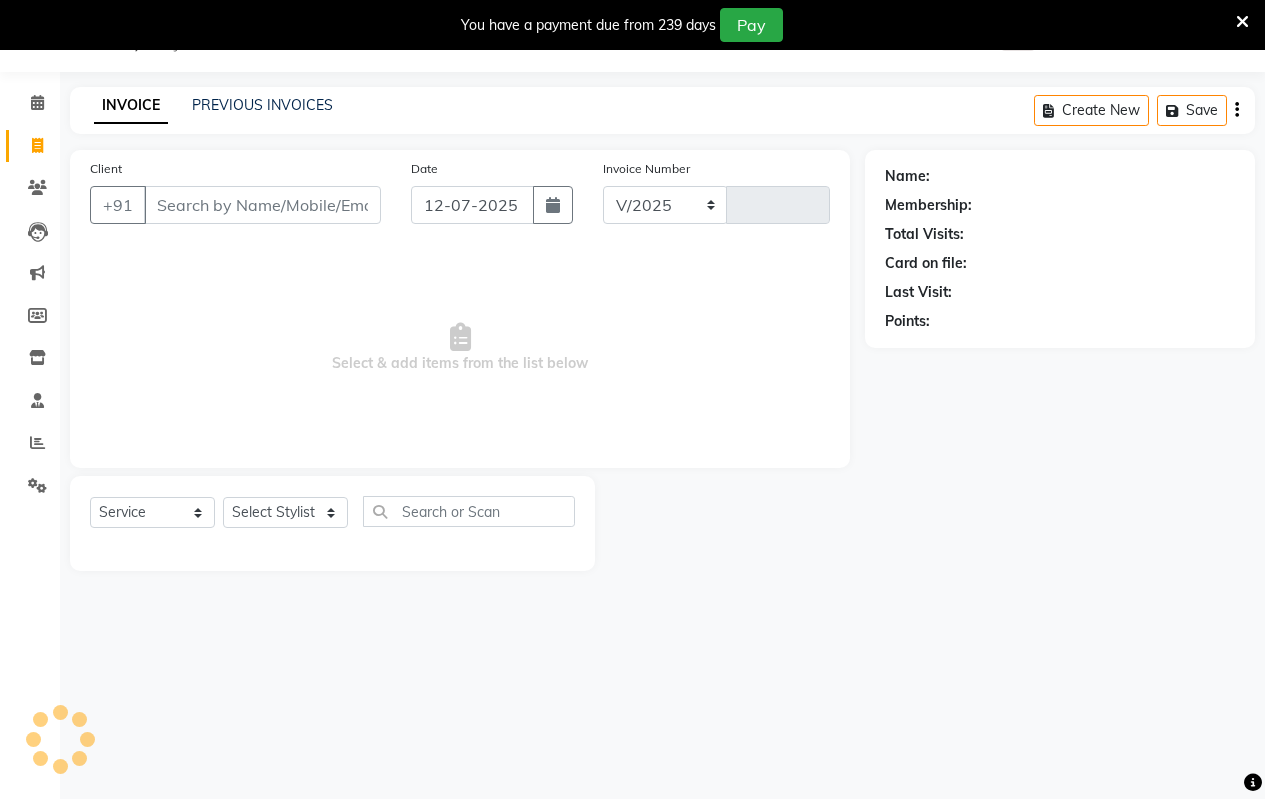 select on "4917" 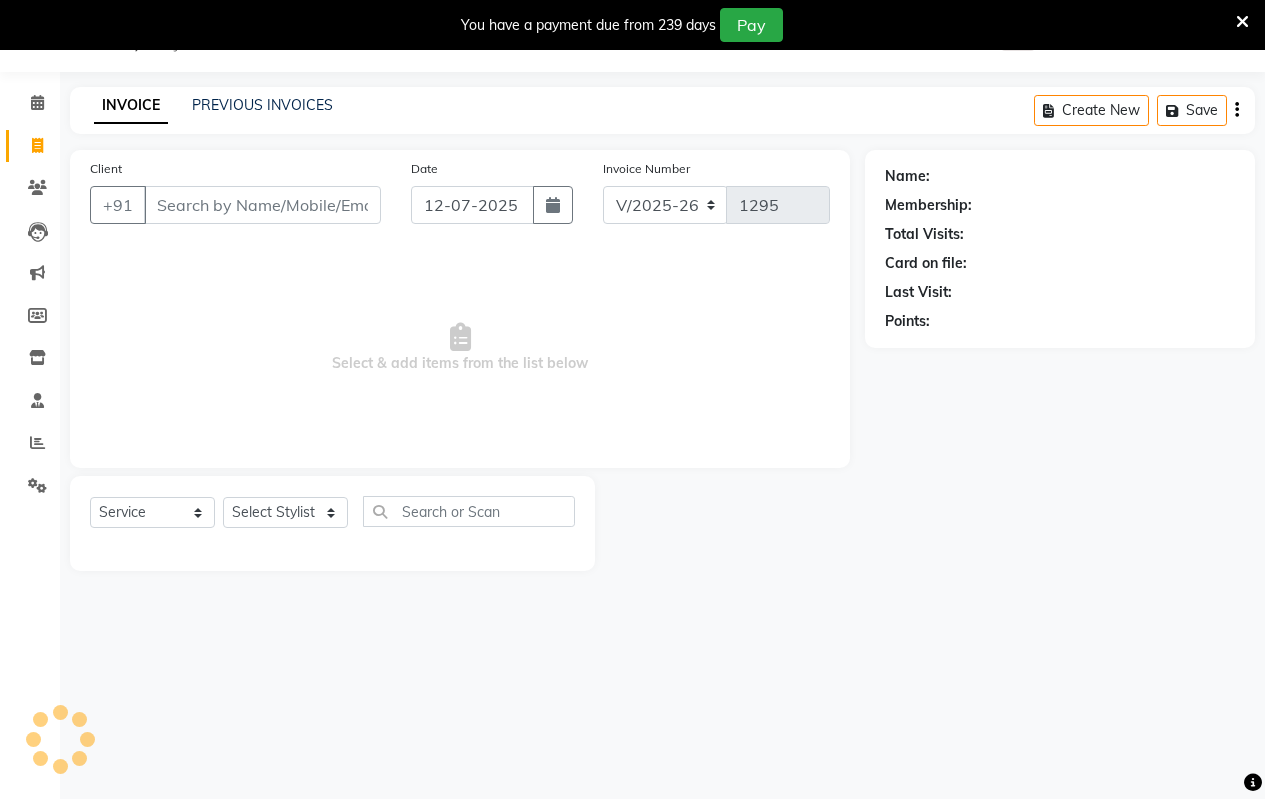 click on "Client" at bounding box center (262, 205) 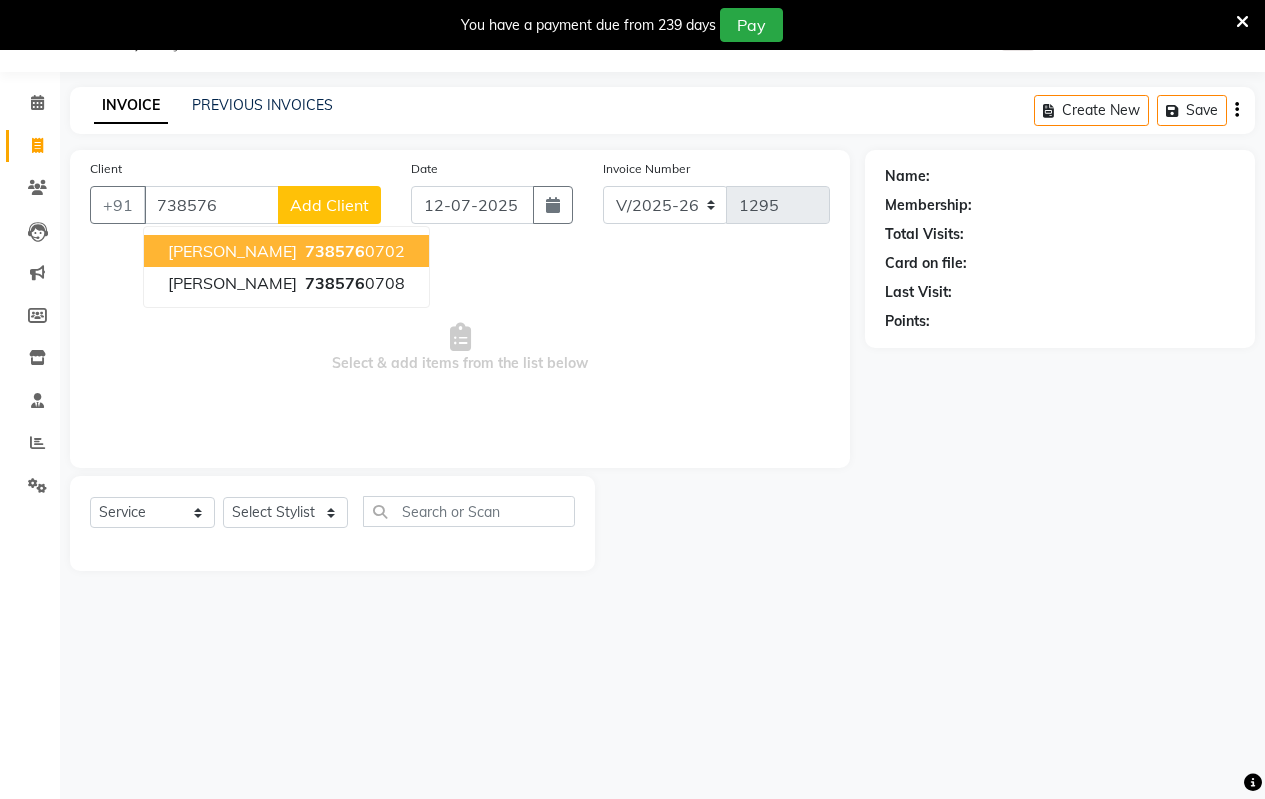 click on "Aarti Rathor" at bounding box center (232, 251) 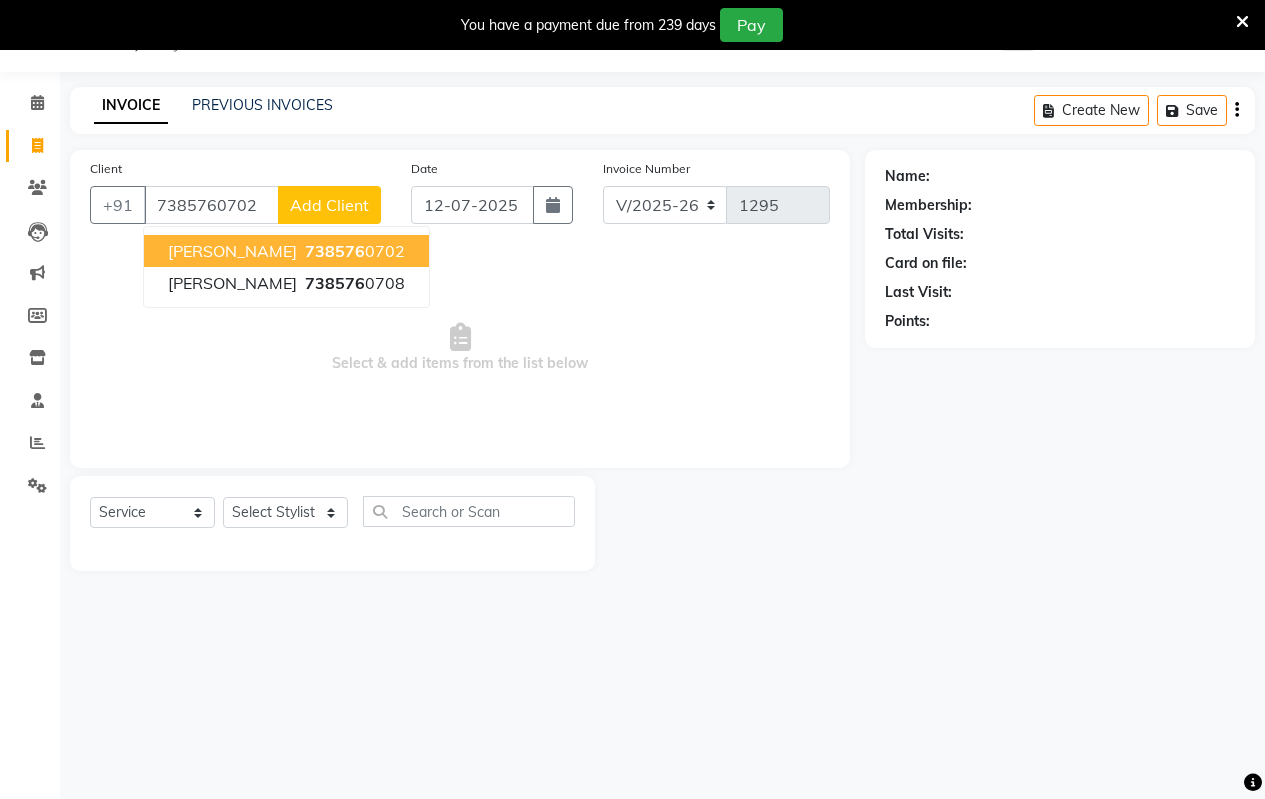 type on "7385760702" 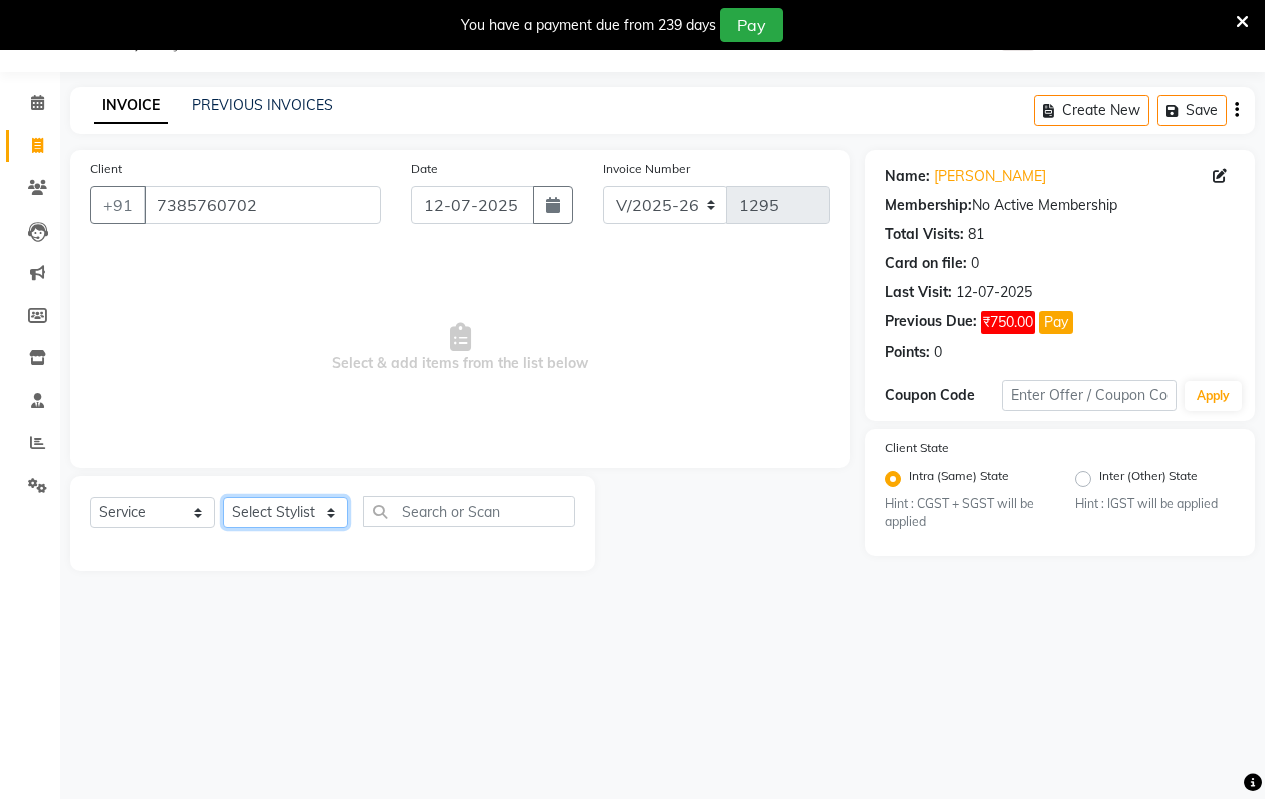 click on "Select Stylist [PERSON_NAME] [PERSON_NAME] b  [PERSON_NAME] [PERSON_NAME] priyanka [PERSON_NAME]  [PERSON_NAME]  Venesh" 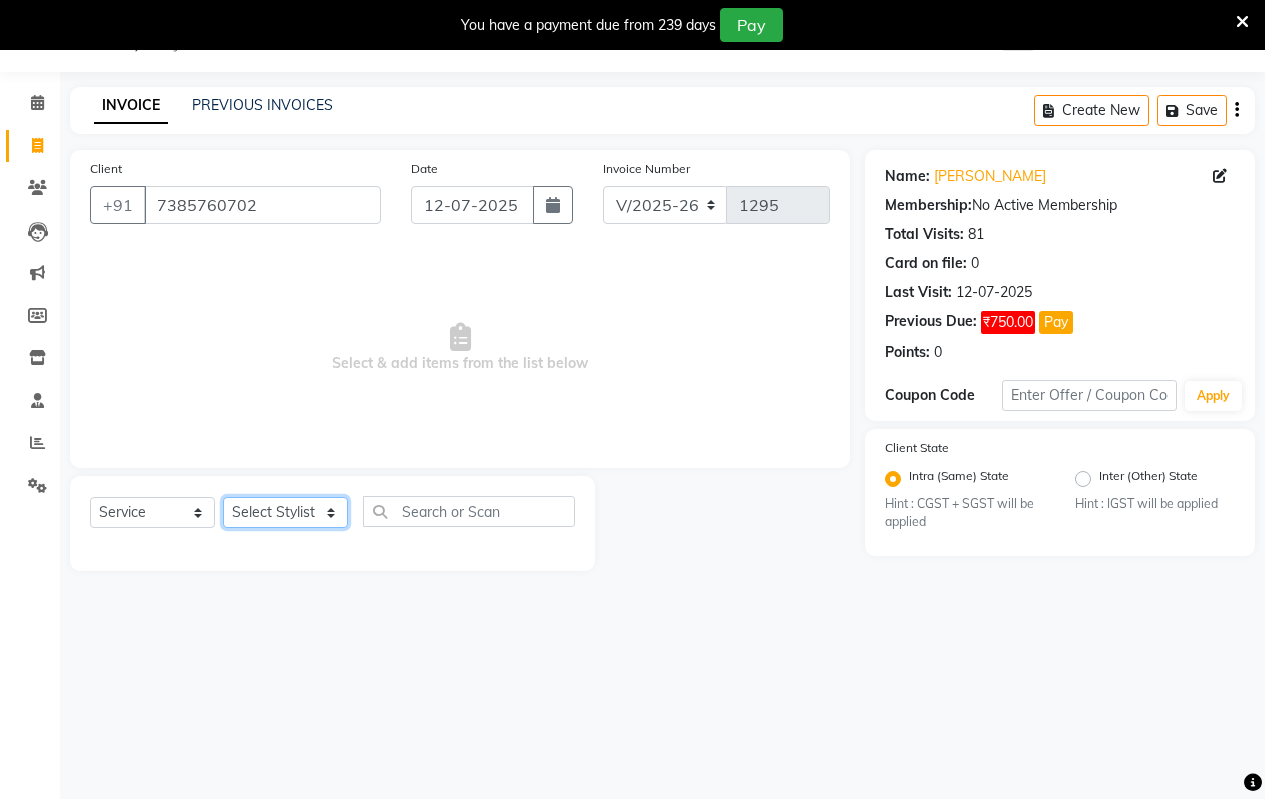 select on "62675" 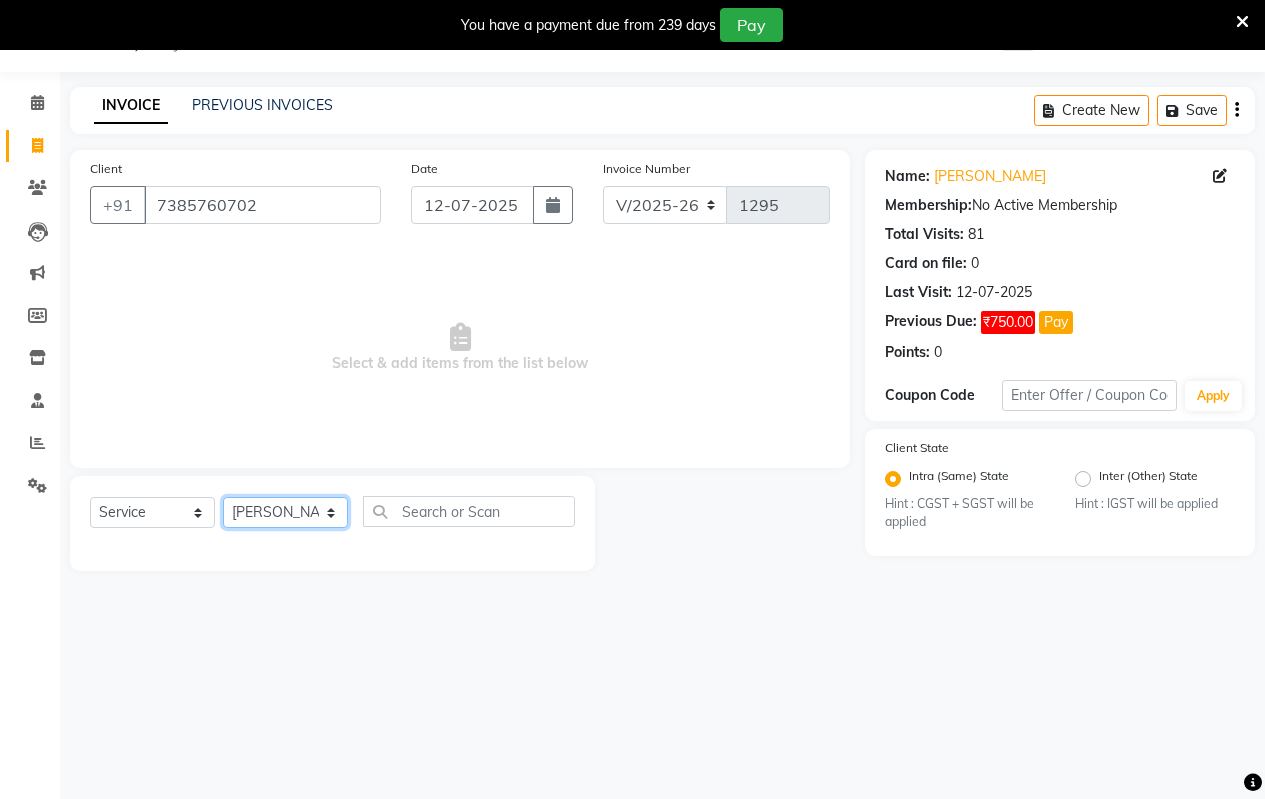 click on "Select Stylist [PERSON_NAME] [PERSON_NAME] b  [PERSON_NAME] [PERSON_NAME] priyanka [PERSON_NAME]  [PERSON_NAME]  Venesh" 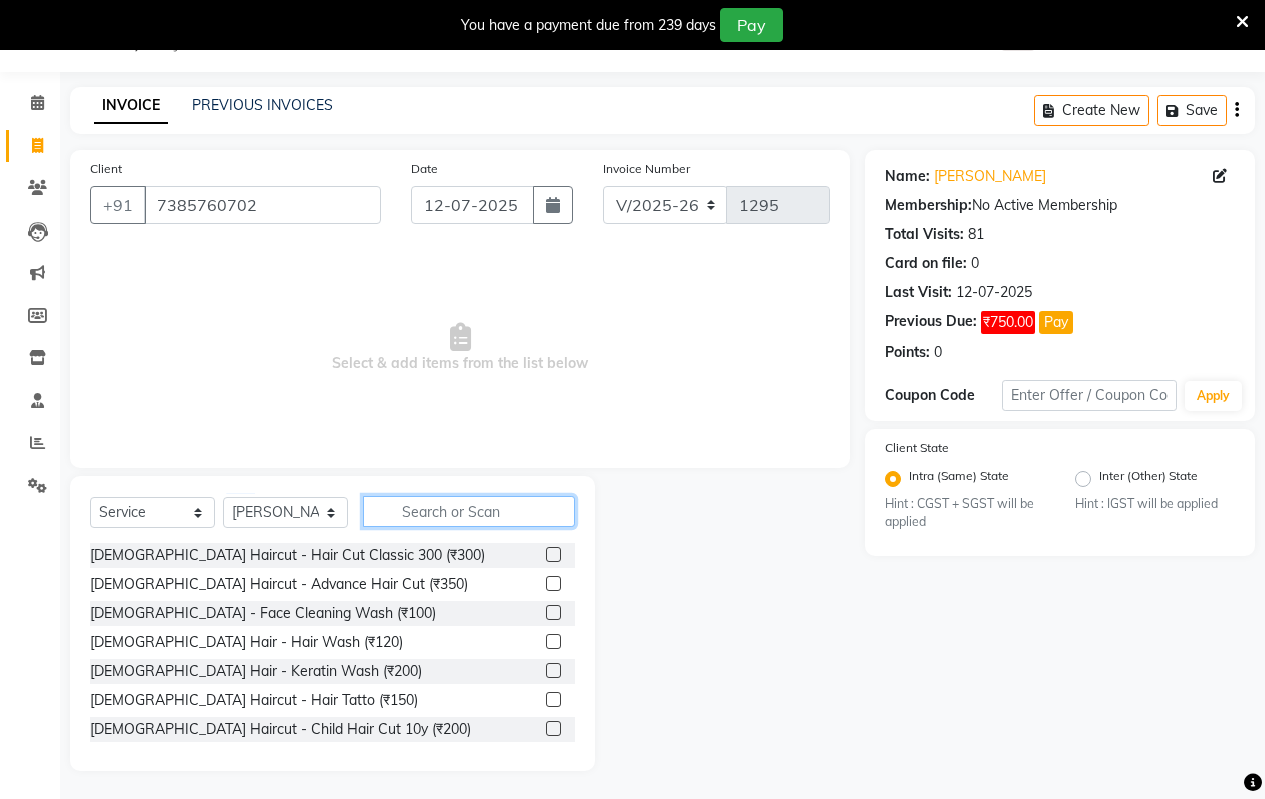 click 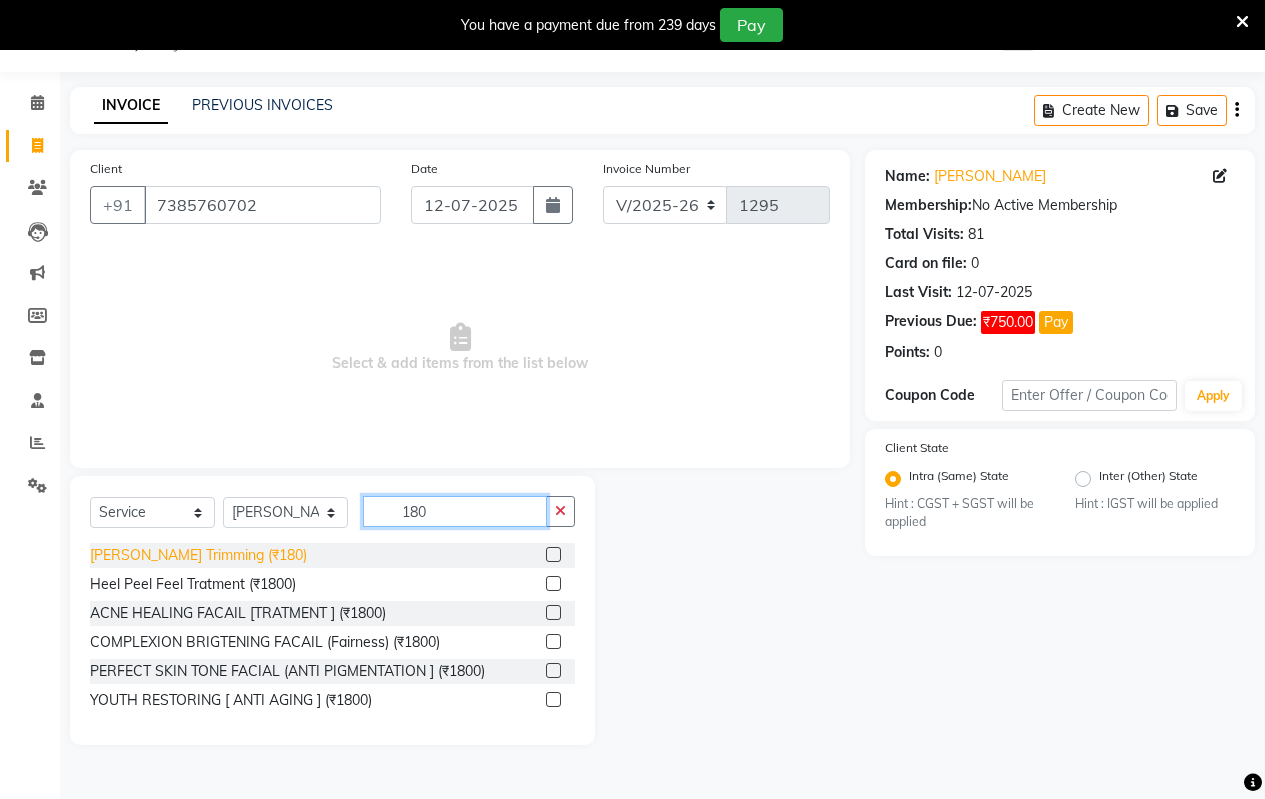 type on "180" 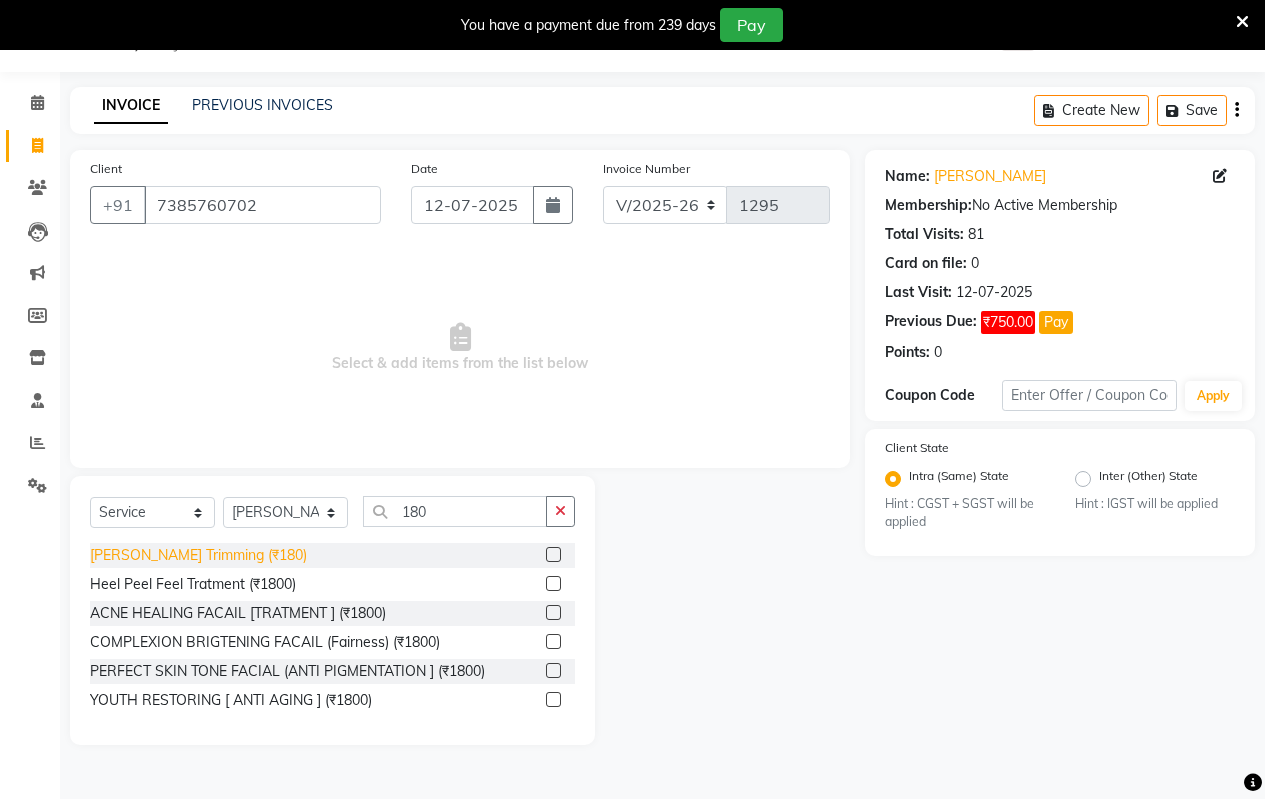 click on "[PERSON_NAME] Trimming (₹180)" 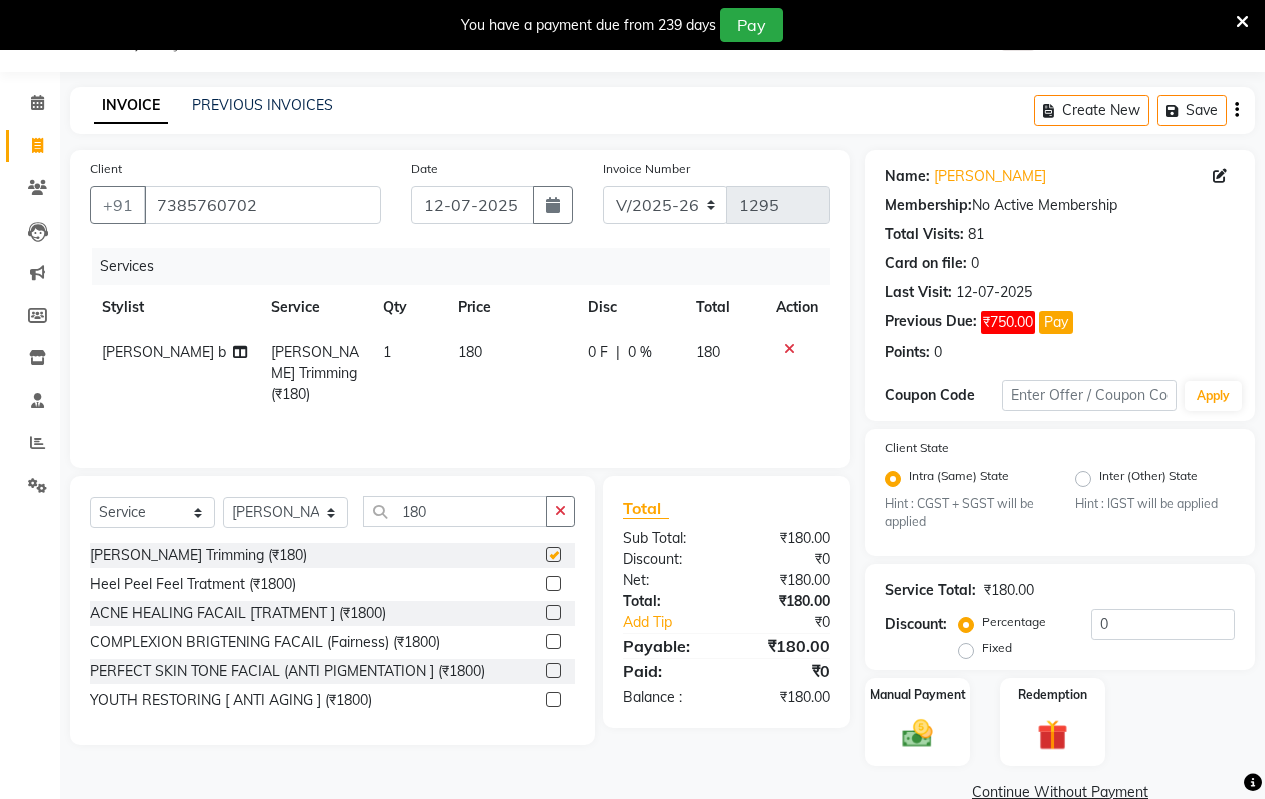 checkbox on "false" 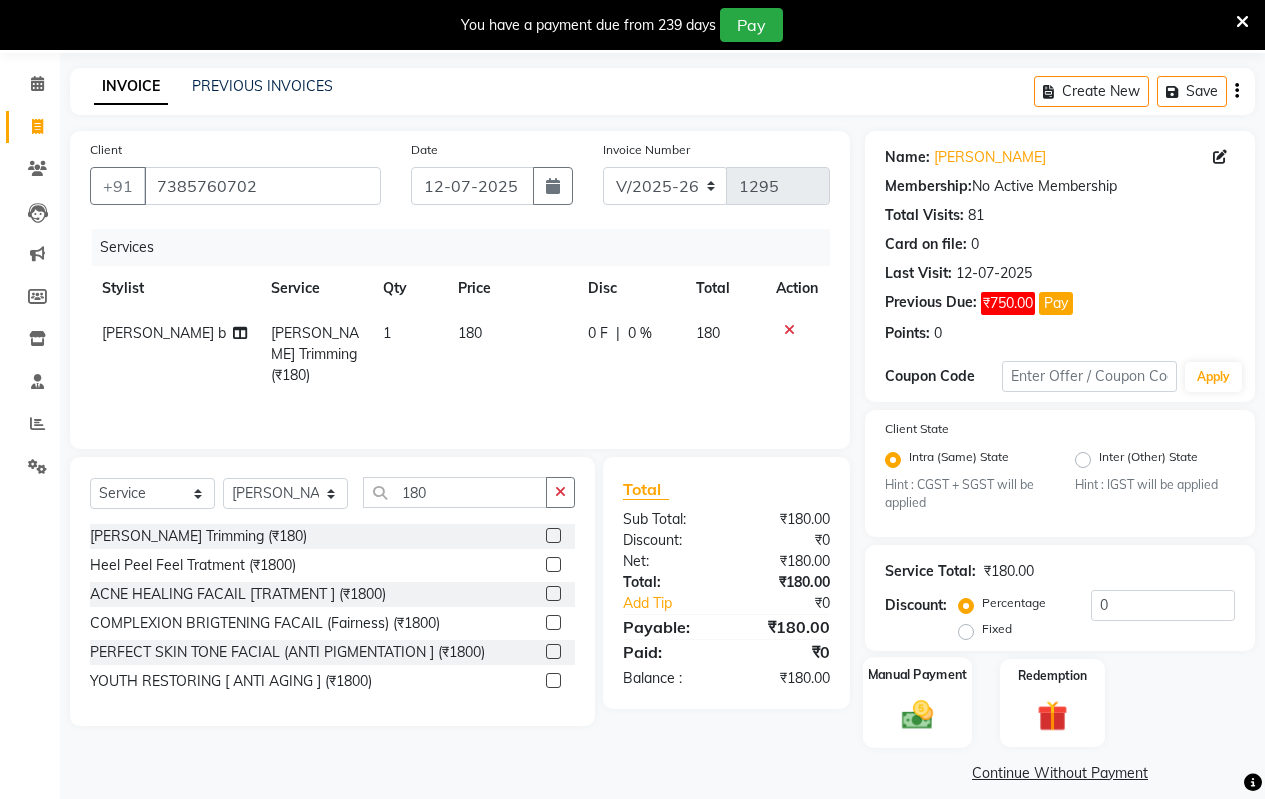 scroll, scrollTop: 88, scrollLeft: 0, axis: vertical 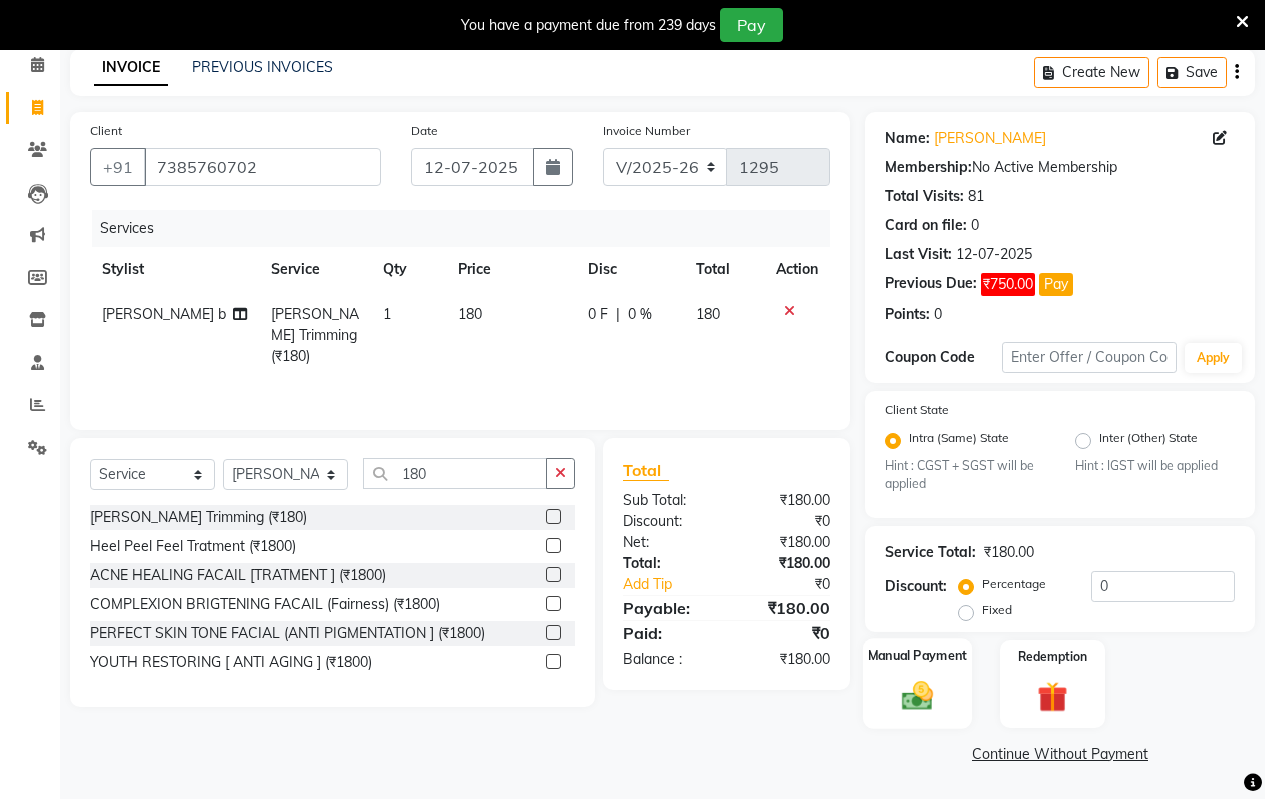 click 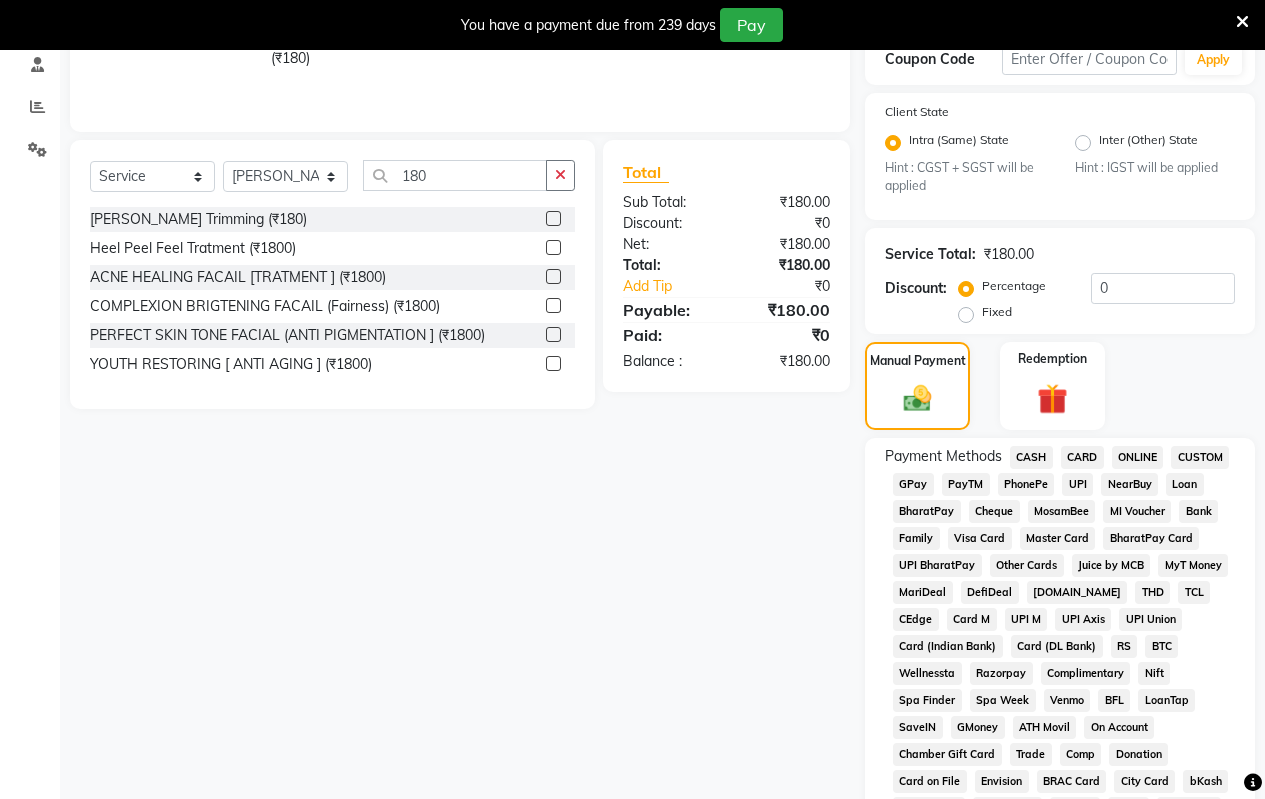 scroll, scrollTop: 388, scrollLeft: 0, axis: vertical 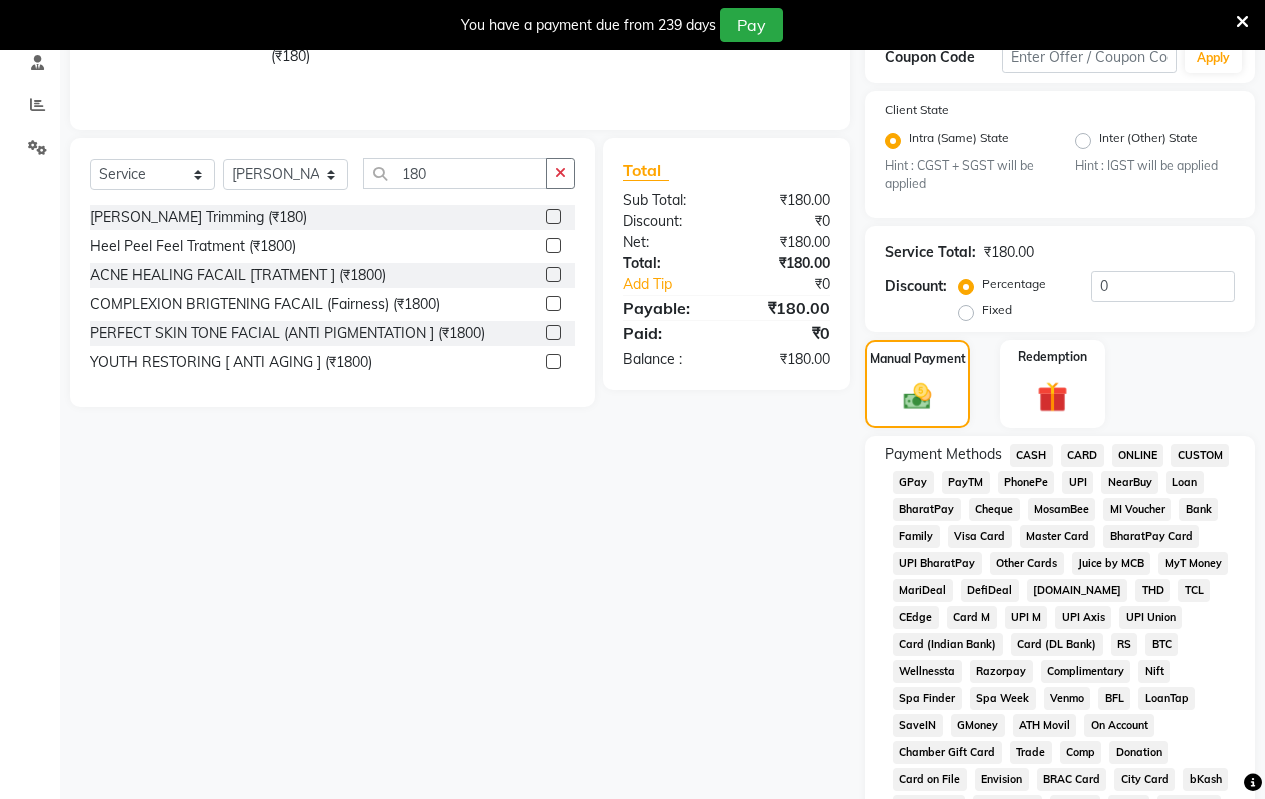 click on "ONLINE" 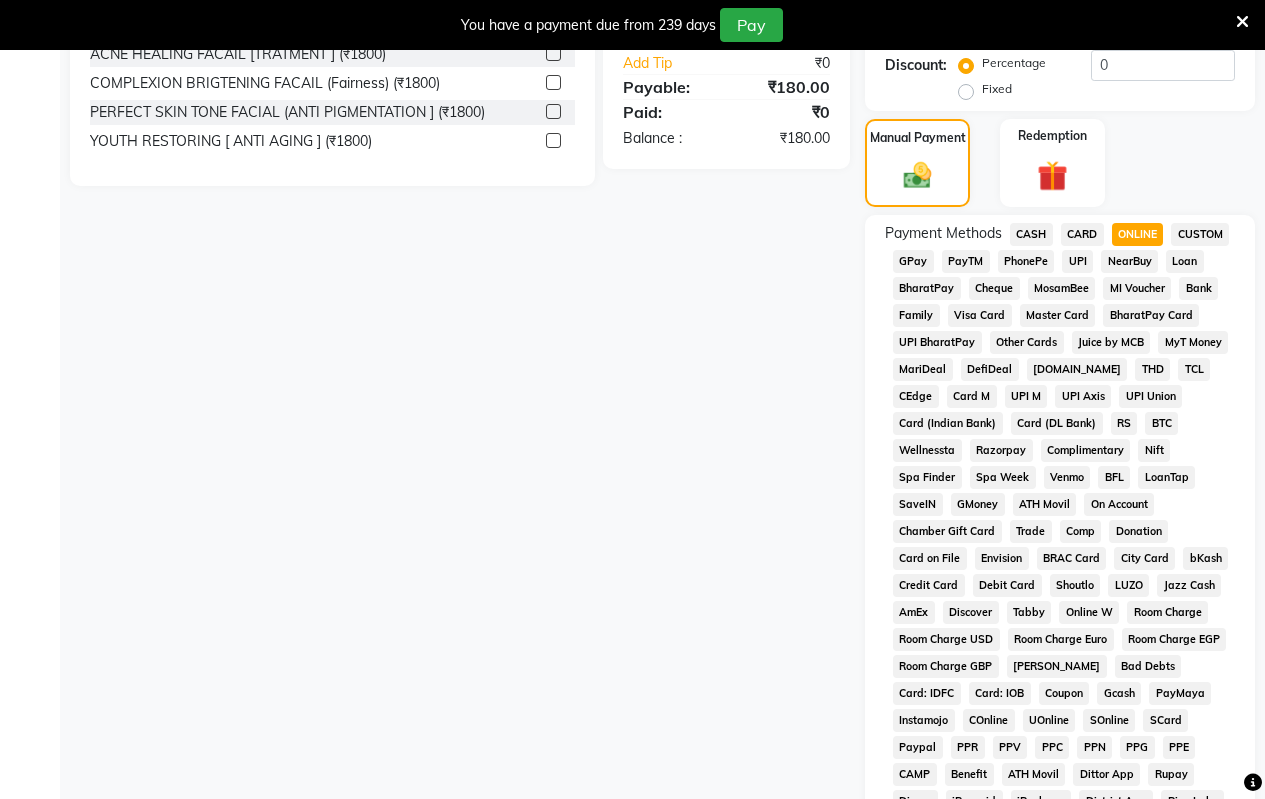 scroll, scrollTop: 969, scrollLeft: 0, axis: vertical 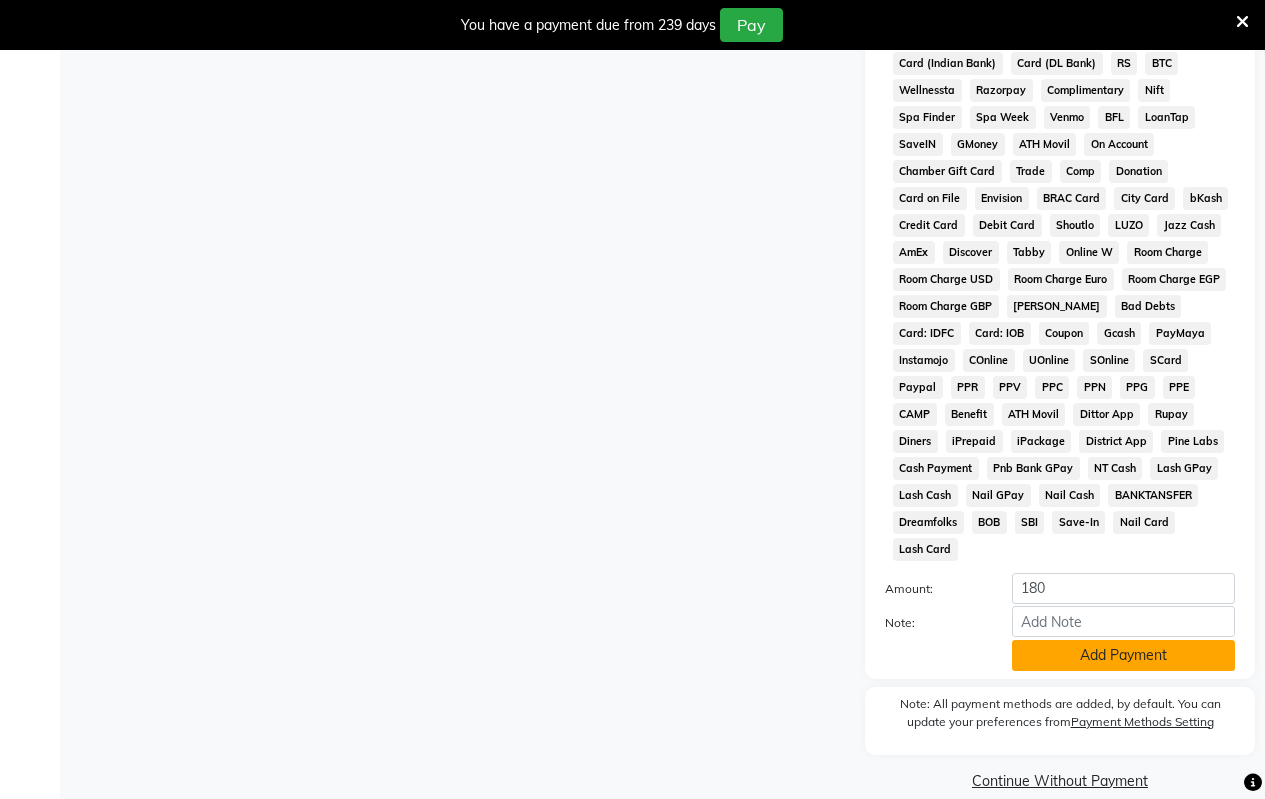 click on "Add Payment" 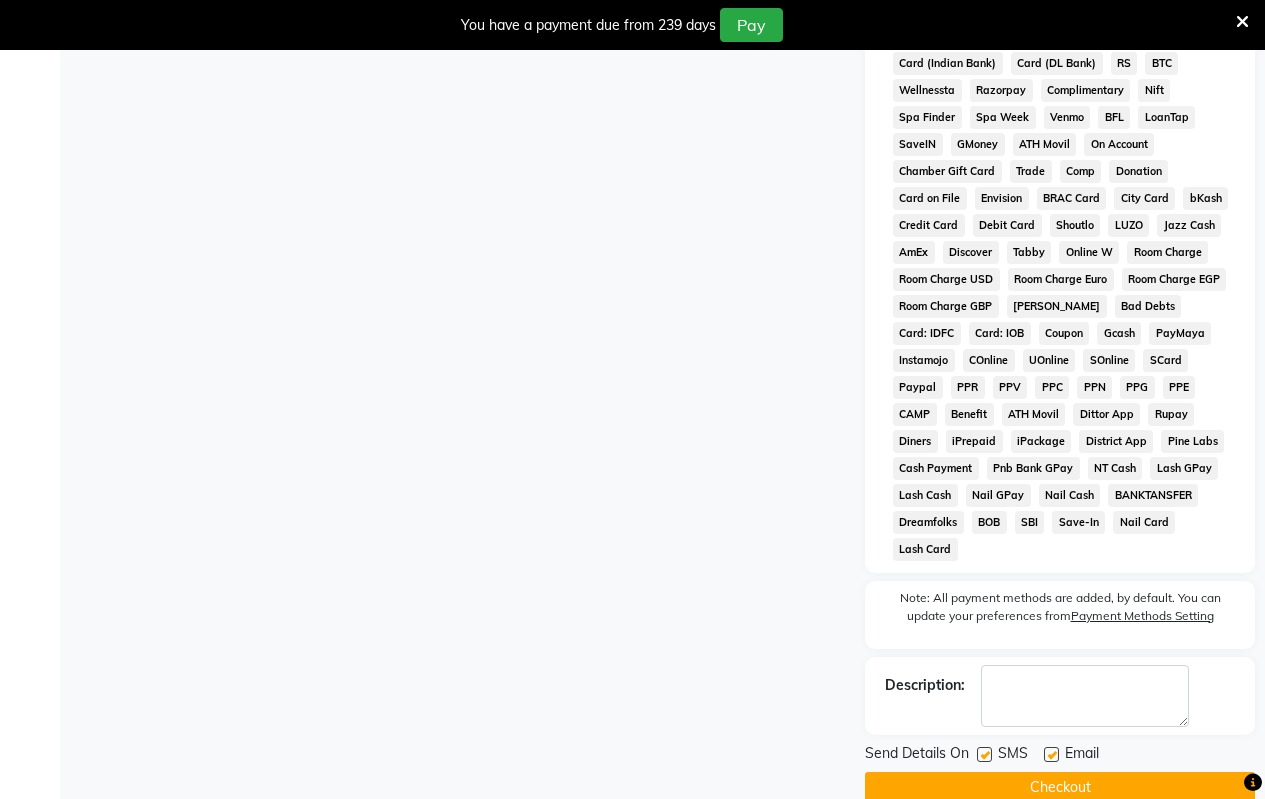 click on "Checkout" 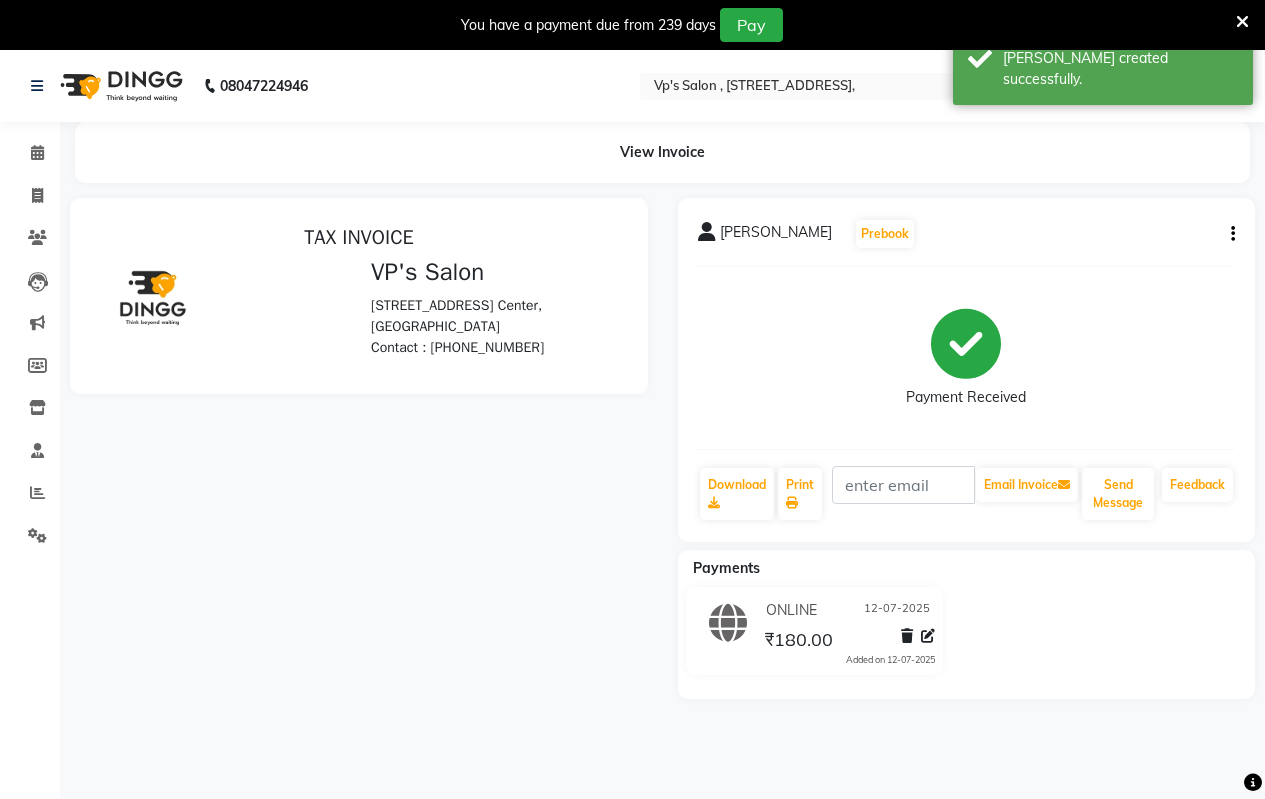 scroll, scrollTop: 0, scrollLeft: 0, axis: both 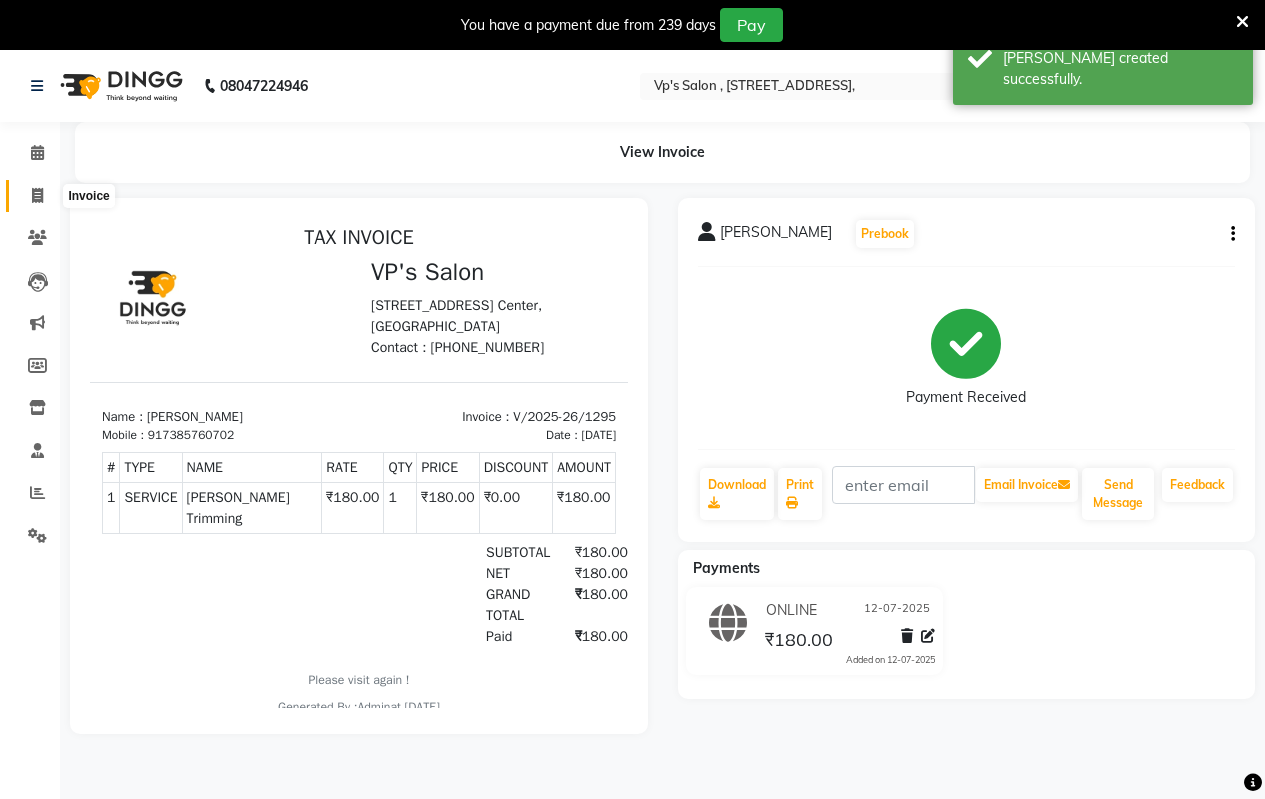 click 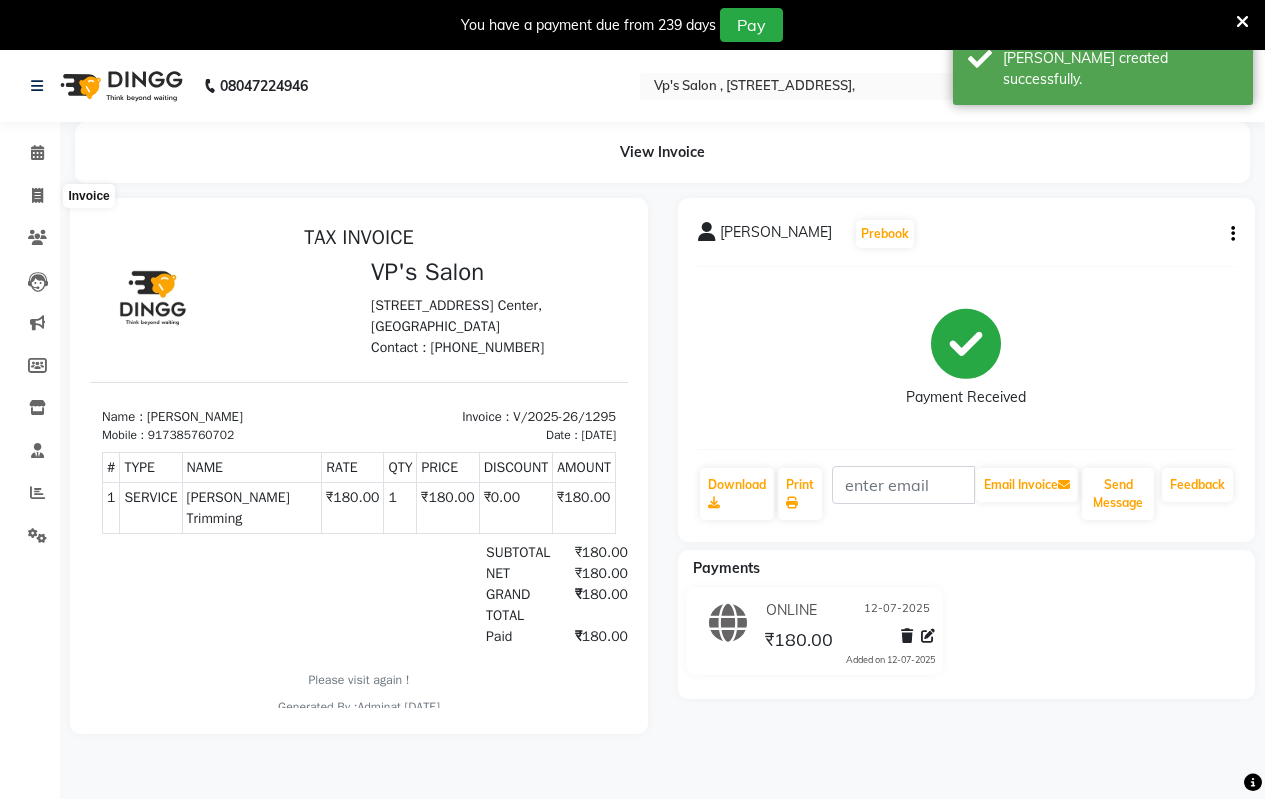 select on "service" 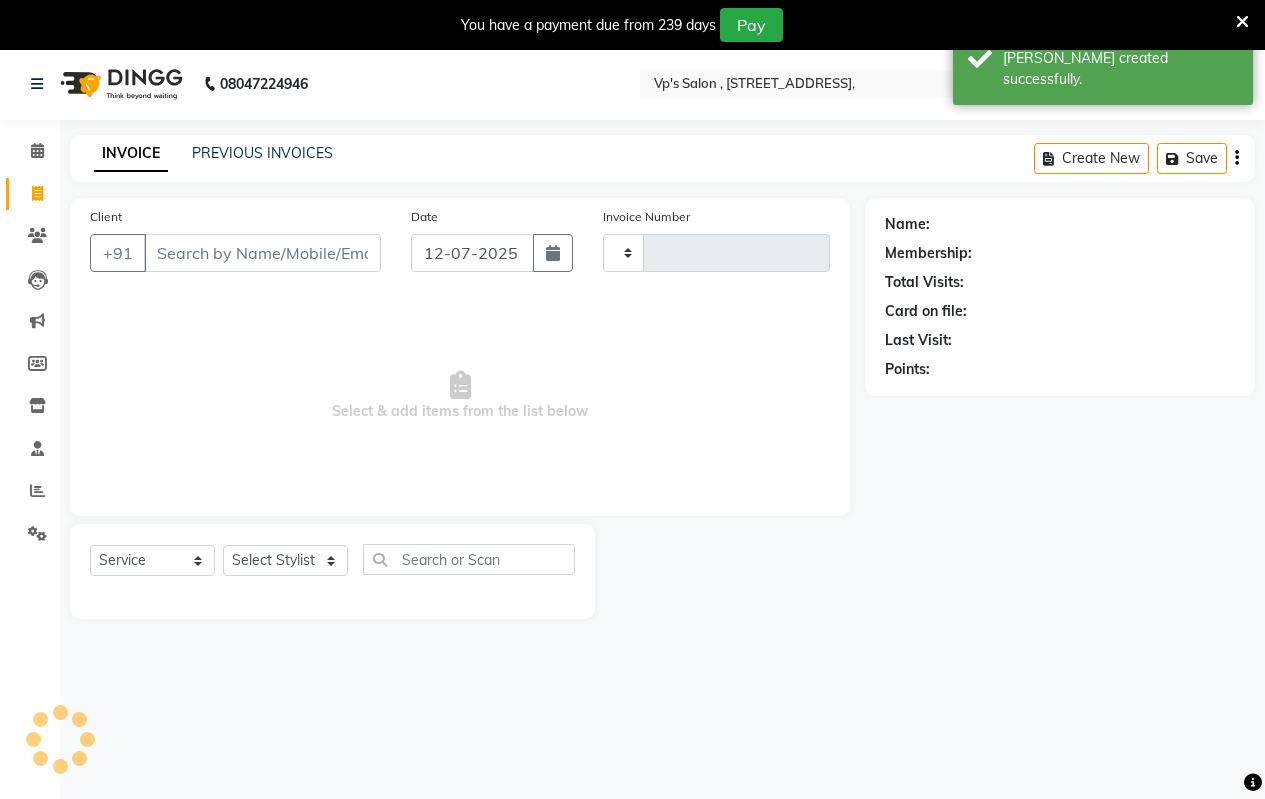 scroll, scrollTop: 50, scrollLeft: 0, axis: vertical 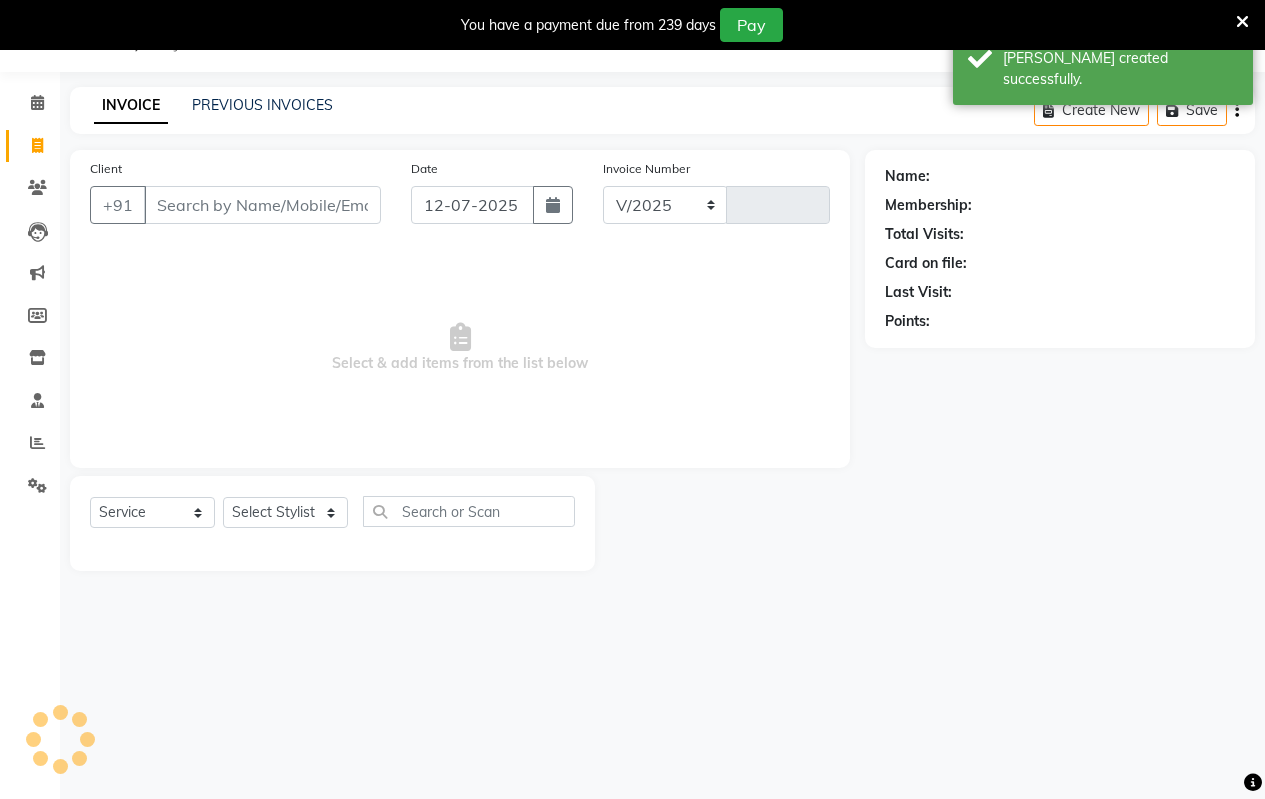 select on "4917" 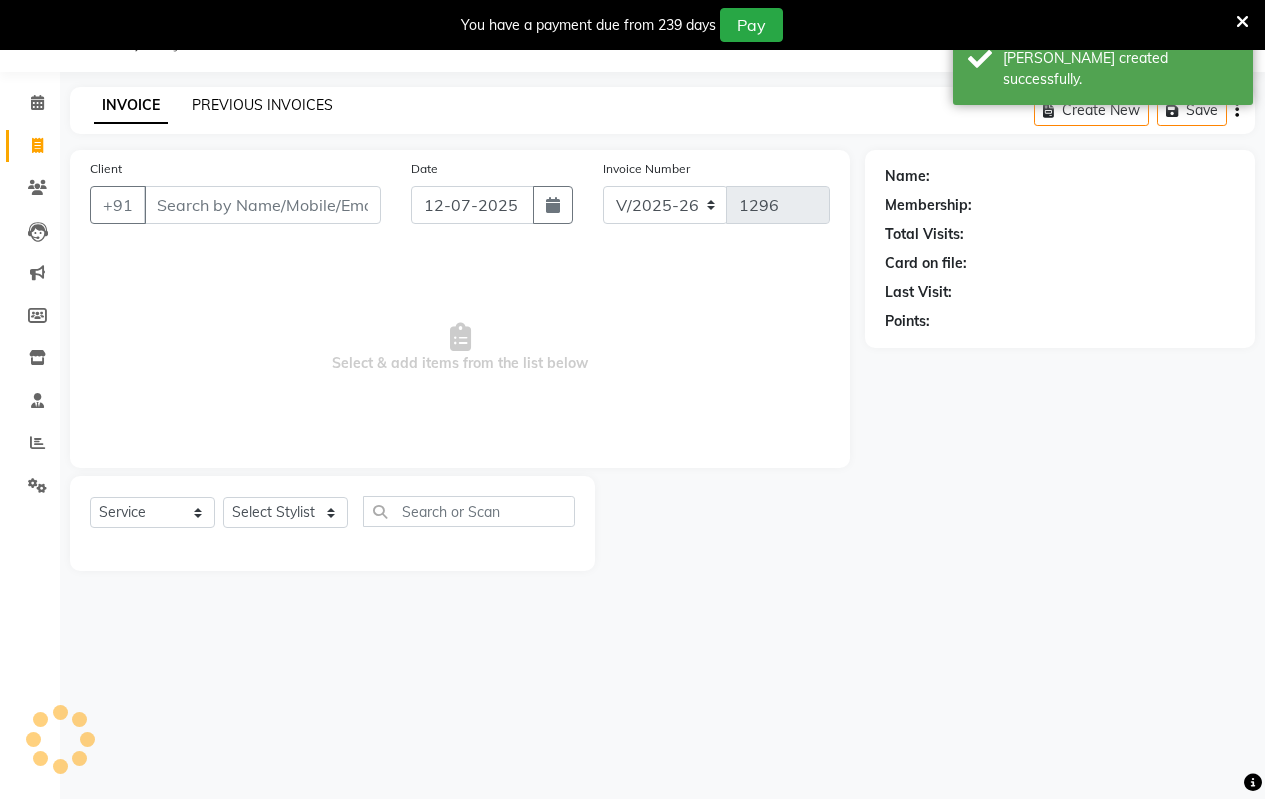 click on "PREVIOUS INVOICES" 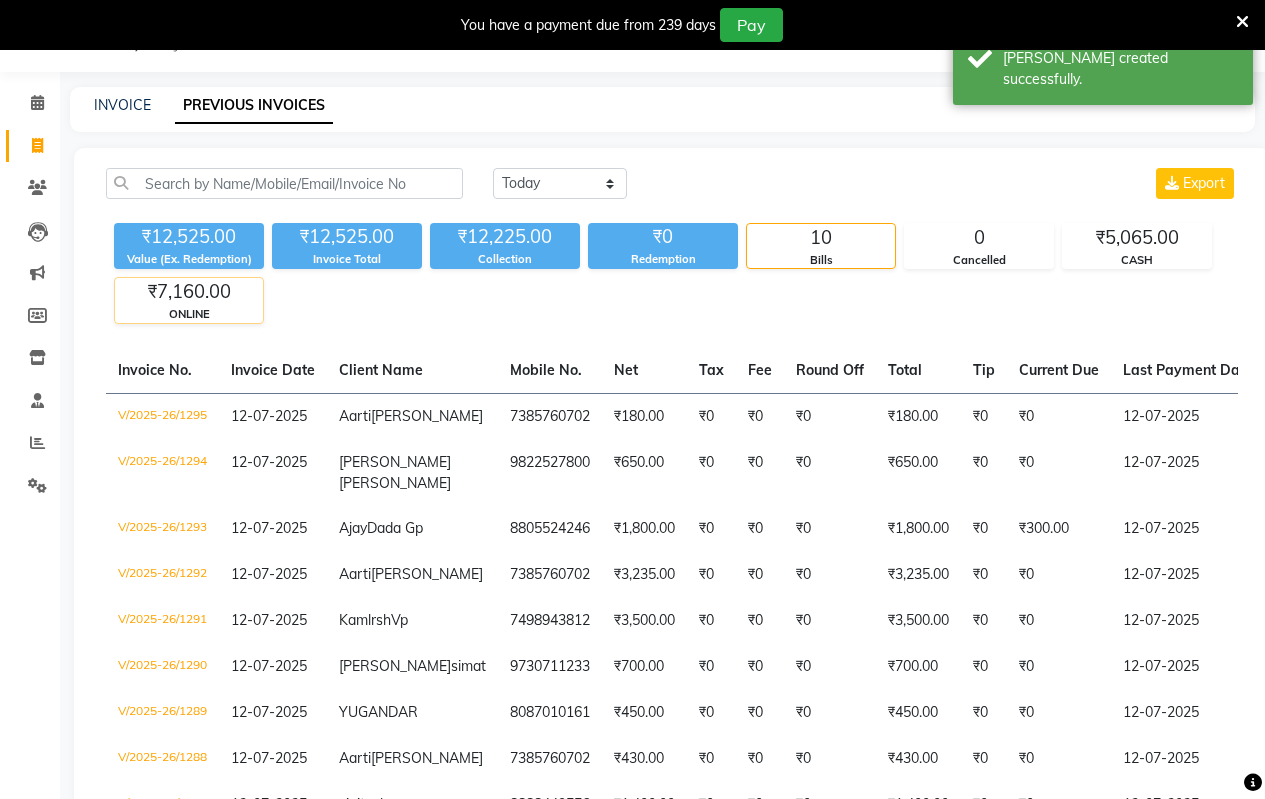 click on "₹7,160.00" 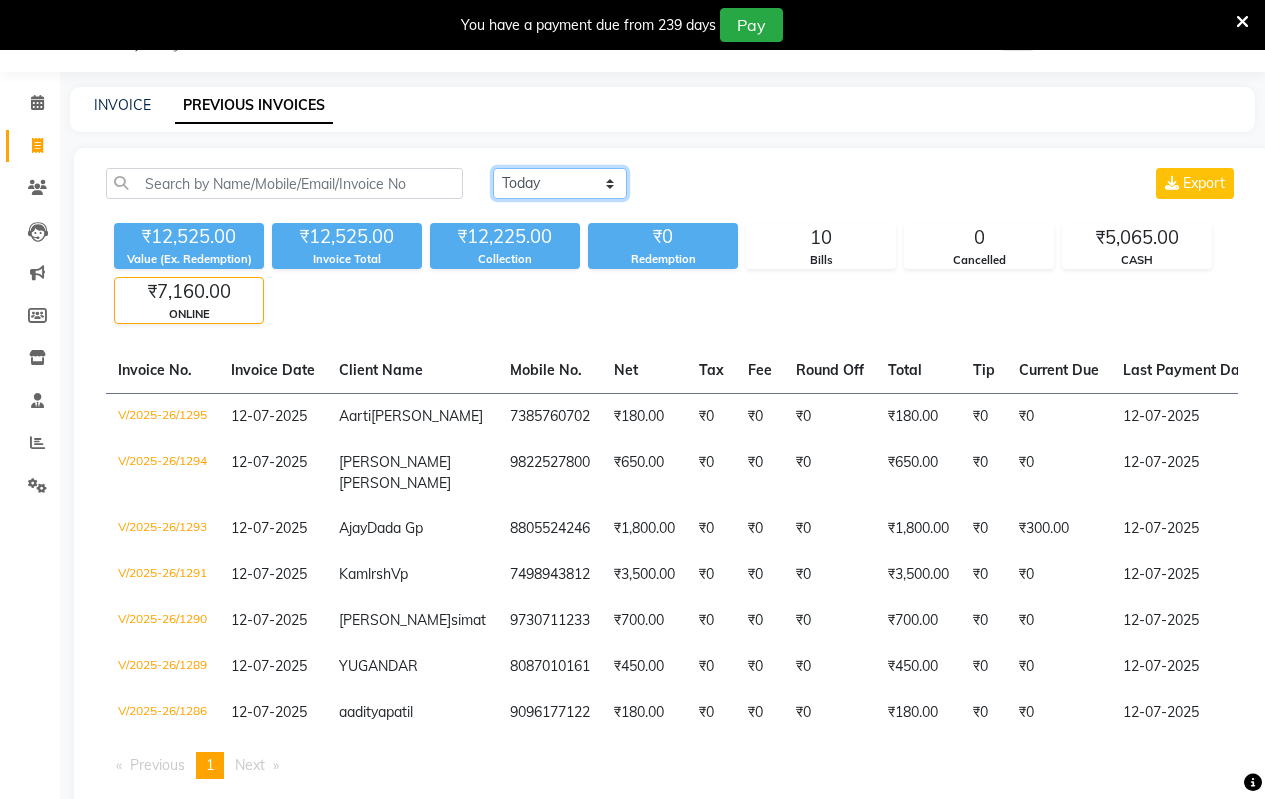 click on "[DATE] [DATE] Custom Range" 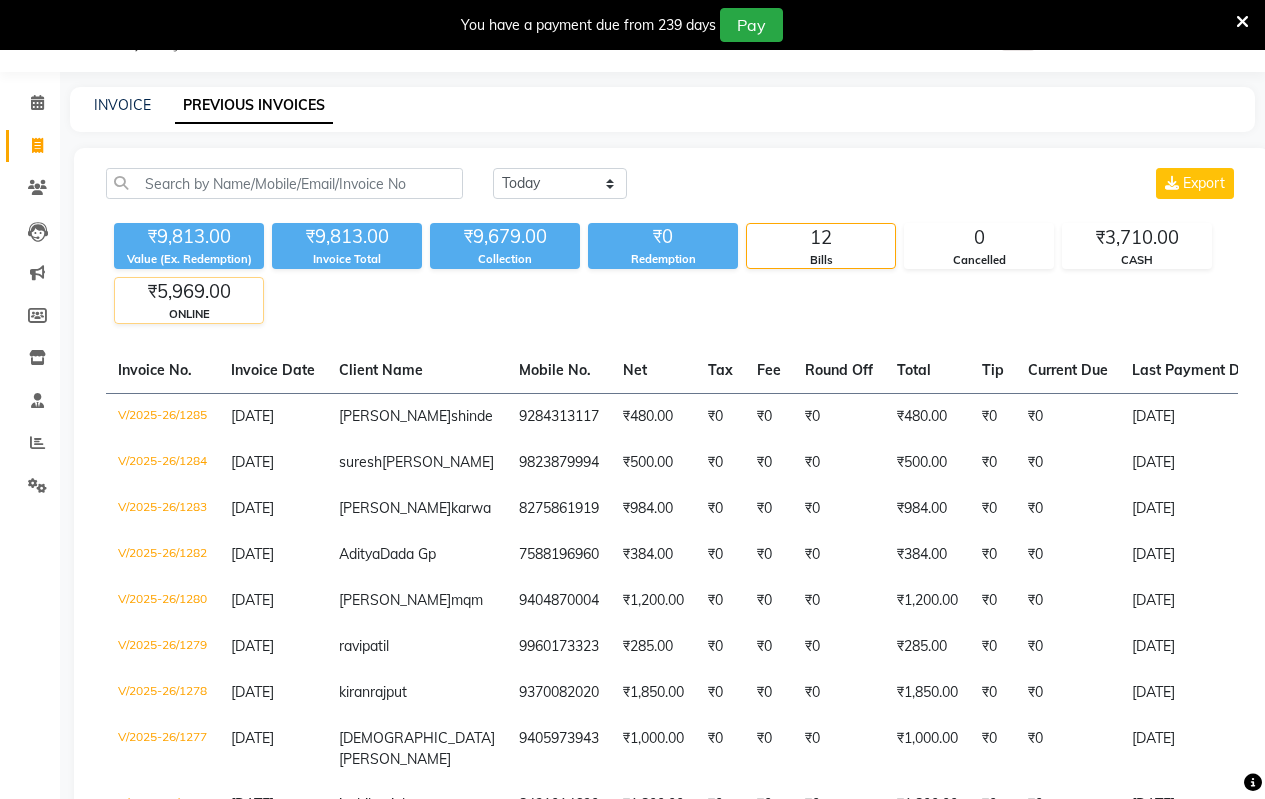 click on "₹5,969.00" 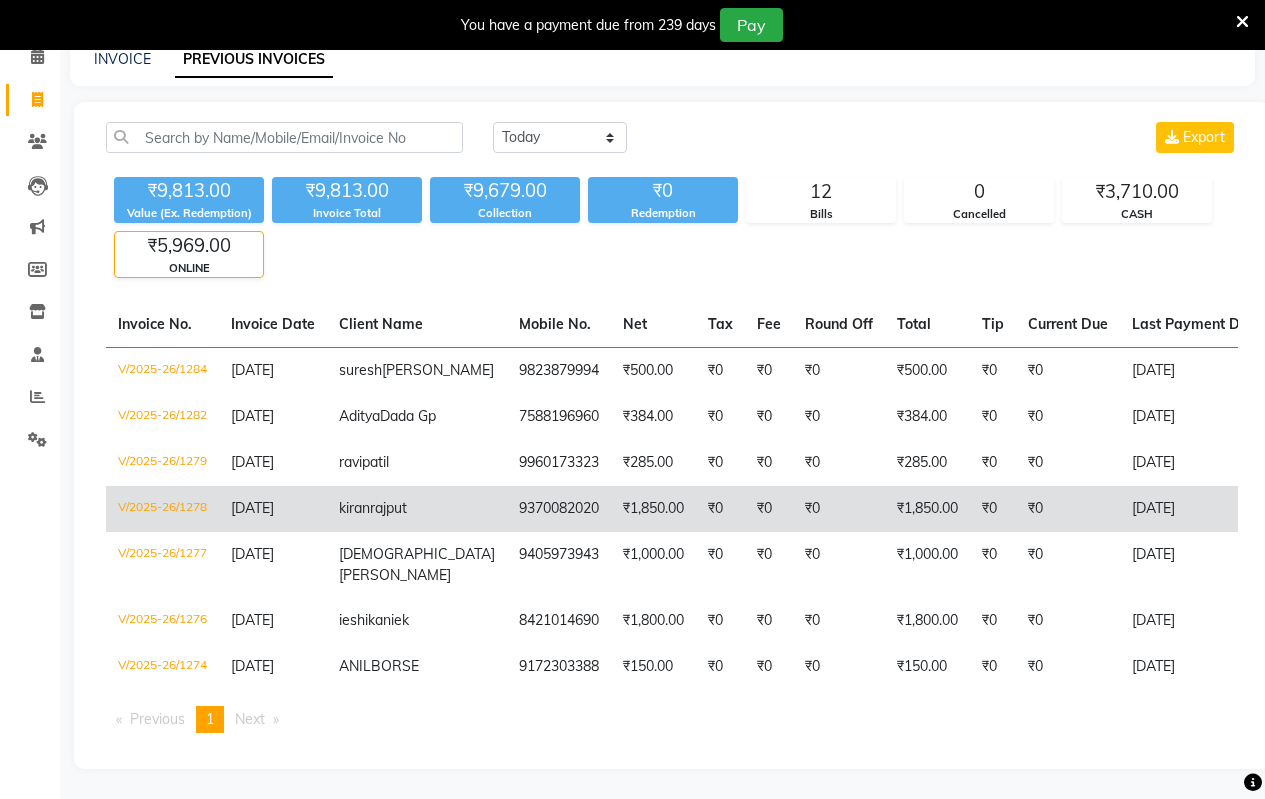 scroll, scrollTop: 171, scrollLeft: 0, axis: vertical 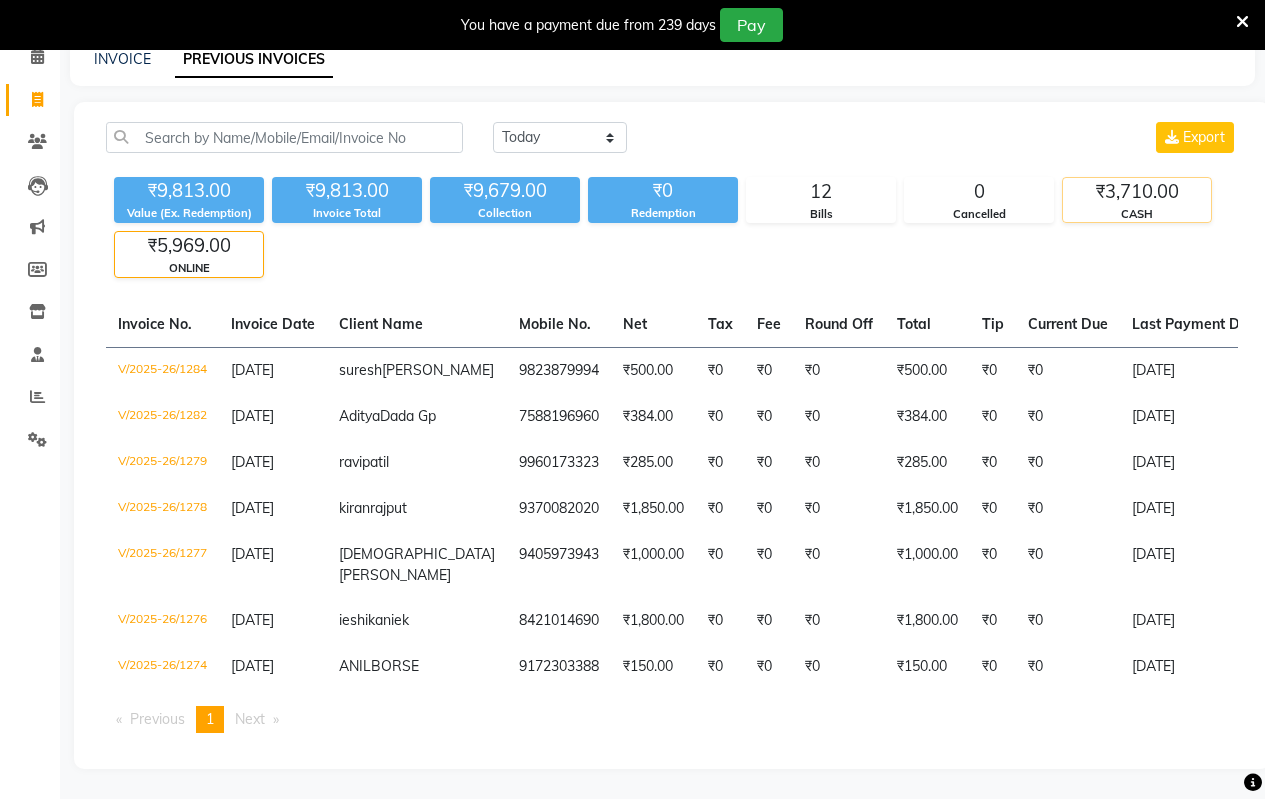 click on "₹3,710.00" 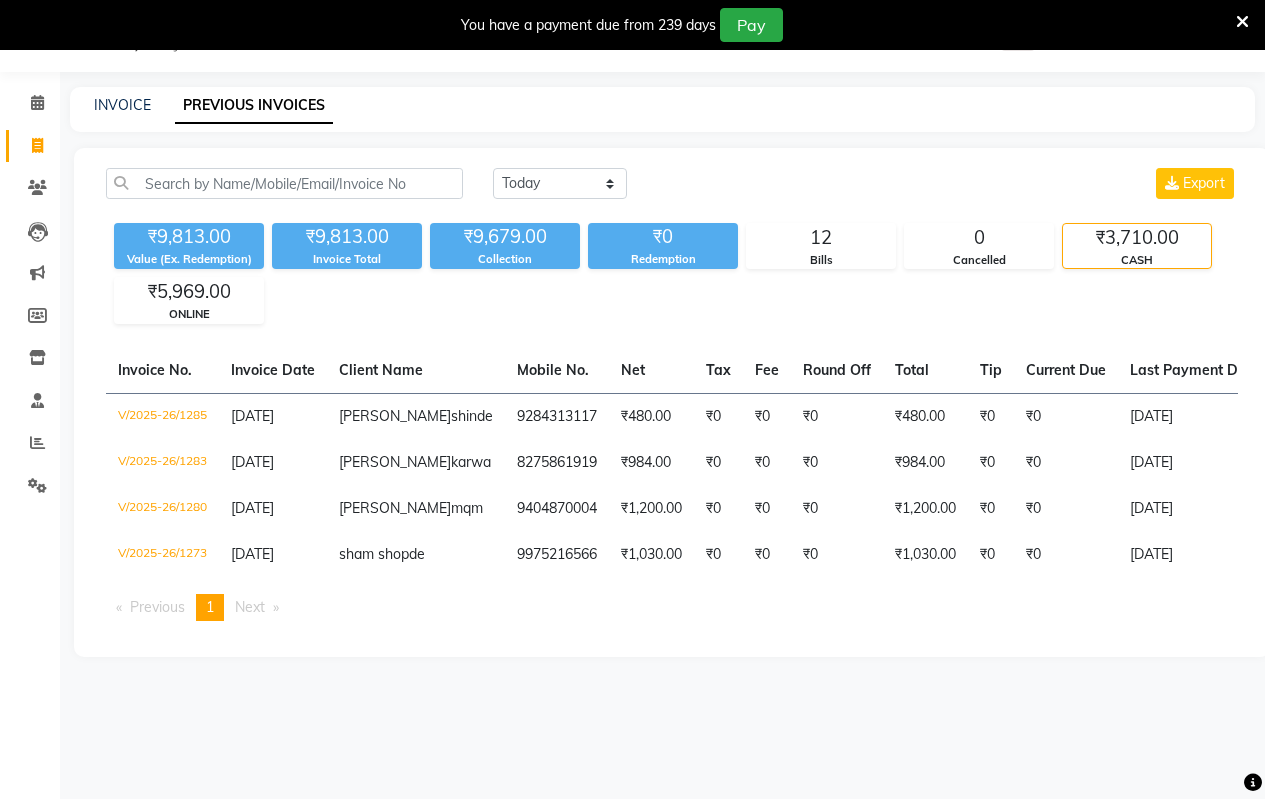 scroll, scrollTop: 50, scrollLeft: 0, axis: vertical 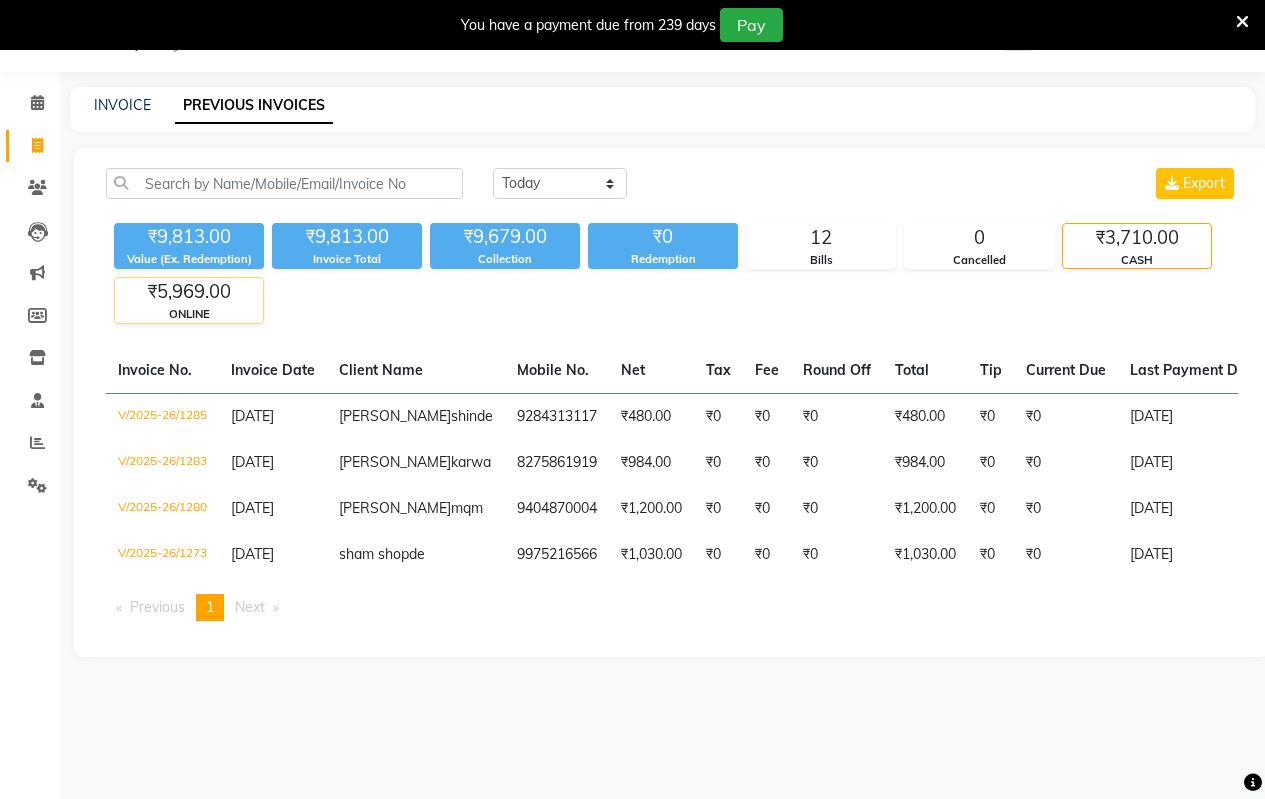click on "ONLINE" 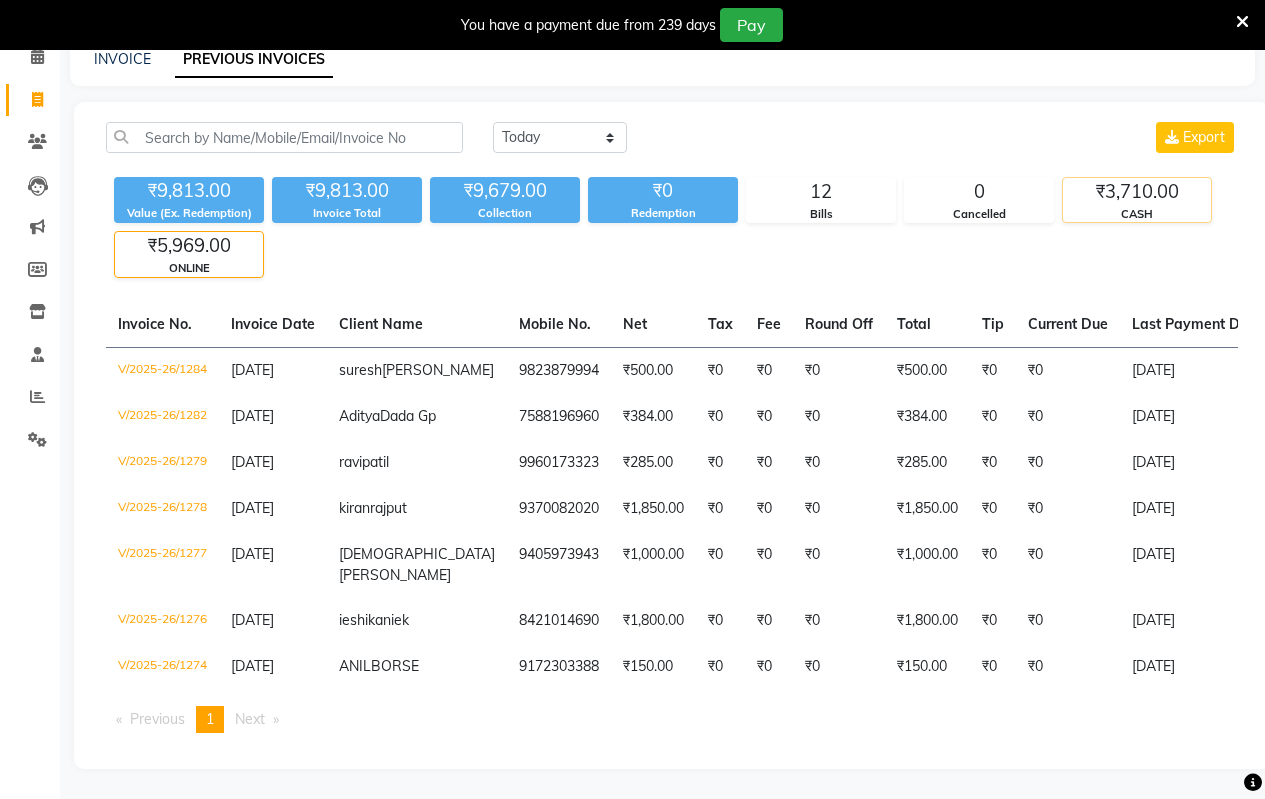 click on "₹3,710.00" 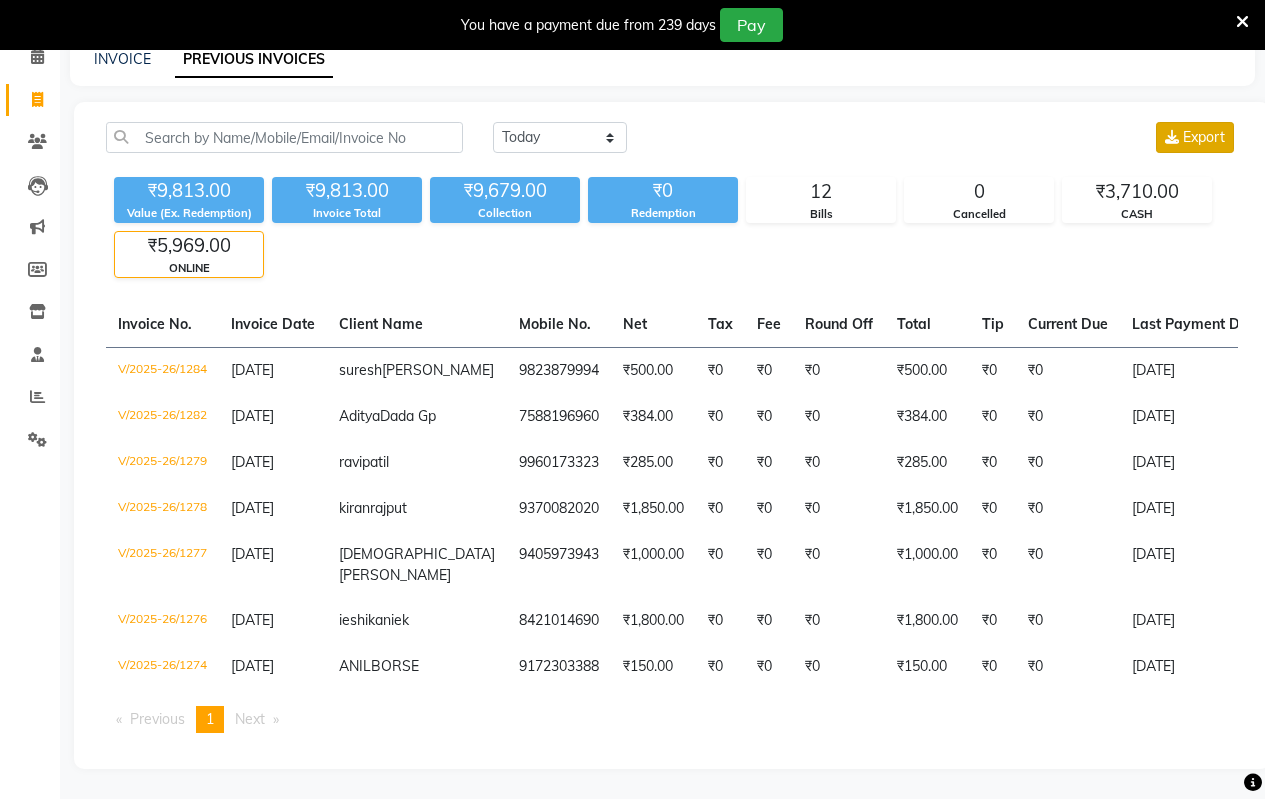 scroll, scrollTop: 50, scrollLeft: 0, axis: vertical 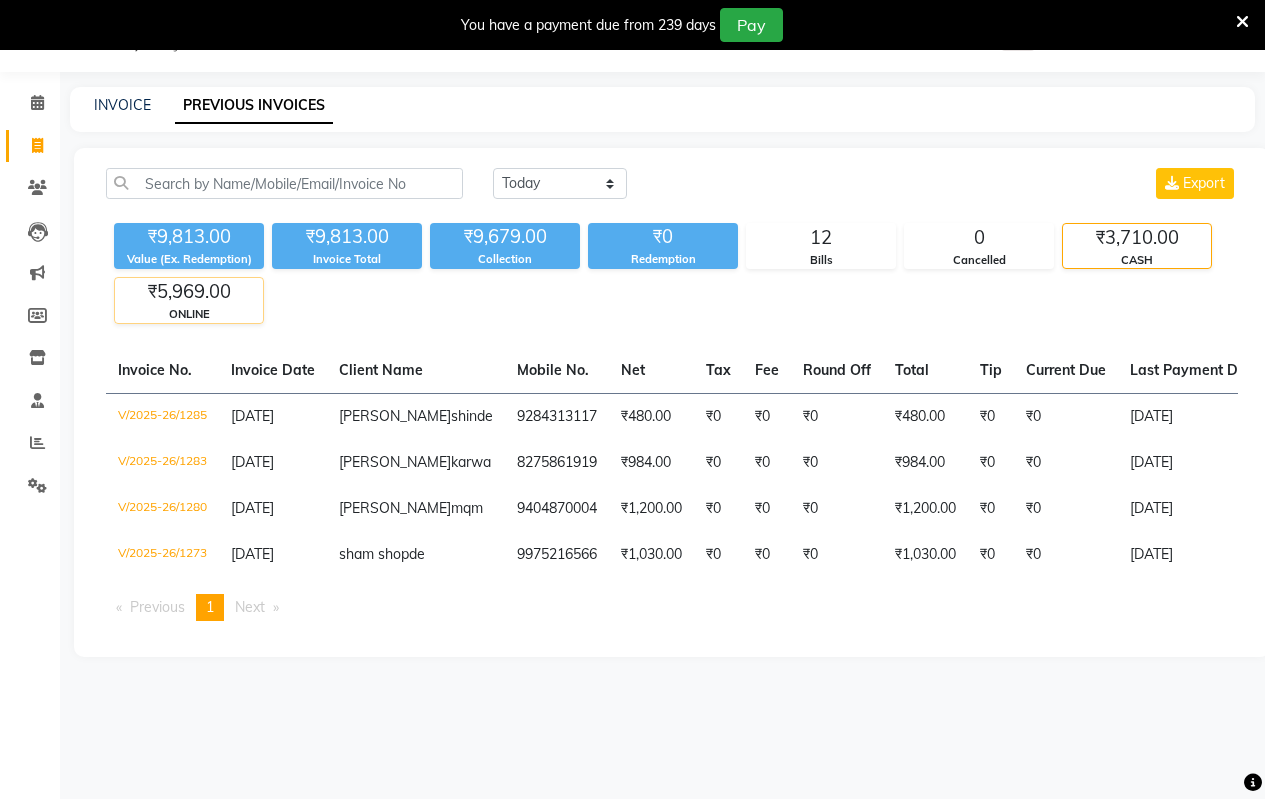 click on "ONLINE" 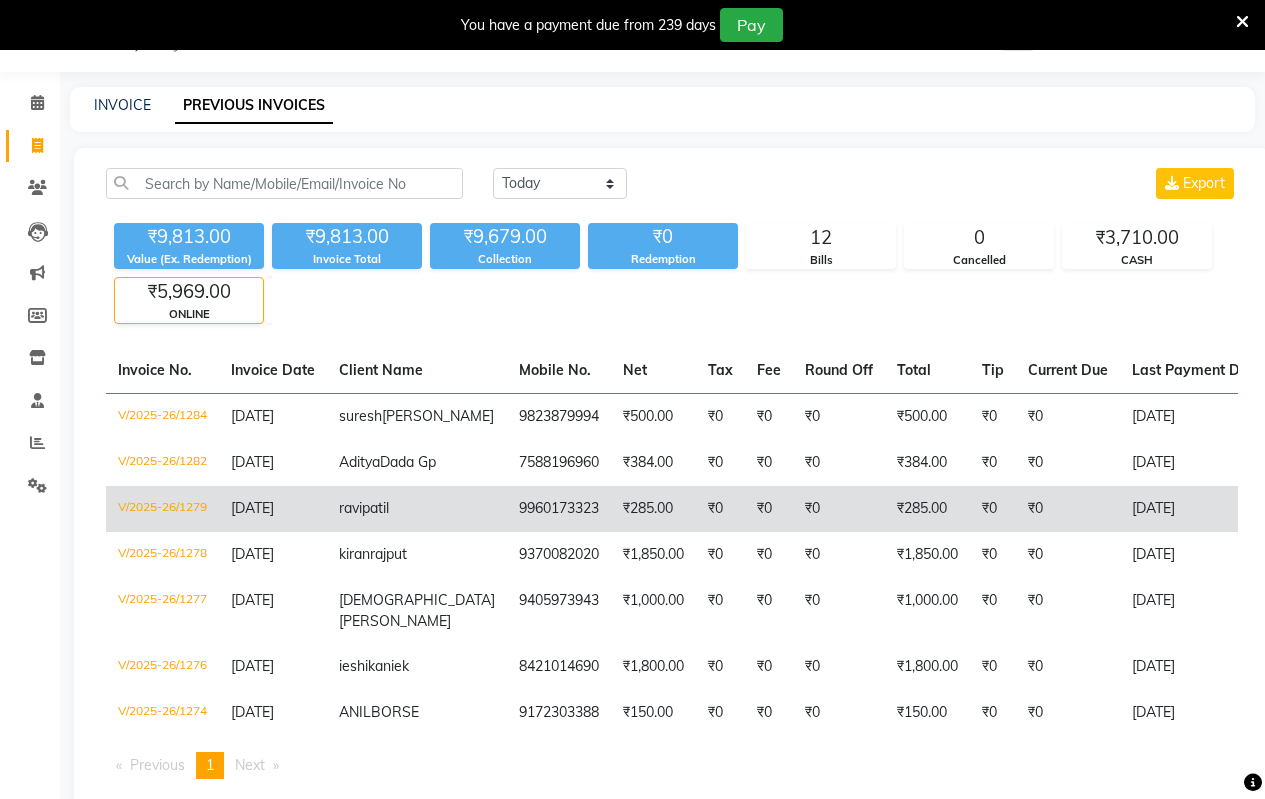 scroll, scrollTop: 171, scrollLeft: 0, axis: vertical 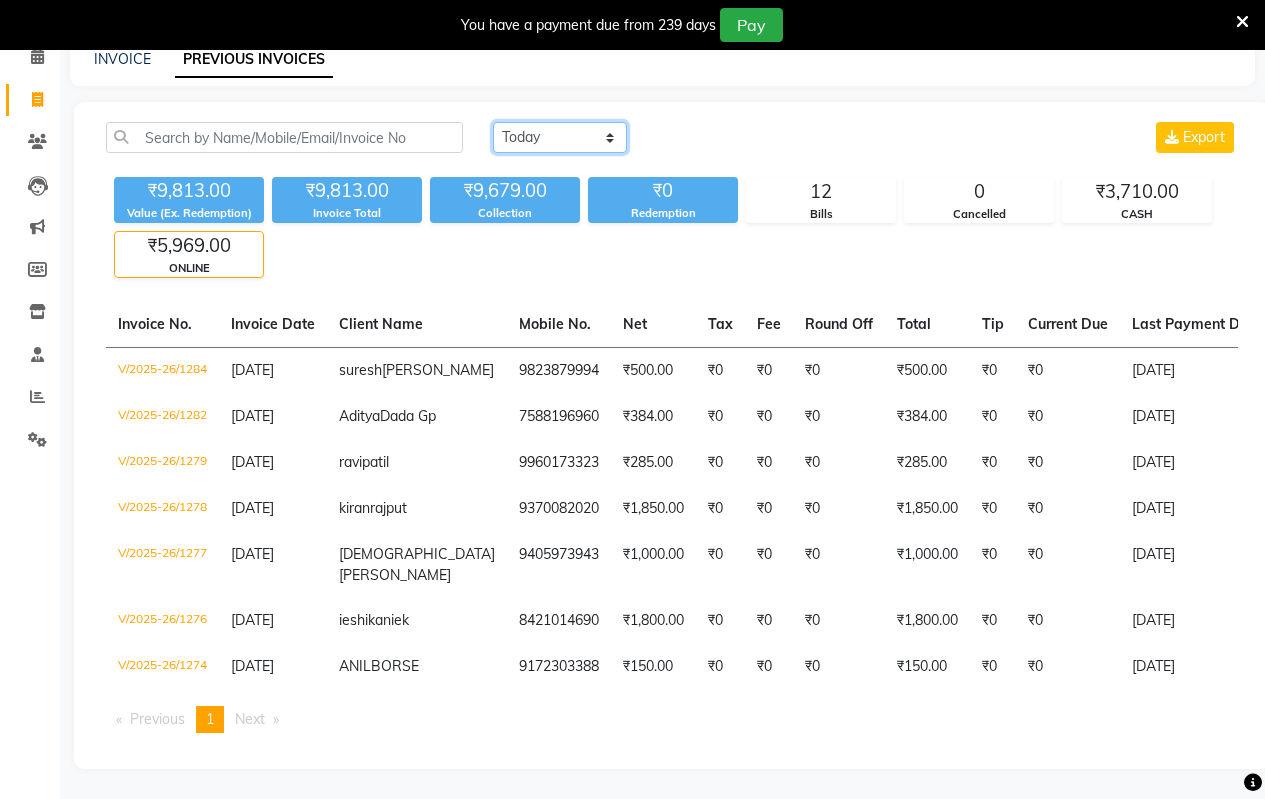click on "[DATE] [DATE] Custom Range" 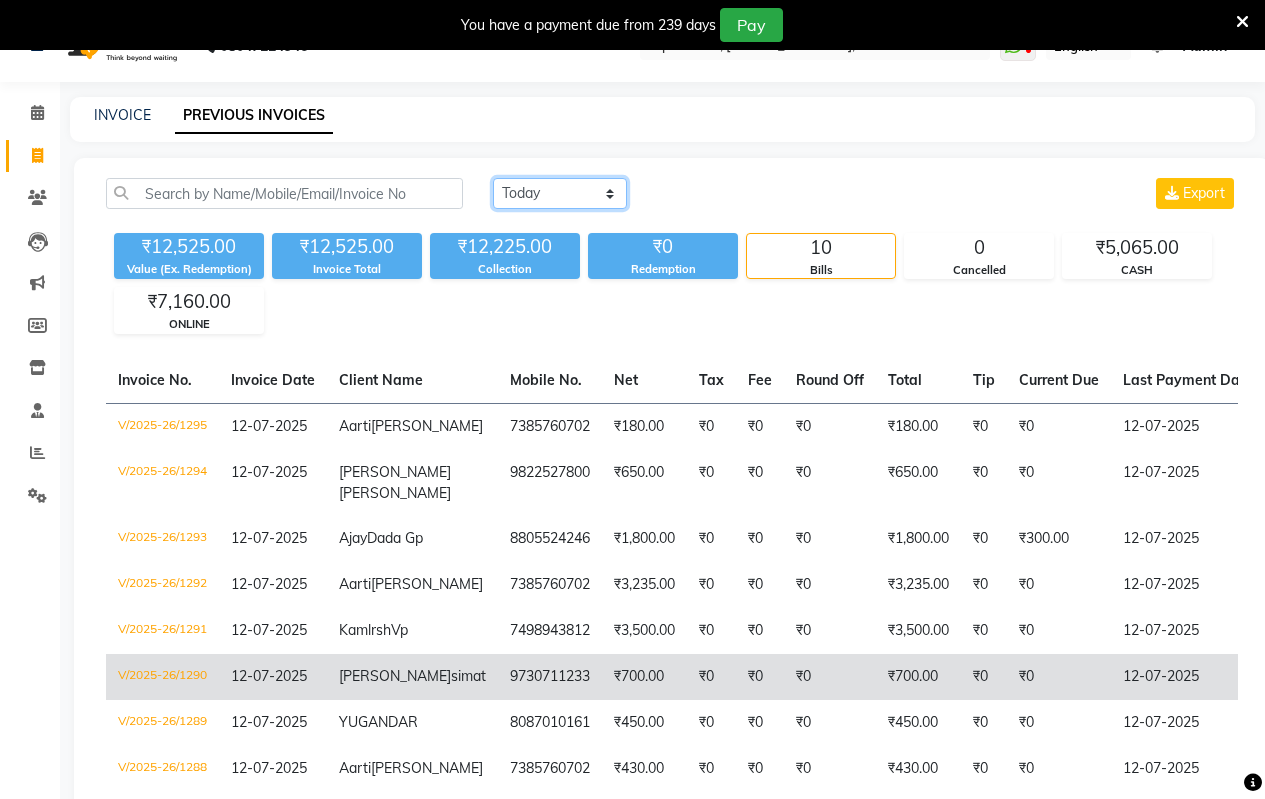 scroll, scrollTop: 0, scrollLeft: 0, axis: both 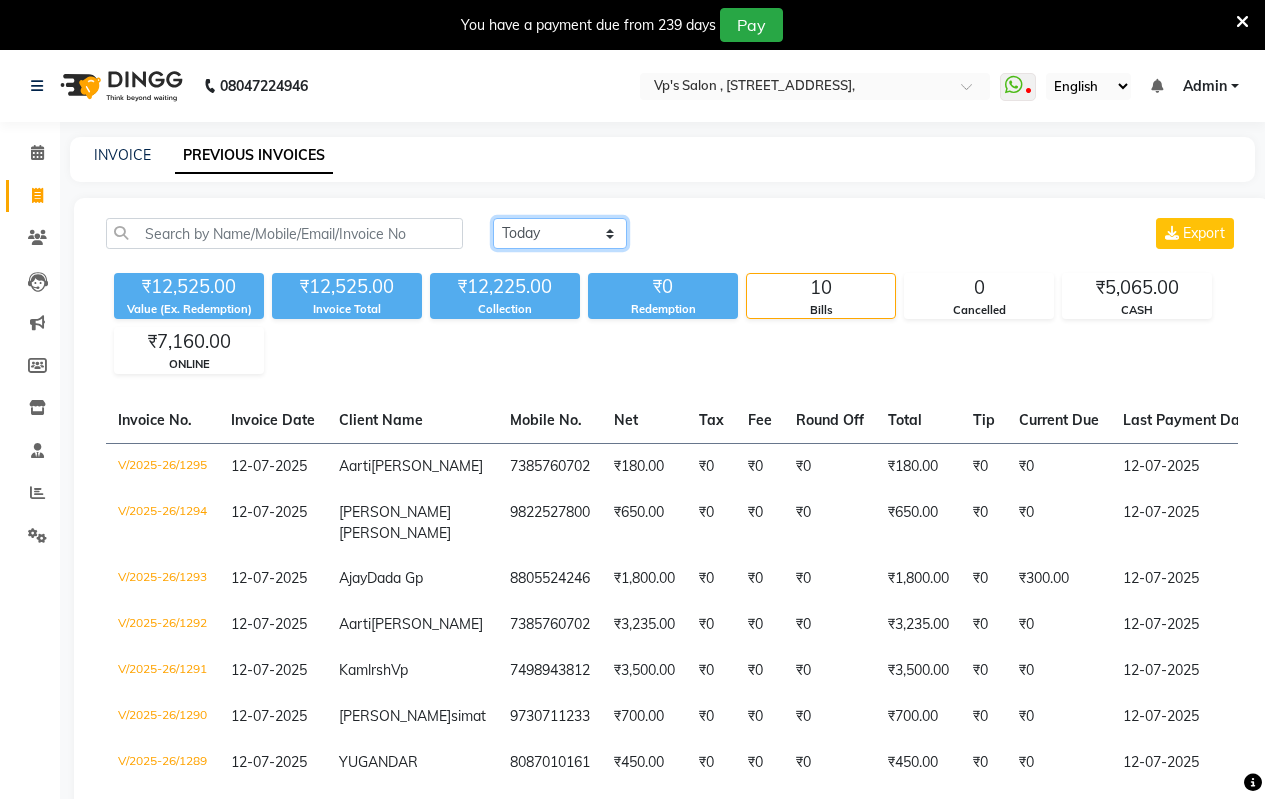 click on "[DATE] [DATE] Custom Range" 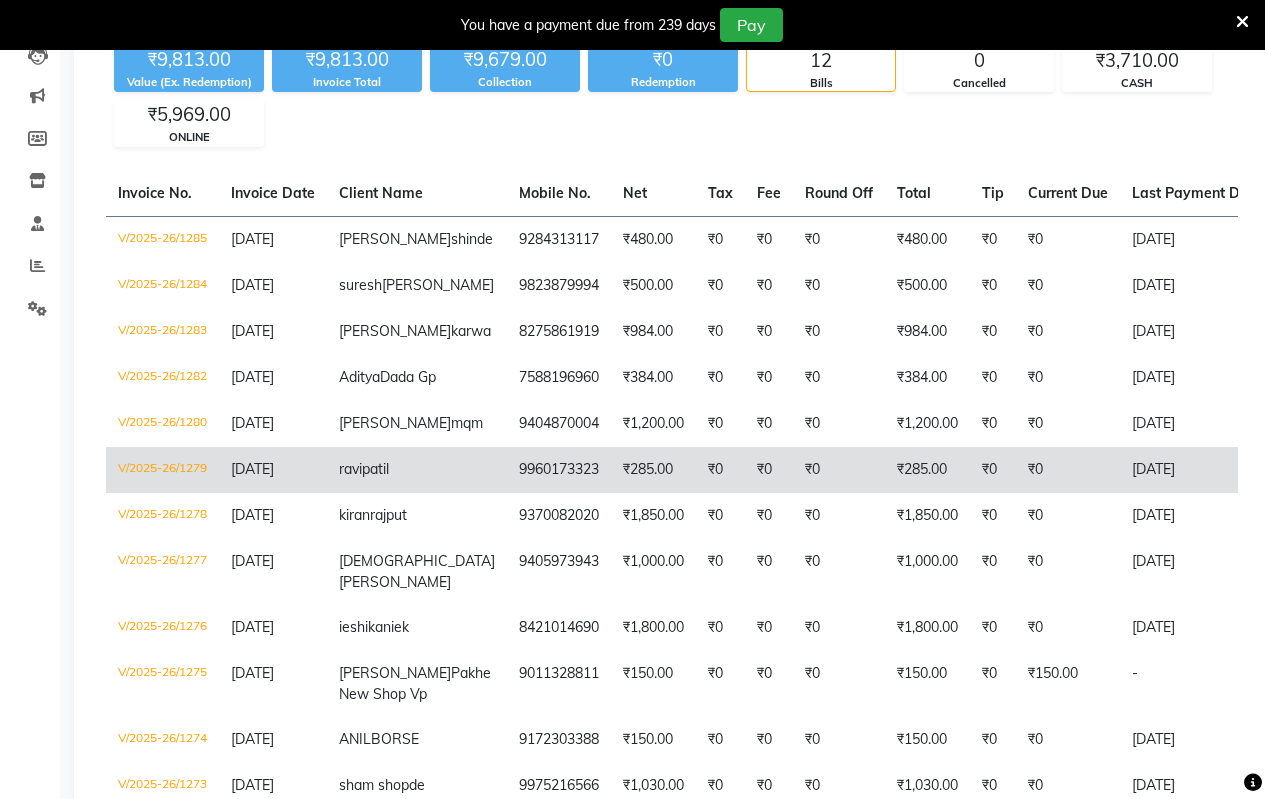 scroll, scrollTop: 2, scrollLeft: 0, axis: vertical 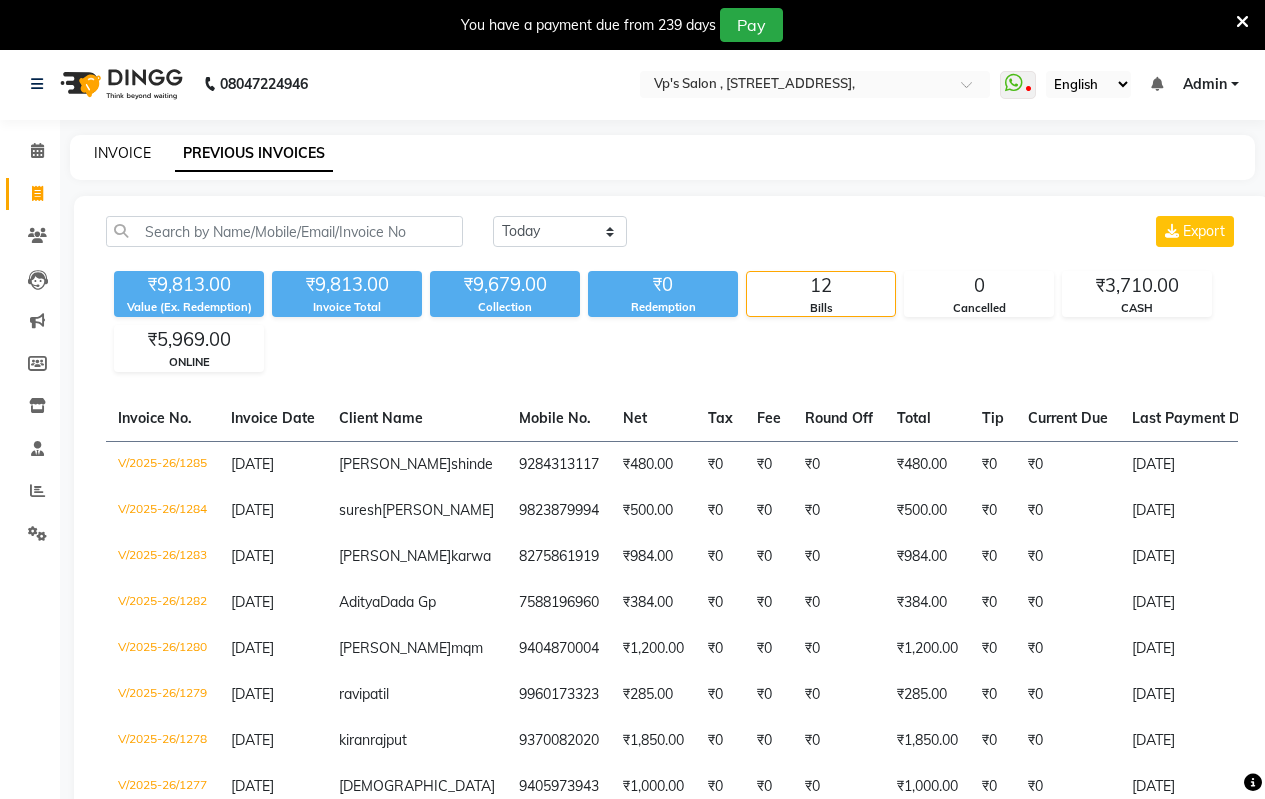 click on "INVOICE" 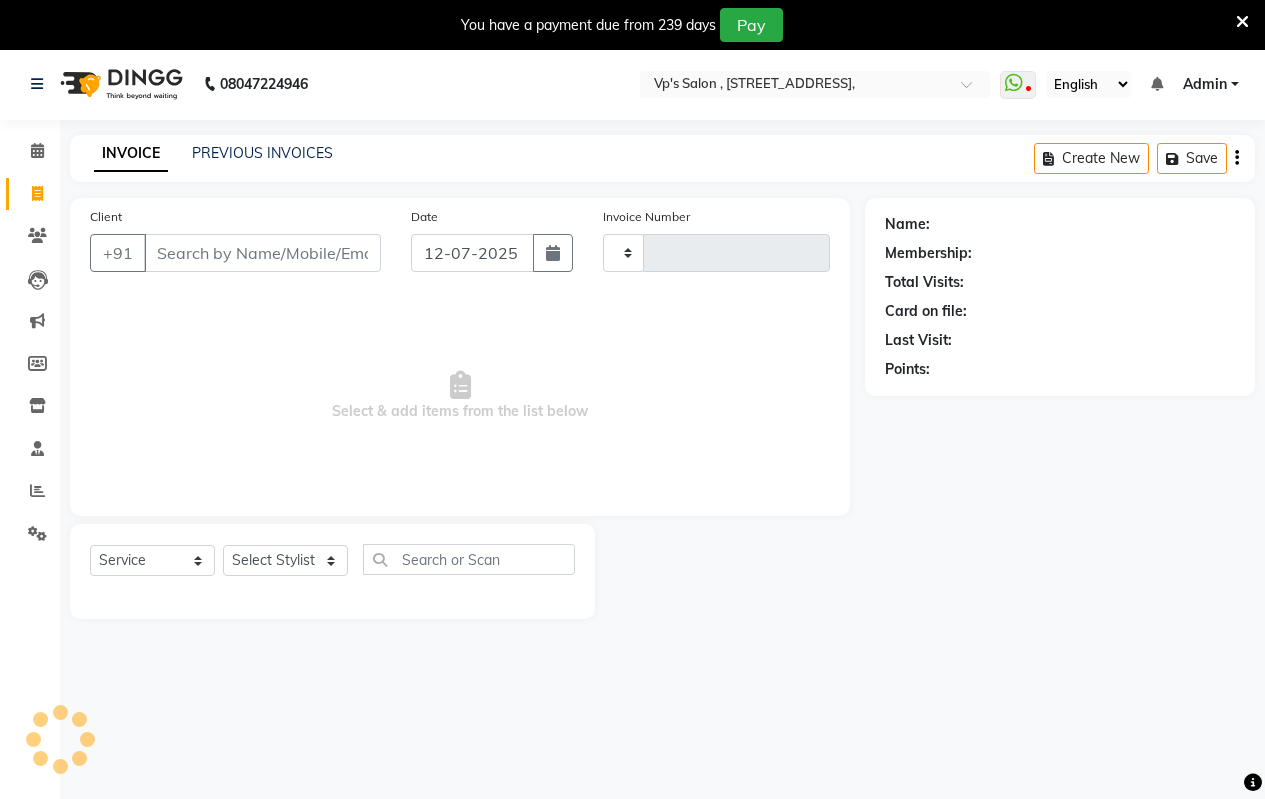 scroll, scrollTop: 50, scrollLeft: 0, axis: vertical 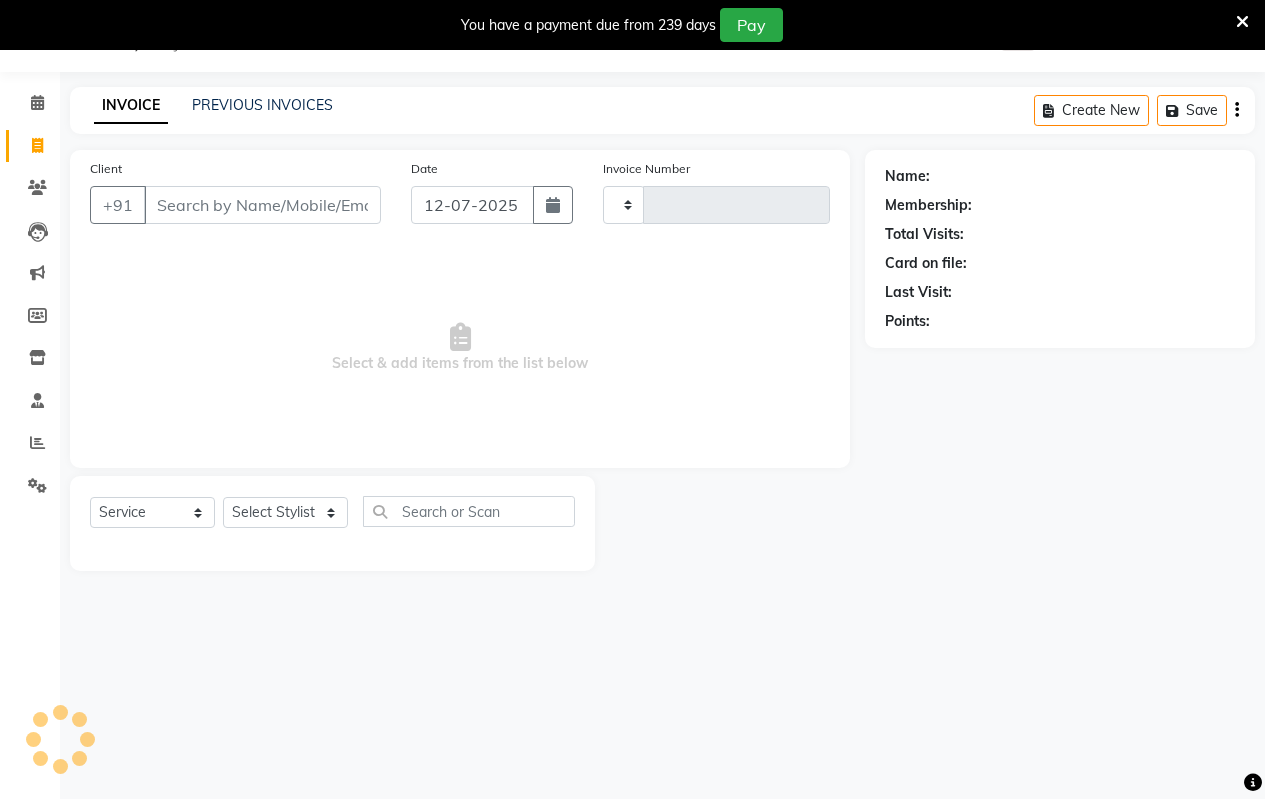 type on "1296" 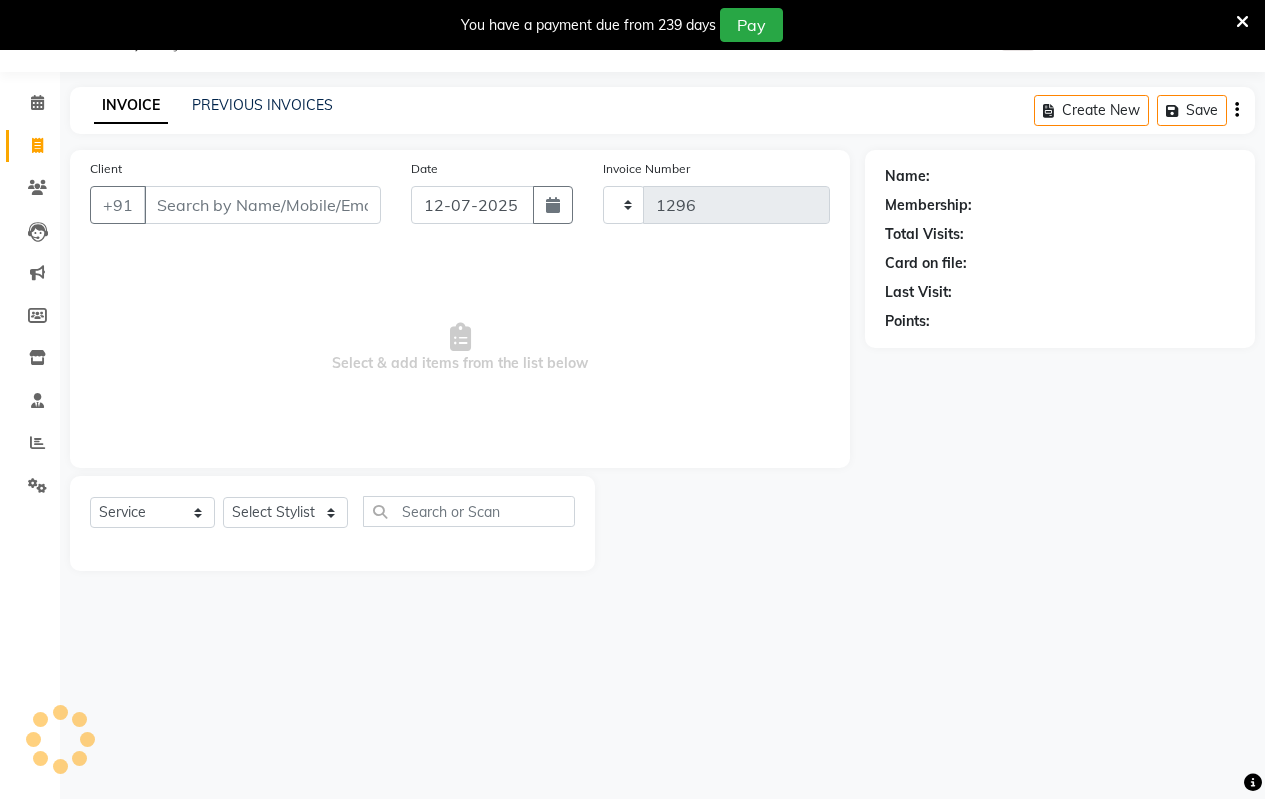 select on "4917" 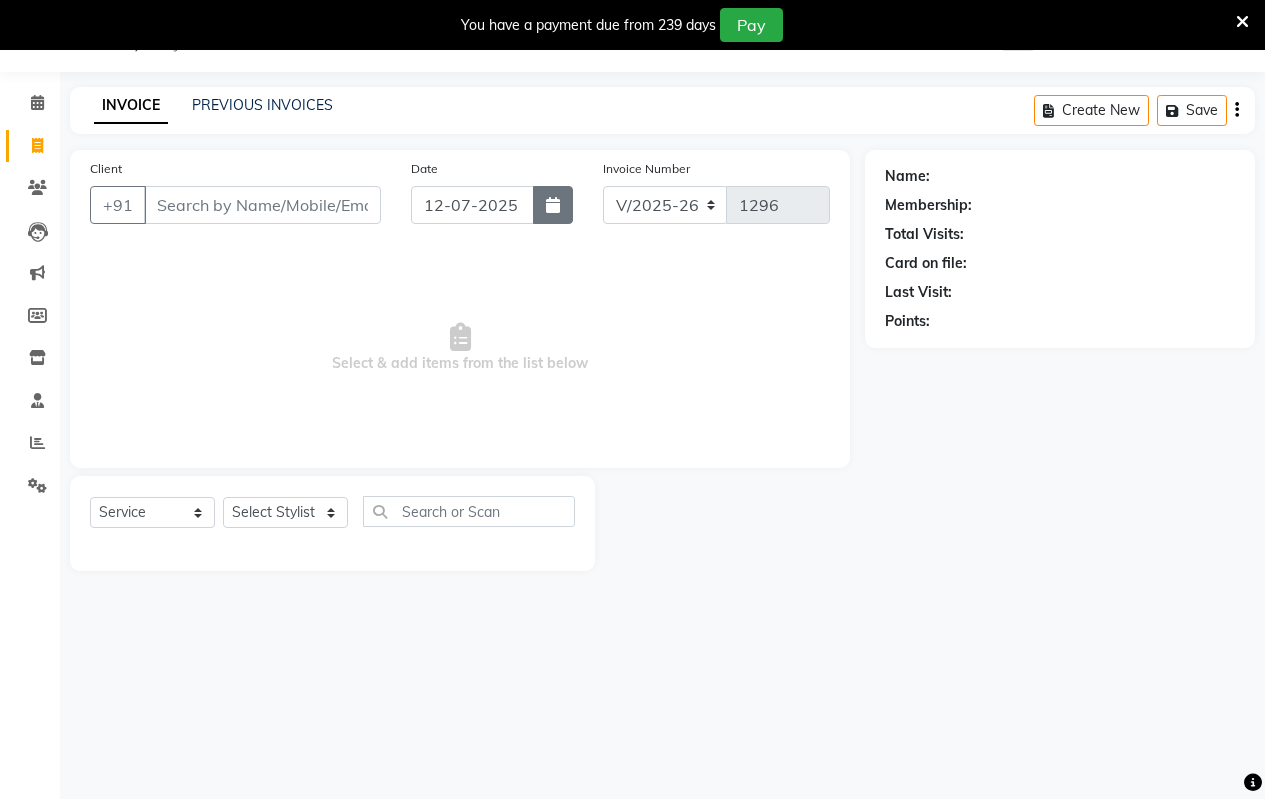 click 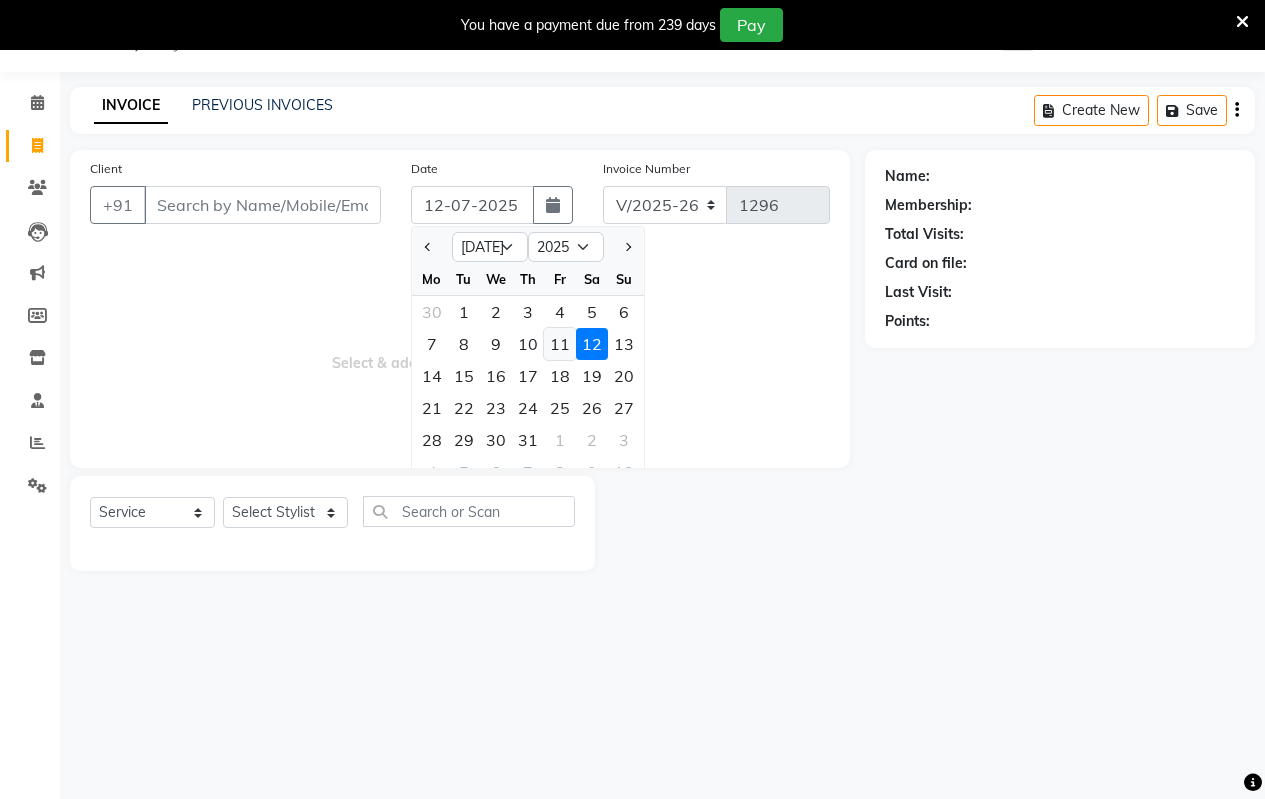 click on "11" 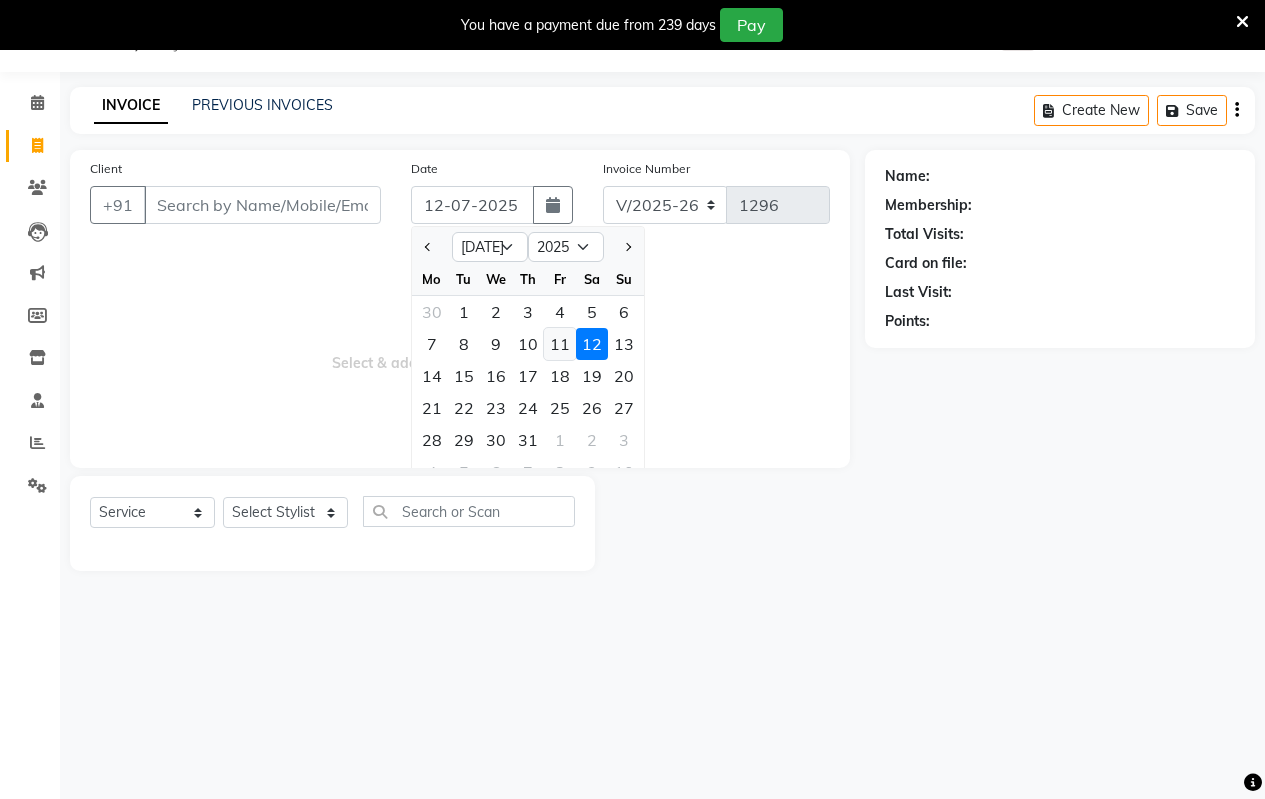 type on "[DATE]" 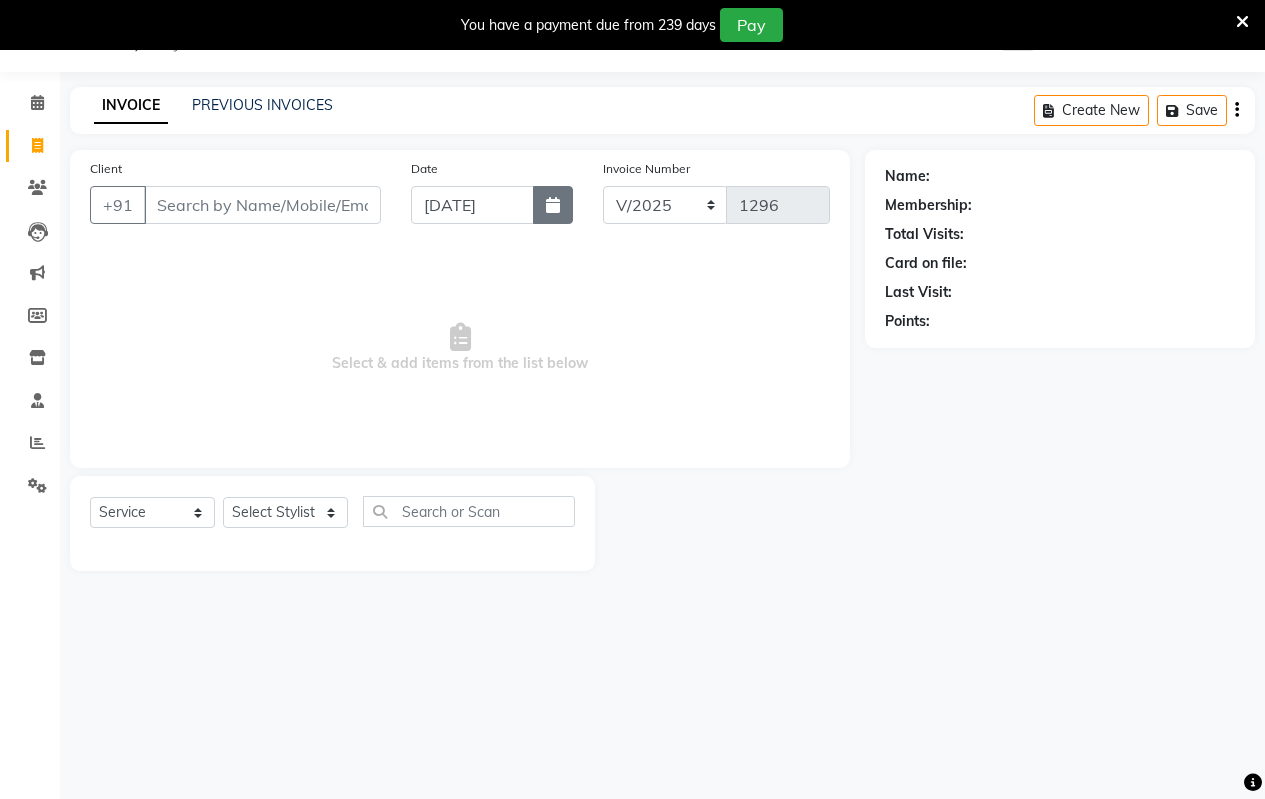 click 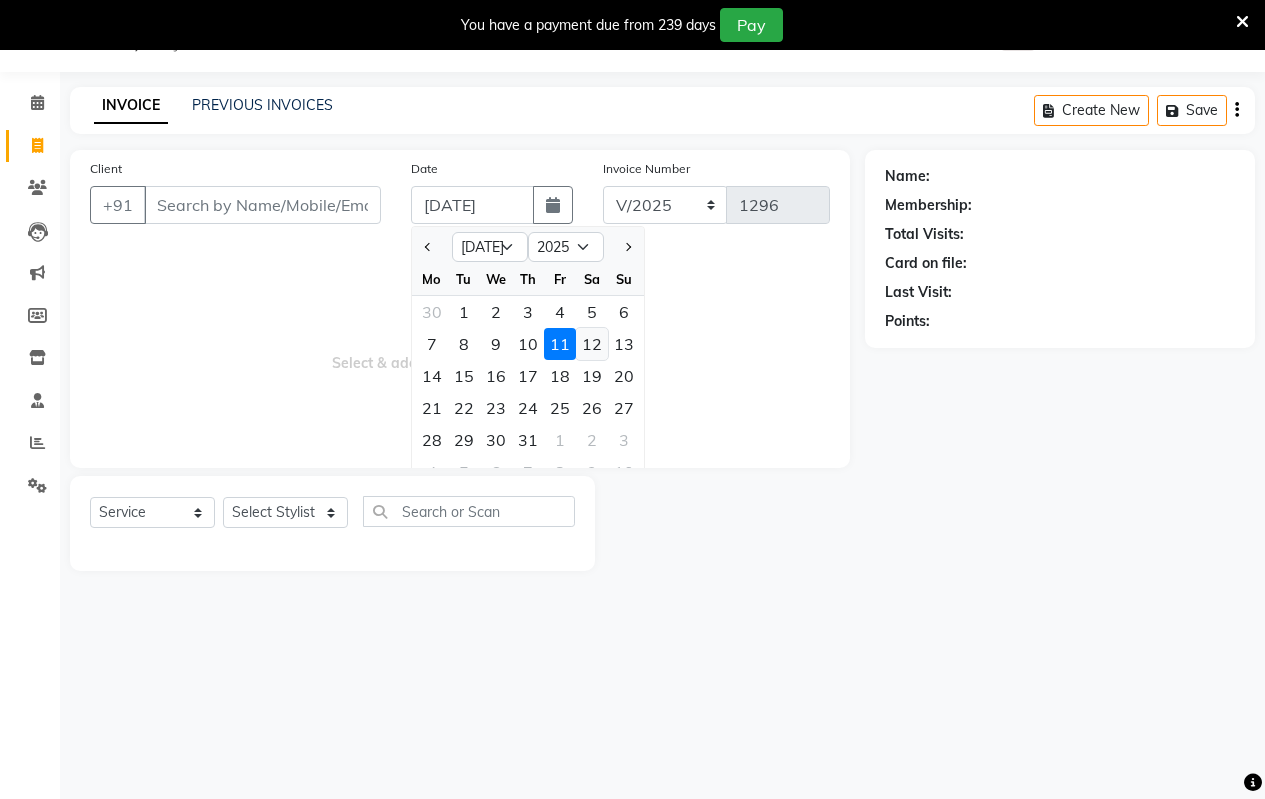 click on "12" 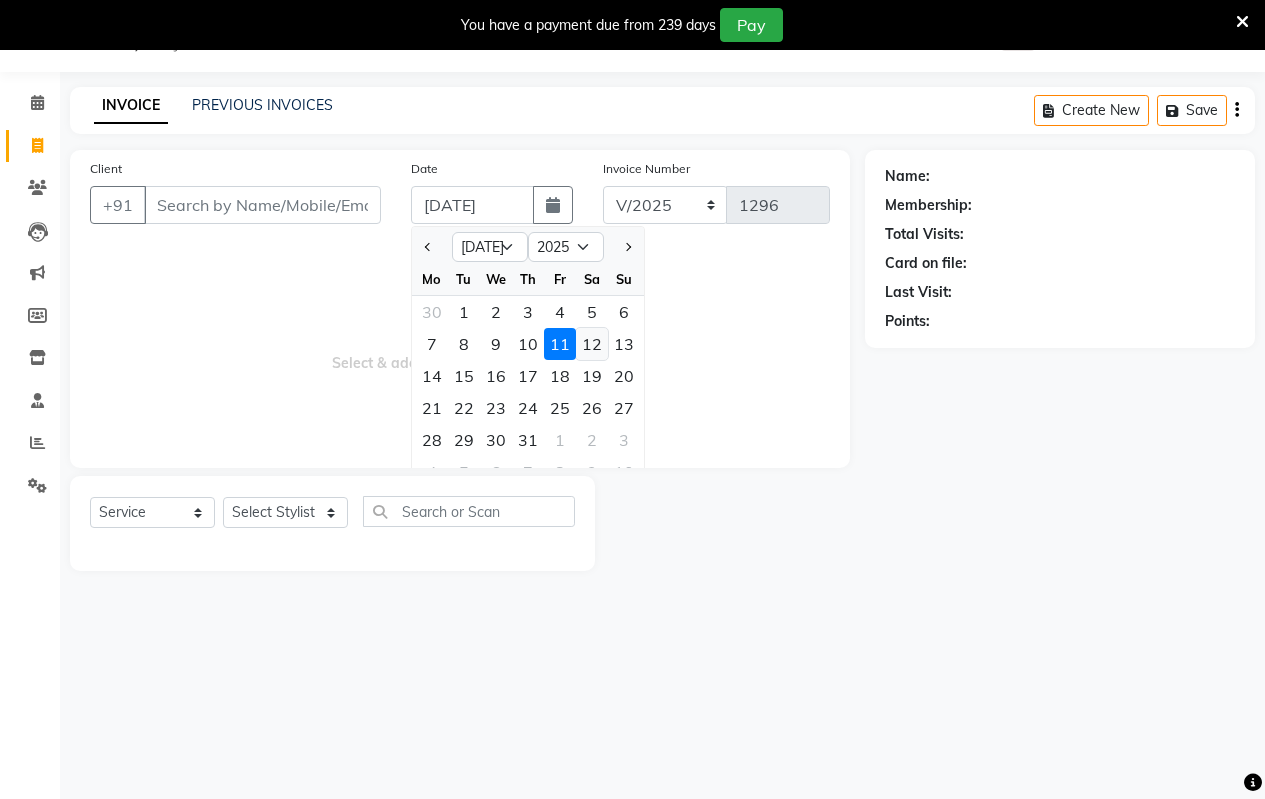type on "12-07-2025" 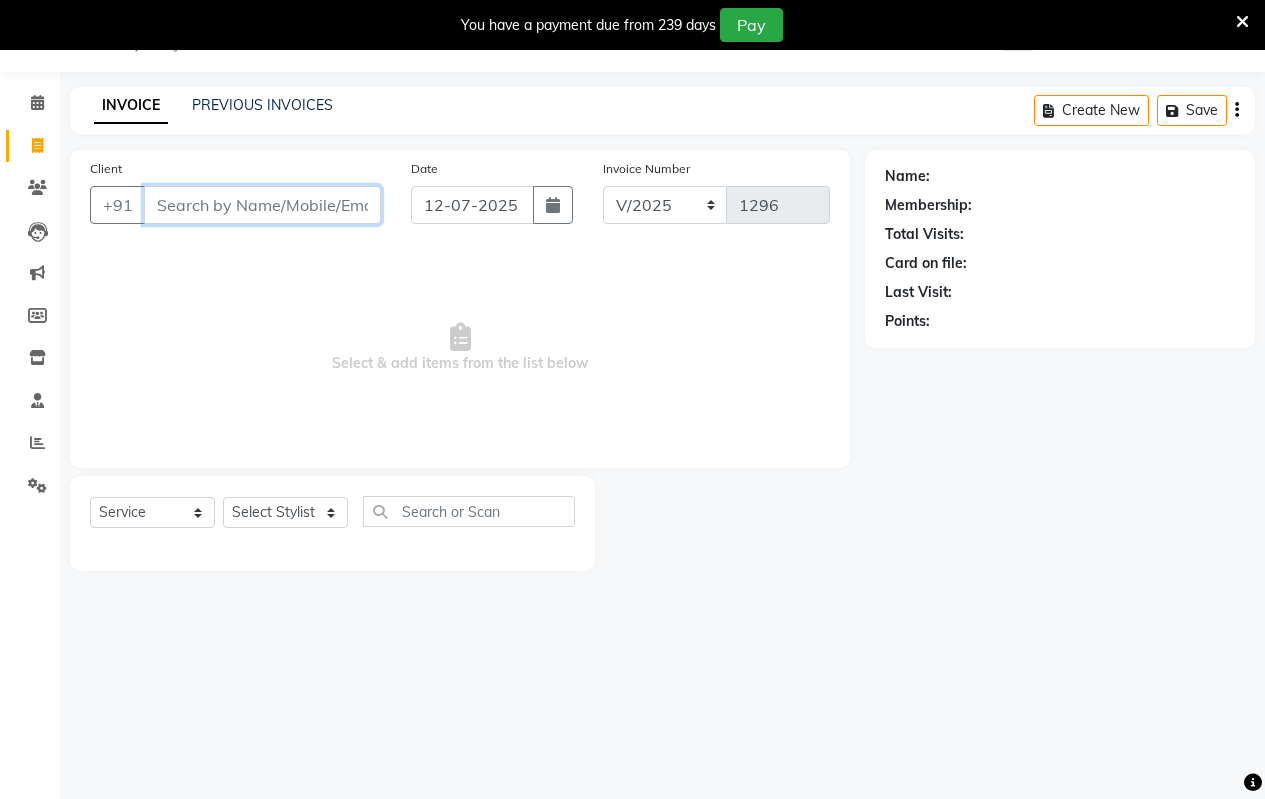 click on "Client" at bounding box center [262, 205] 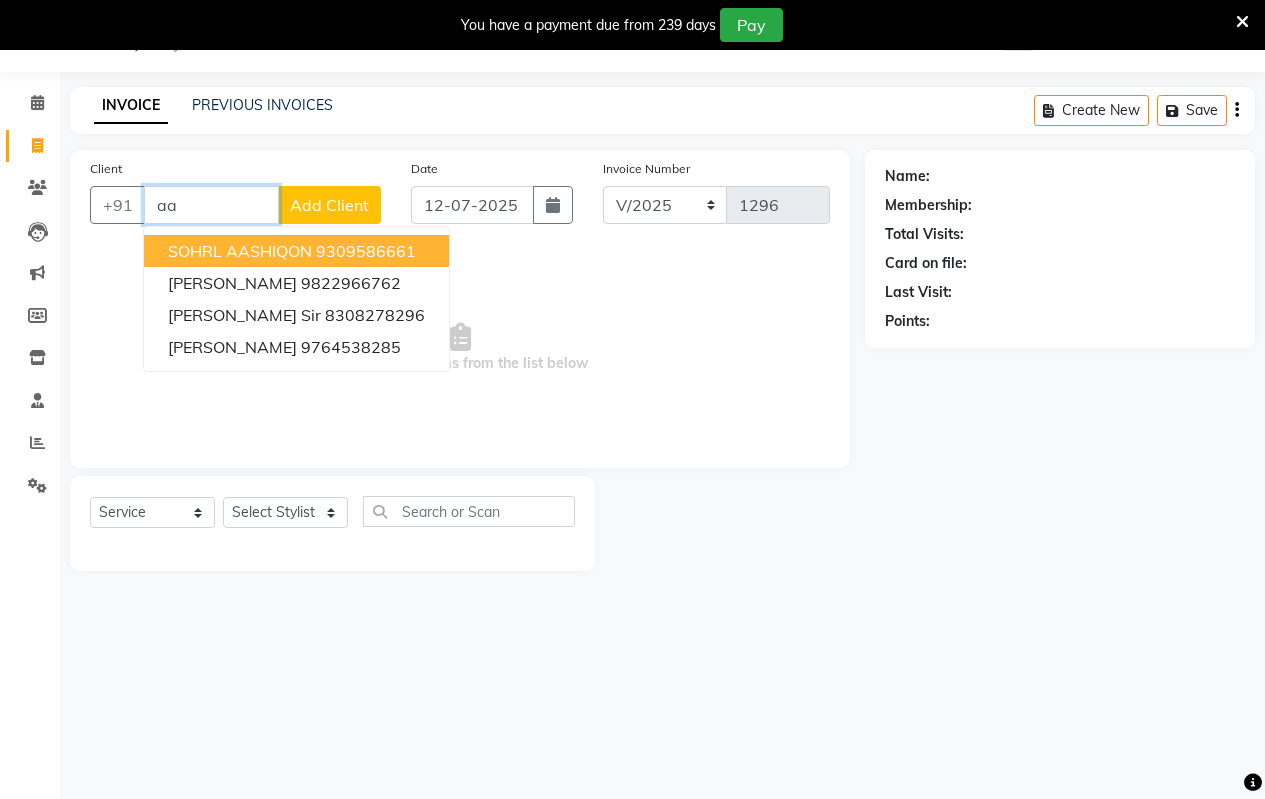 type on "a" 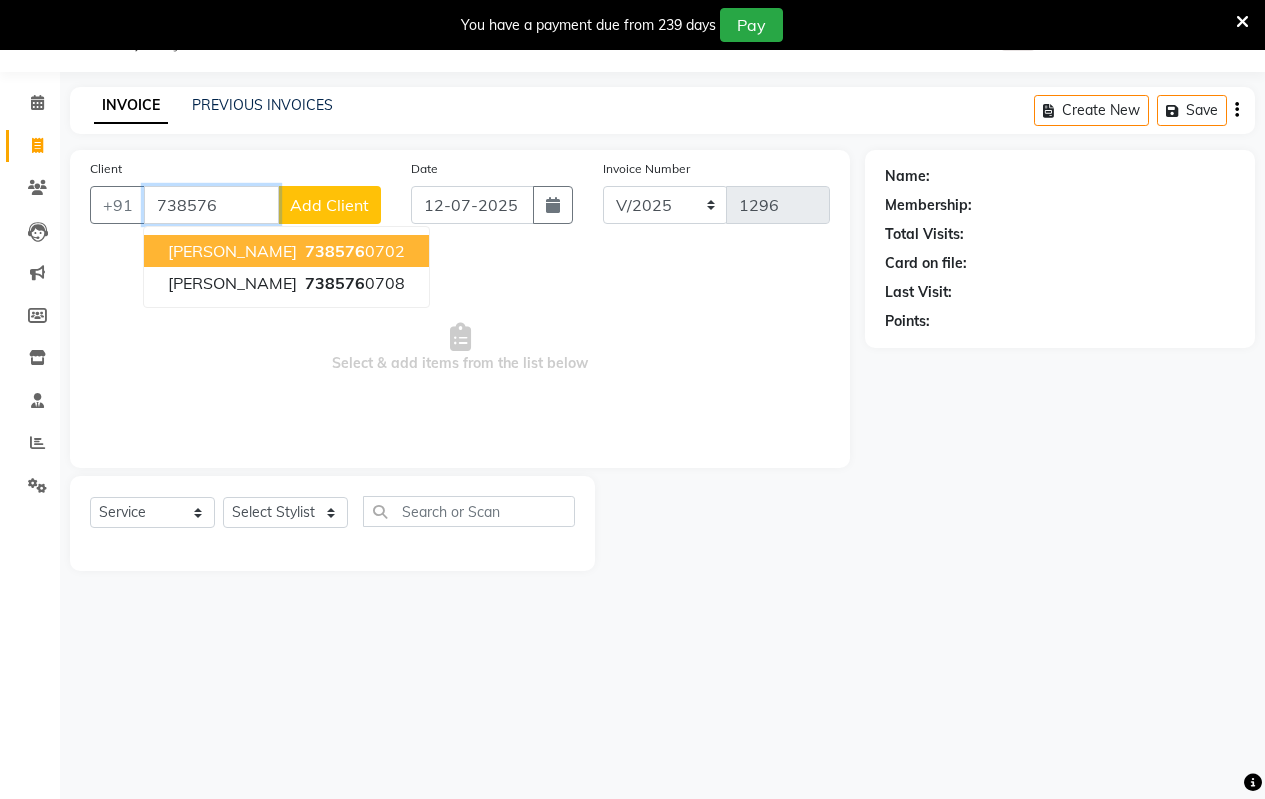 click on "738576" at bounding box center [335, 251] 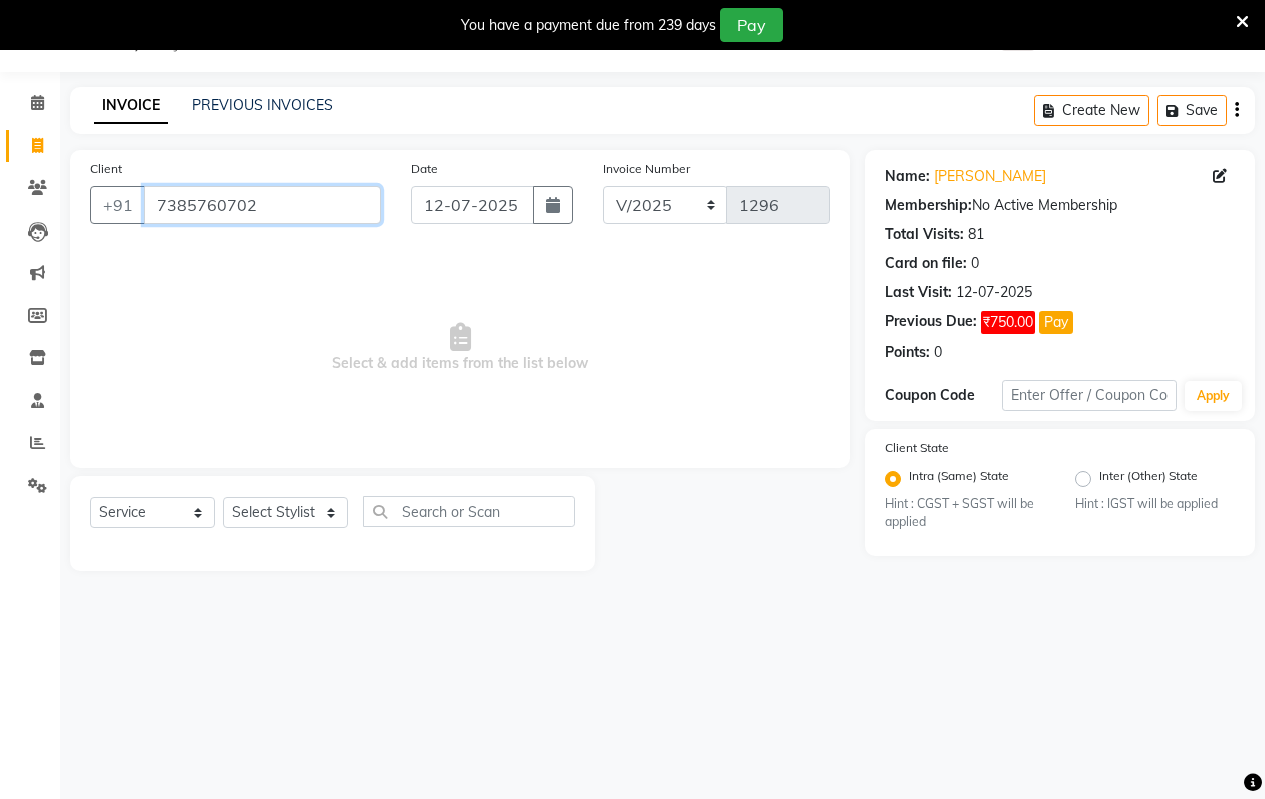 click on "7385760702" at bounding box center [262, 205] 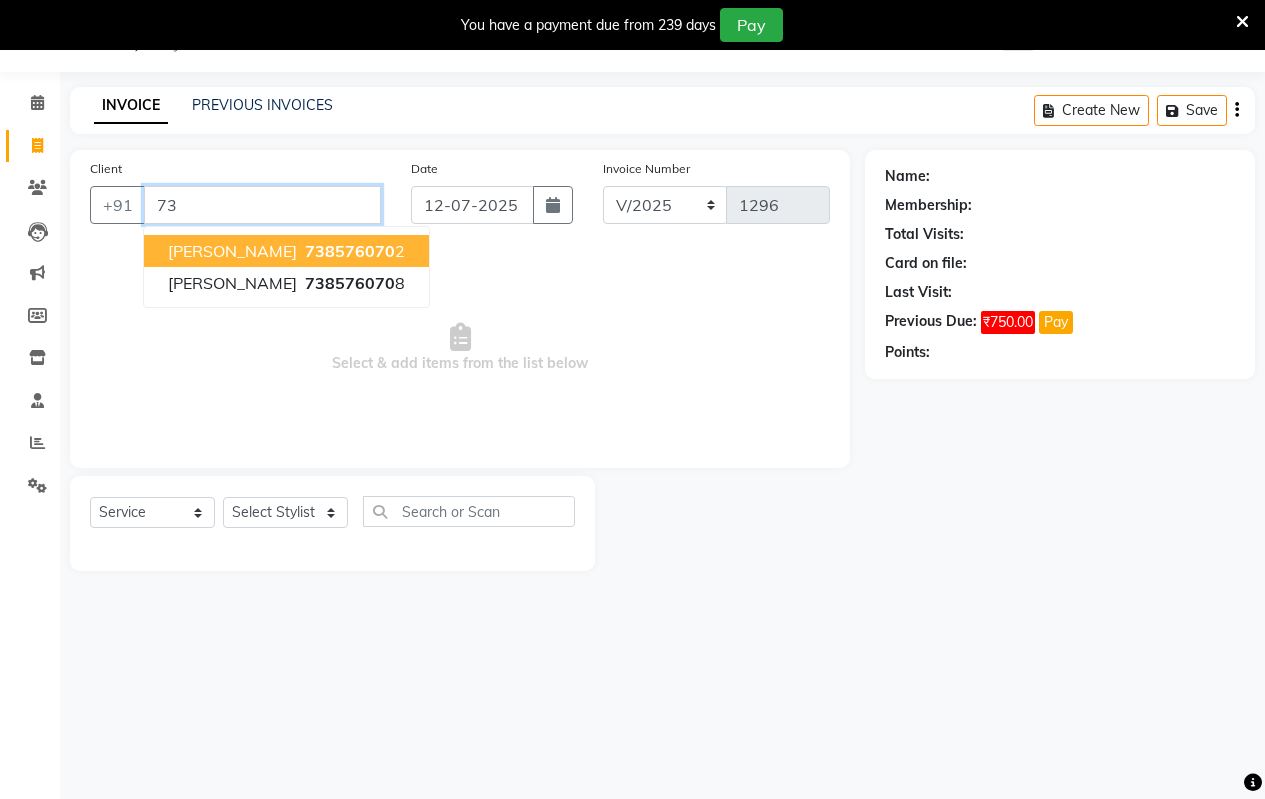 type on "7" 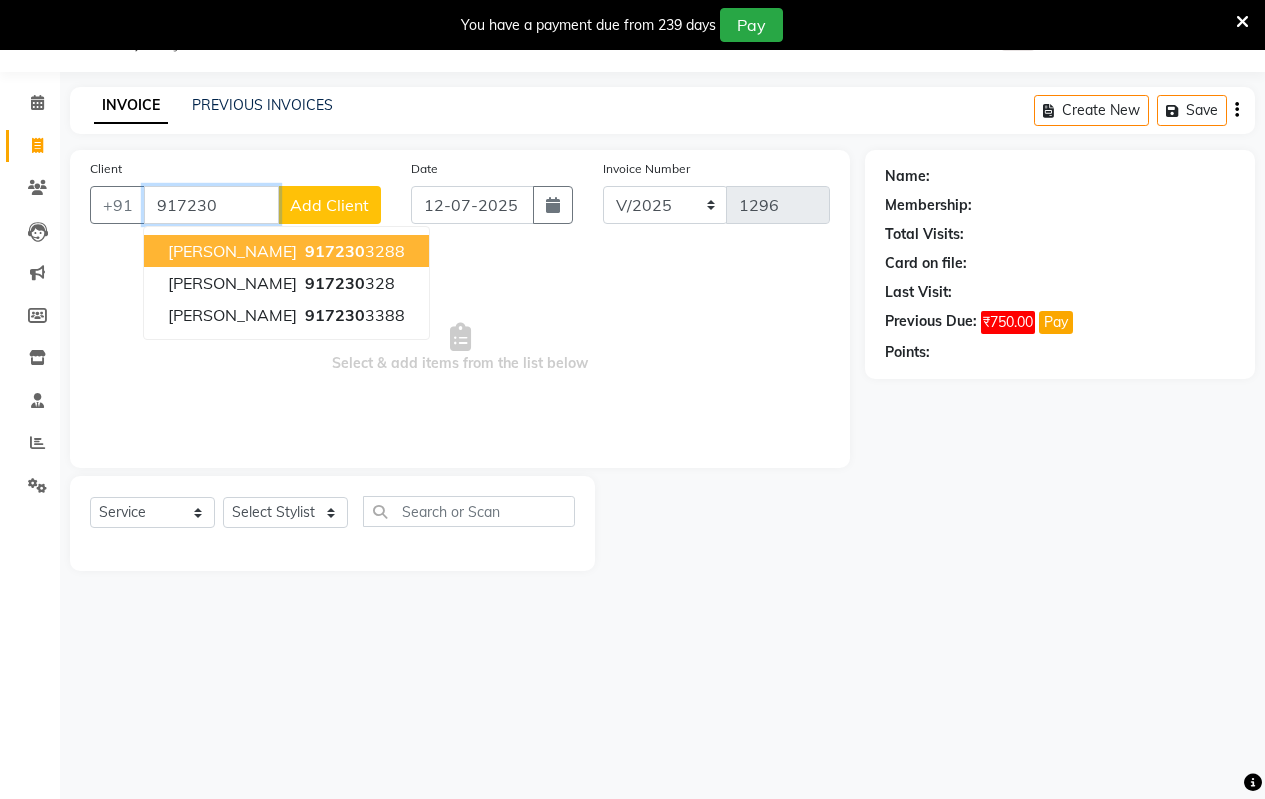 click on "917230" at bounding box center [335, 251] 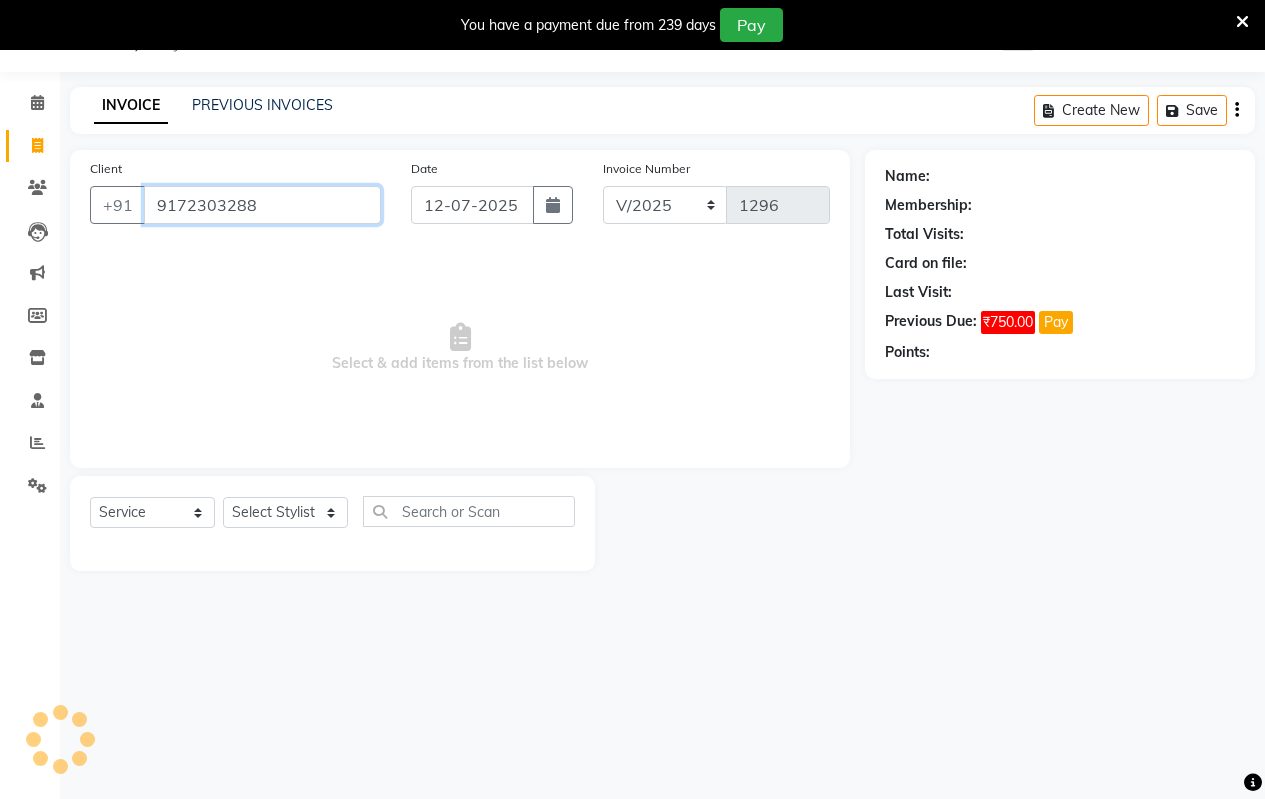 type on "9172303288" 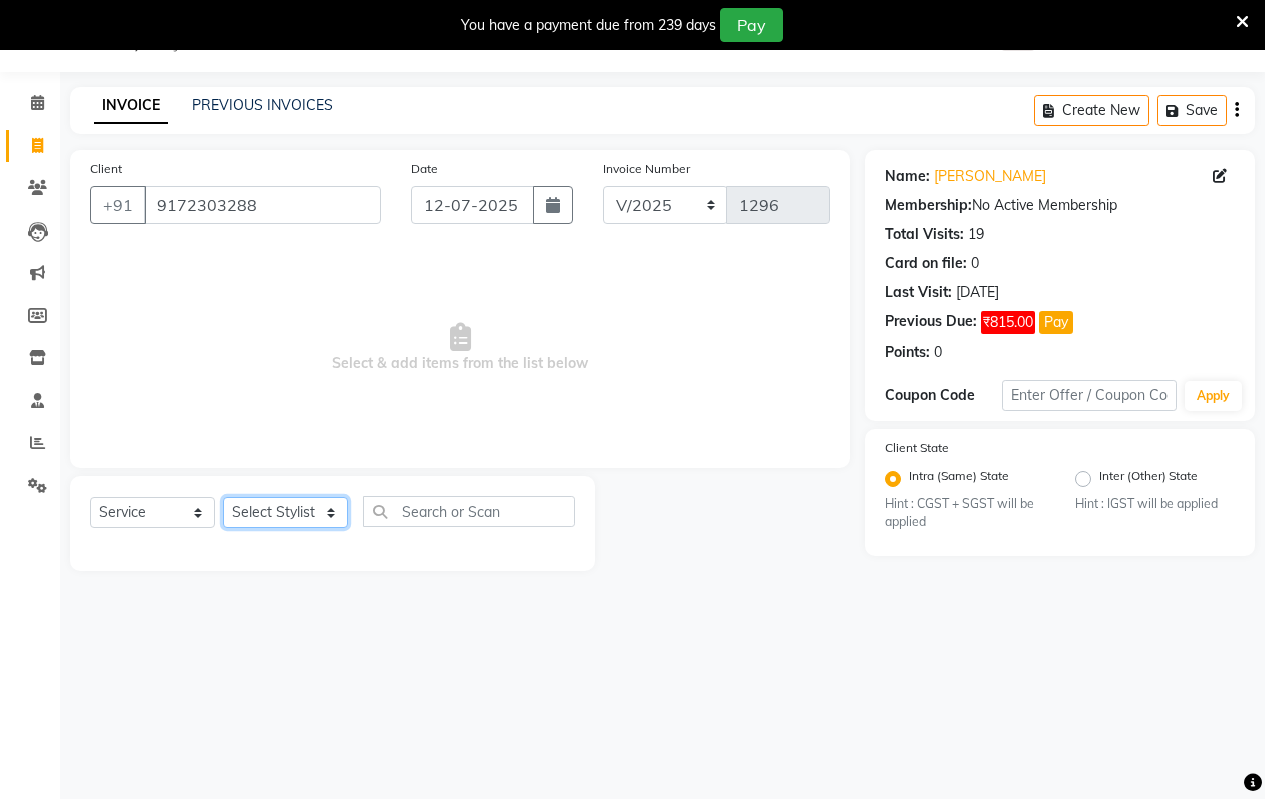 click on "Select Stylist [PERSON_NAME] [PERSON_NAME] b  [PERSON_NAME] [PERSON_NAME] priyanka [PERSON_NAME]  [PERSON_NAME]  Venesh" 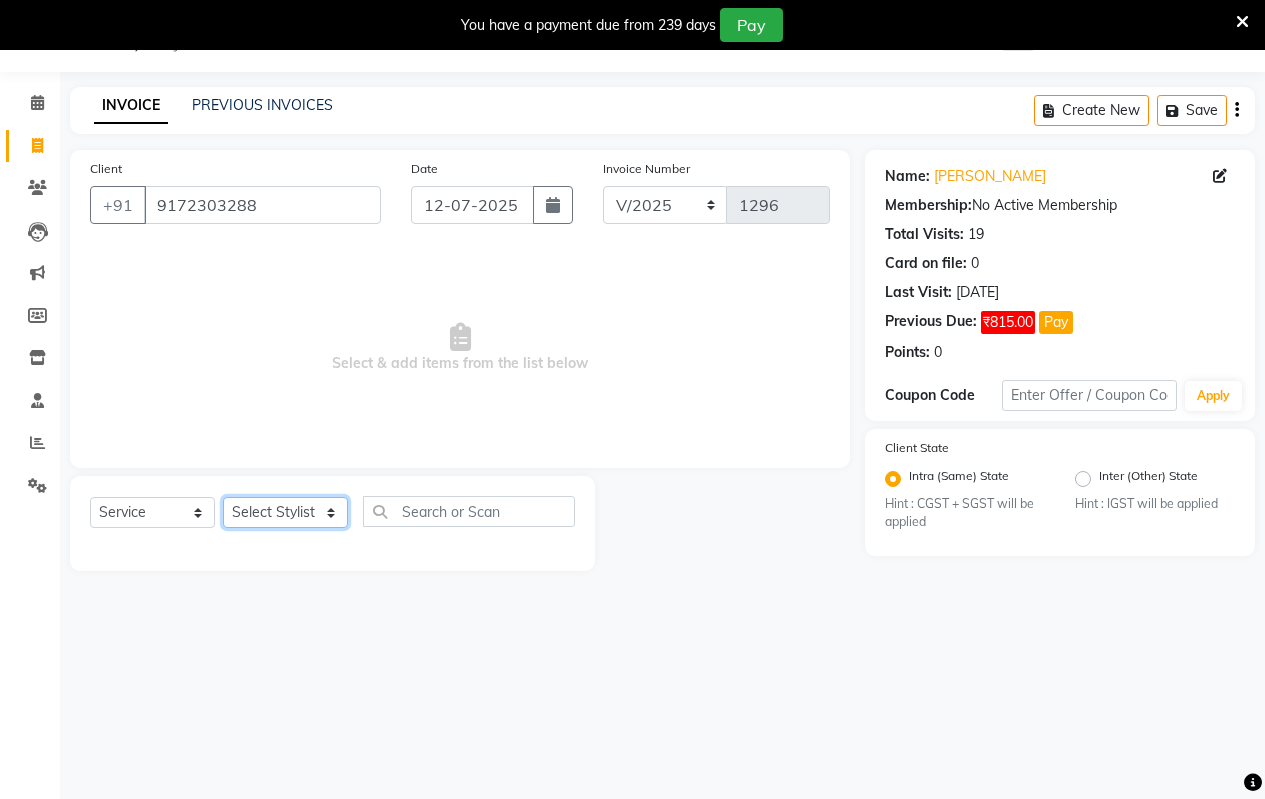 select on "30153" 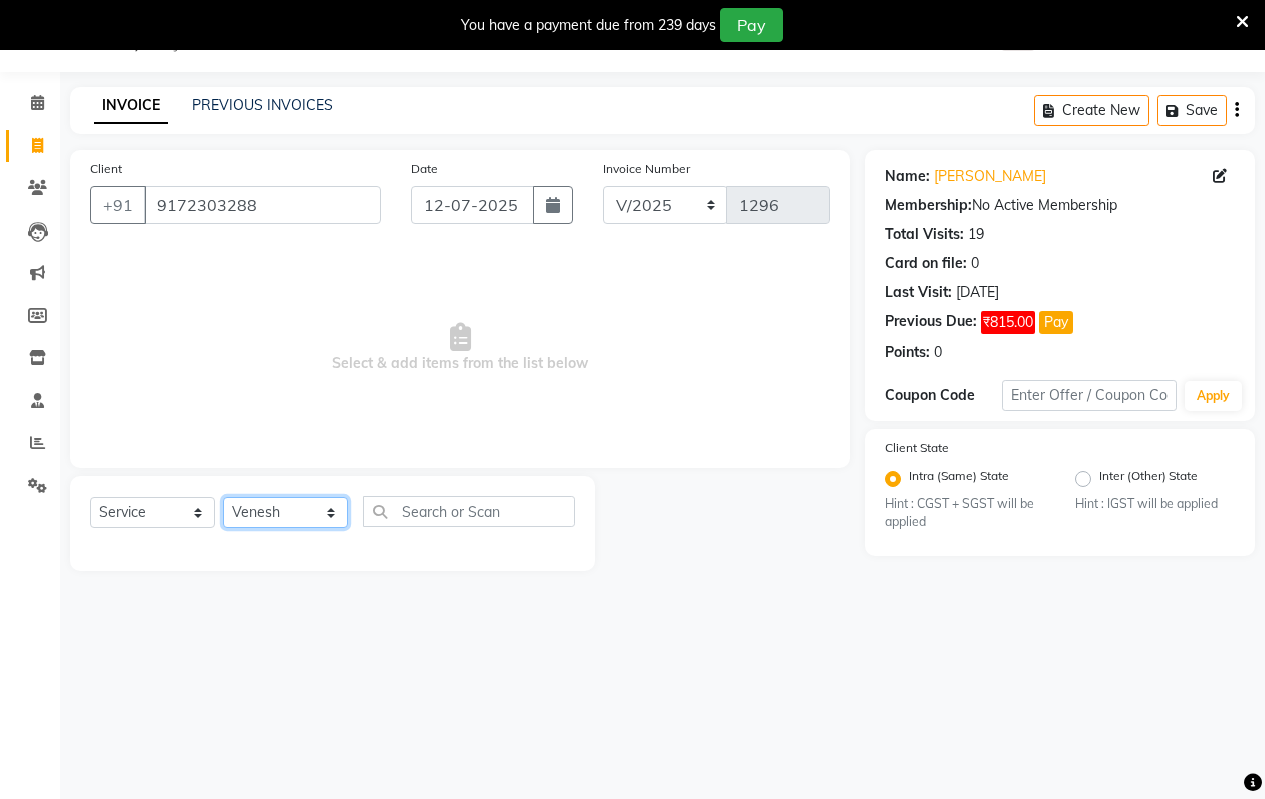 click on "Select Stylist [PERSON_NAME] [PERSON_NAME] b  [PERSON_NAME] [PERSON_NAME] priyanka [PERSON_NAME]  [PERSON_NAME]  Venesh" 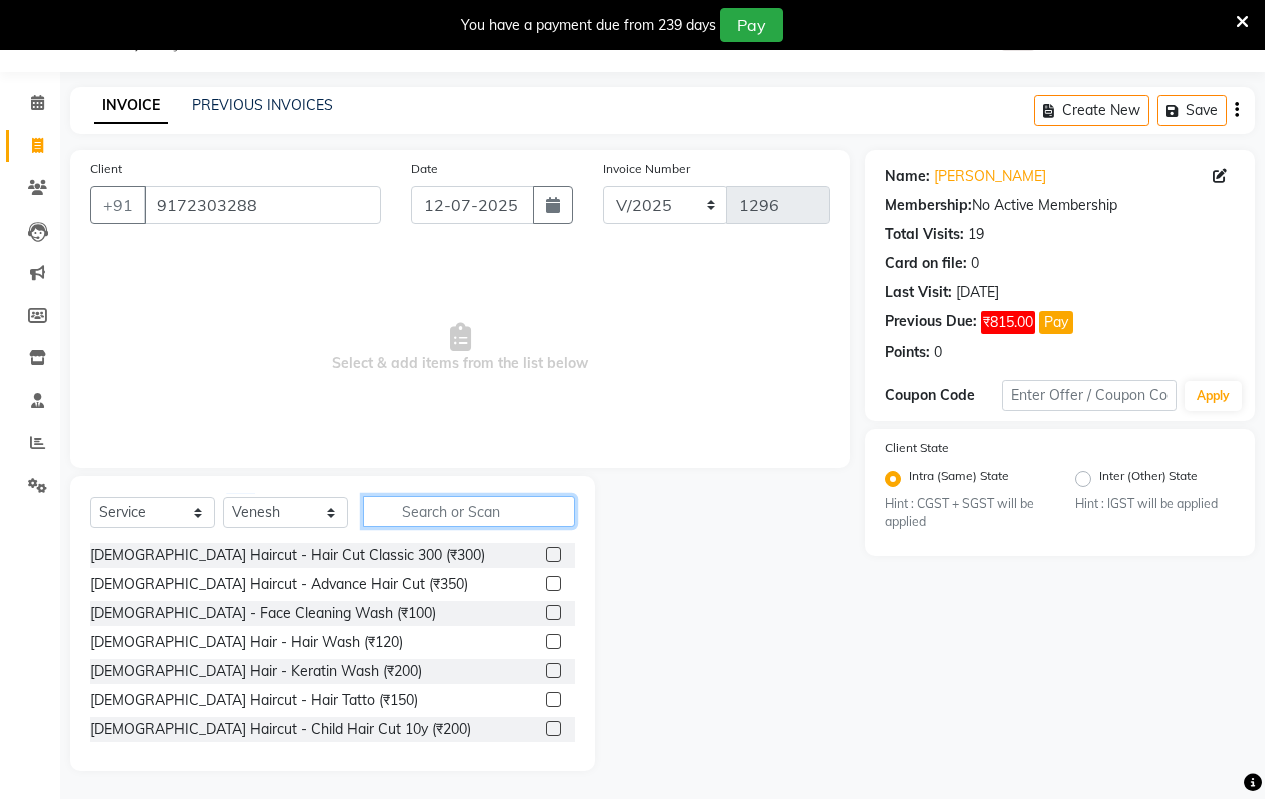 click 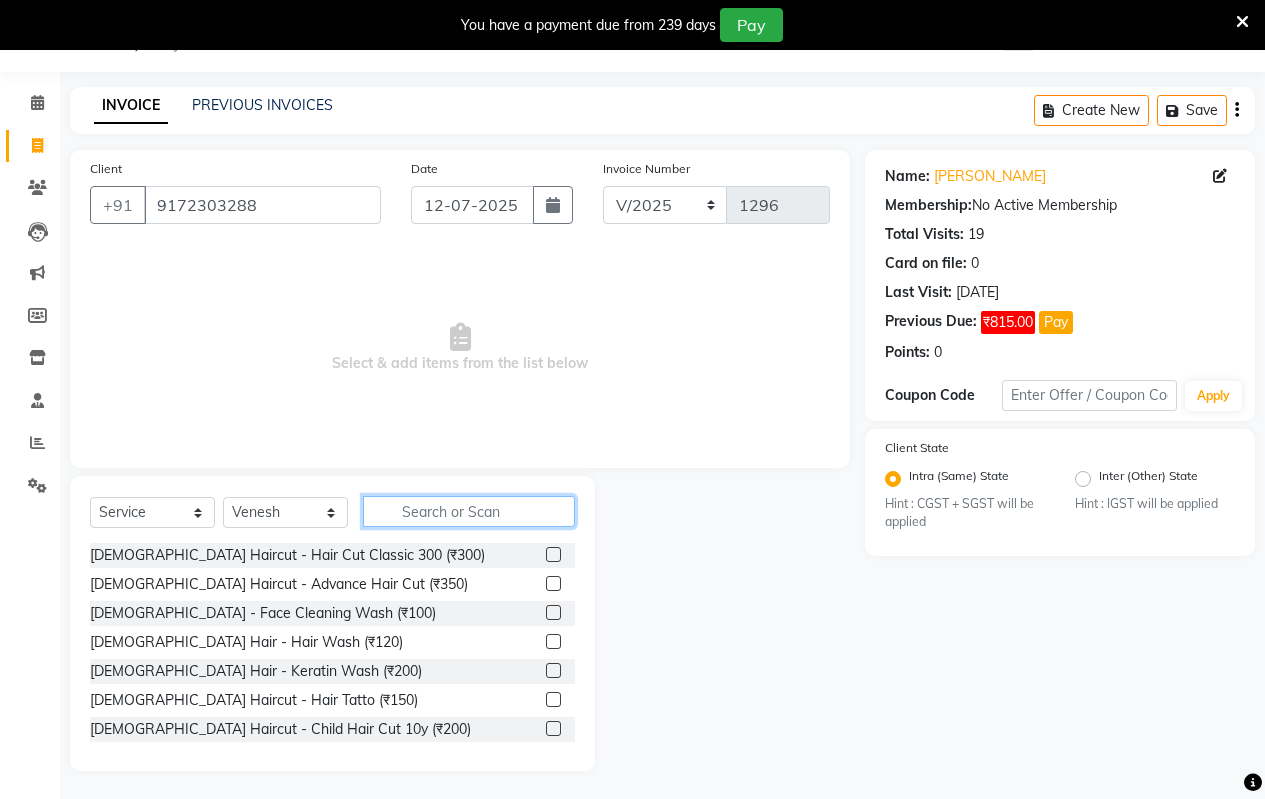 click 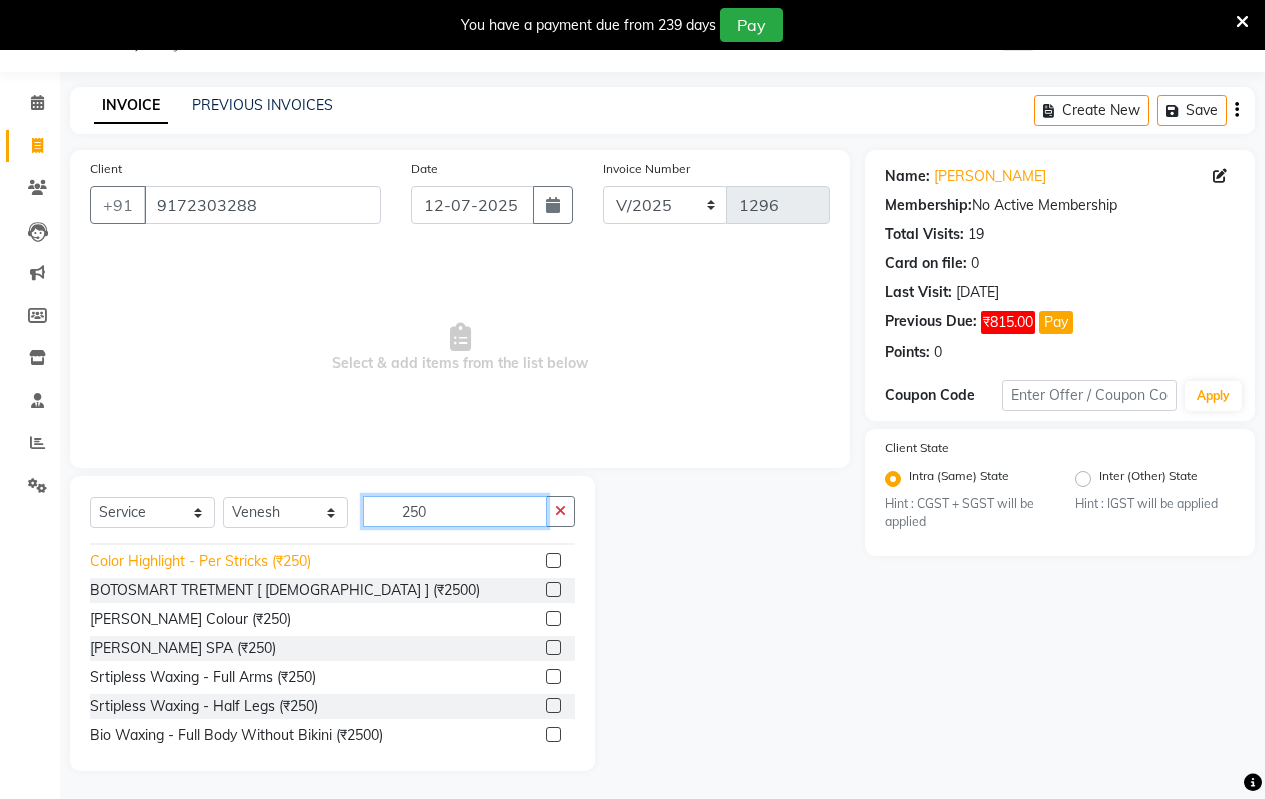 scroll, scrollTop: 200, scrollLeft: 0, axis: vertical 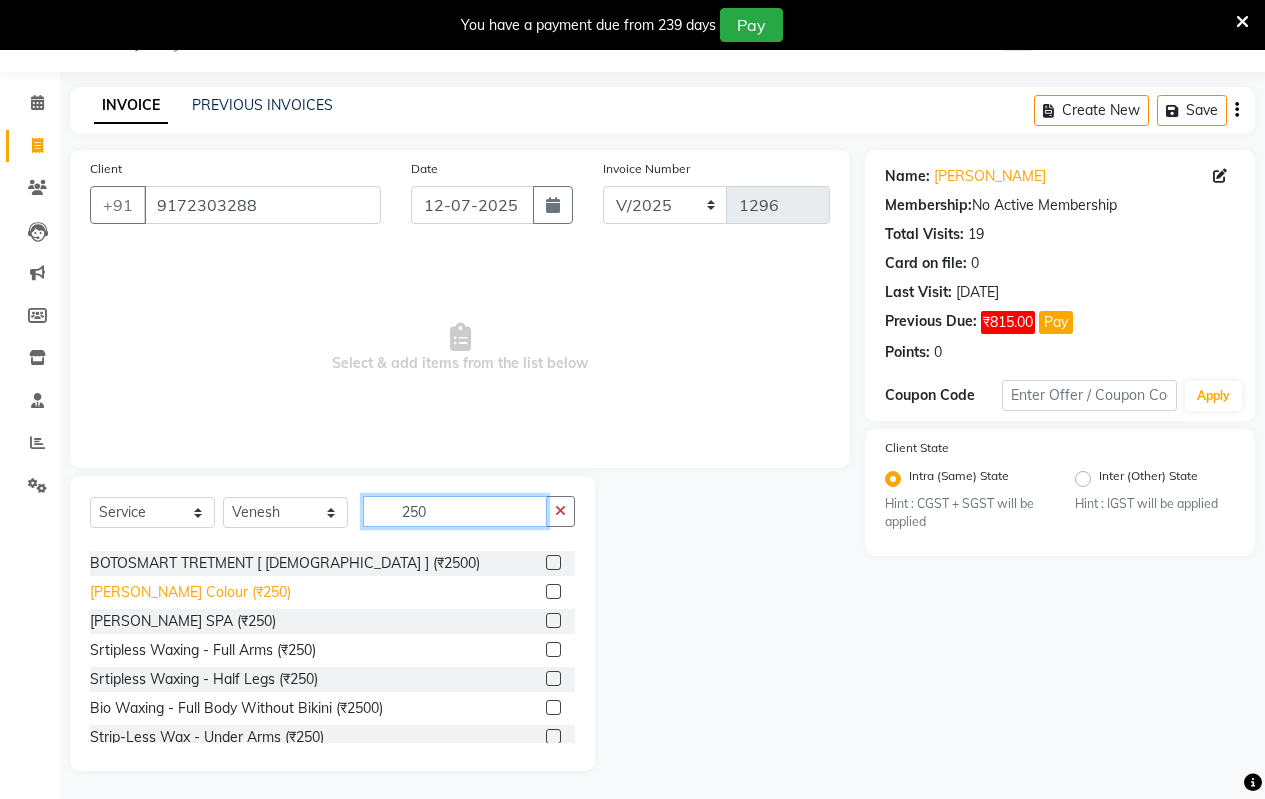 type on "250" 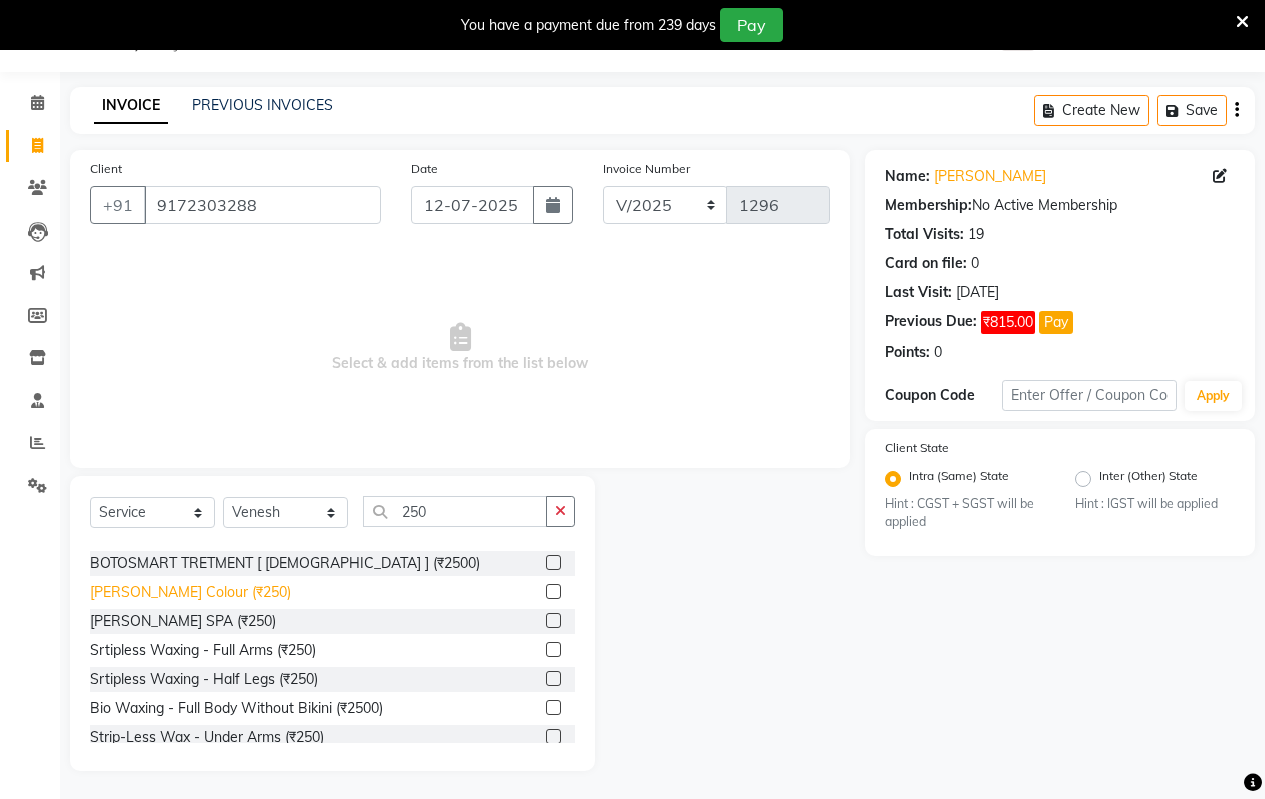 click on "[PERSON_NAME] Colour (₹250)" 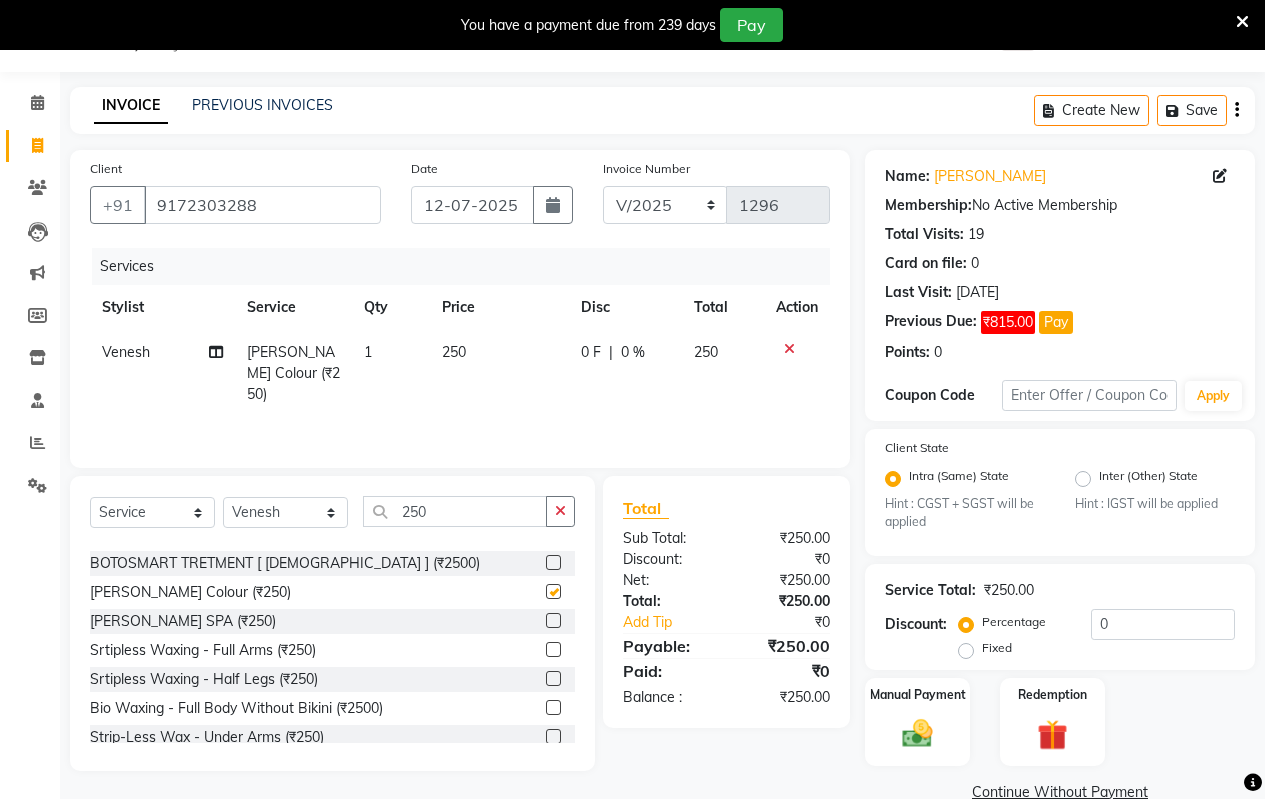checkbox on "false" 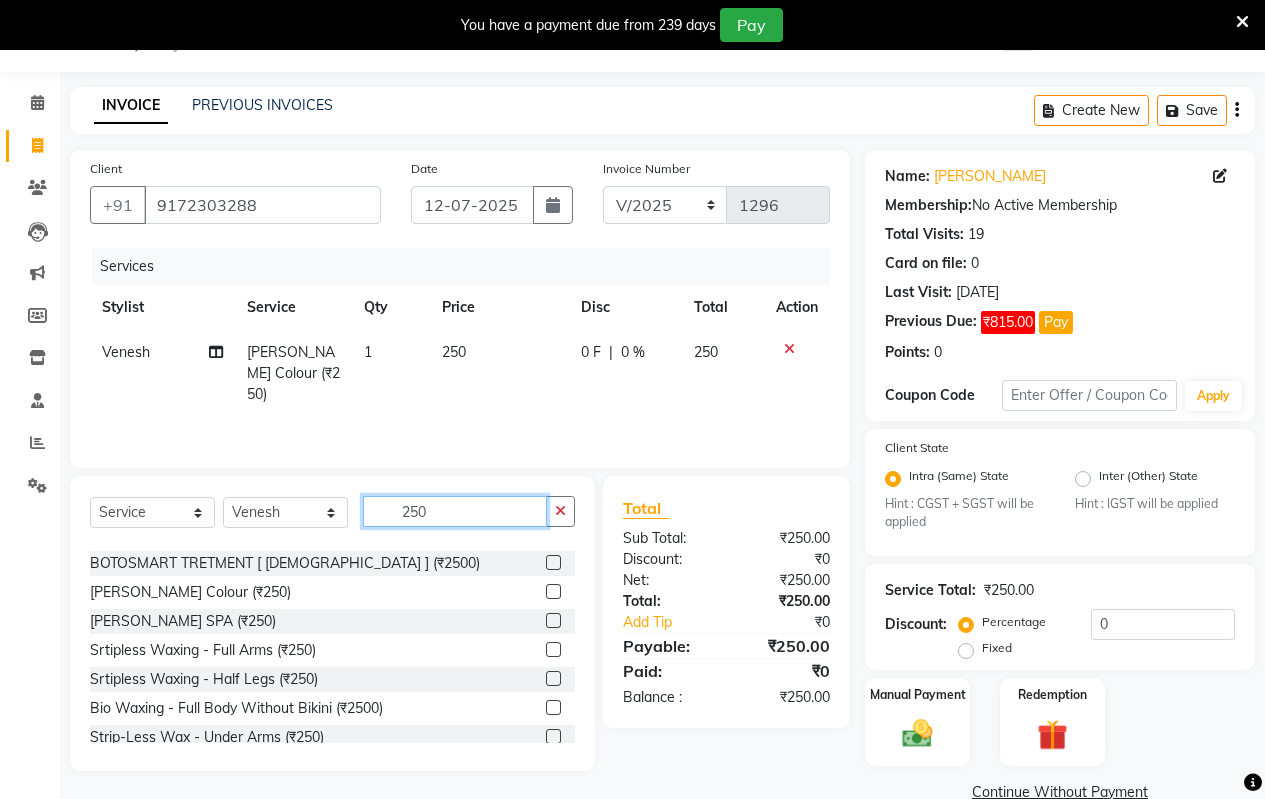 click on "250" 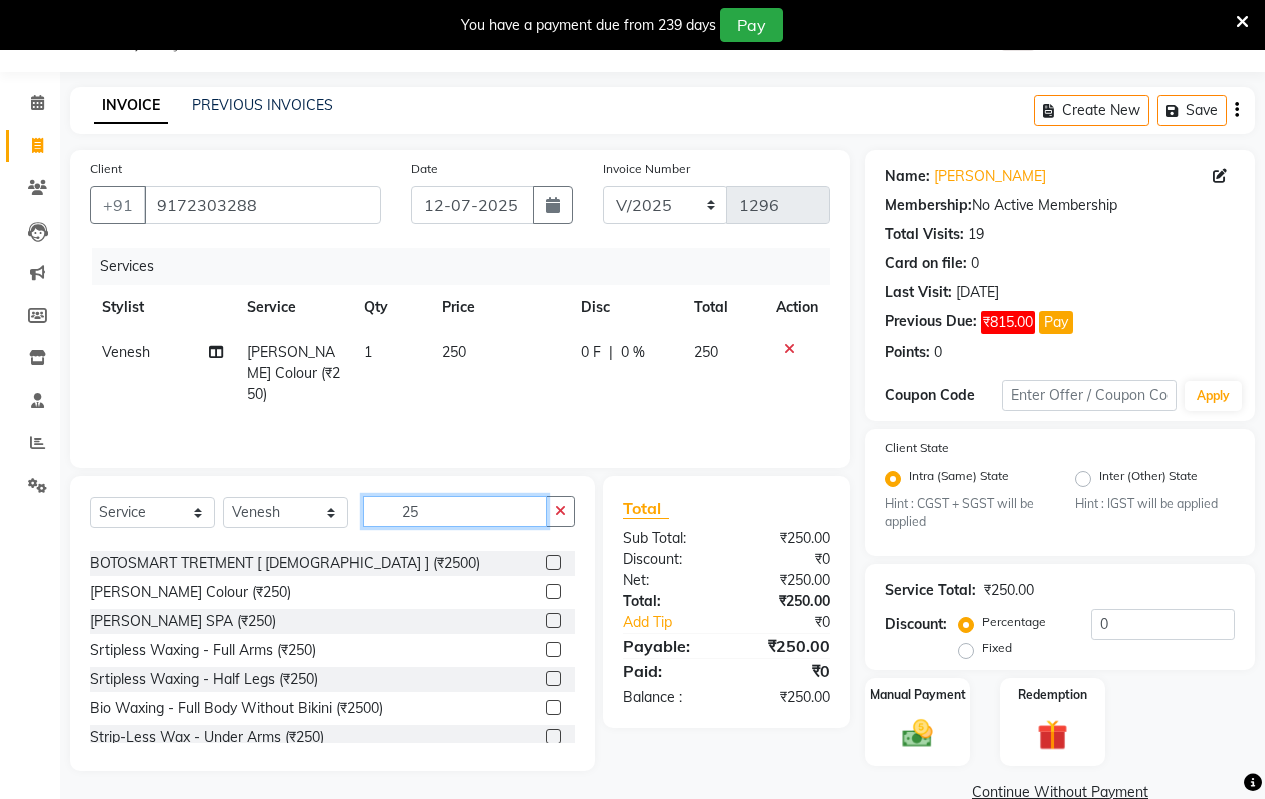 type on "2" 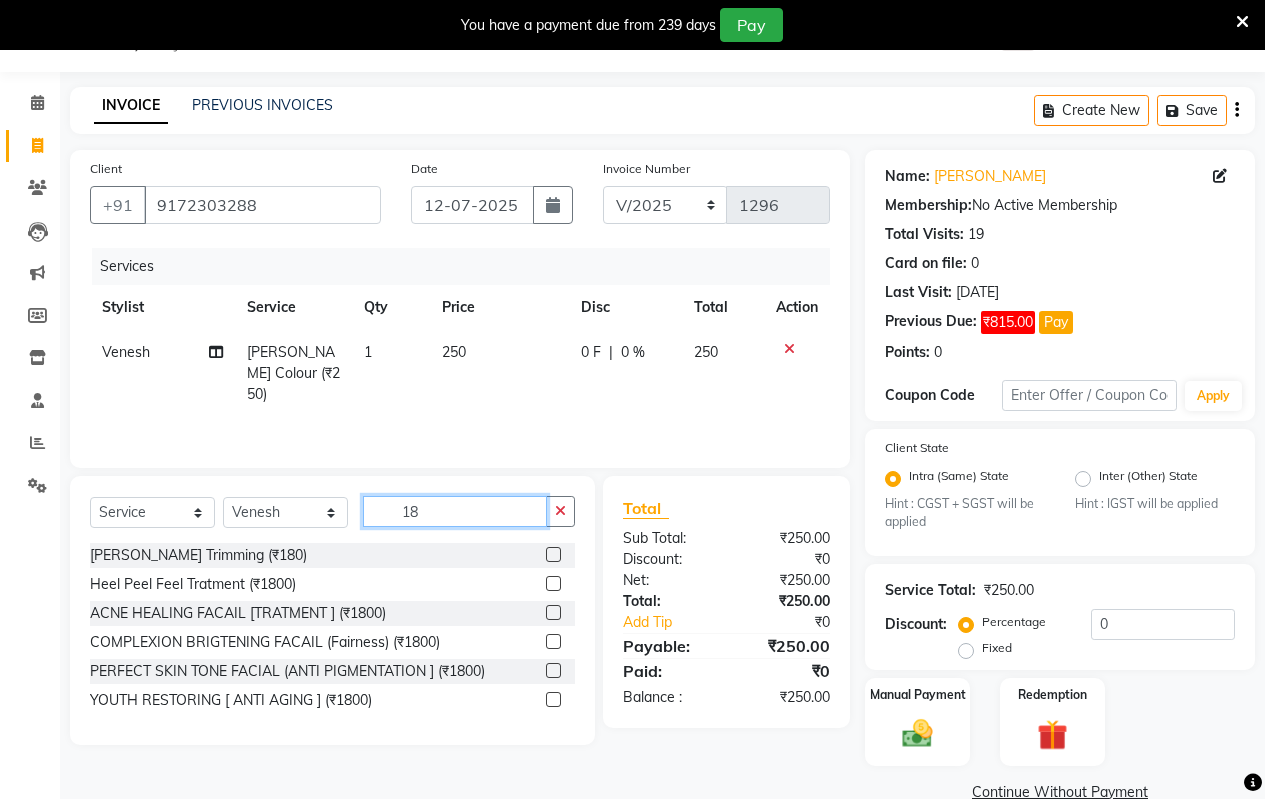 scroll, scrollTop: 0, scrollLeft: 0, axis: both 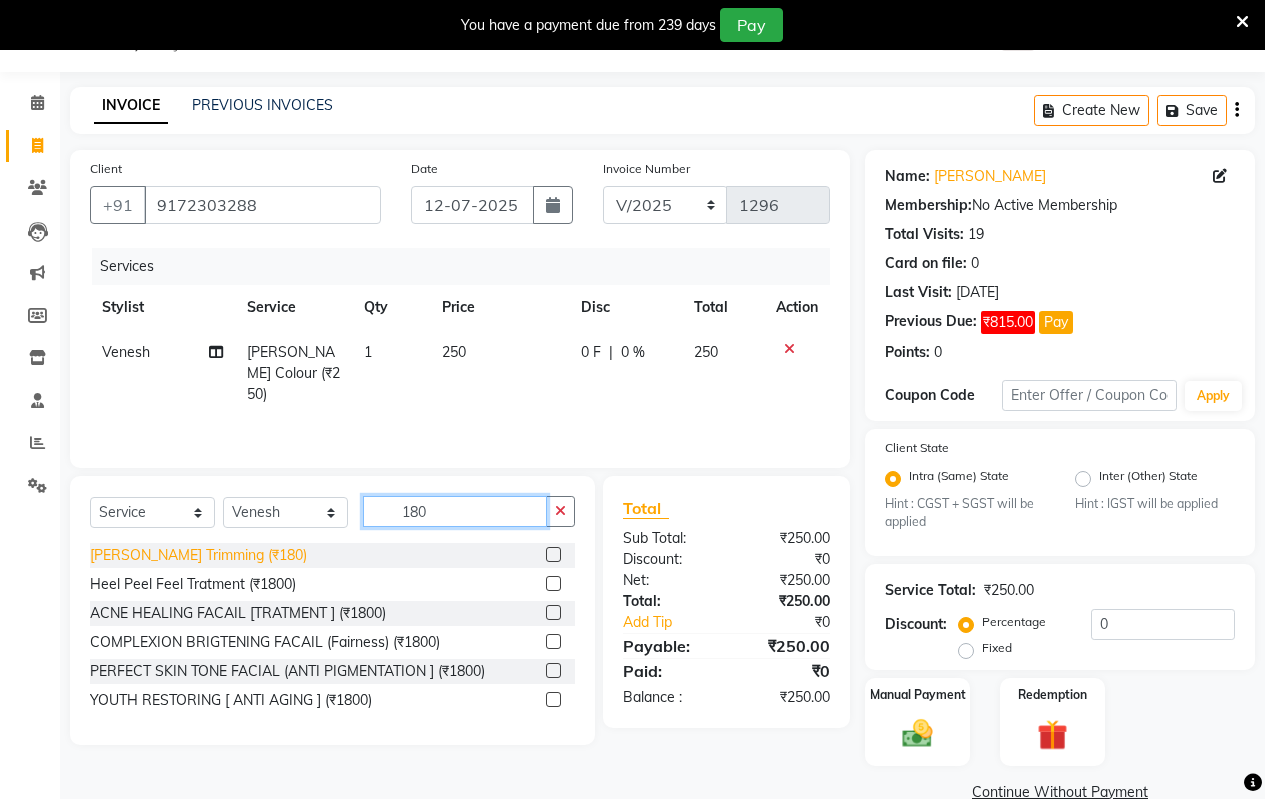 type on "180" 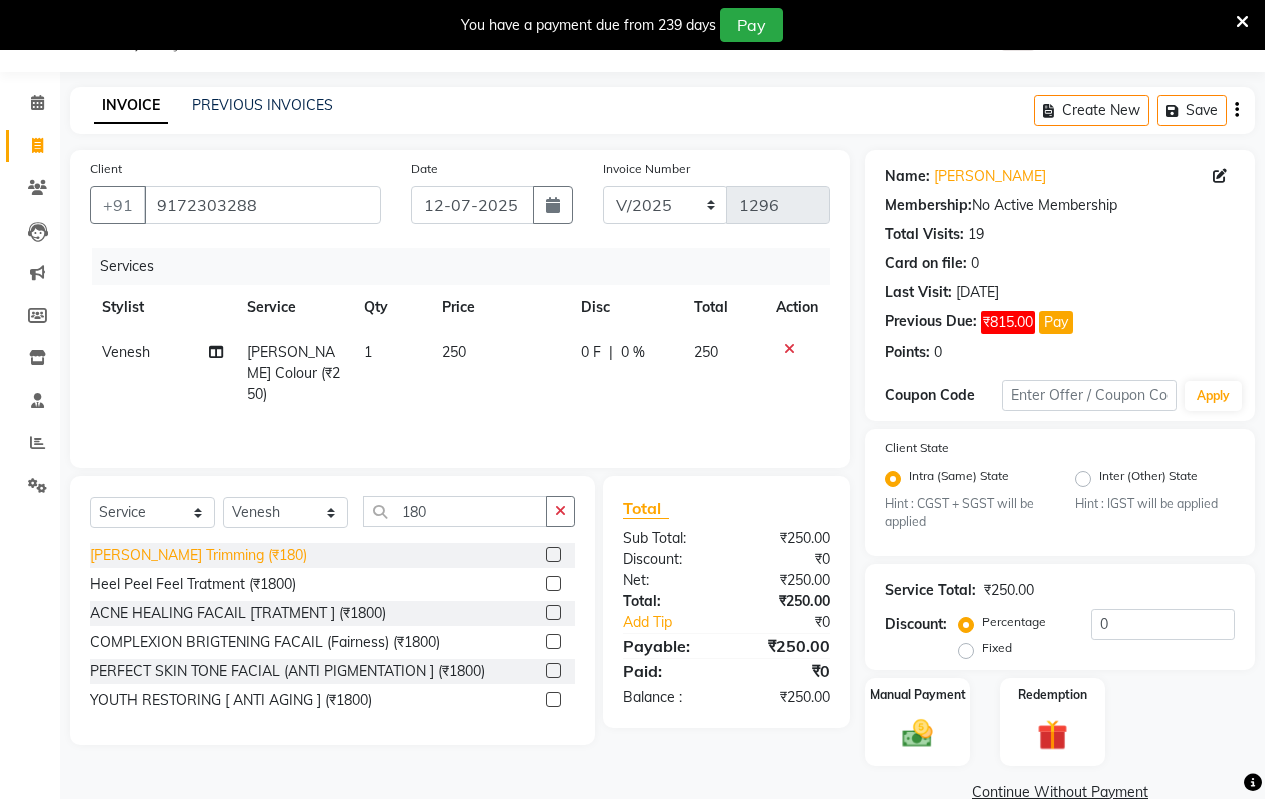 click on "[PERSON_NAME] Trimming (₹180)" 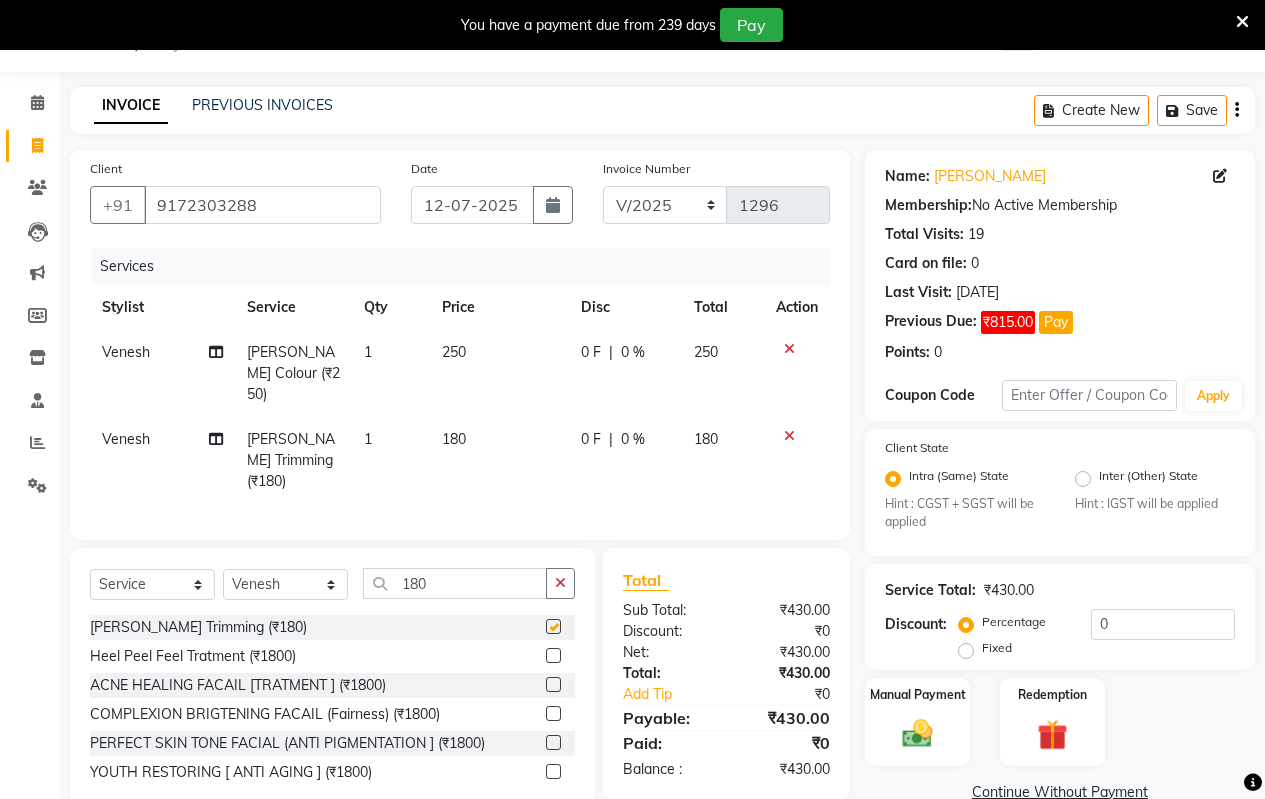 checkbox on "false" 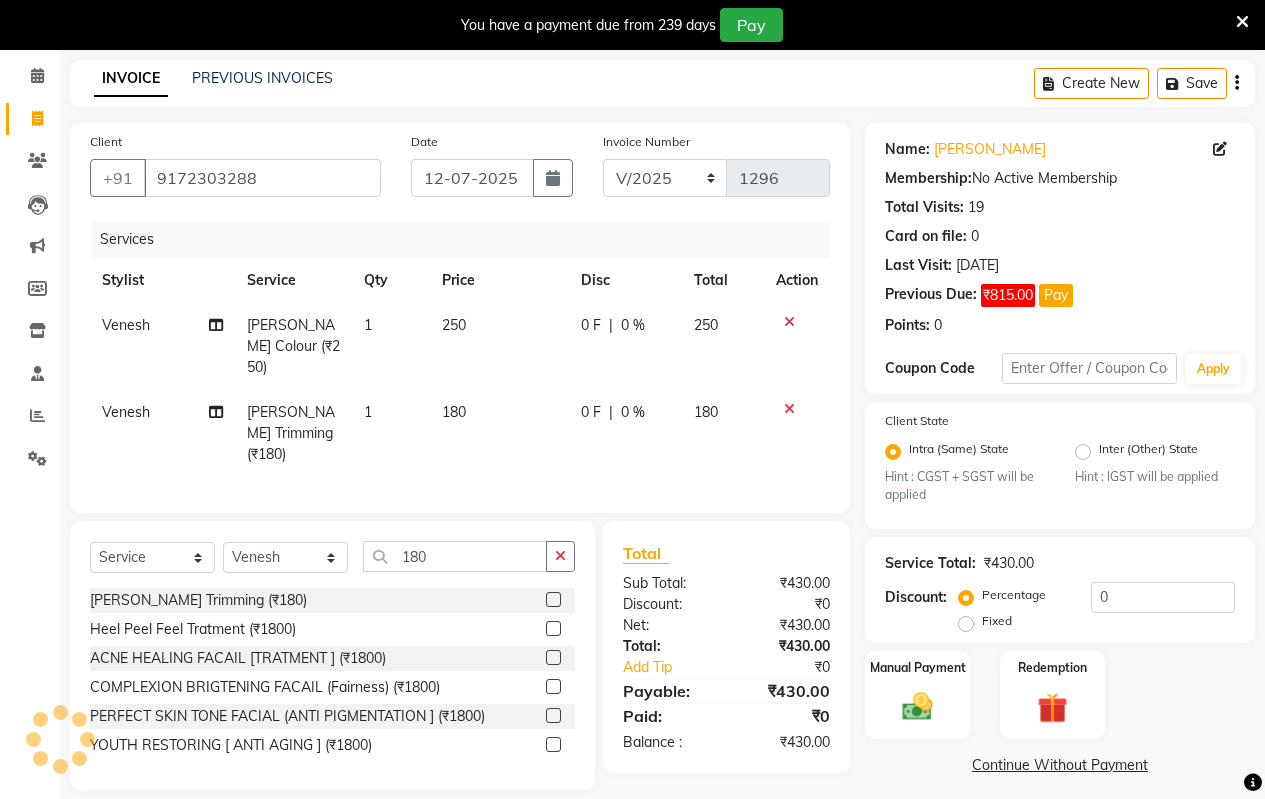 scroll, scrollTop: 92, scrollLeft: 0, axis: vertical 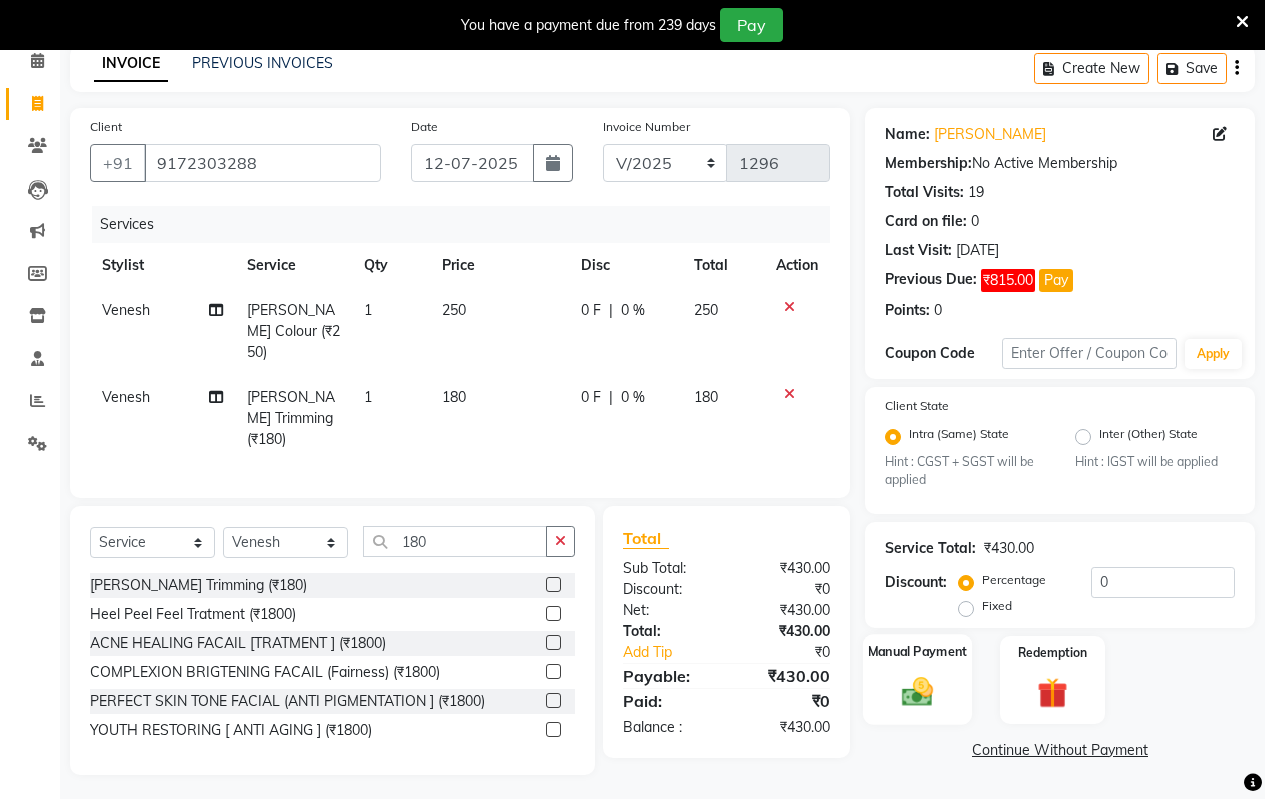 click 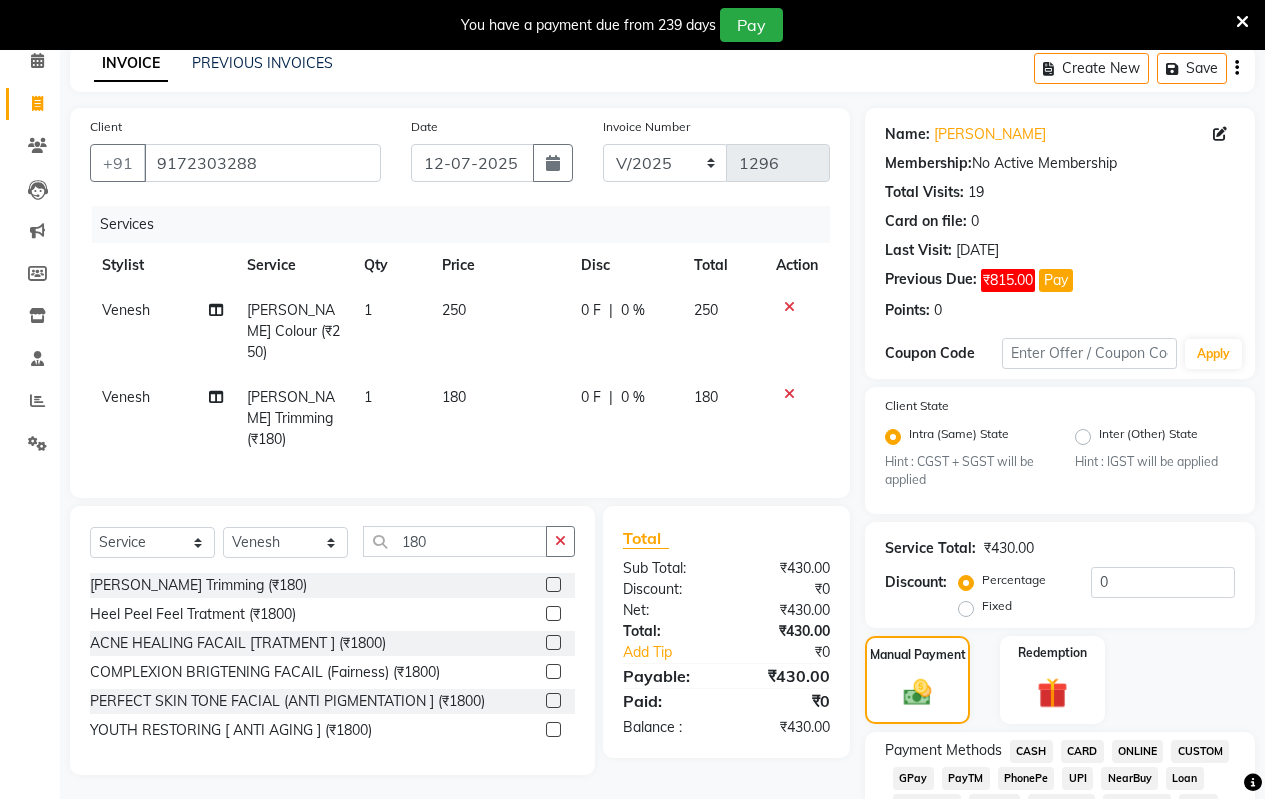 click on "ONLINE" 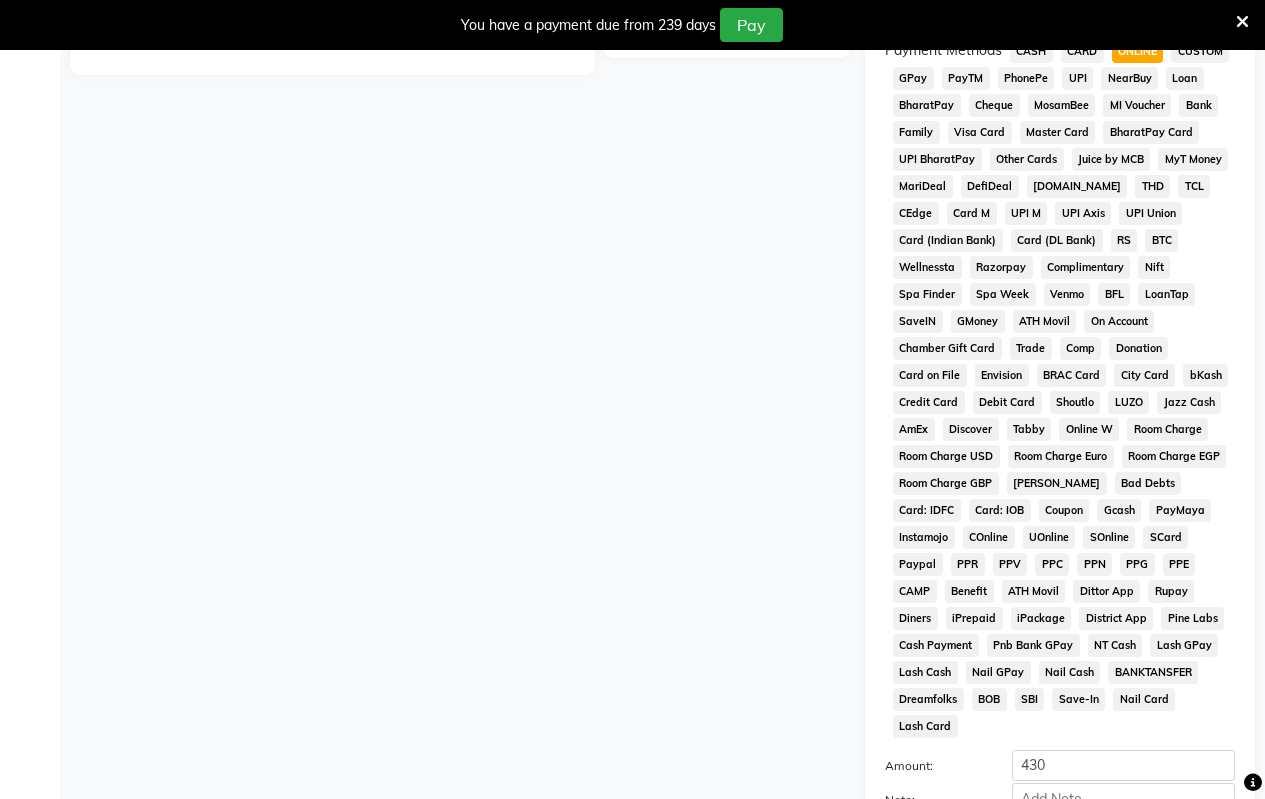 scroll, scrollTop: 92, scrollLeft: 0, axis: vertical 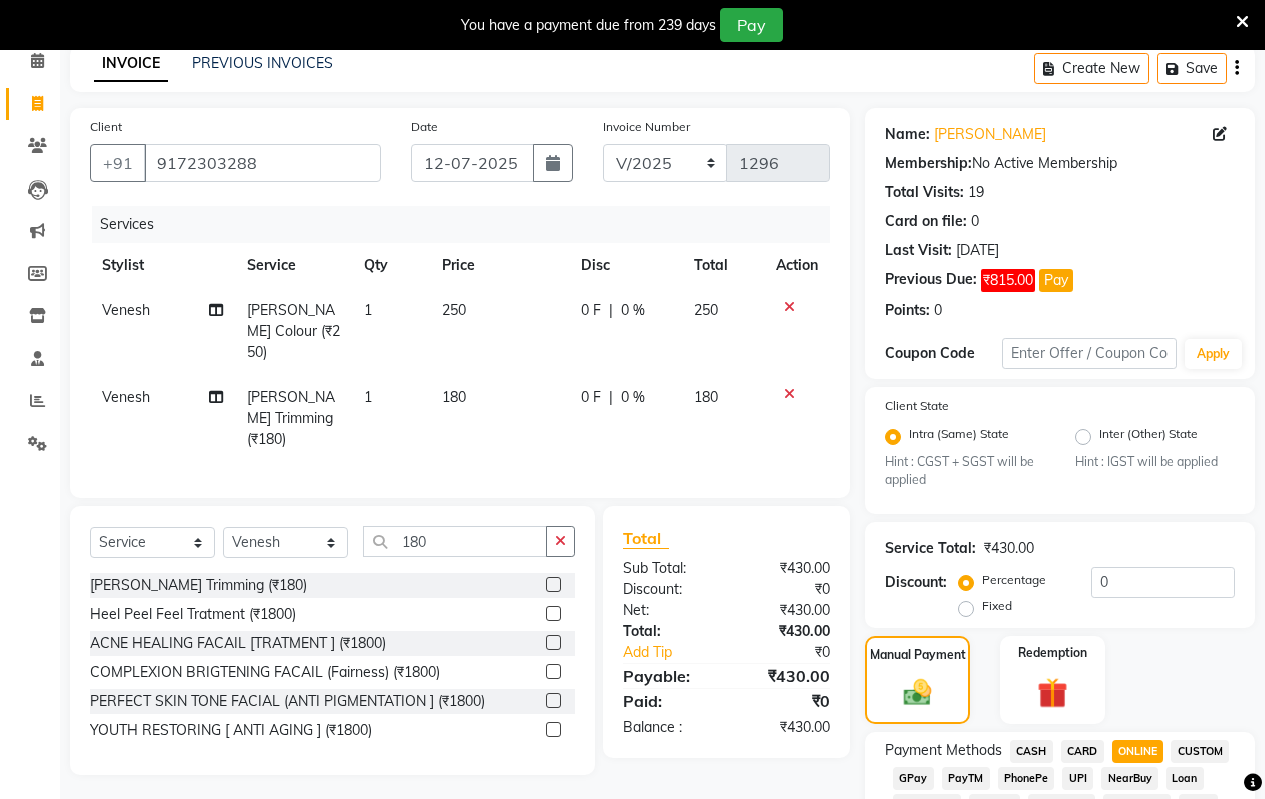 click on "Venesh" 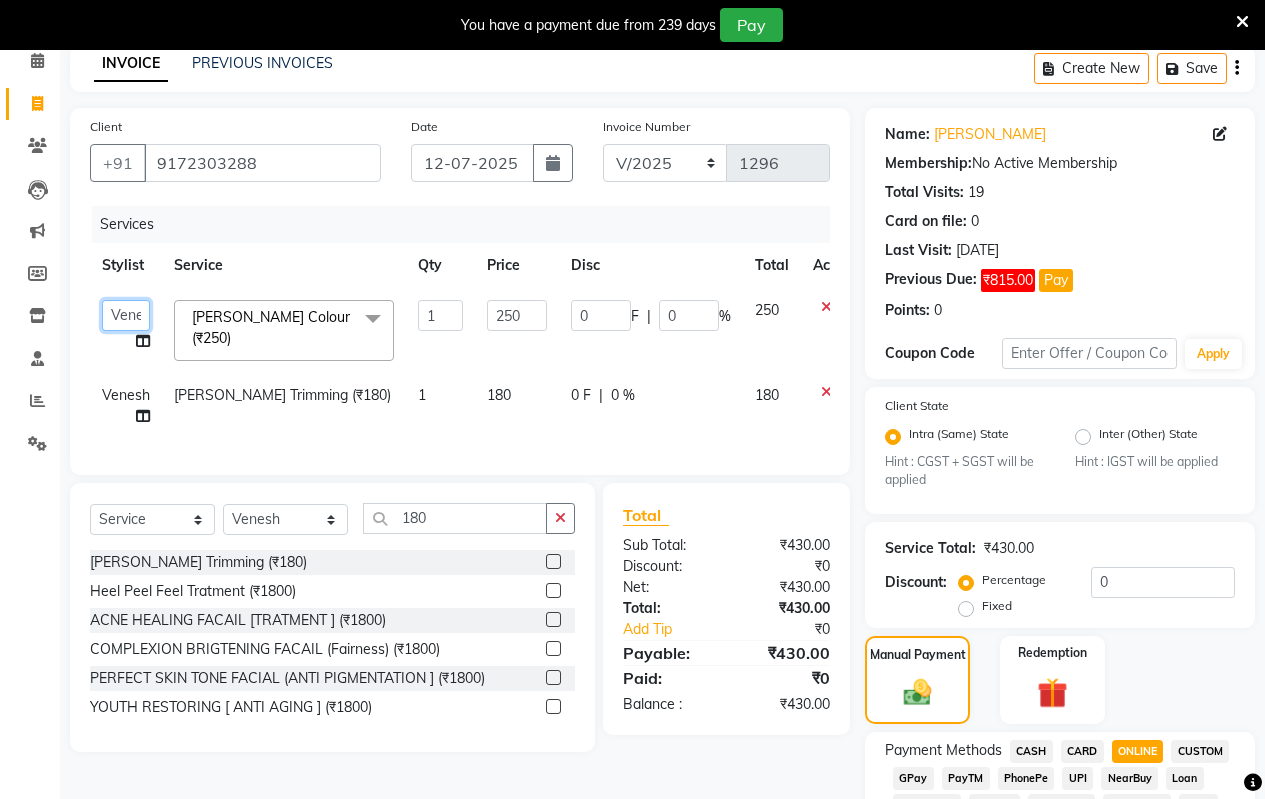 click on "Arati   kamlesh b    karan    Krushna   pramila jadhav   priyanka bawaskar    rohit    rushi    Venesh" 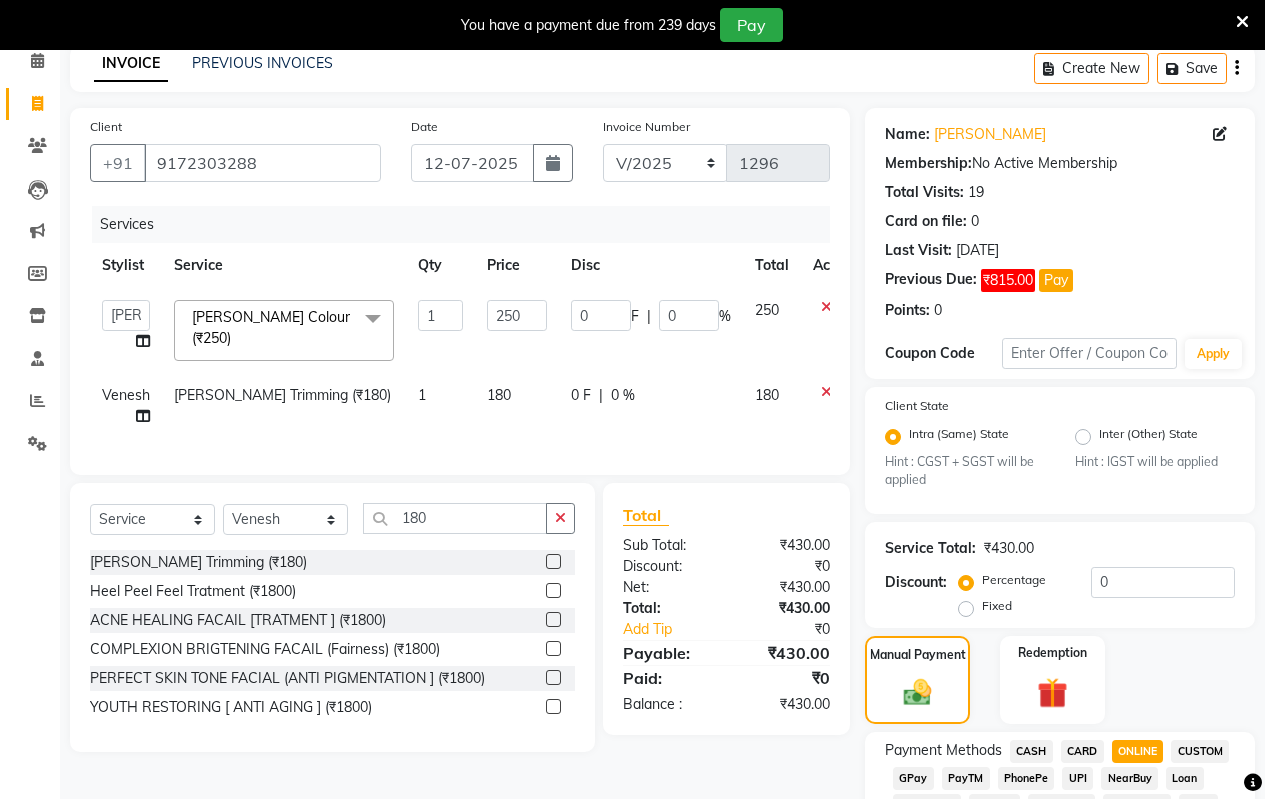 select on "62675" 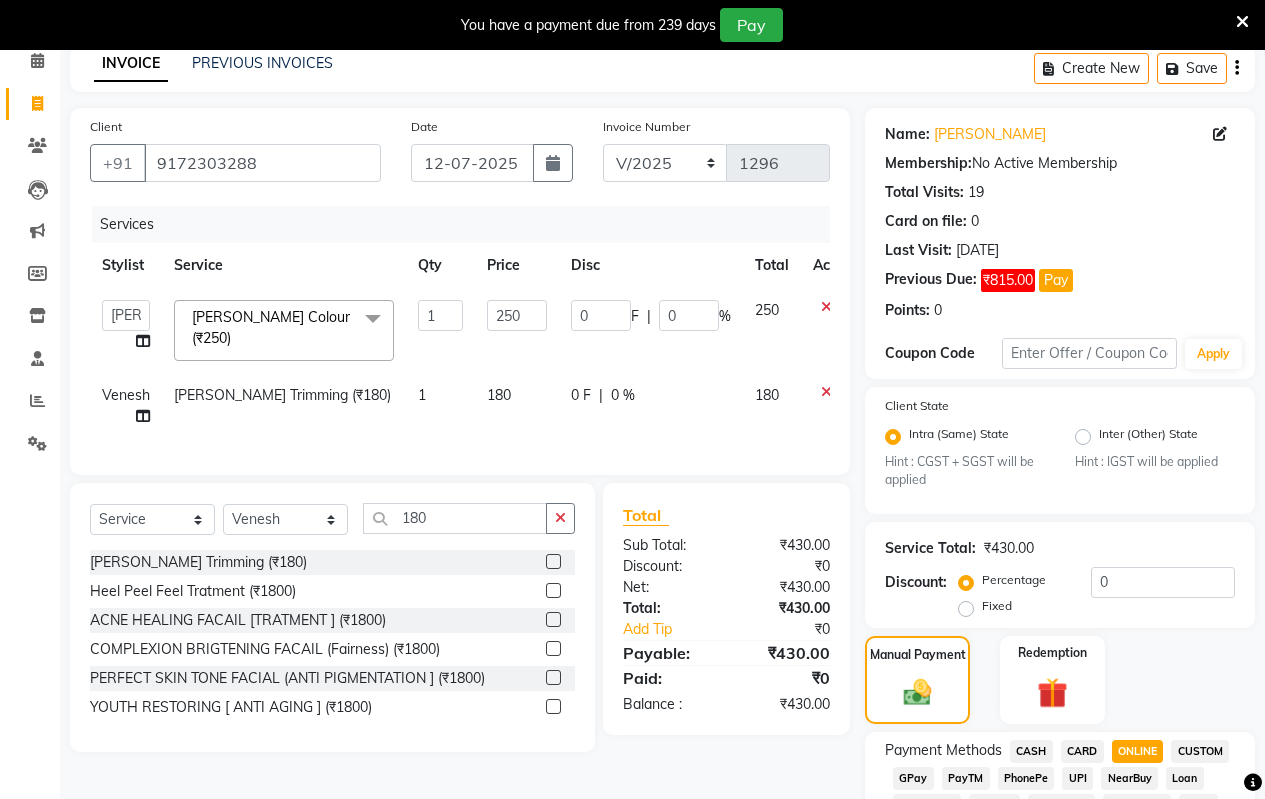 click on "Venesh" 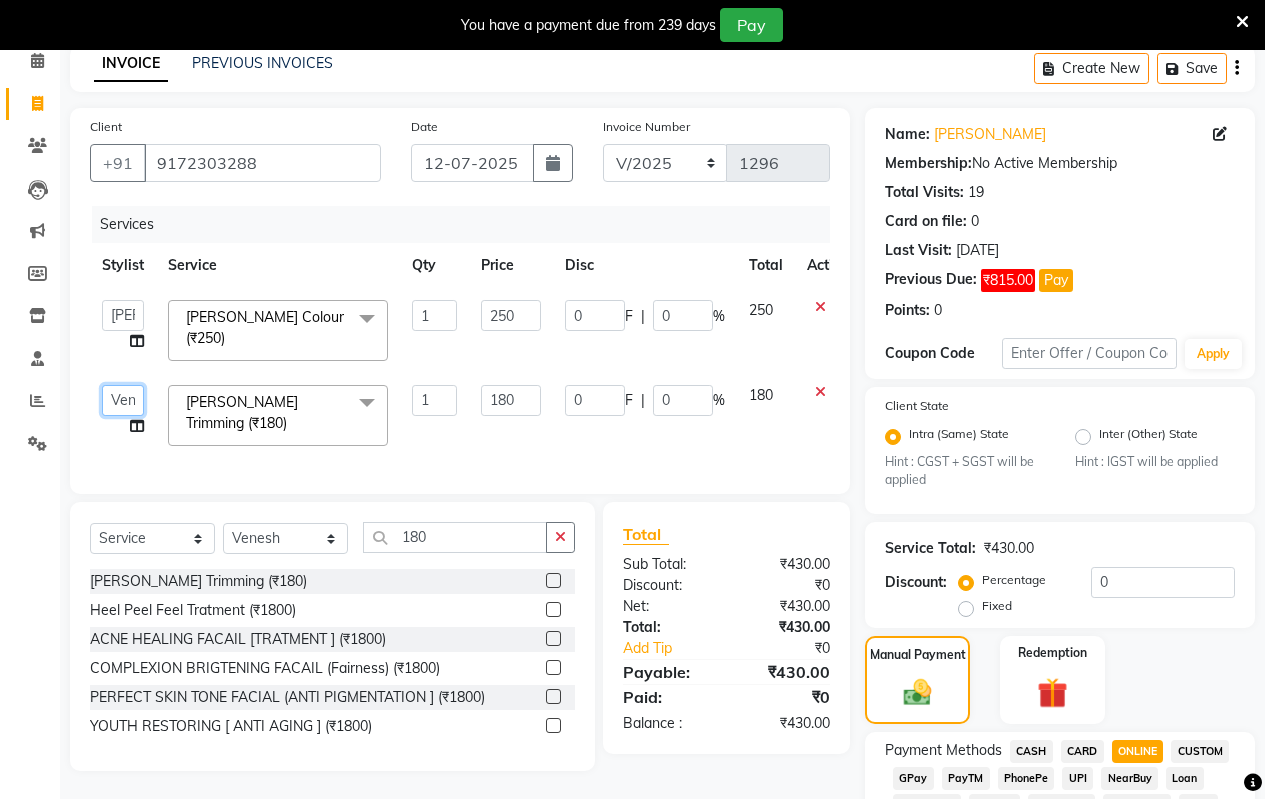 click on "Arati   kamlesh b    karan    Krushna   pramila jadhav   priyanka bawaskar    rohit    rushi    Venesh" 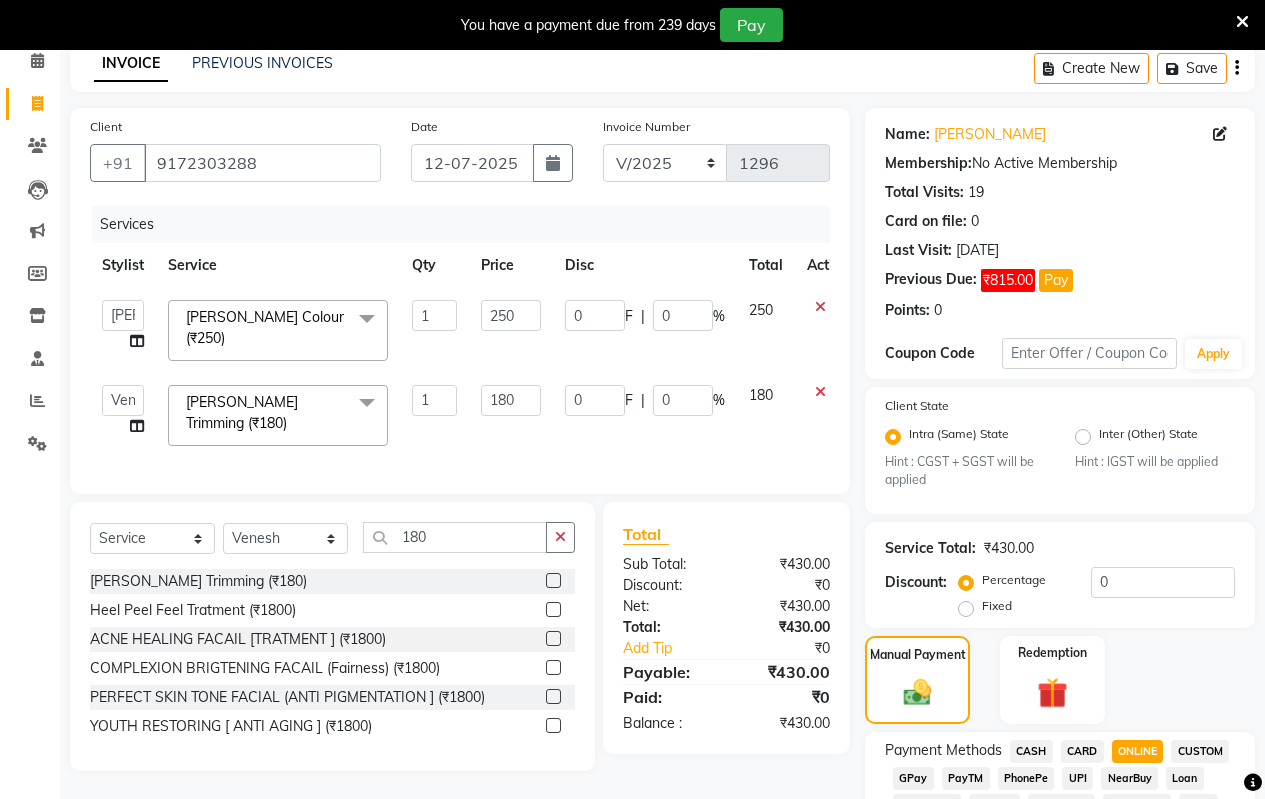 click on "Client +91 9172303288 Date 12-07-2025 Invoice Number V/2025 V/2025-26 1296 Services Stylist Service Qty Price Disc Total Action  Arati   kamlesh b    karan    Krushna   pramila jadhav   priyanka bawaskar    rohit    rushi    Venesh  Beard - Beard Colour (₹250)  x Male Haircut - Hair Cut Classic 300 Male Haircut - Advance Hair Cut Male - Face Cleaning Wash Male Hair - Hair Wash Male Hair  -  Keratin Wash Male Haircut - Hair Tatto Male Haircut - Child Hair Cut 10y Hair Colour - Hair Colour Global (Socolor)400 Hair Colour - Ammonia Free (Wonder    Colour)450 Hair Colour - Side Lotus Hair Colour - Highlight Per Stricks Hair Colour - Global Highlight (Socolour) Hair Colour - Global Highlight (Wonder Colour) Hair Spa - Chami Massage (Head Massage) Hair Spa - Smooth Proof (Frizzy & Unruly Hair) Hair Spa - Ultra Hydra Source (Dry to very Dry Hair) Hair Spa -  Oil Therapie (Nourishment & Shine Hair Spa - Colour Last (Color Treated Hairs) Hair Spa -  Opfi Care (Straighed & Smoothened Hair) Ladies Haircut - Fringe 1" 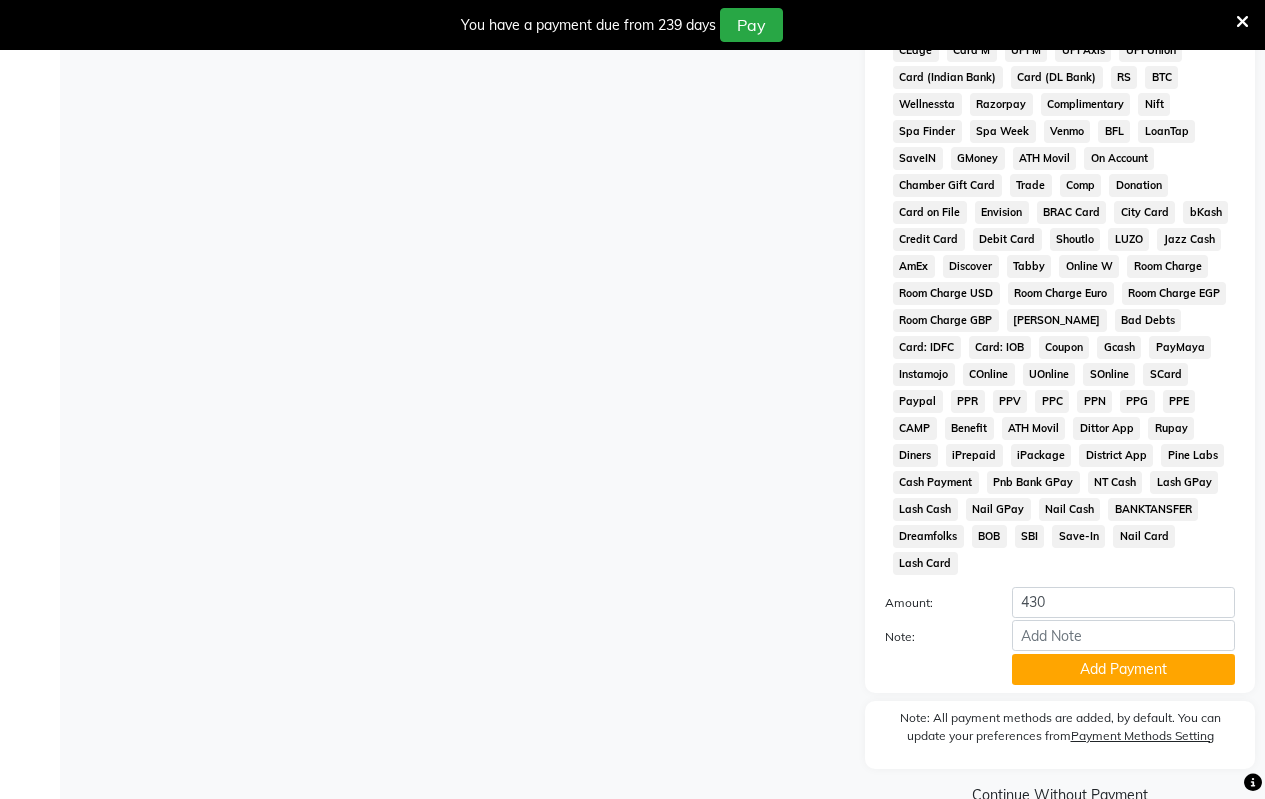 scroll, scrollTop: 969, scrollLeft: 0, axis: vertical 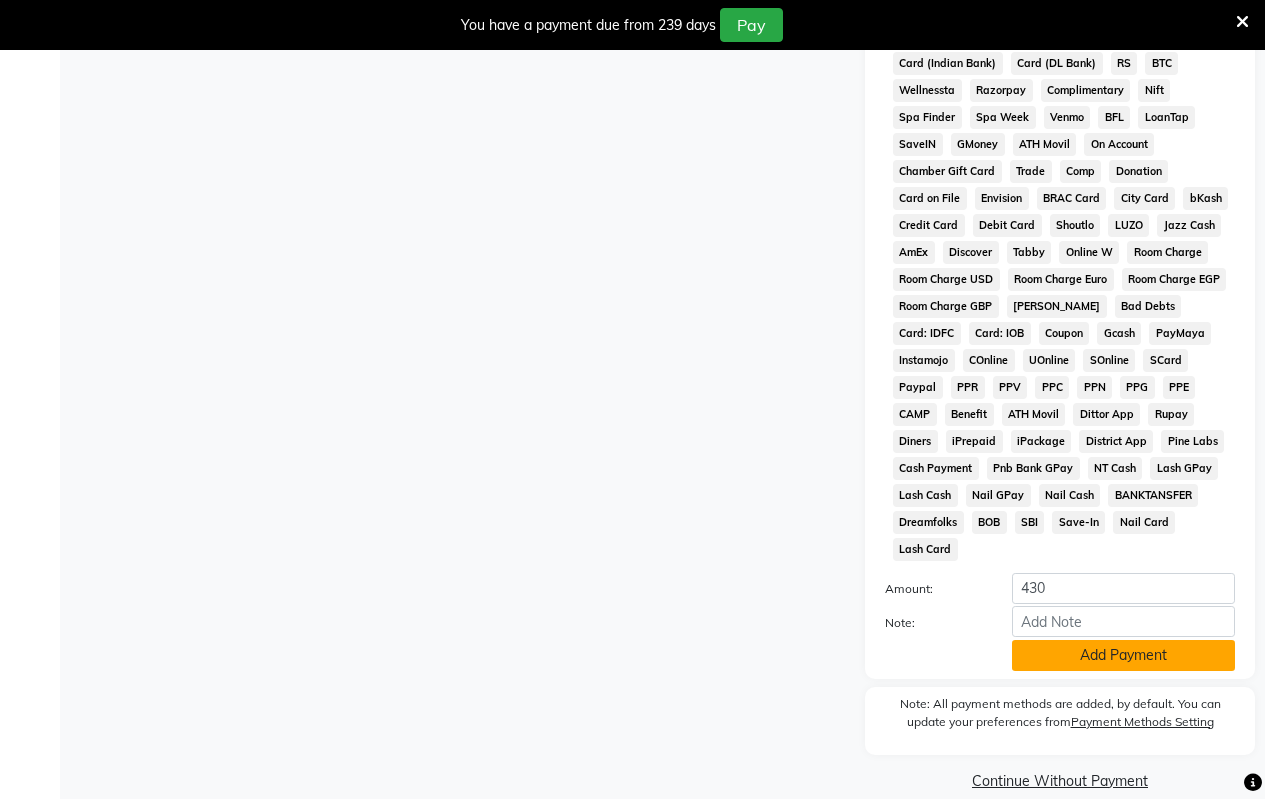 click on "Add Payment" 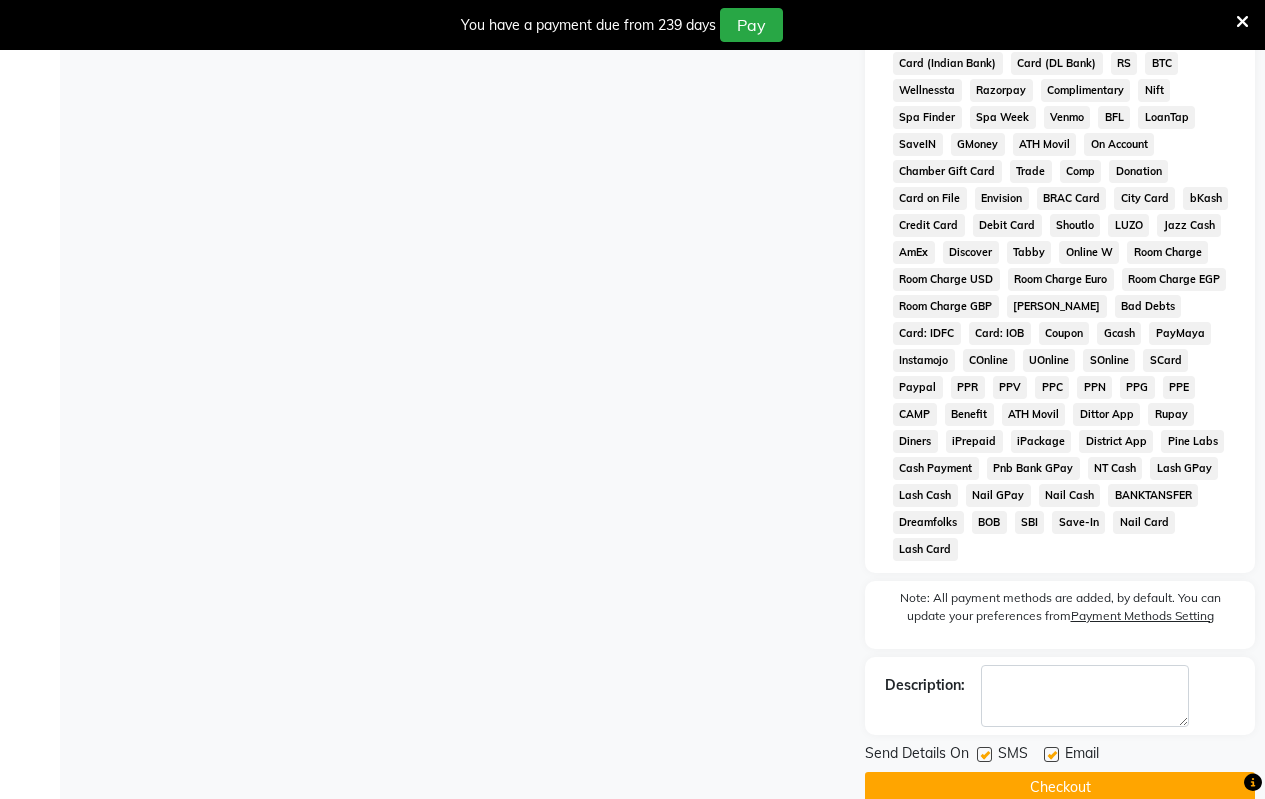 click on "Checkout" 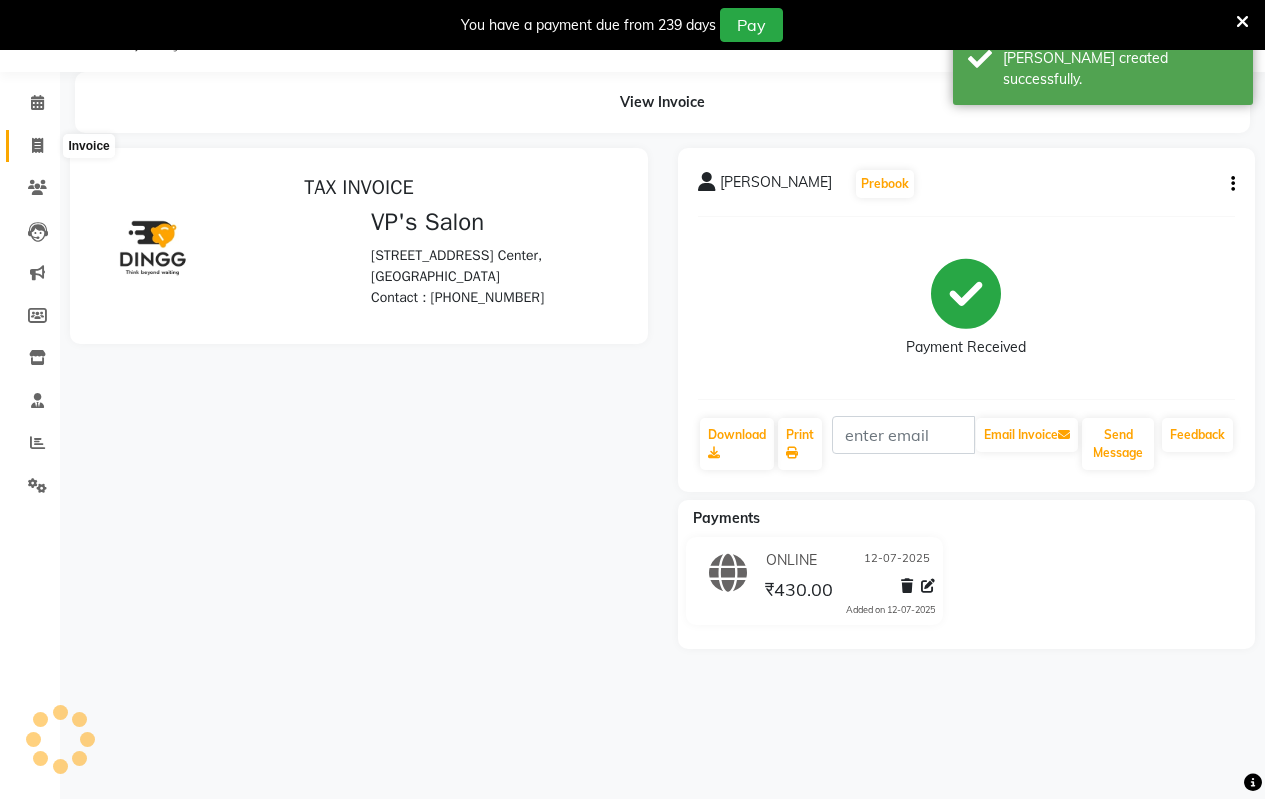 scroll, scrollTop: 0, scrollLeft: 0, axis: both 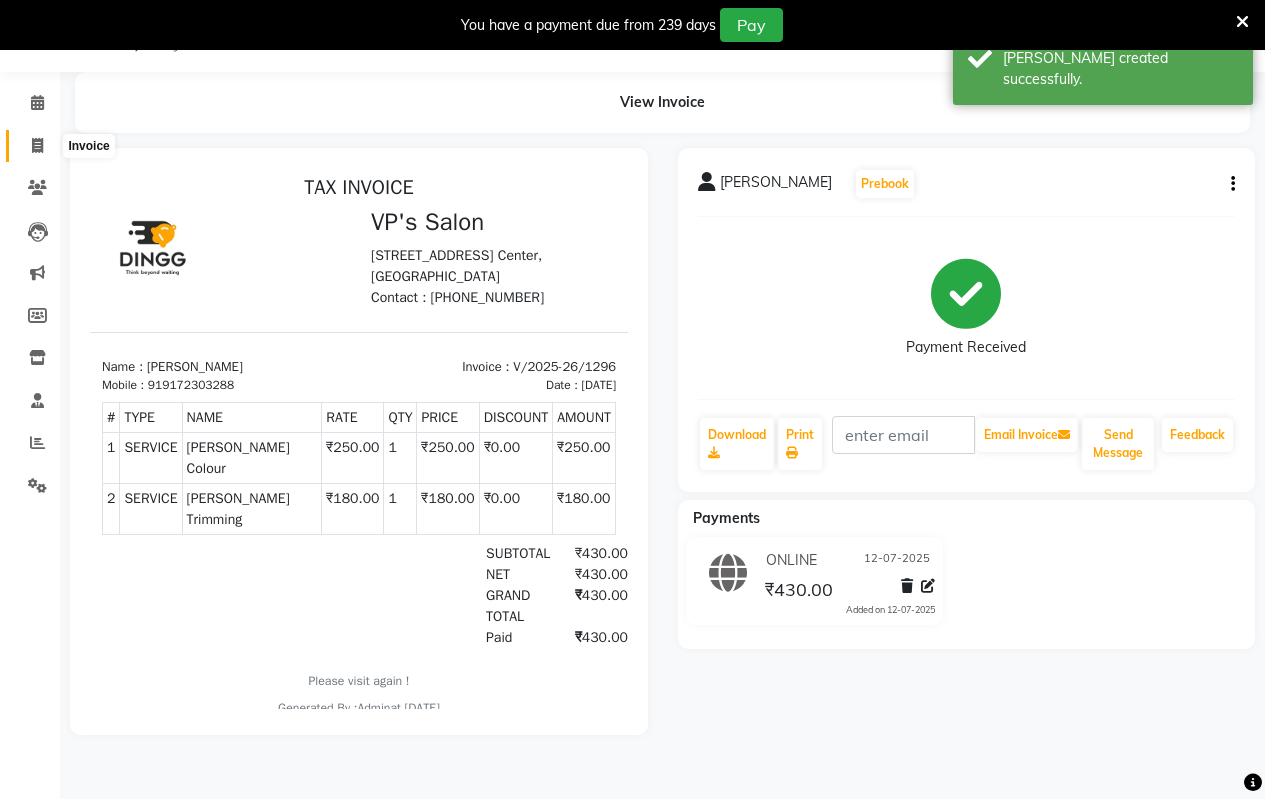 click 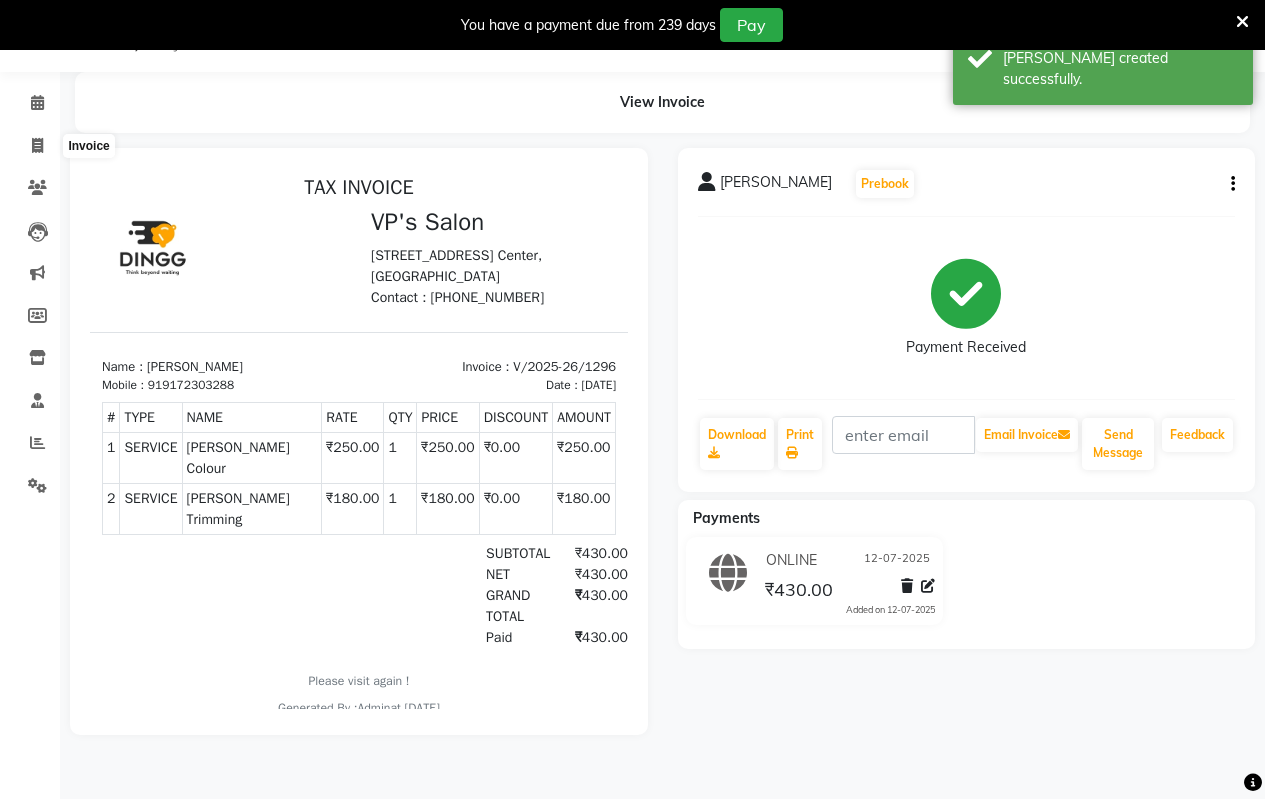 select on "service" 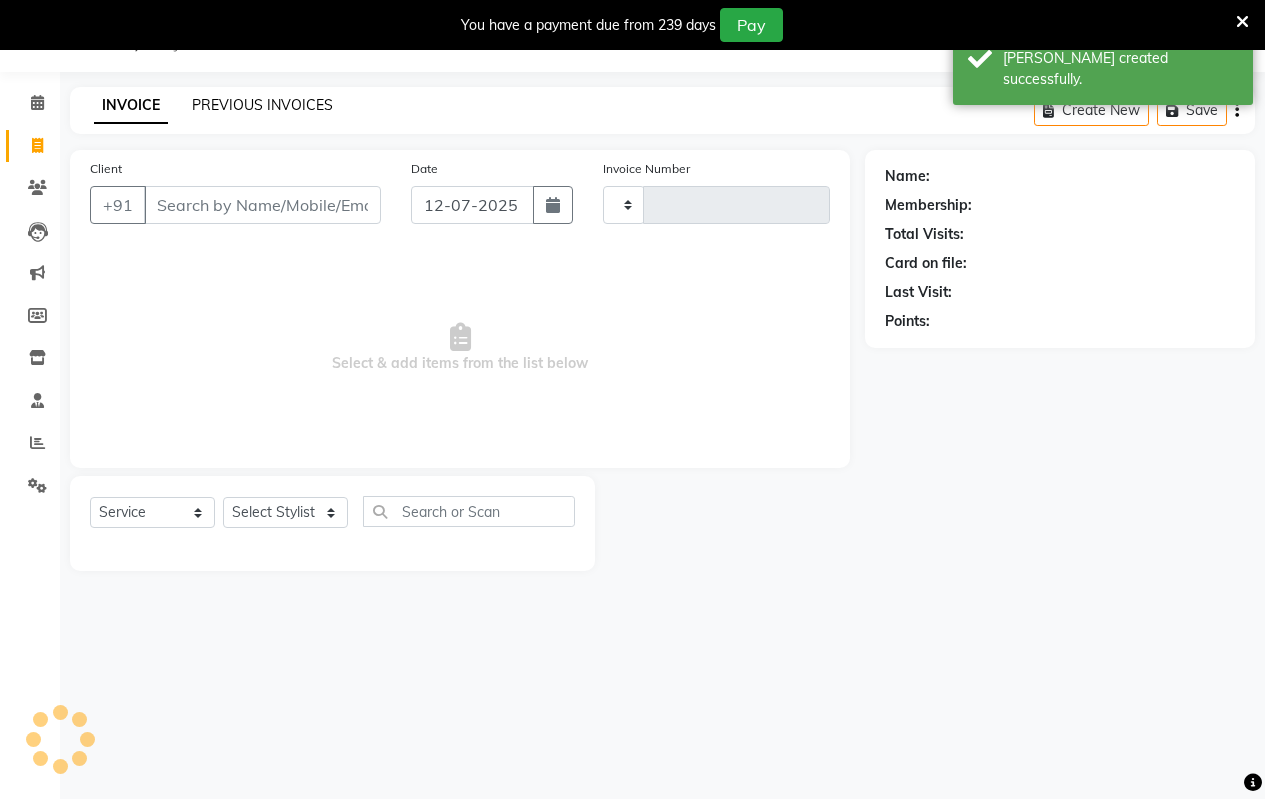 click on "PREVIOUS INVOICES" 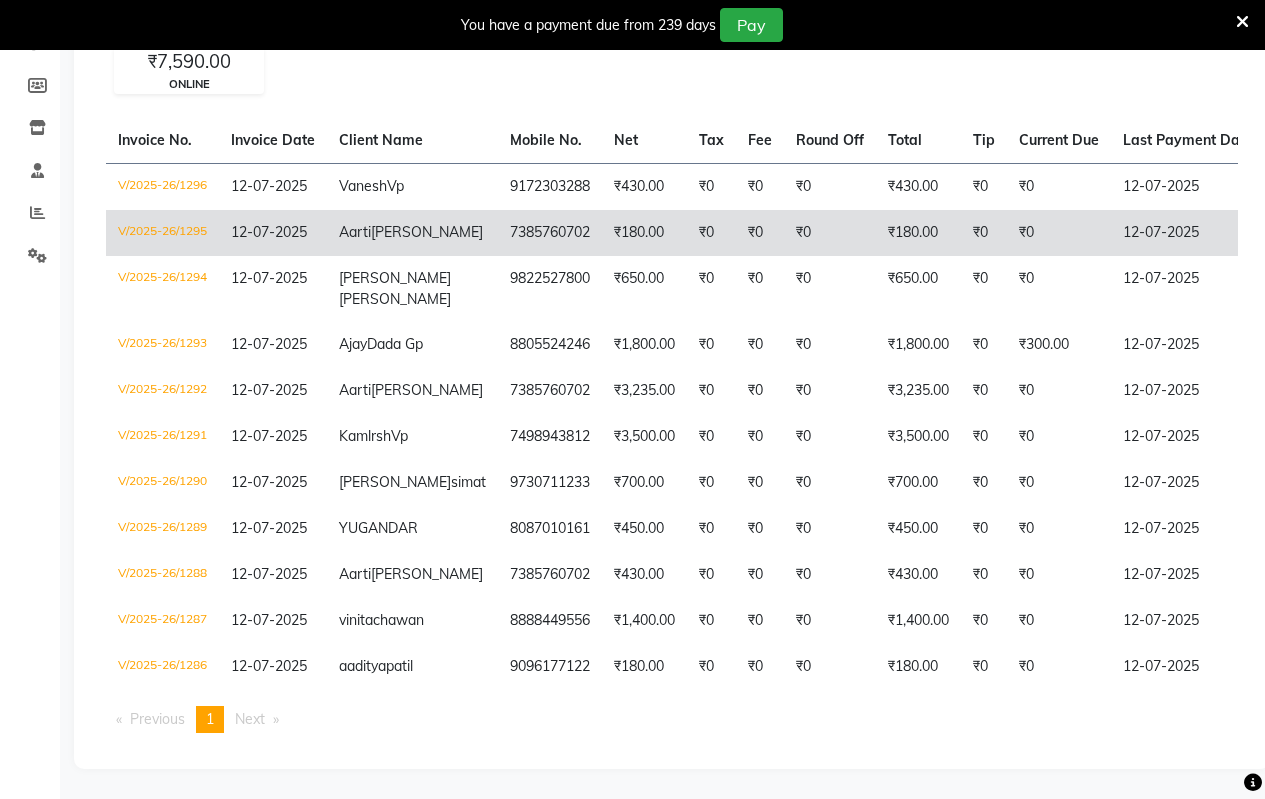 scroll, scrollTop: 0, scrollLeft: 0, axis: both 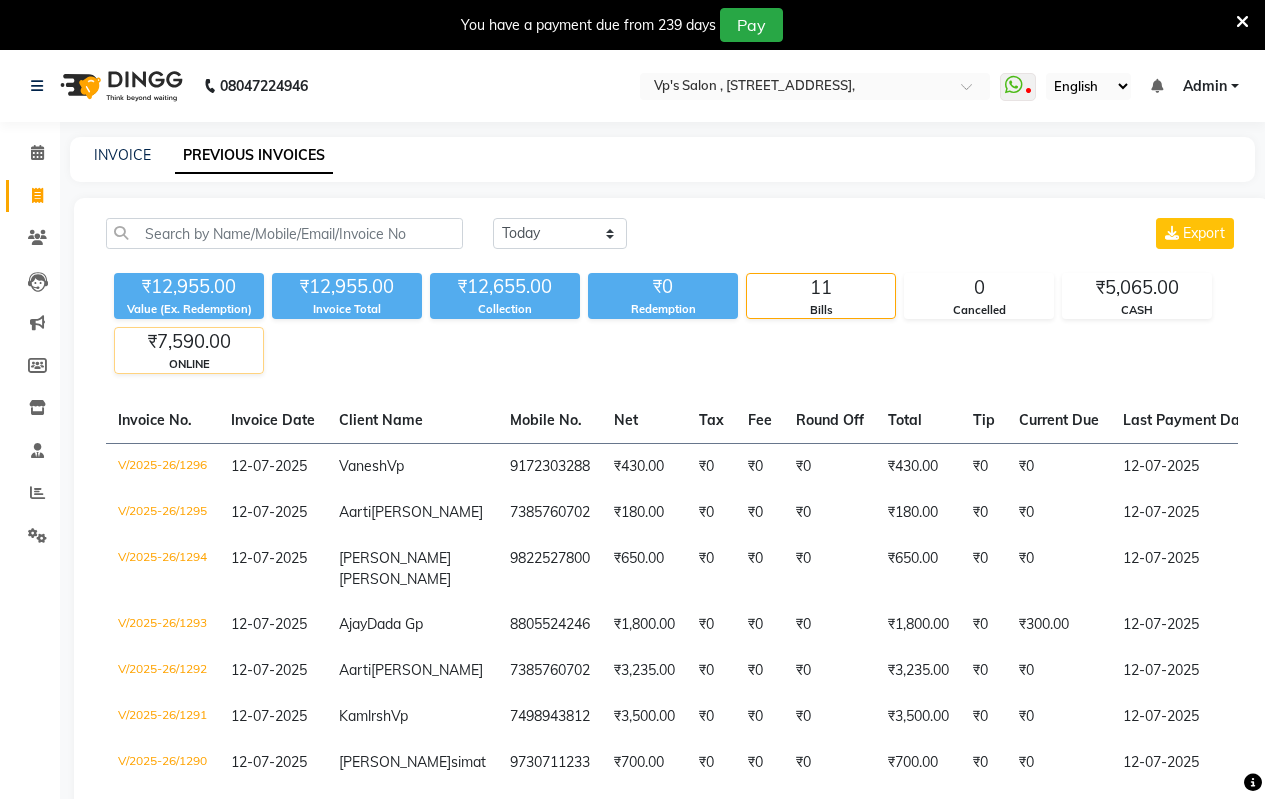 click on "₹7,590.00" 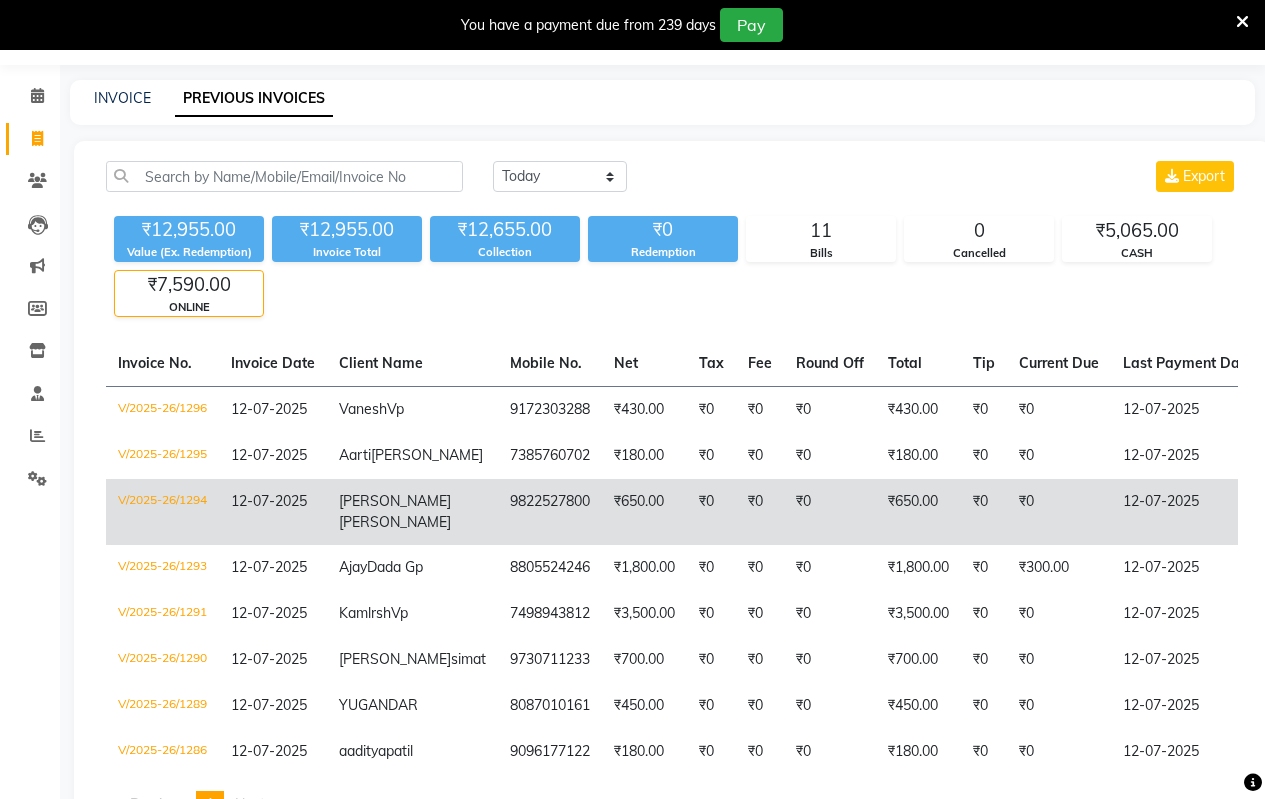 scroll, scrollTop: 177, scrollLeft: 0, axis: vertical 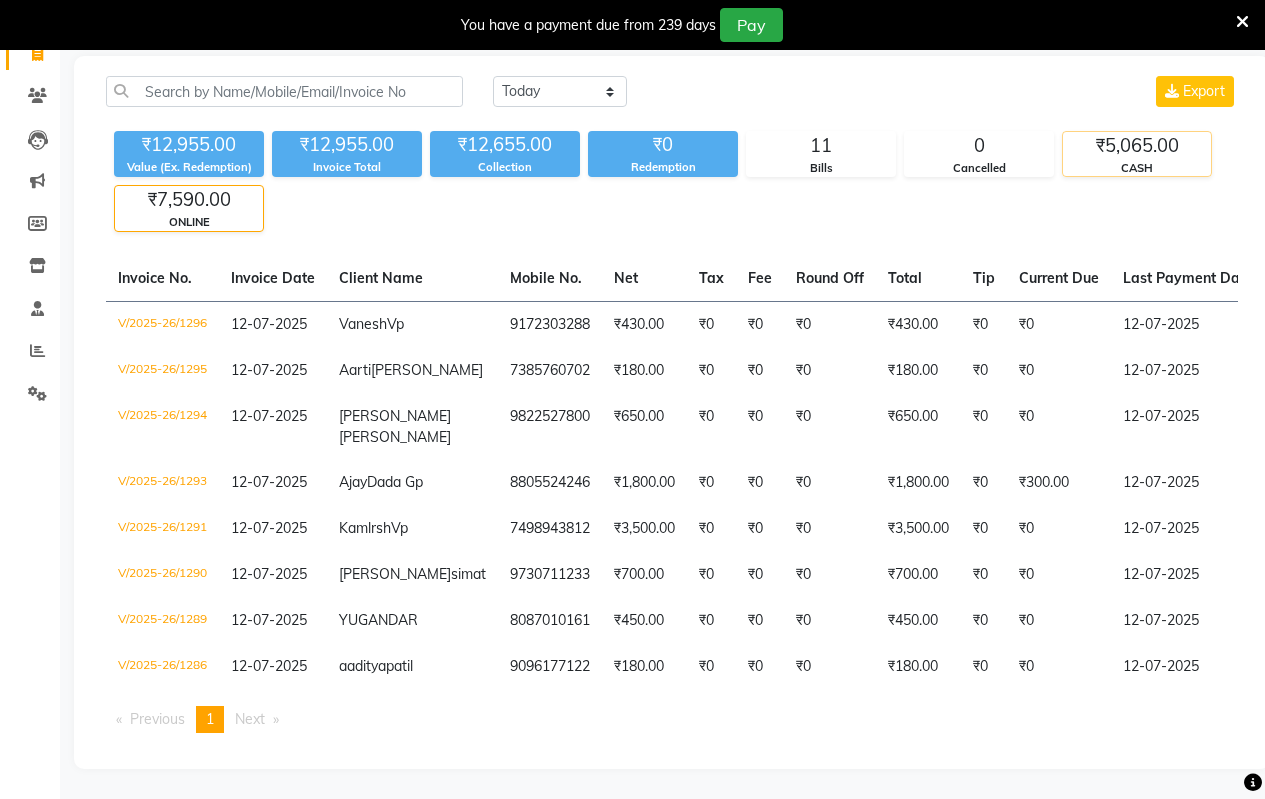 click on "CASH" 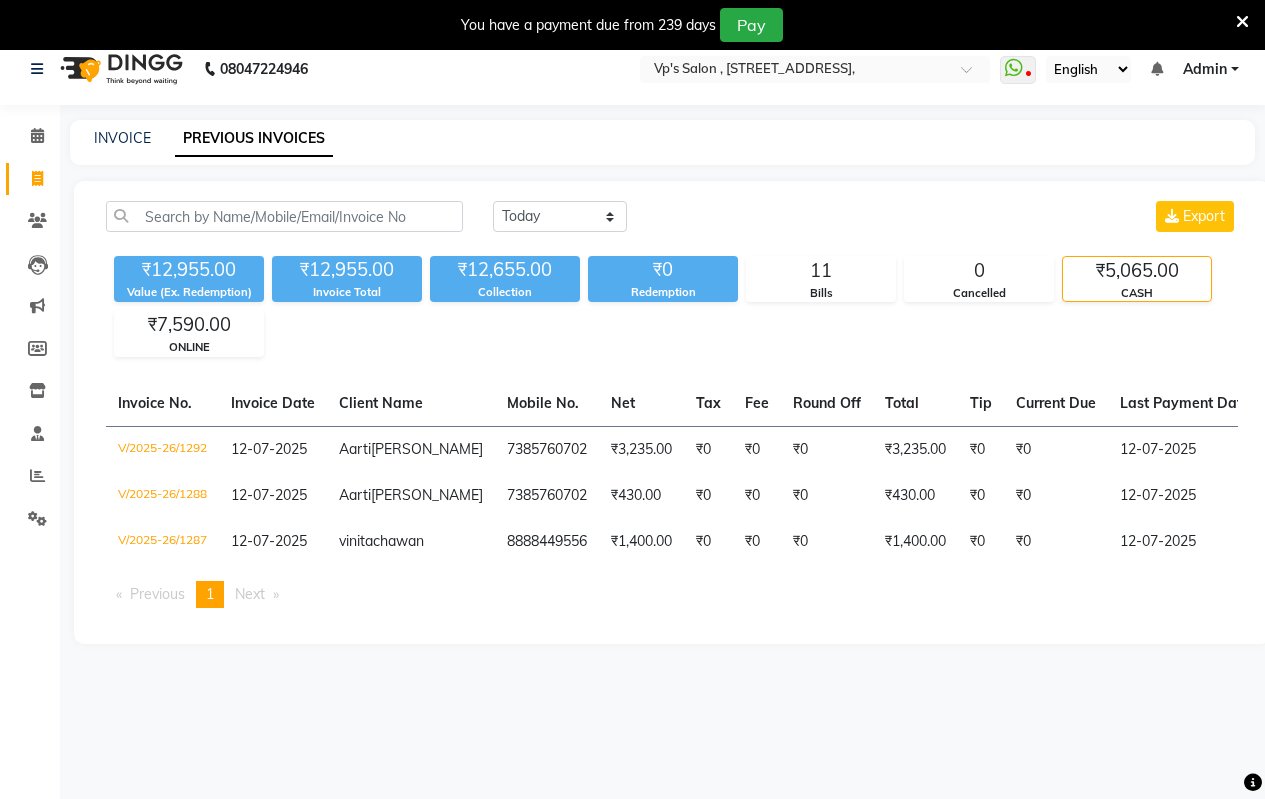 scroll, scrollTop: 0, scrollLeft: 0, axis: both 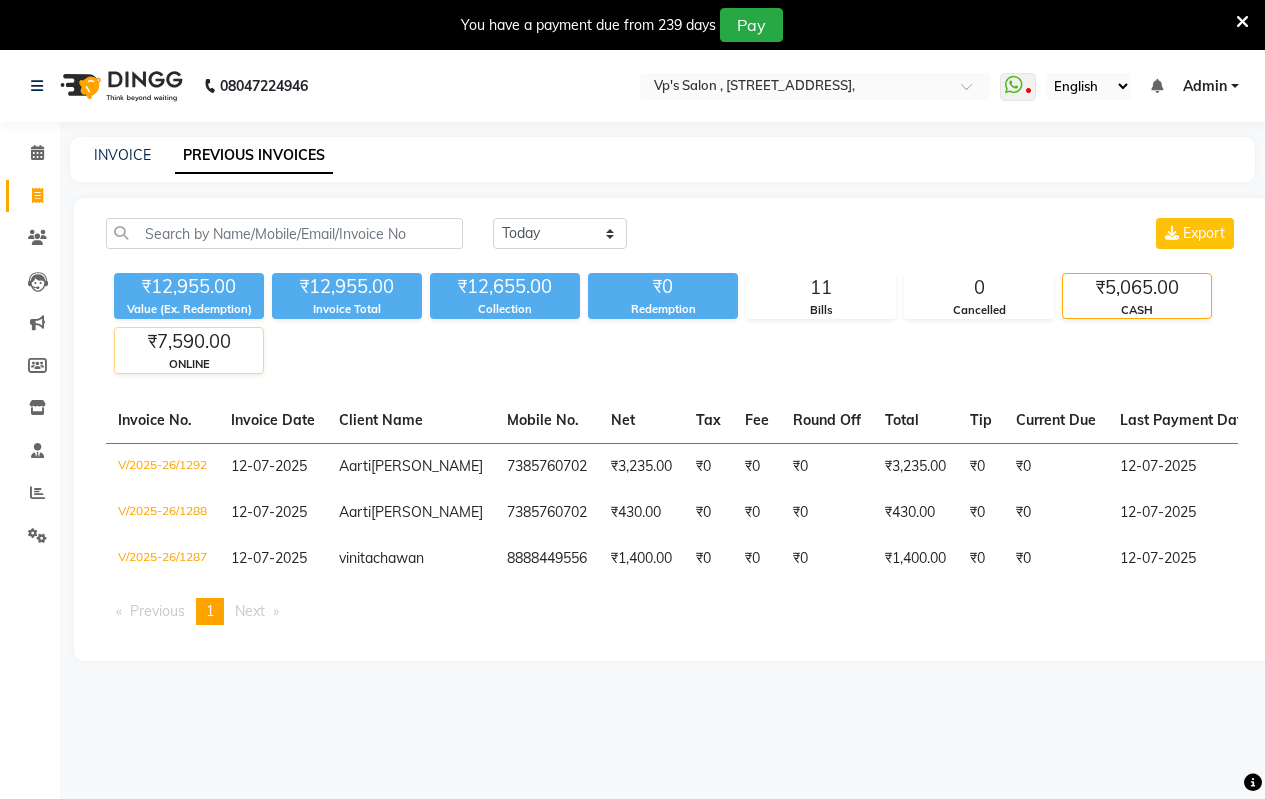 click on "₹7,590.00" 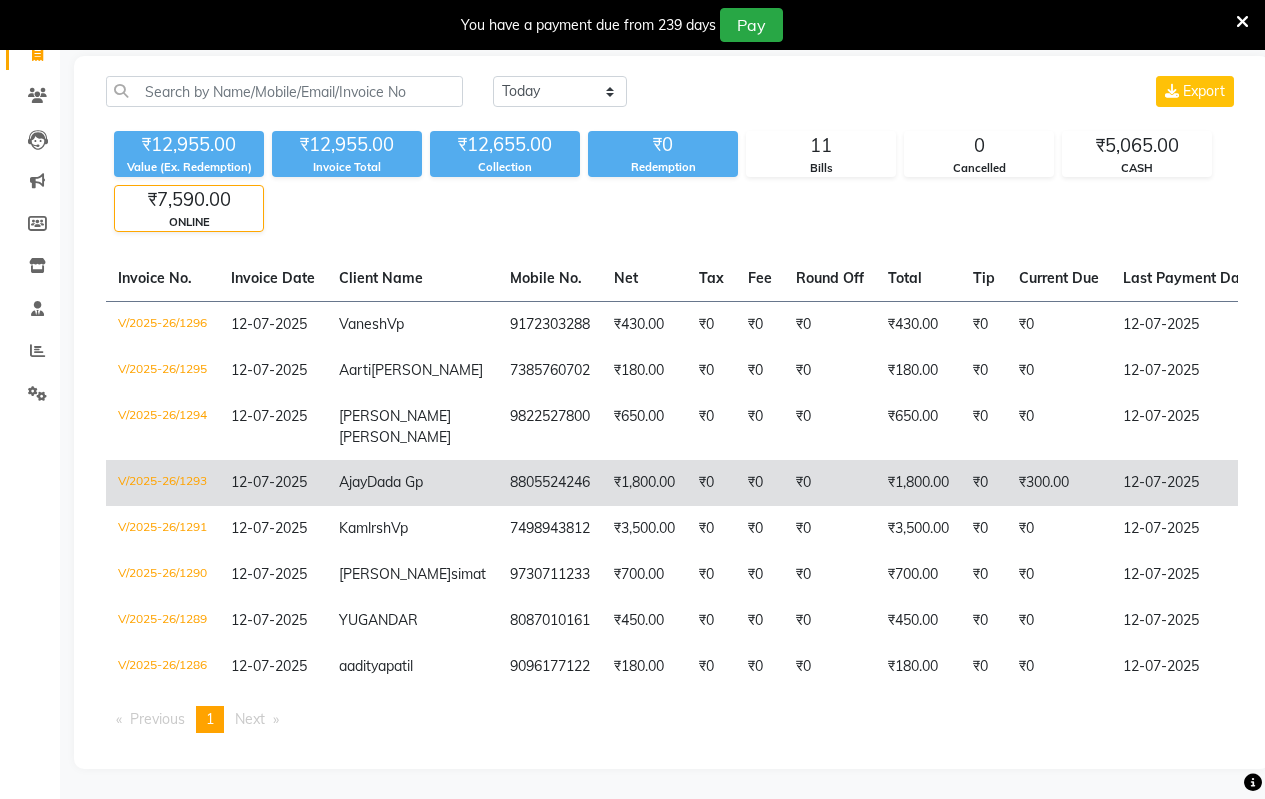 scroll, scrollTop: 177, scrollLeft: 0, axis: vertical 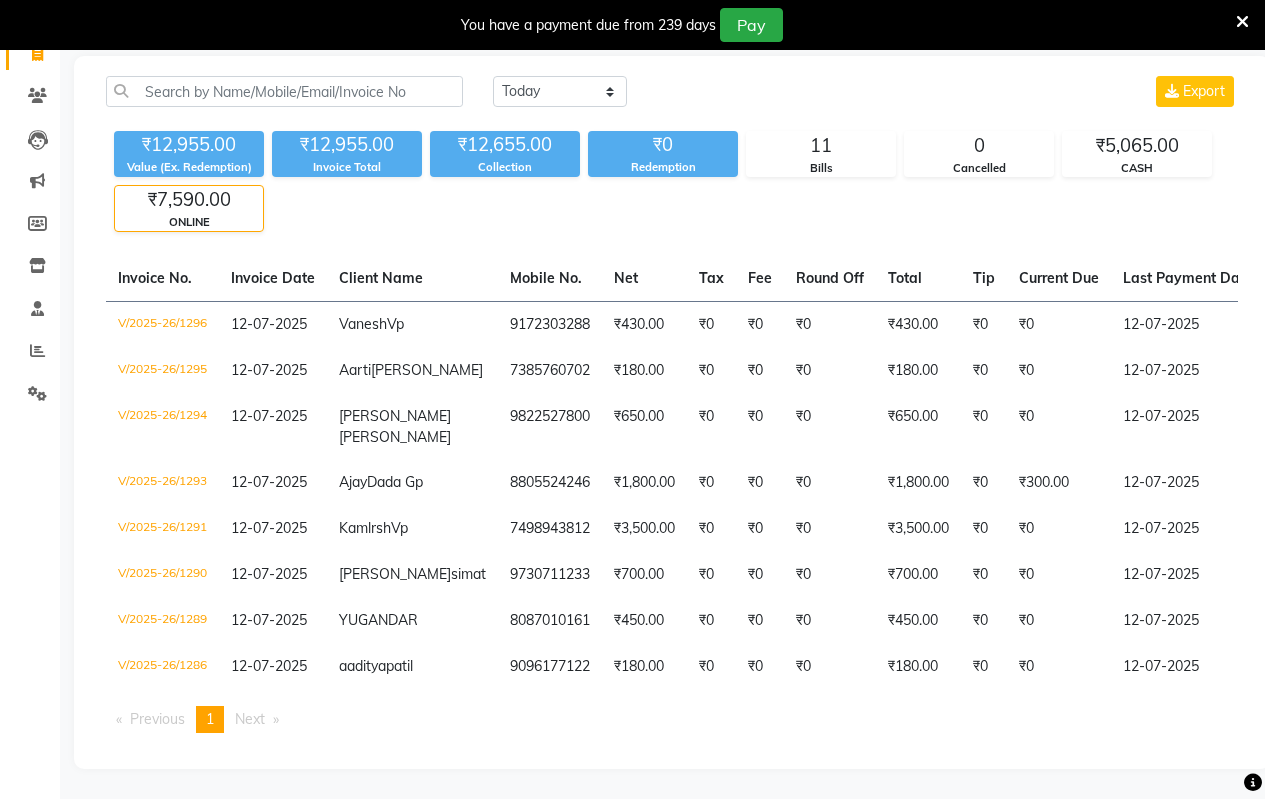 click on "ONLINE" 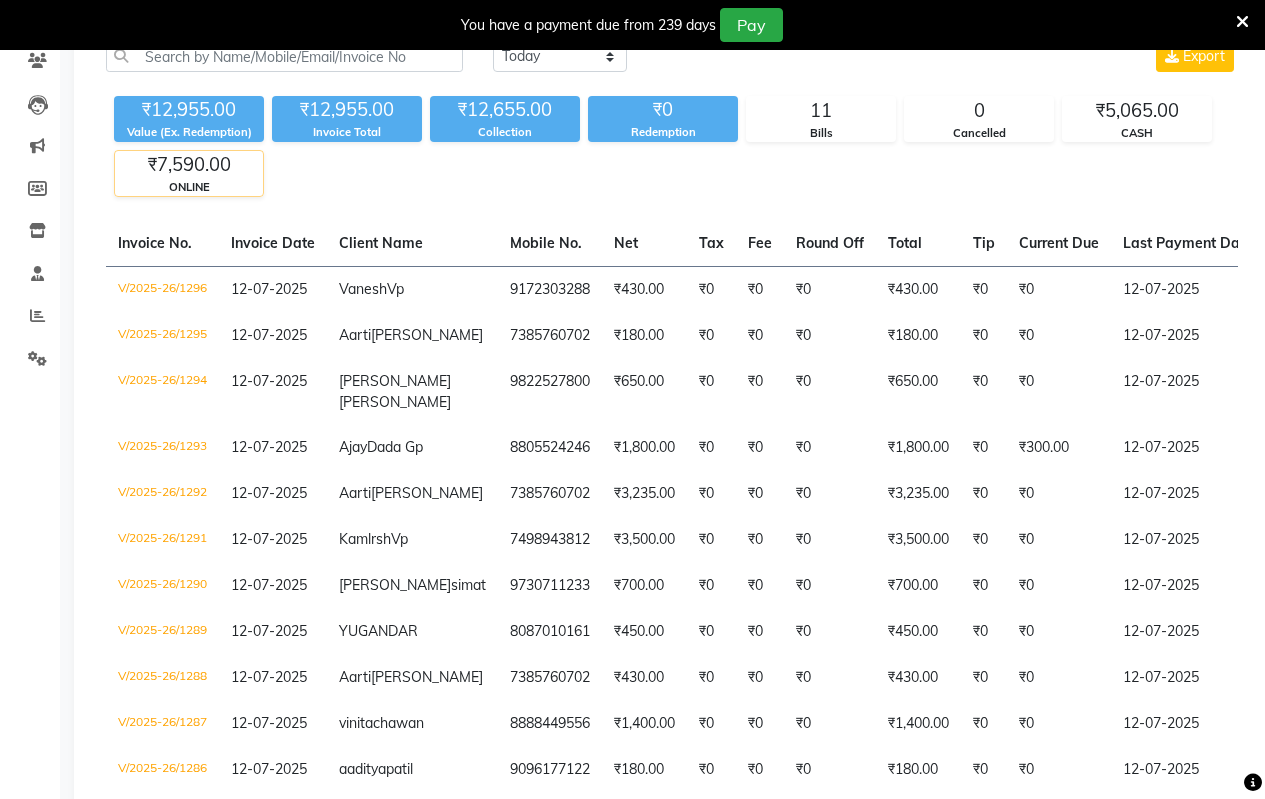 click on "ONLINE" 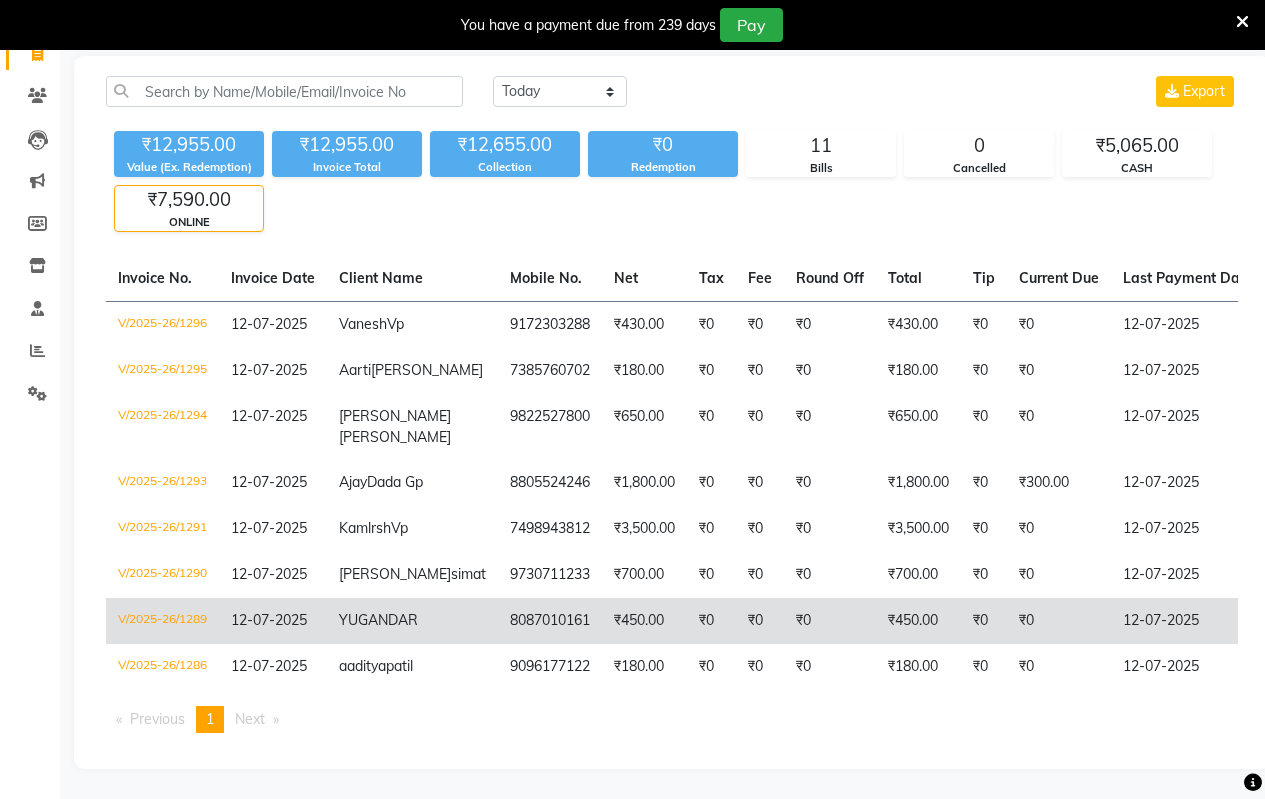 click on "8087010161" 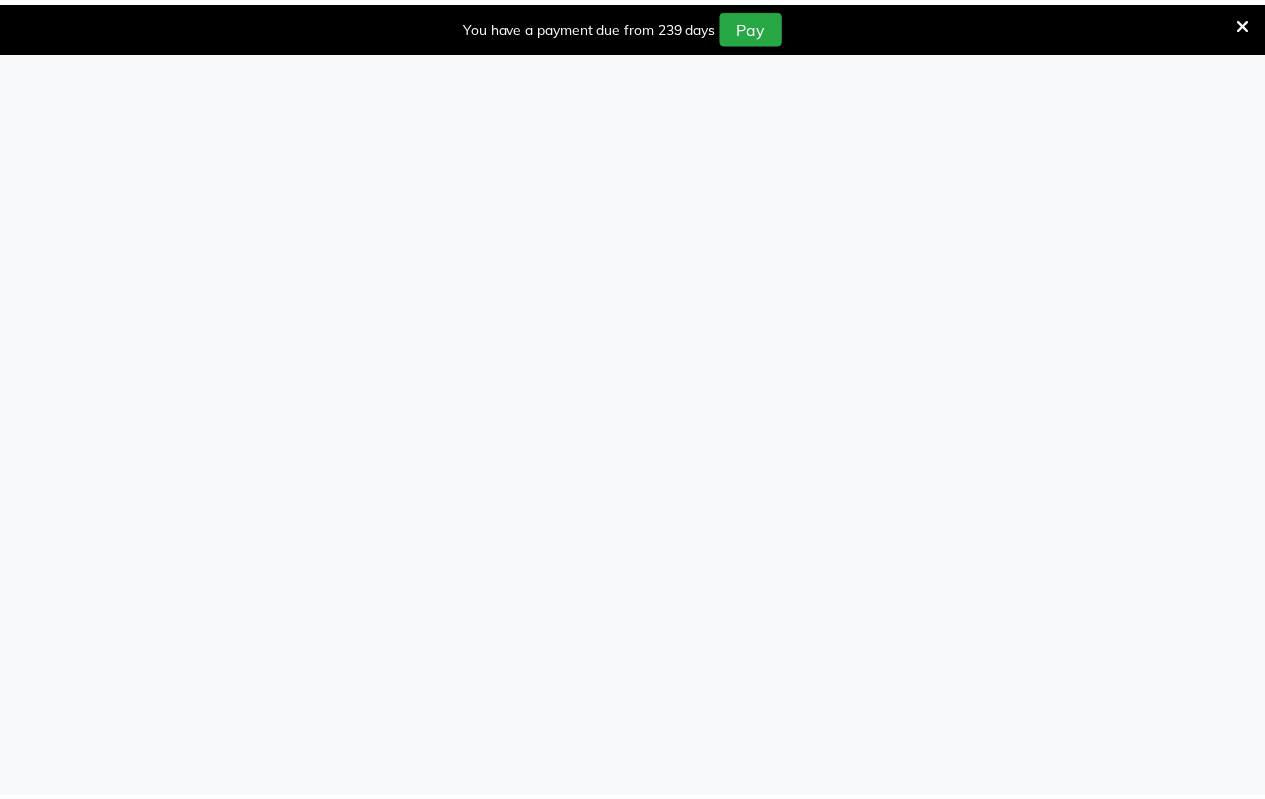 scroll, scrollTop: 0, scrollLeft: 0, axis: both 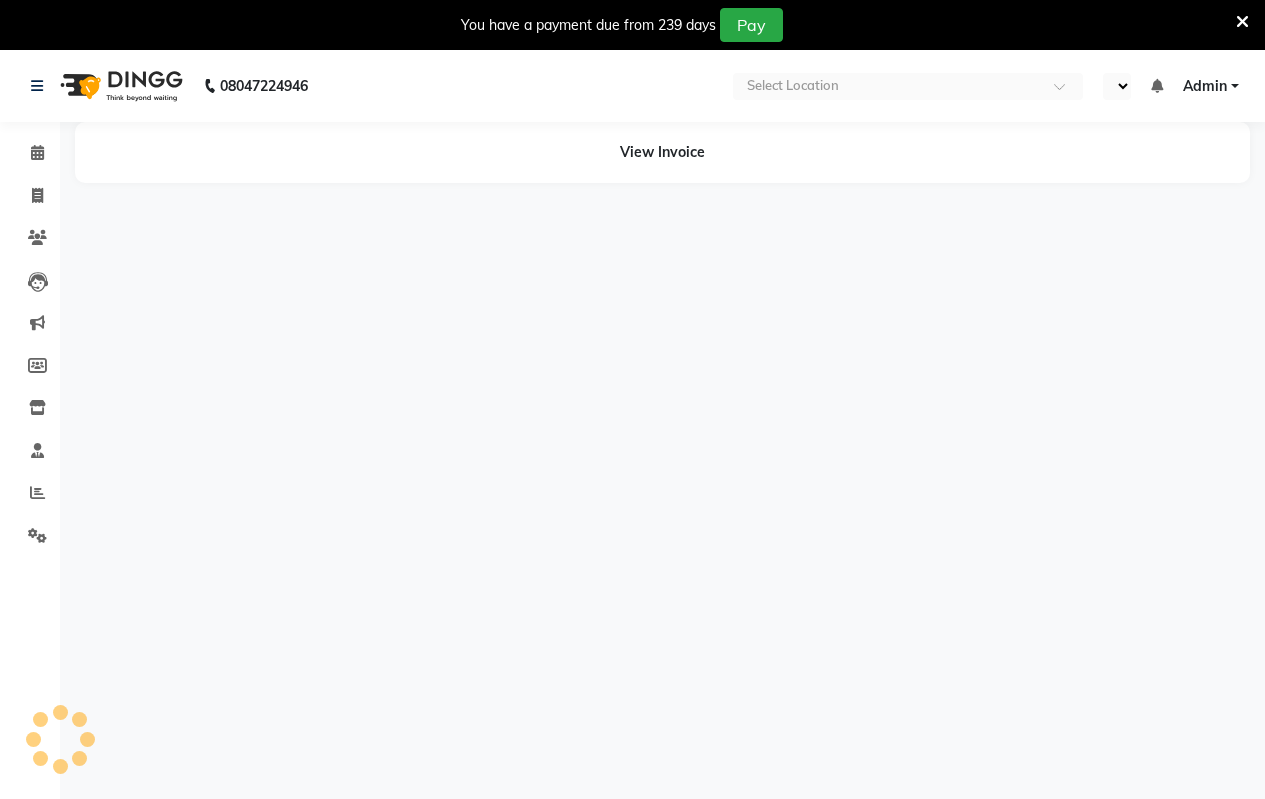 select on "en" 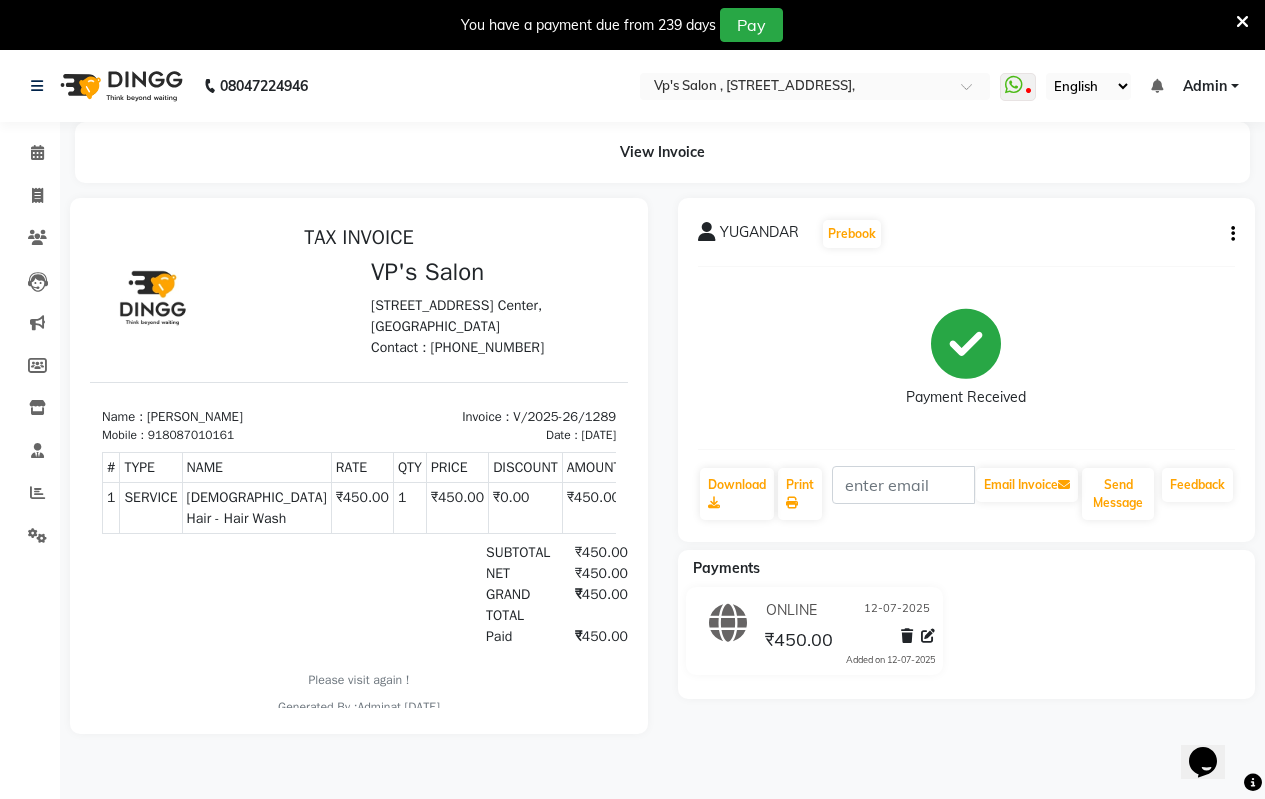 scroll, scrollTop: 0, scrollLeft: 0, axis: both 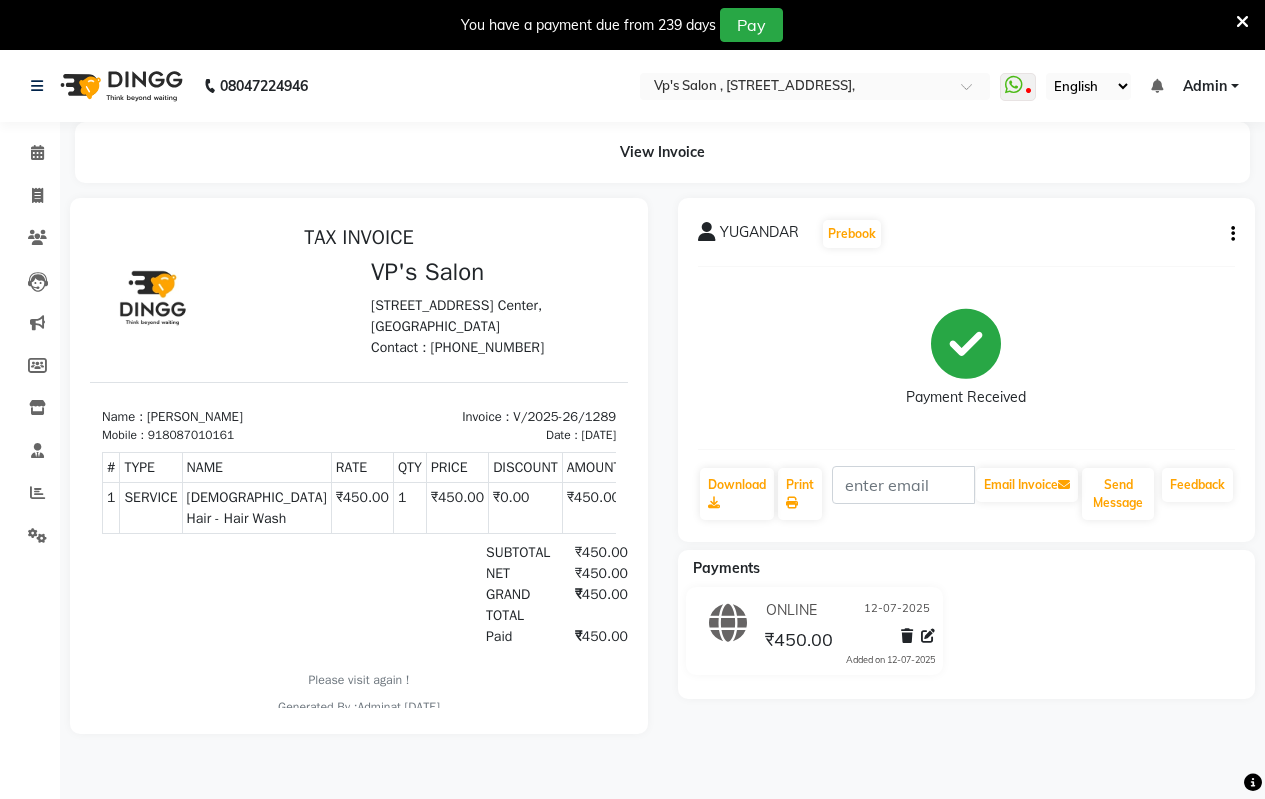 click 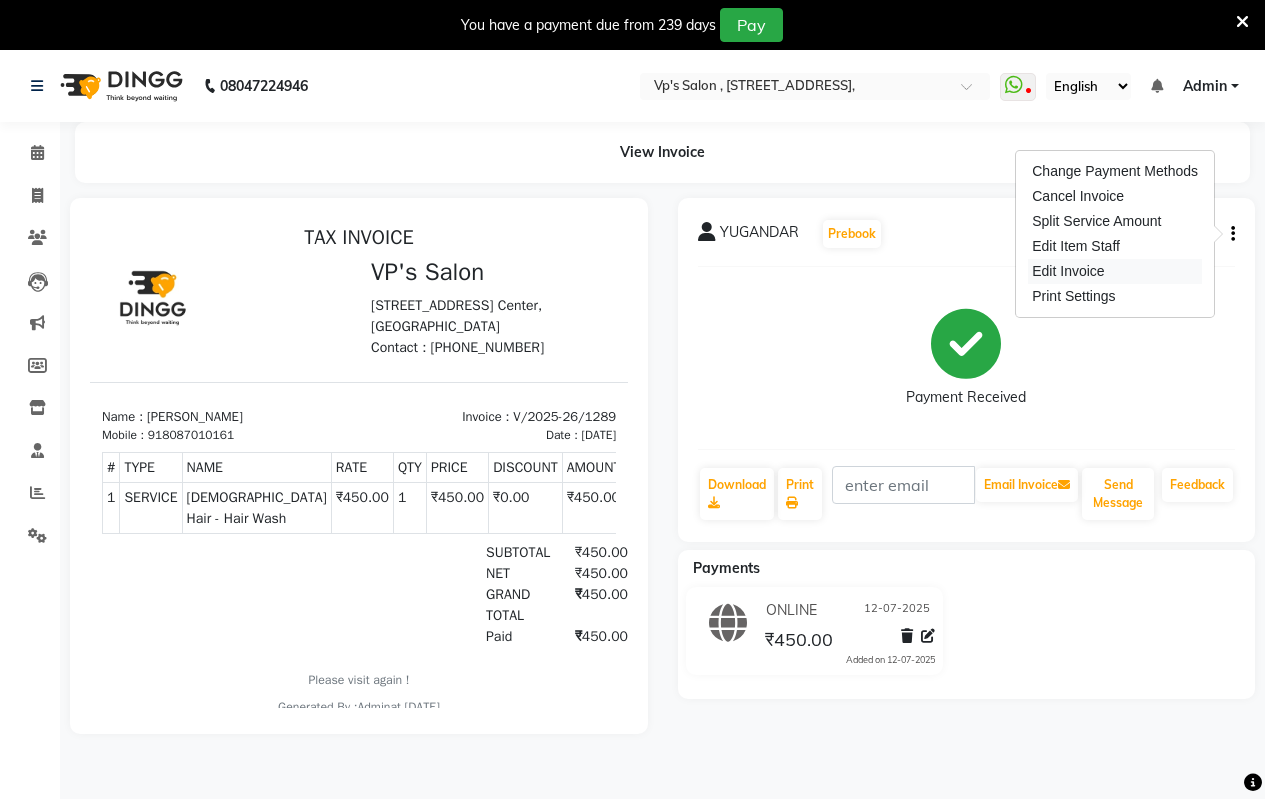 click on "Edit Invoice" at bounding box center [1115, 271] 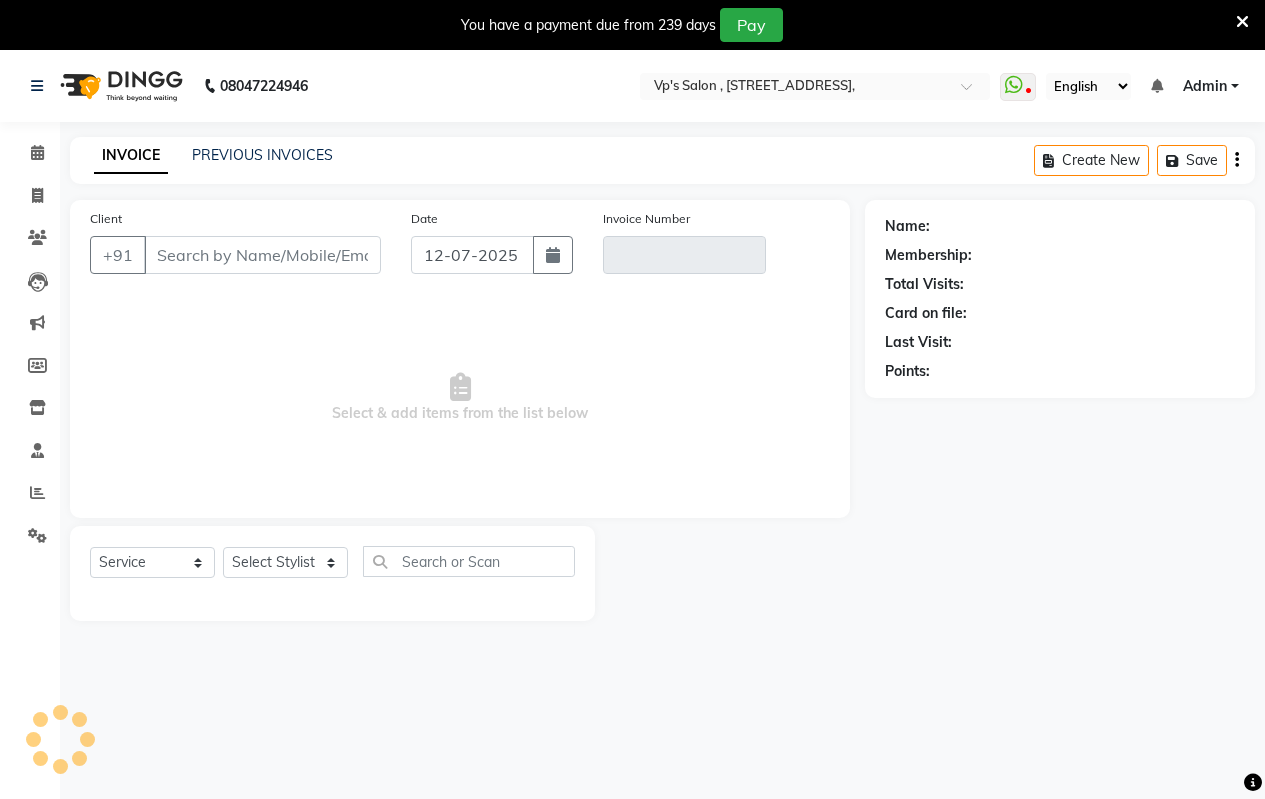 scroll, scrollTop: 50, scrollLeft: 0, axis: vertical 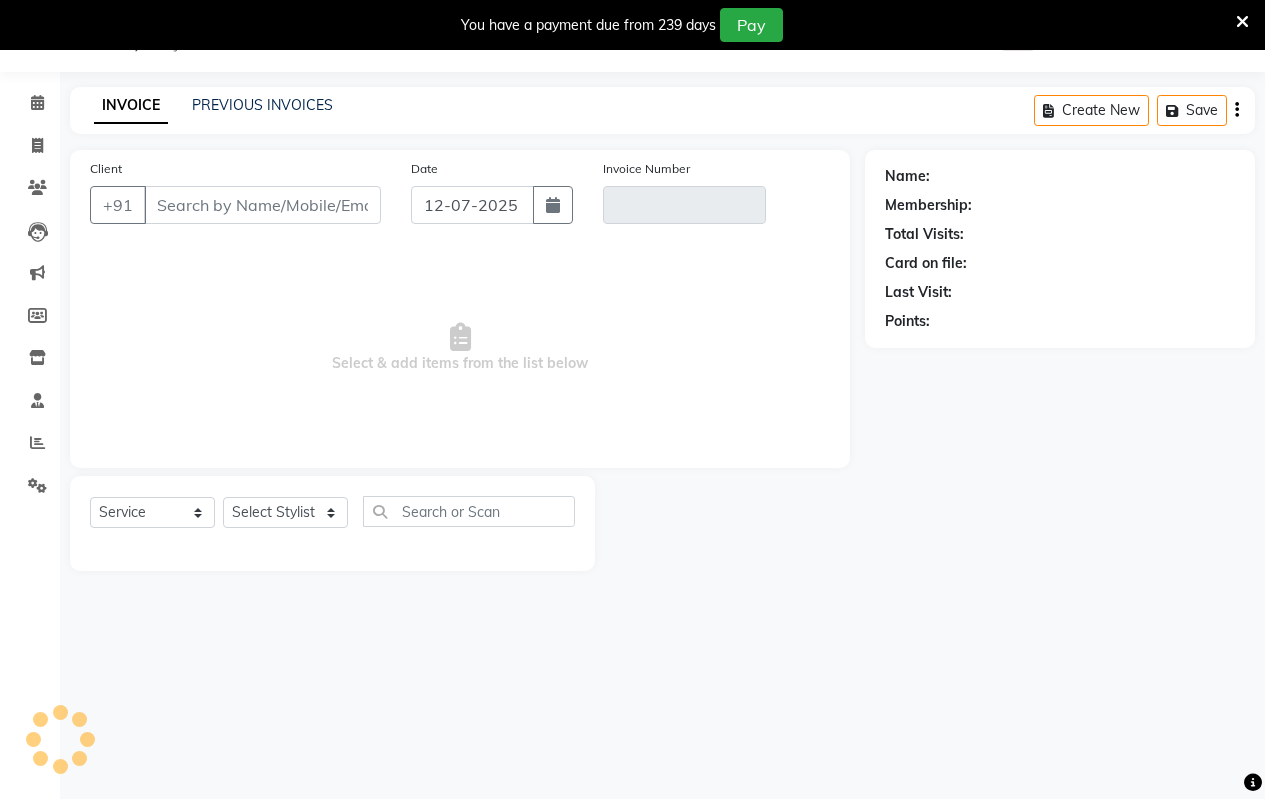 type on "8087010161" 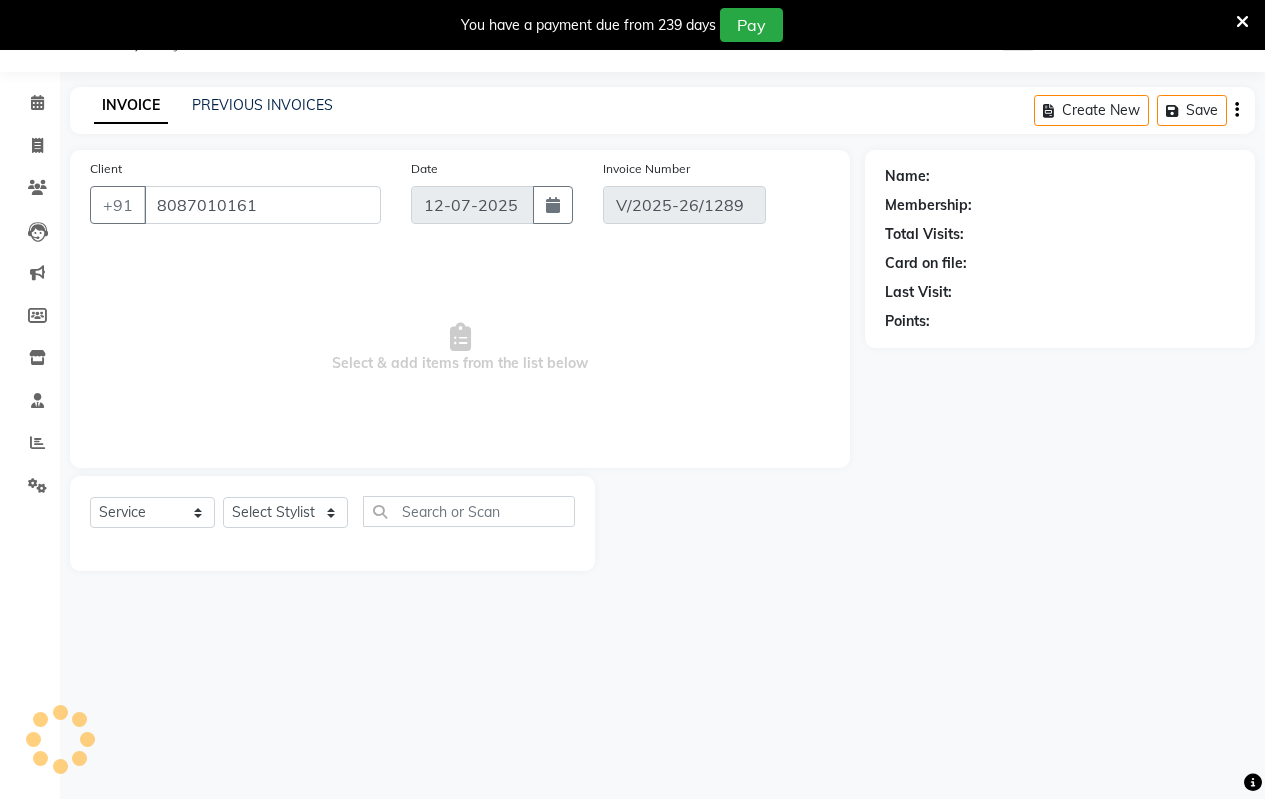 select on "select" 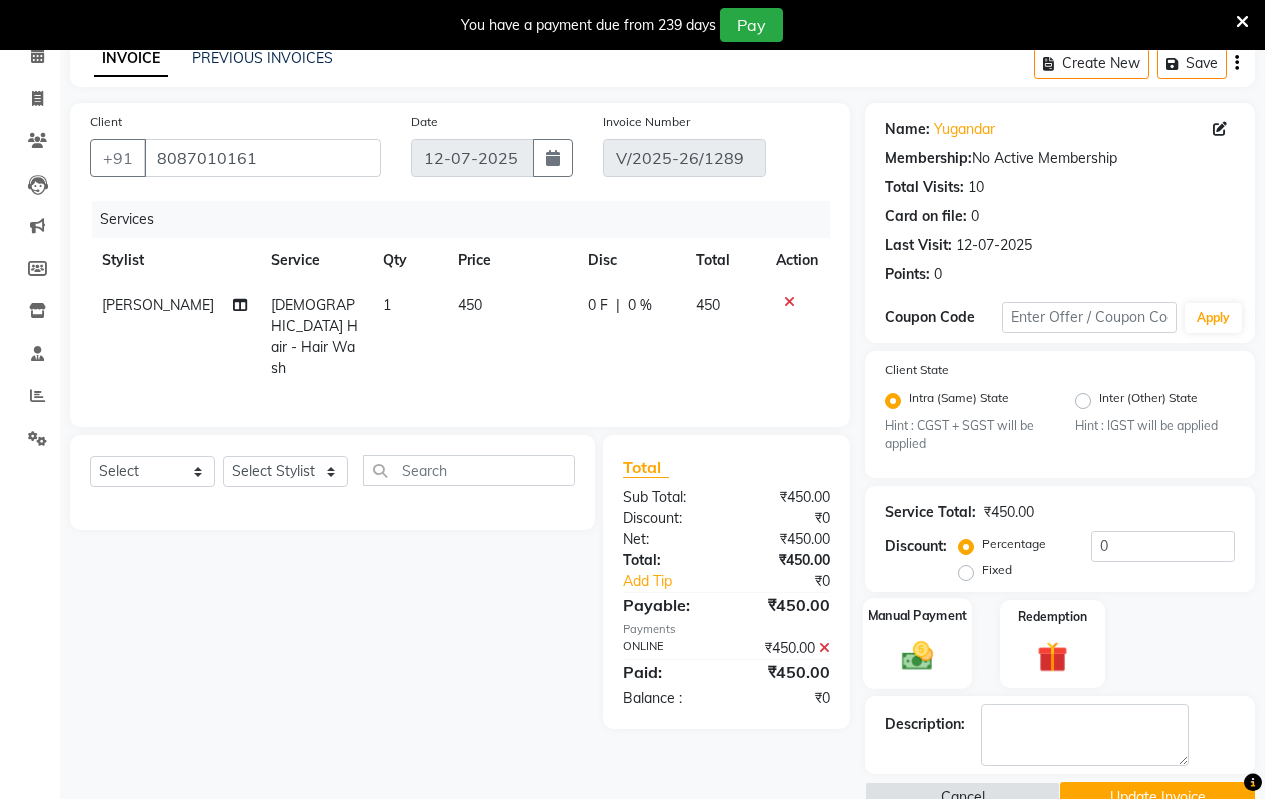 scroll, scrollTop: 141, scrollLeft: 0, axis: vertical 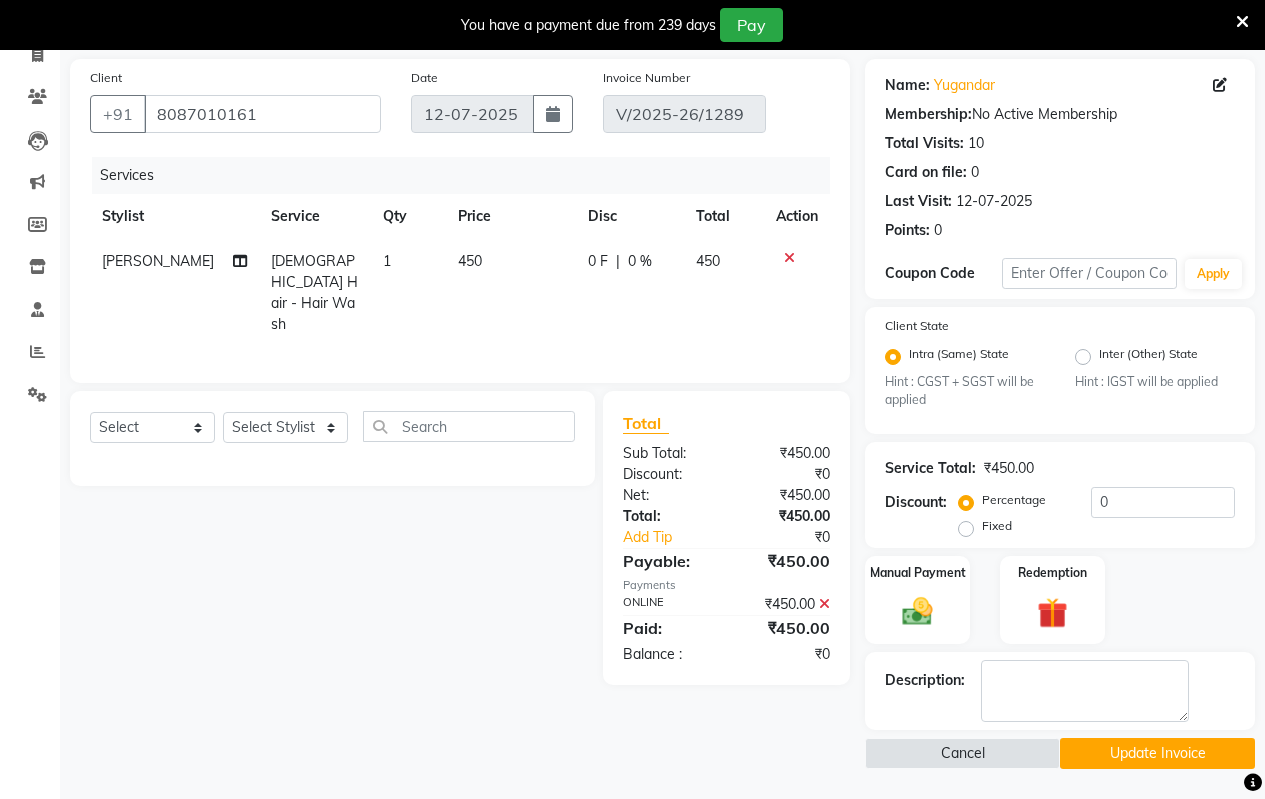 click 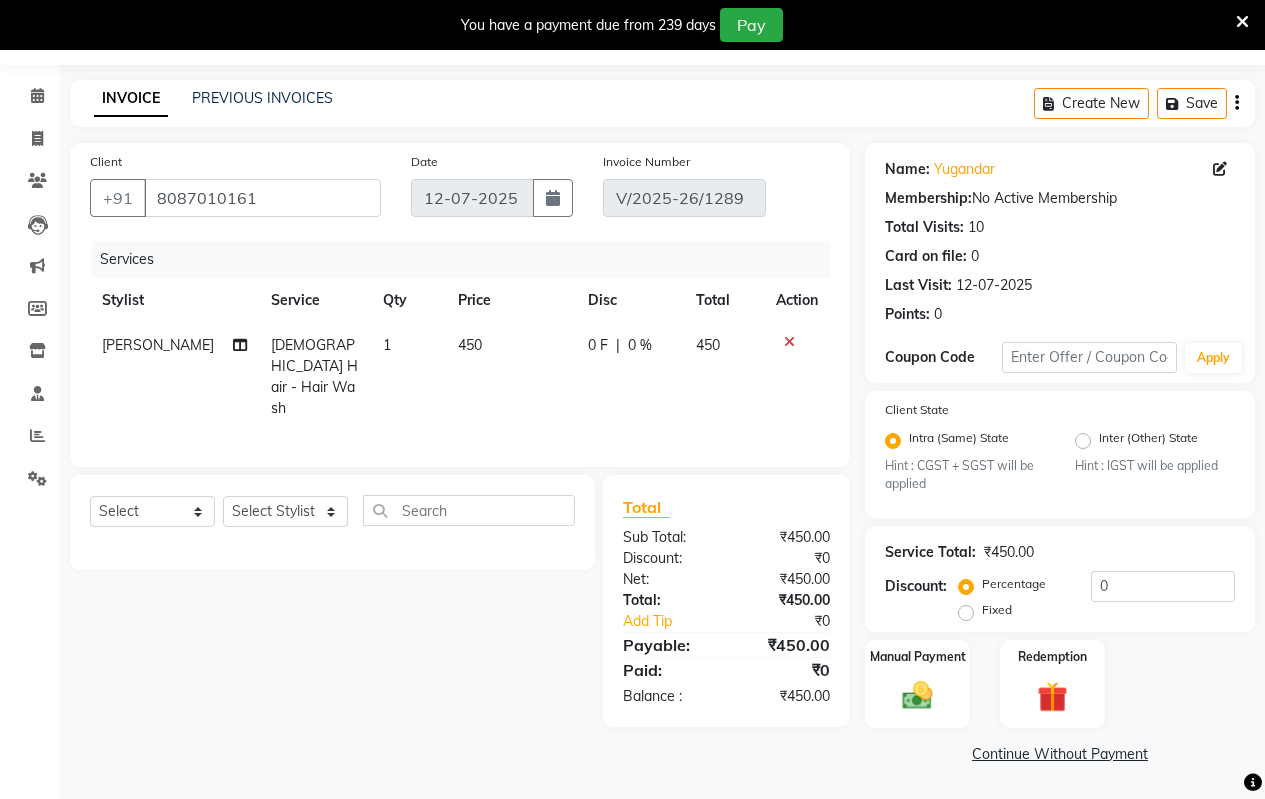 scroll, scrollTop: 57, scrollLeft: 0, axis: vertical 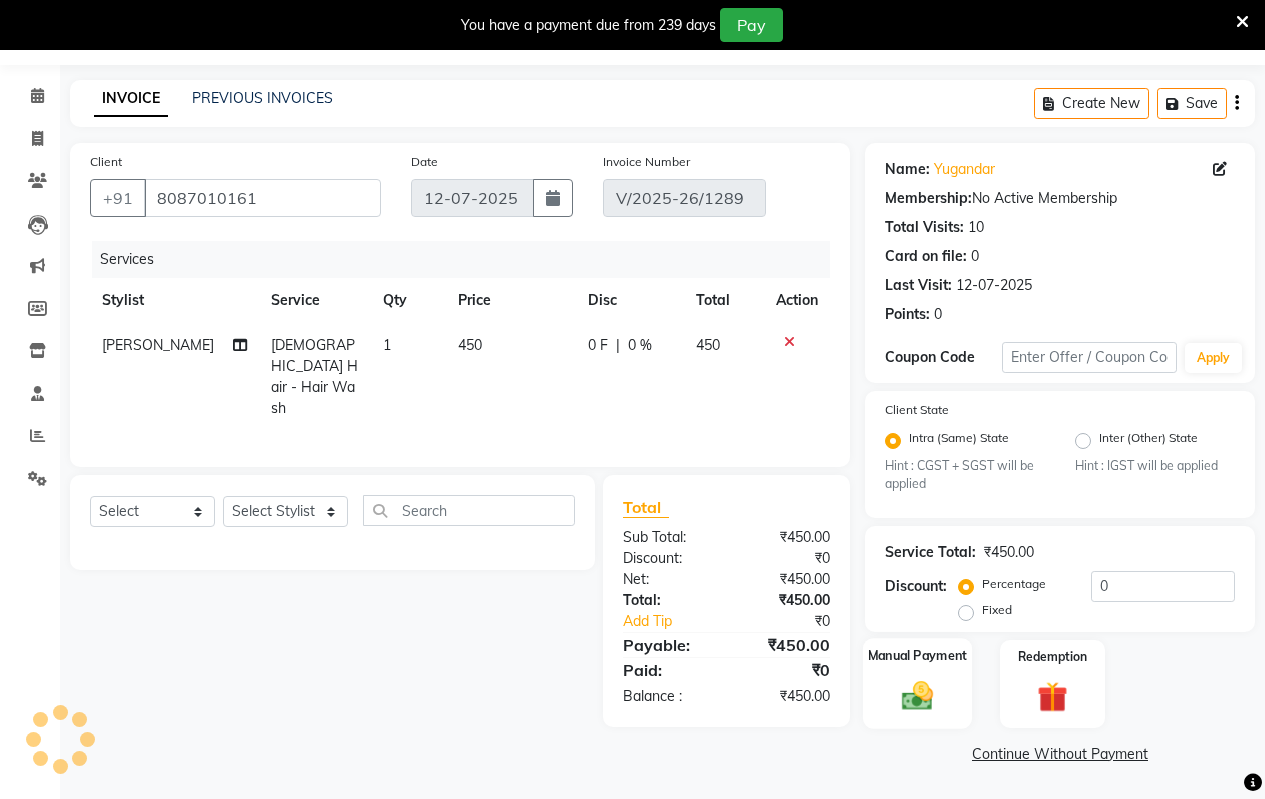 click on "Manual Payment" 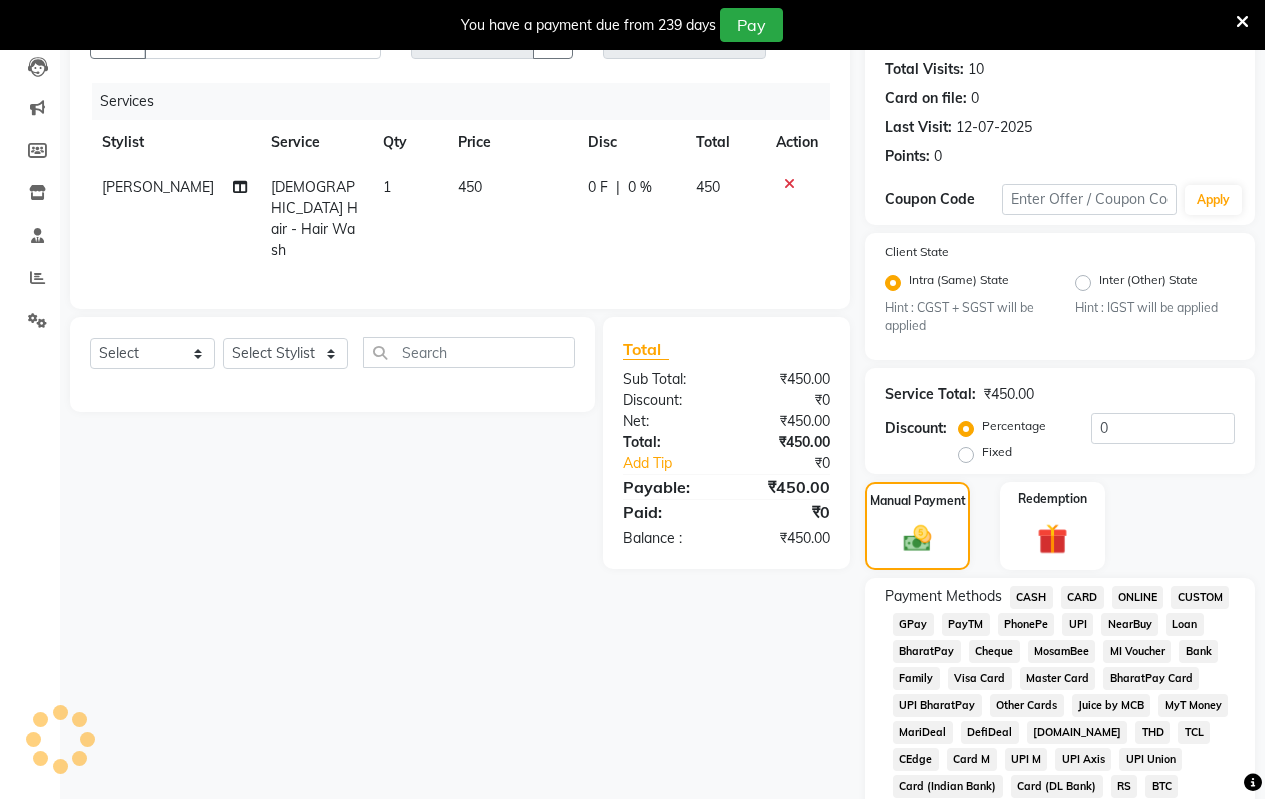 scroll, scrollTop: 441, scrollLeft: 0, axis: vertical 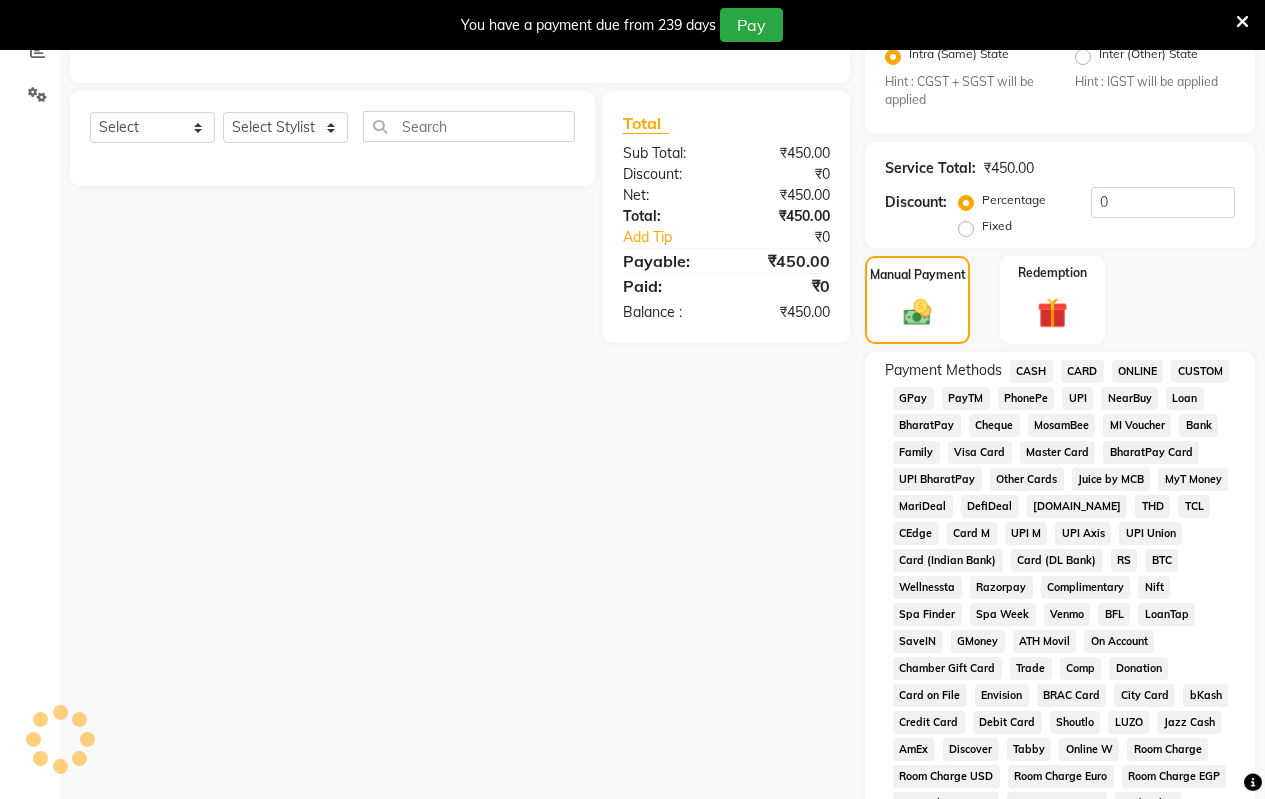 click on "ONLINE" 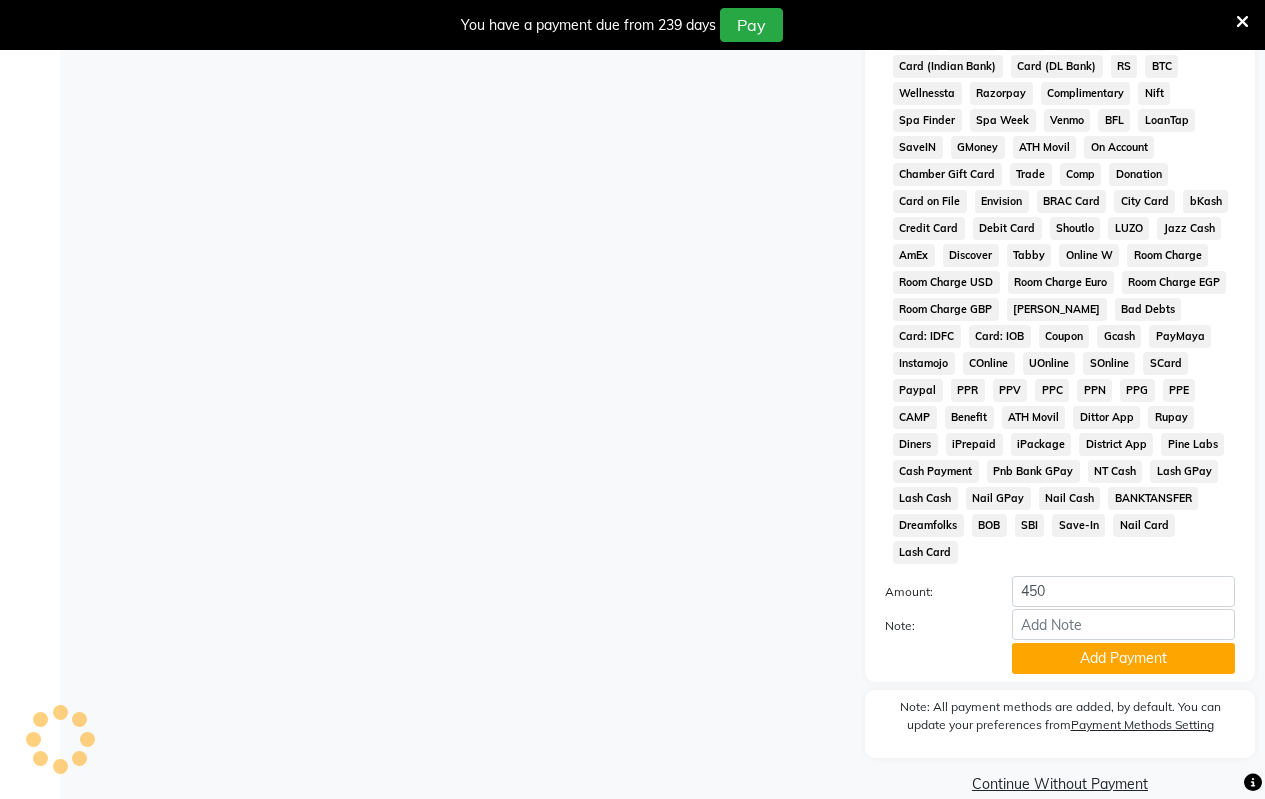 scroll, scrollTop: 938, scrollLeft: 0, axis: vertical 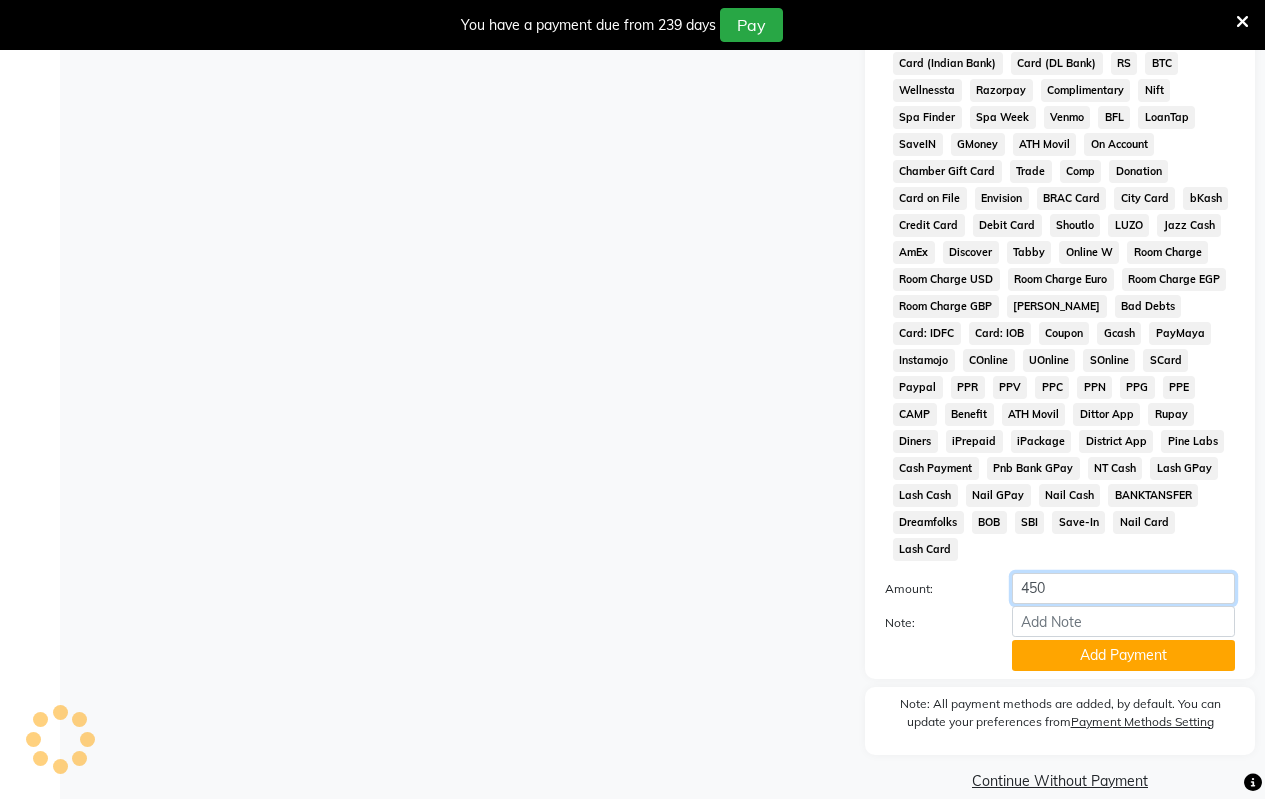 click on "450" 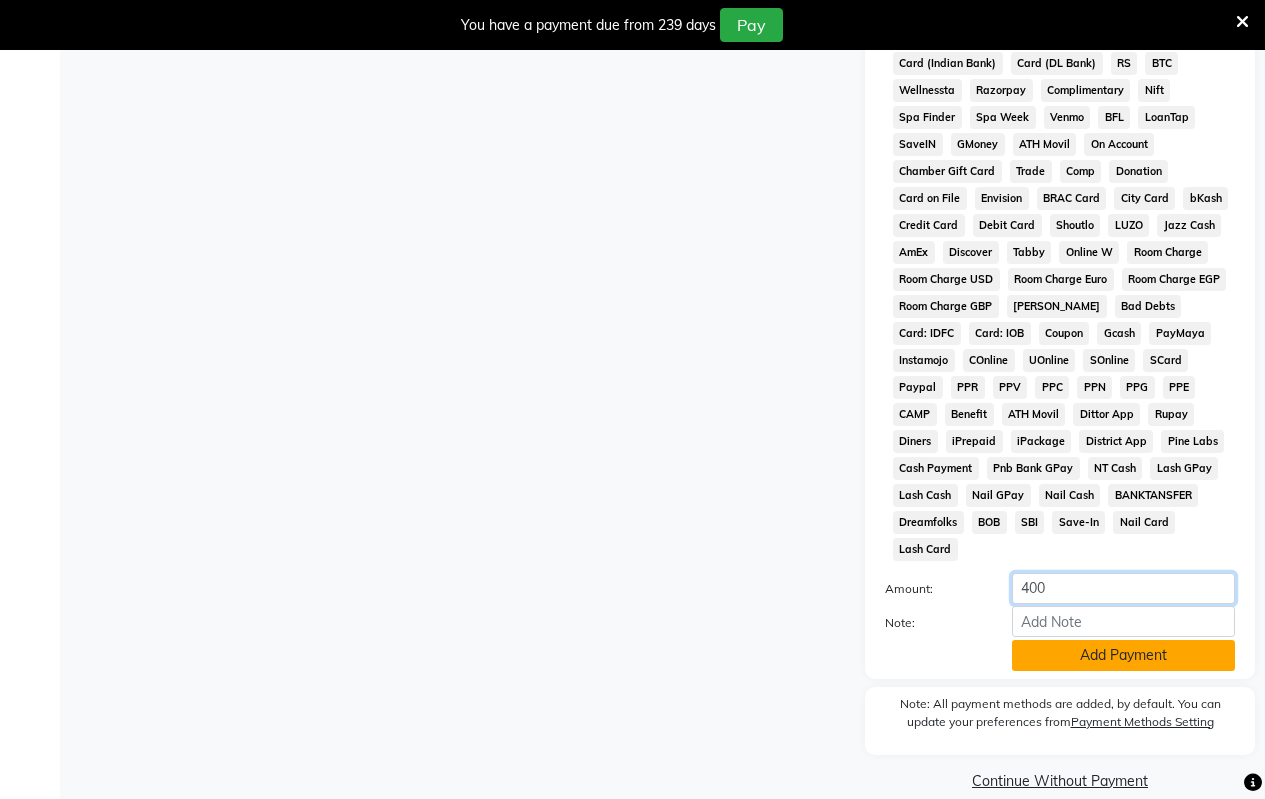type on "400" 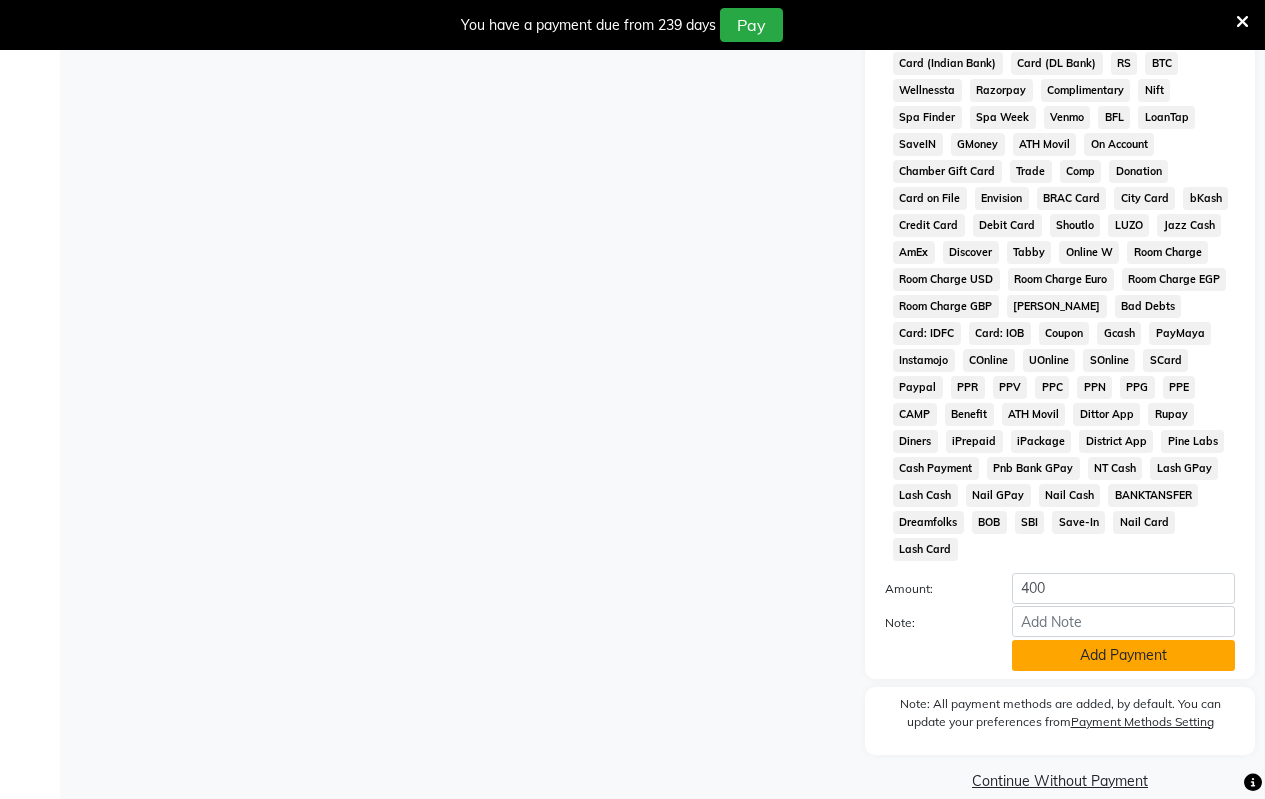 click on "Add Payment" 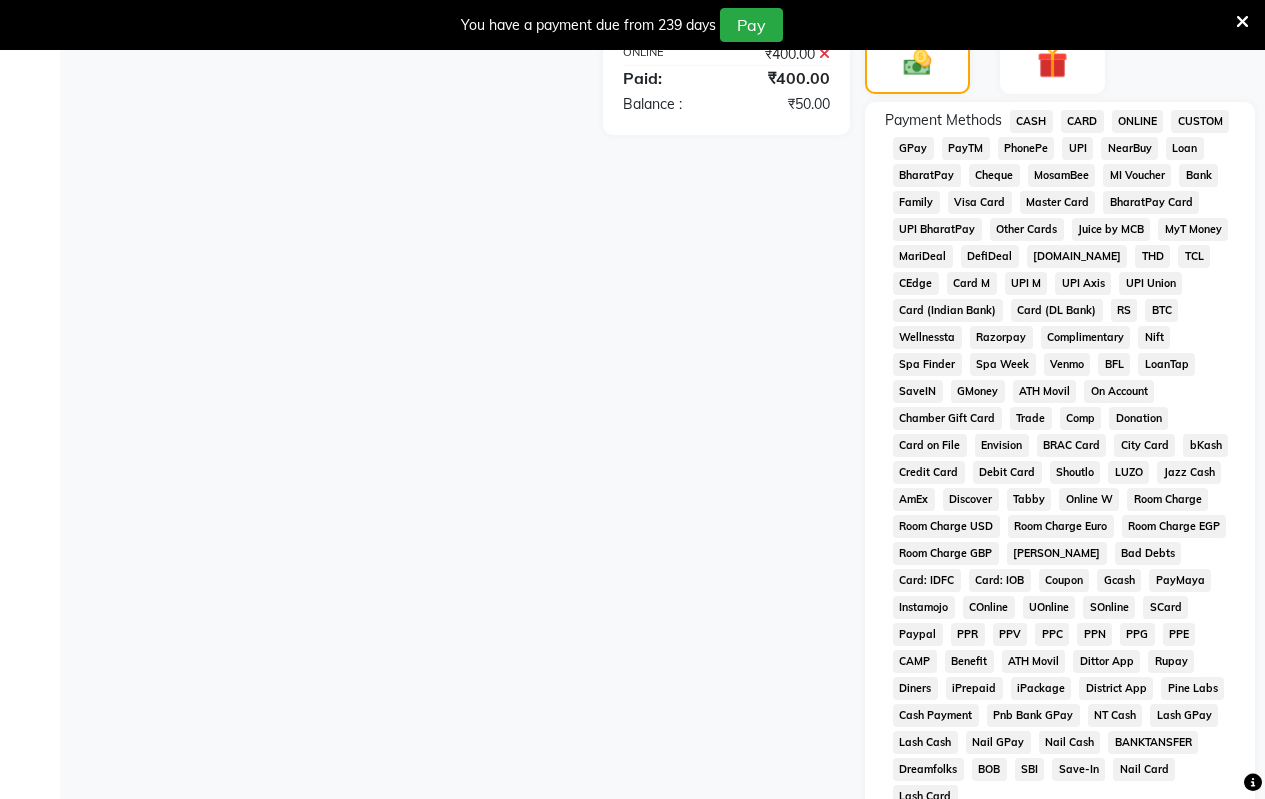 scroll, scrollTop: 916, scrollLeft: 0, axis: vertical 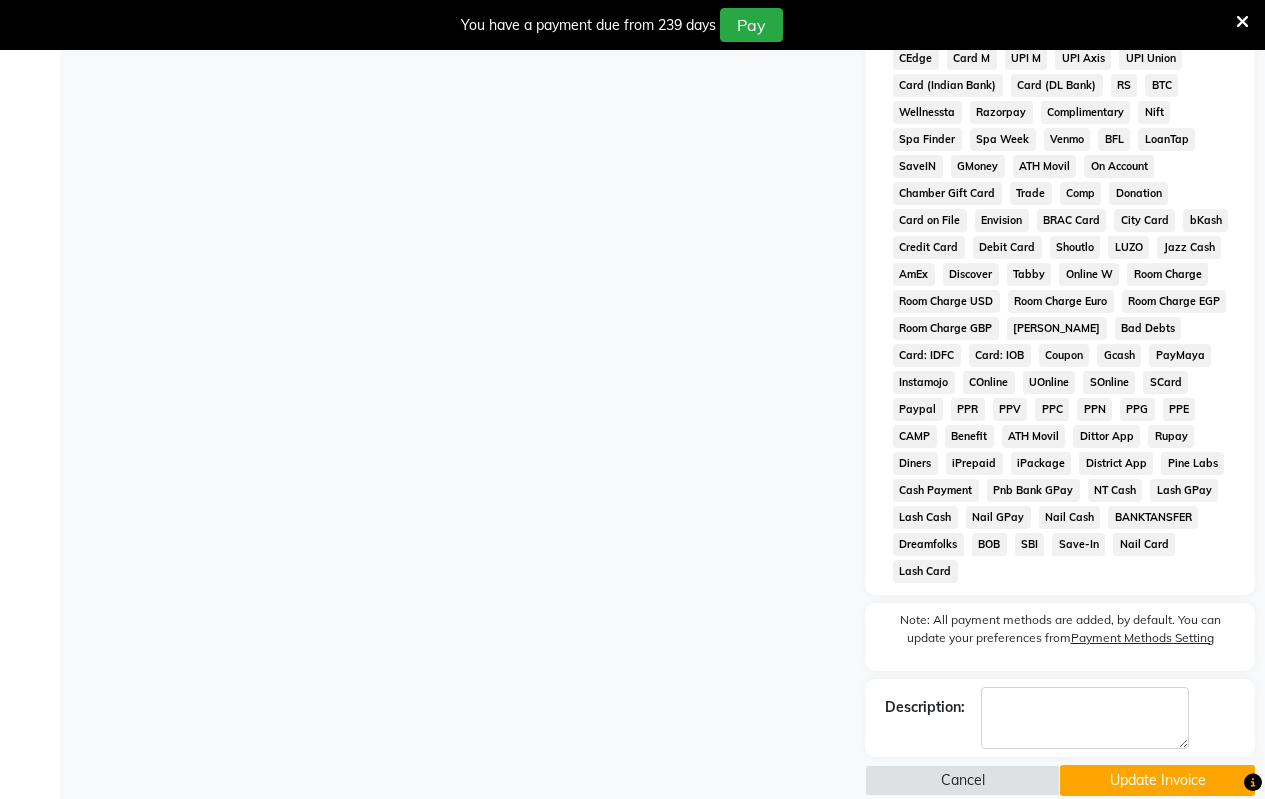 click on "Update Invoice" 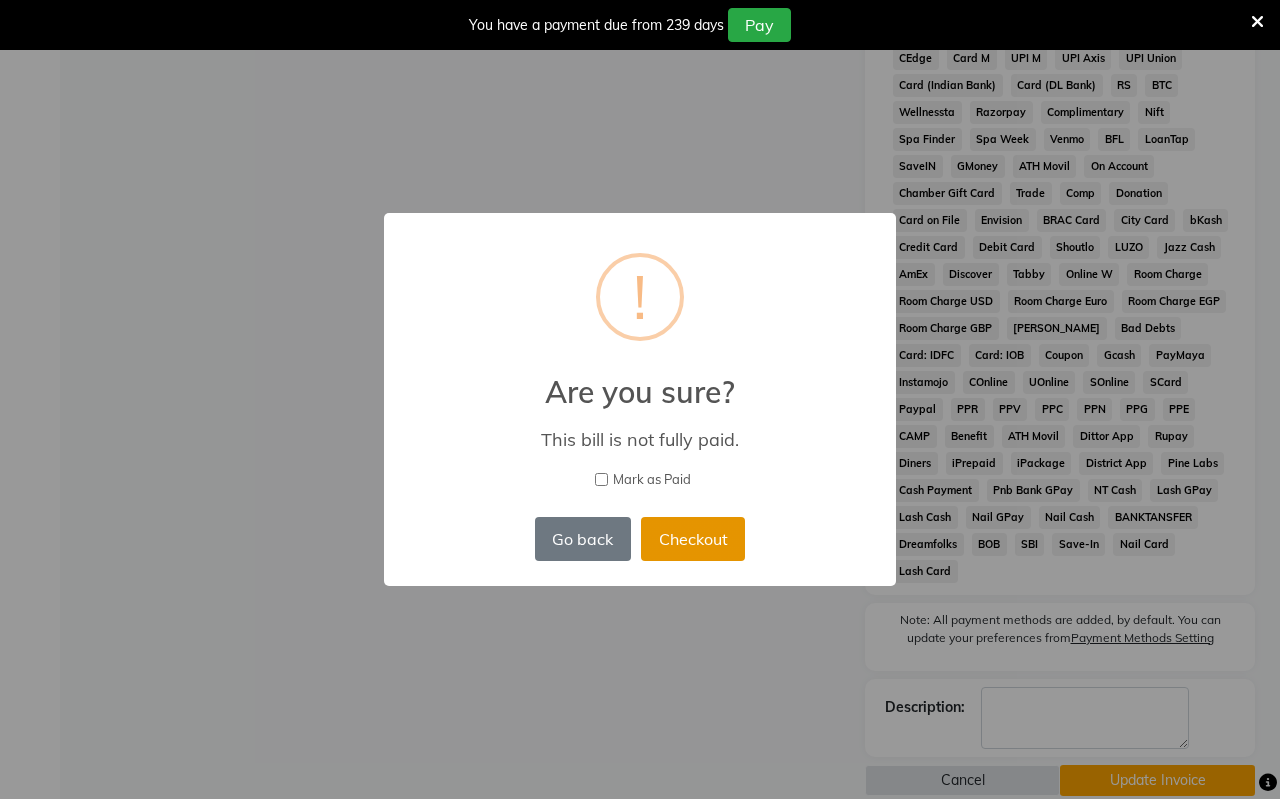 click on "Checkout" at bounding box center (693, 539) 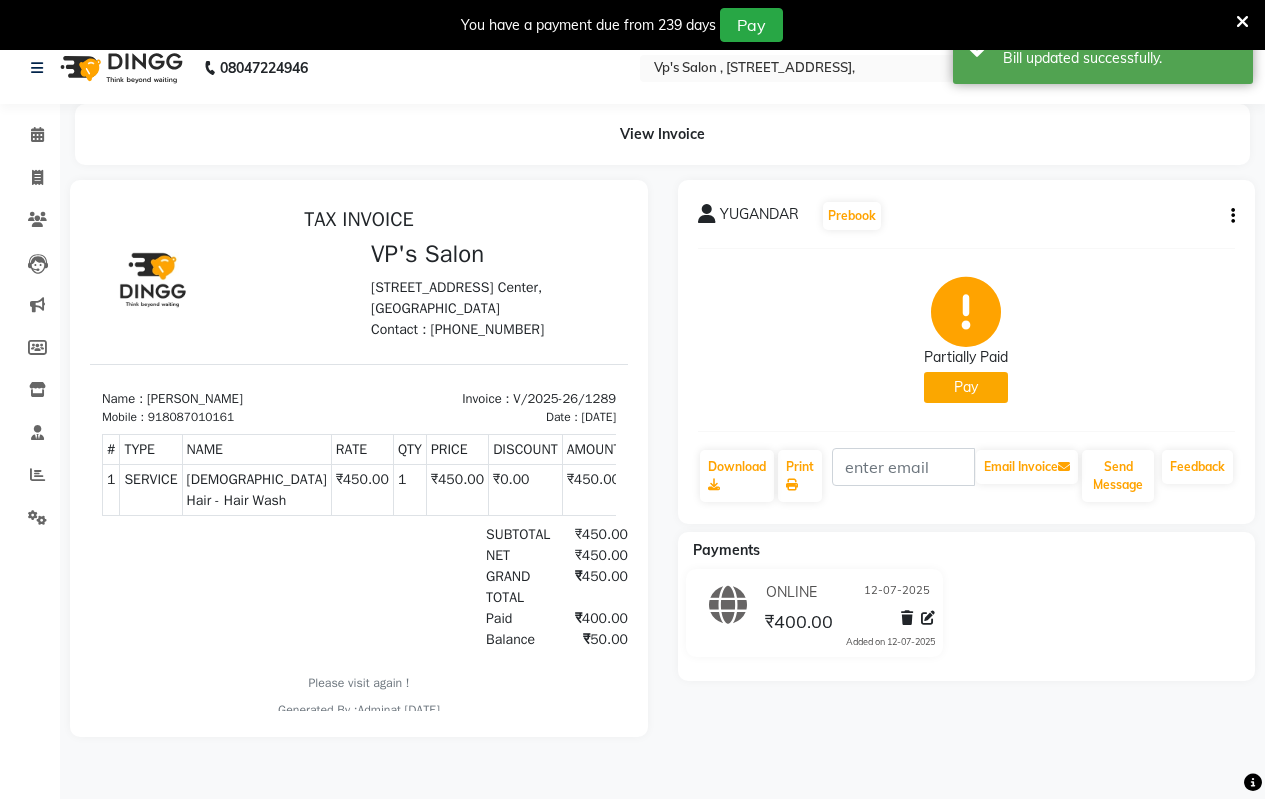 scroll, scrollTop: 0, scrollLeft: 0, axis: both 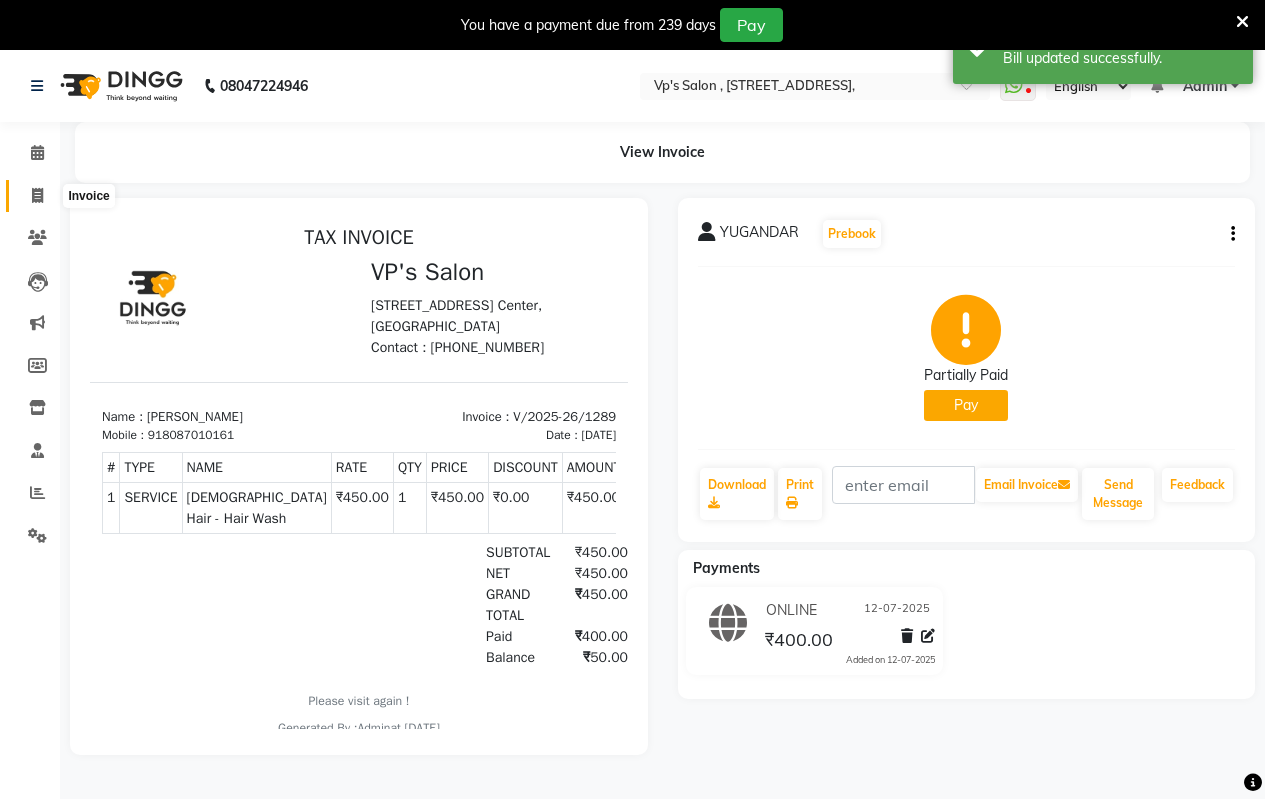 click 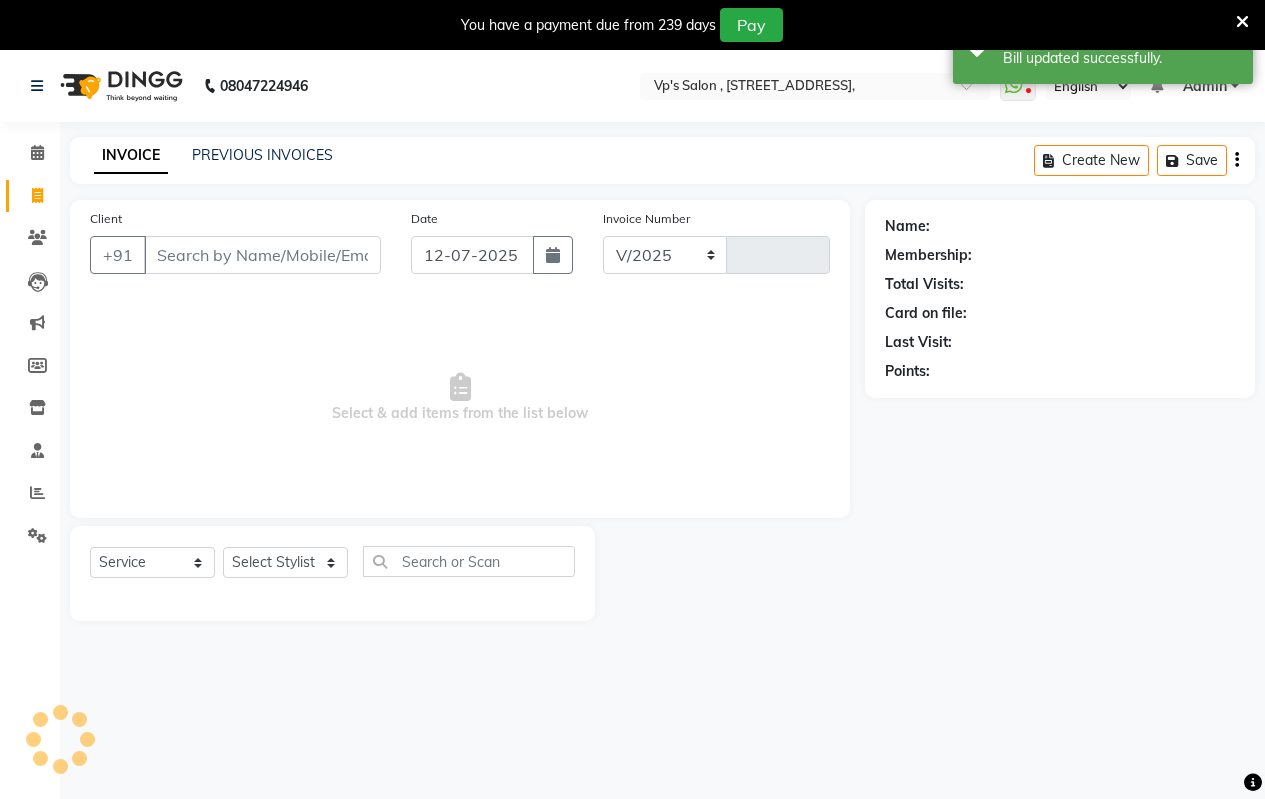 select on "4917" 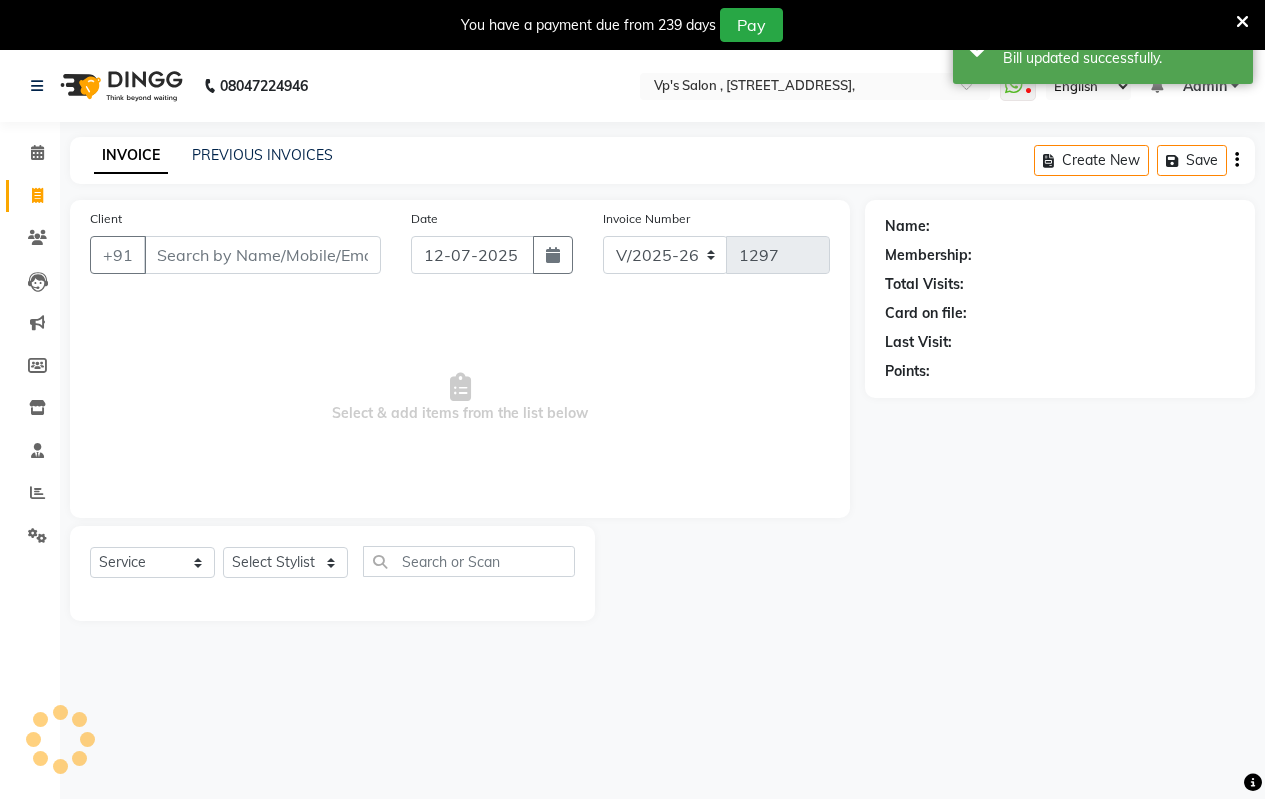 scroll, scrollTop: 50, scrollLeft: 0, axis: vertical 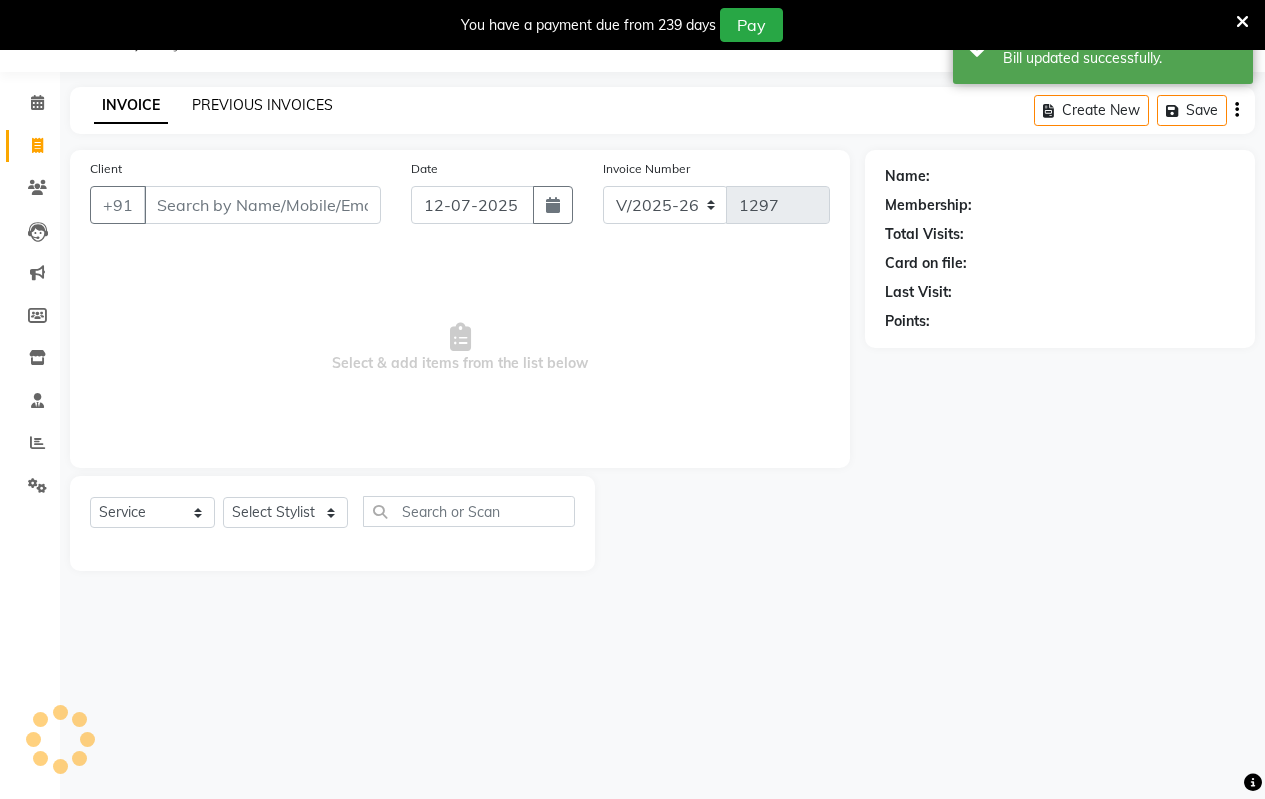 click on "PREVIOUS INVOICES" 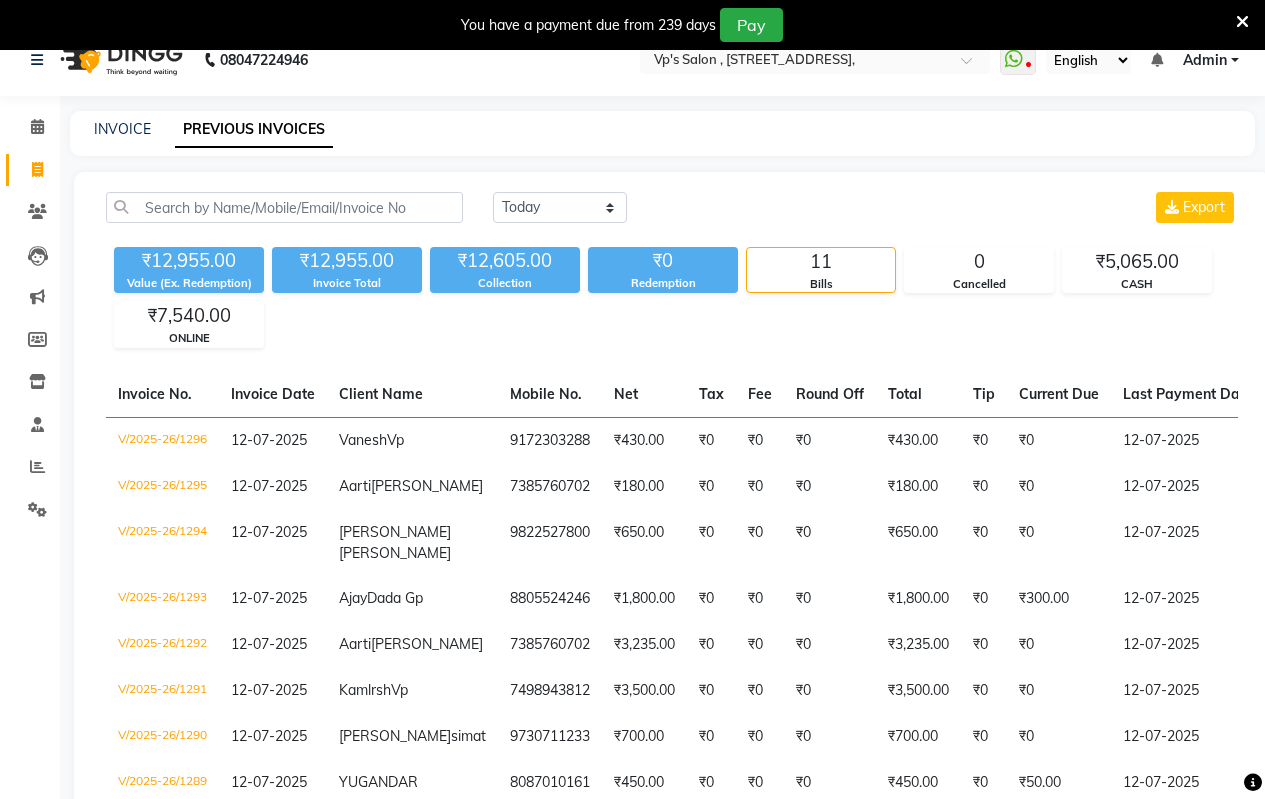 scroll, scrollTop: 0, scrollLeft: 0, axis: both 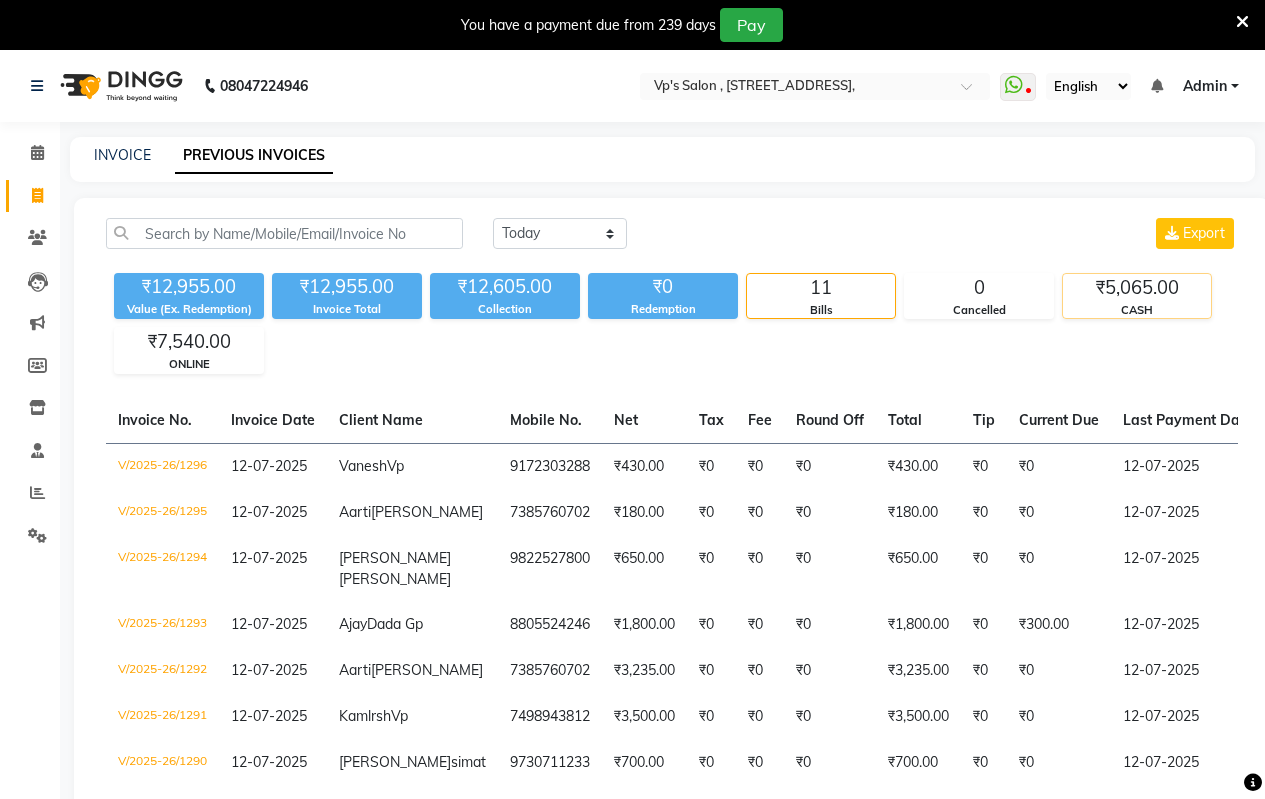 click on "₹5,065.00" 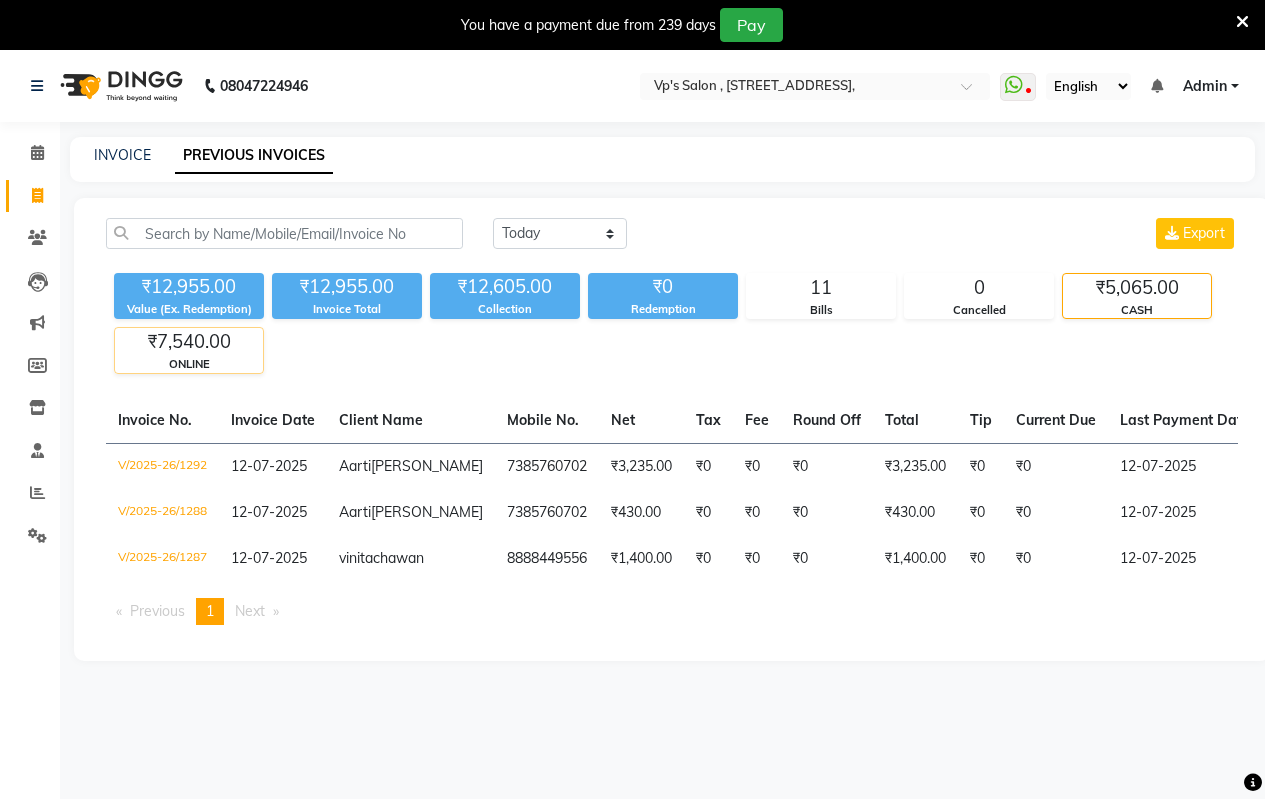 click on "₹7,540.00" 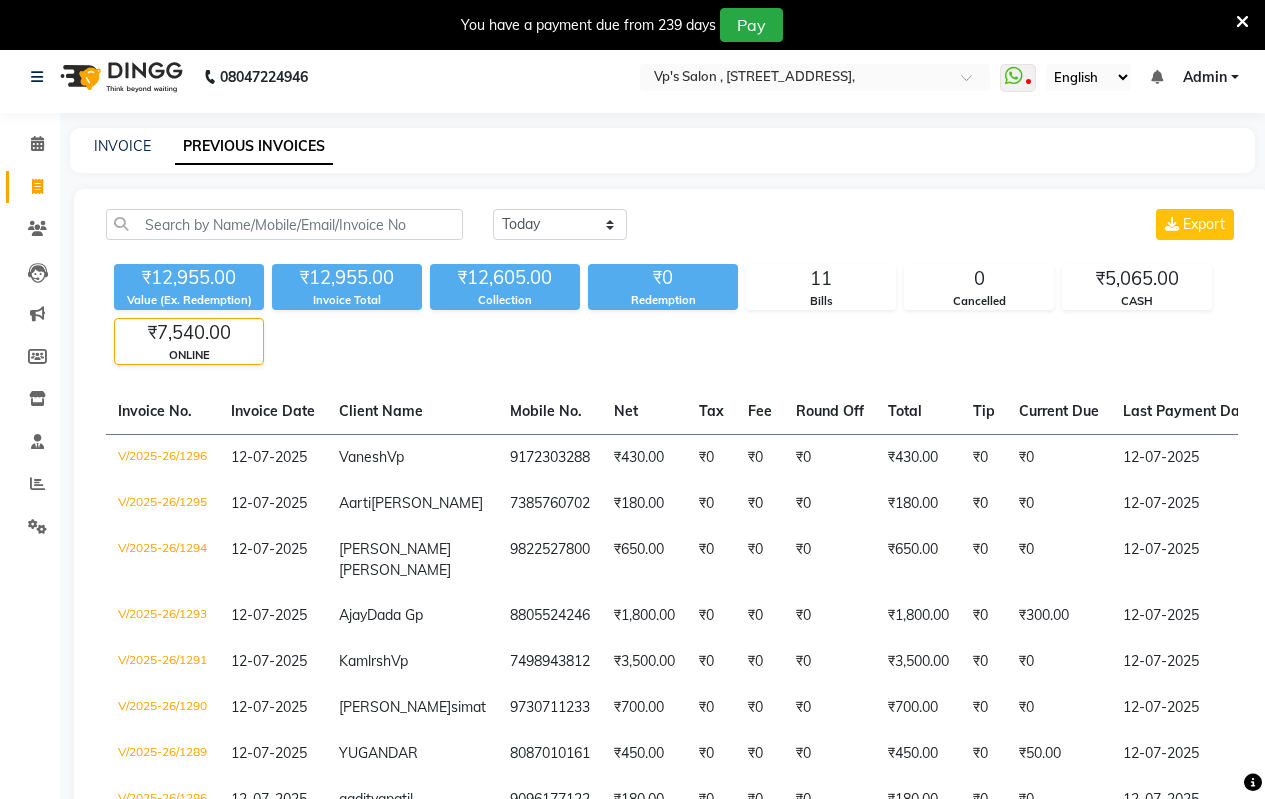 scroll, scrollTop: 0, scrollLeft: 0, axis: both 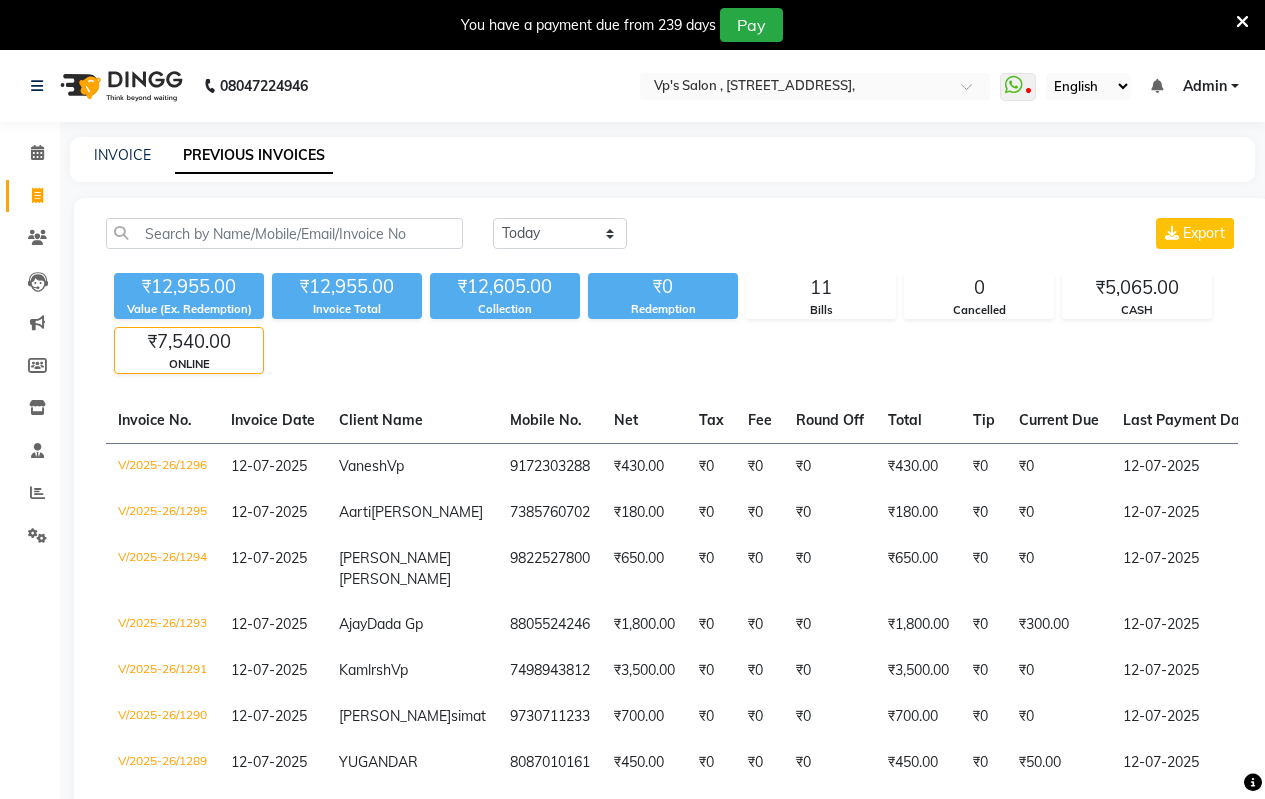 click on "08047224946 Select Location × Vp's Salon , Sudarshan Nagar, N 11, Cidco,  WhatsApp Status  ✕ Status:  Disconnected Most Recent Message: 10-03-2025     12:56 PM Recent Service Activity: 10-03-2025     01:34 PM  08047224946 Whatsapp Settings English ENGLISH Español العربية मराठी हिंदी ગુજરાતી தமிழ் 中文 Notifications nothing to show Admin Manage Profile Change Password Sign out  Version:3.15.4  ☀ VP's Salon , Sudarshan Nagar, N 11, Cidco,  Calendar  Invoice  Clients  Leads   Marketing  Members  Inventory  Staff  Reports  Settings Completed InProgress Upcoming Dropped Tentative Check-In Confirm Bookings Generate Report Segments Page Builder INVOICE PREVIOUS INVOICES Today Yesterday Custom Range Export ₹12,955.00 Value (Ex. Redemption) ₹12,955.00 Invoice Total  ₹12,605.00 Collection ₹0 Redemption 11 Bills 0 Cancelled ₹5,065.00 CASH ₹7,540.00 ONLINE  Invoice No.   Invoice Date   Client Name   Mobile No.   Net   Tax   Fee   Round Off  -" at bounding box center [632, 495] 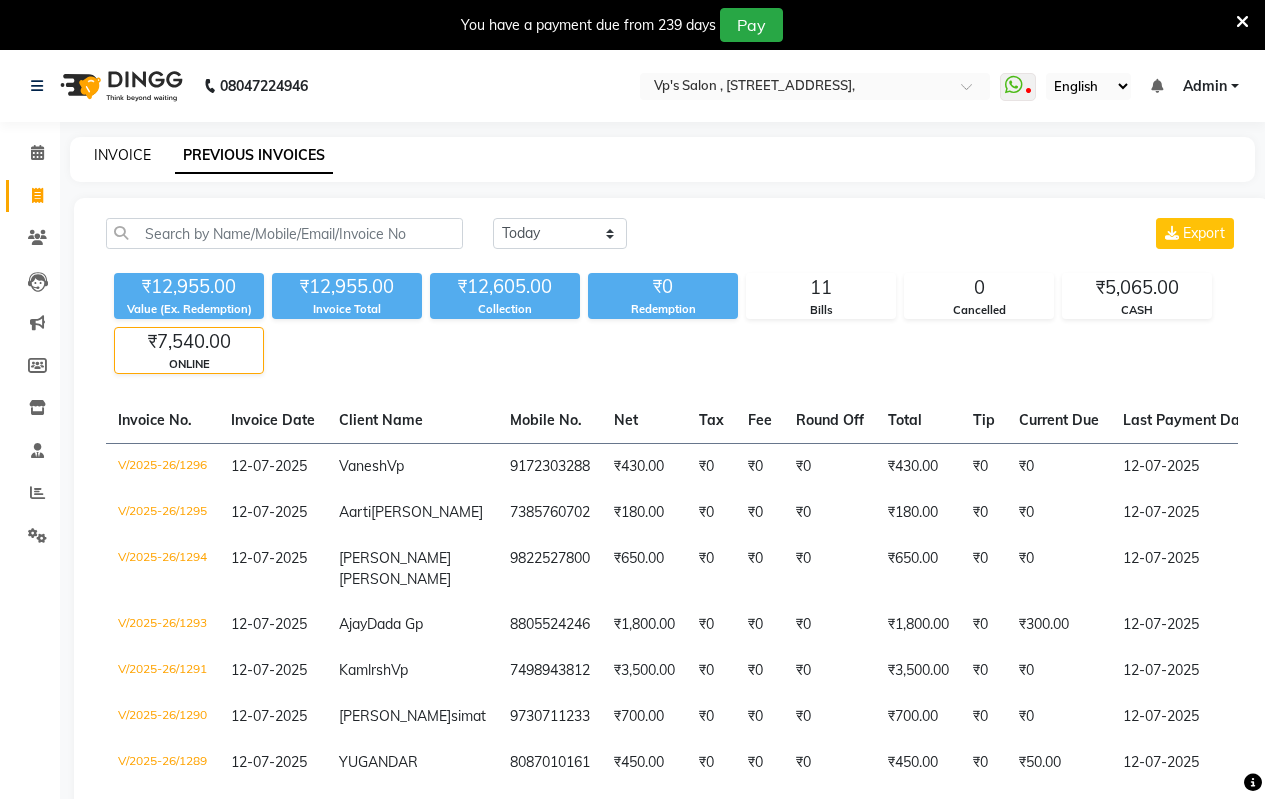 click on "INVOICE" 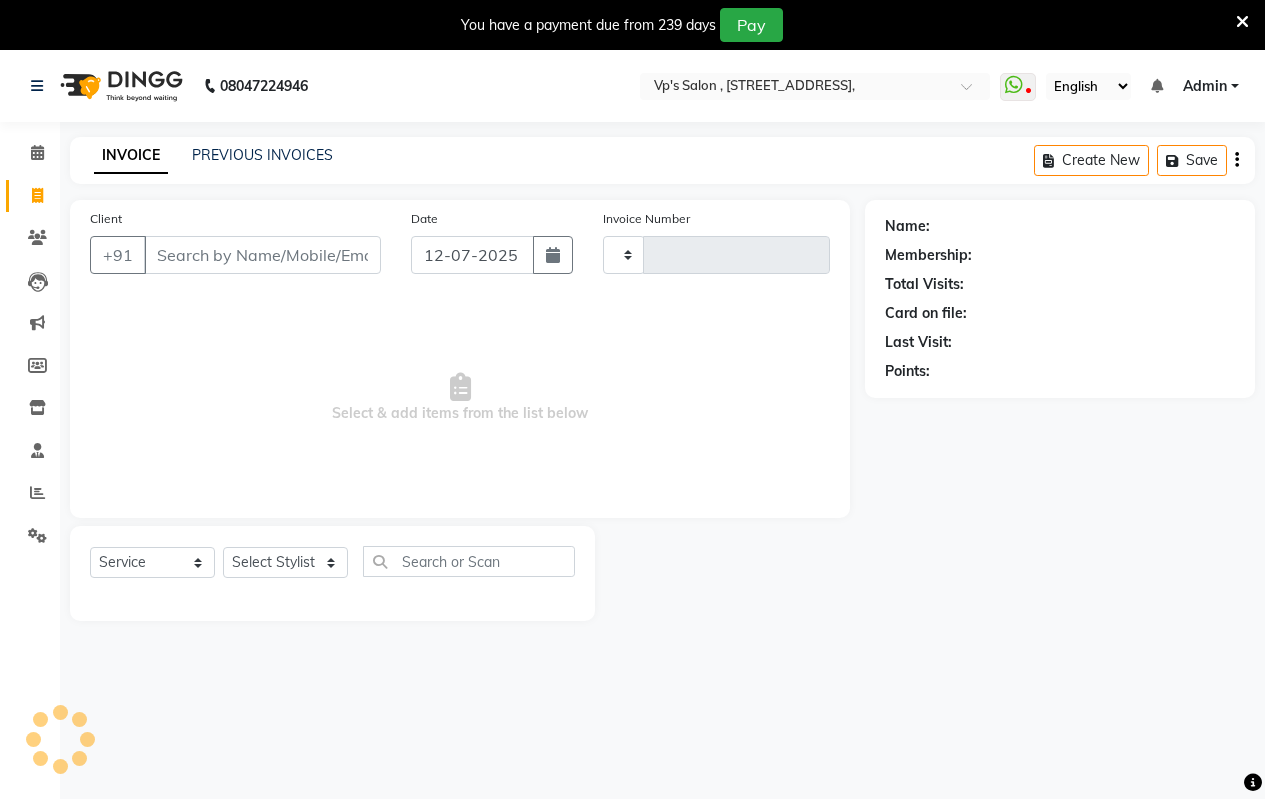 scroll, scrollTop: 50, scrollLeft: 0, axis: vertical 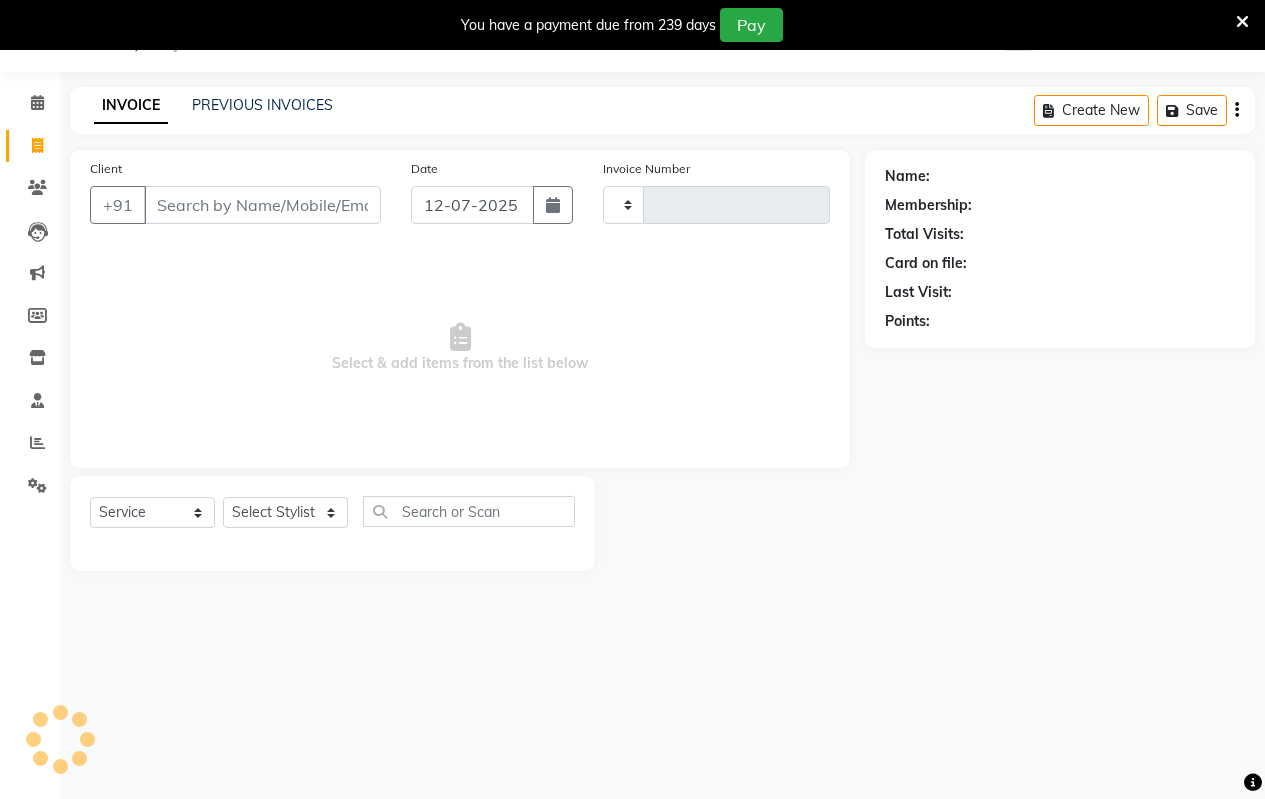 click on "Client" at bounding box center [262, 205] 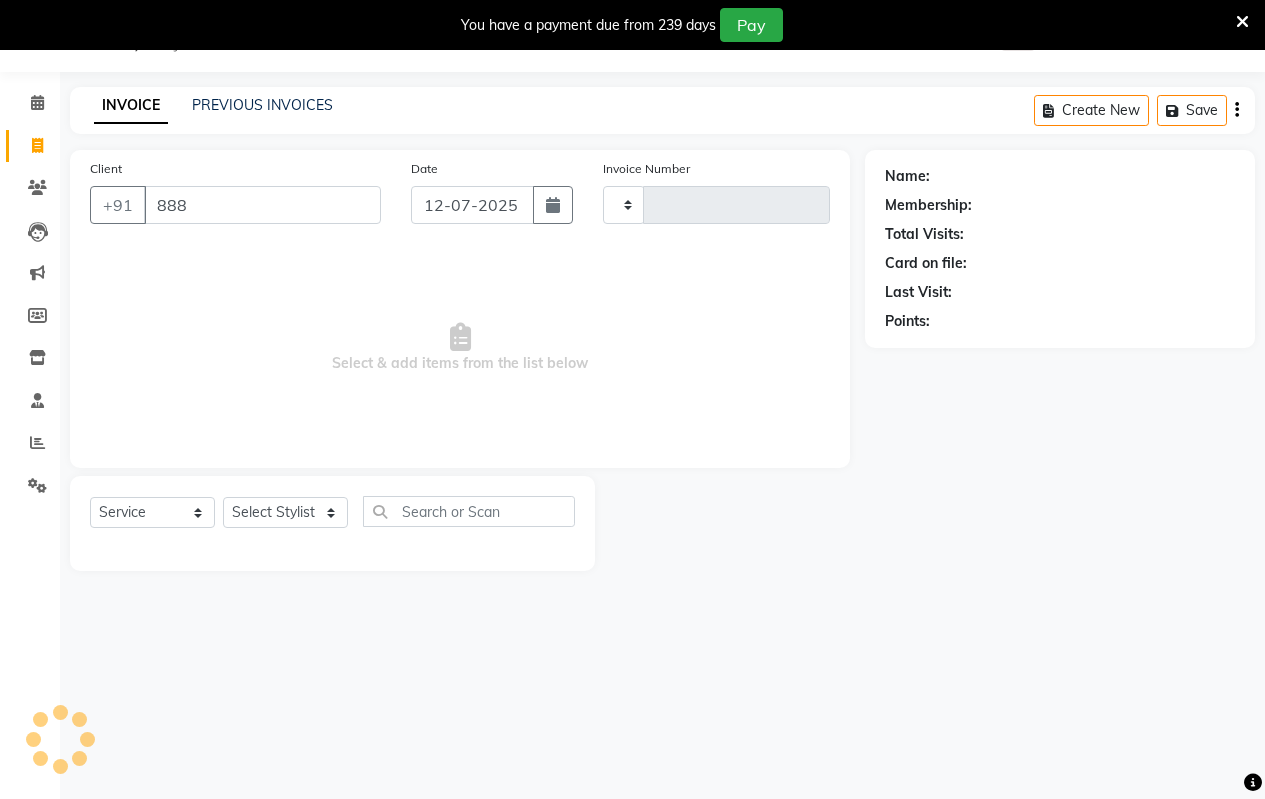 type on "8888" 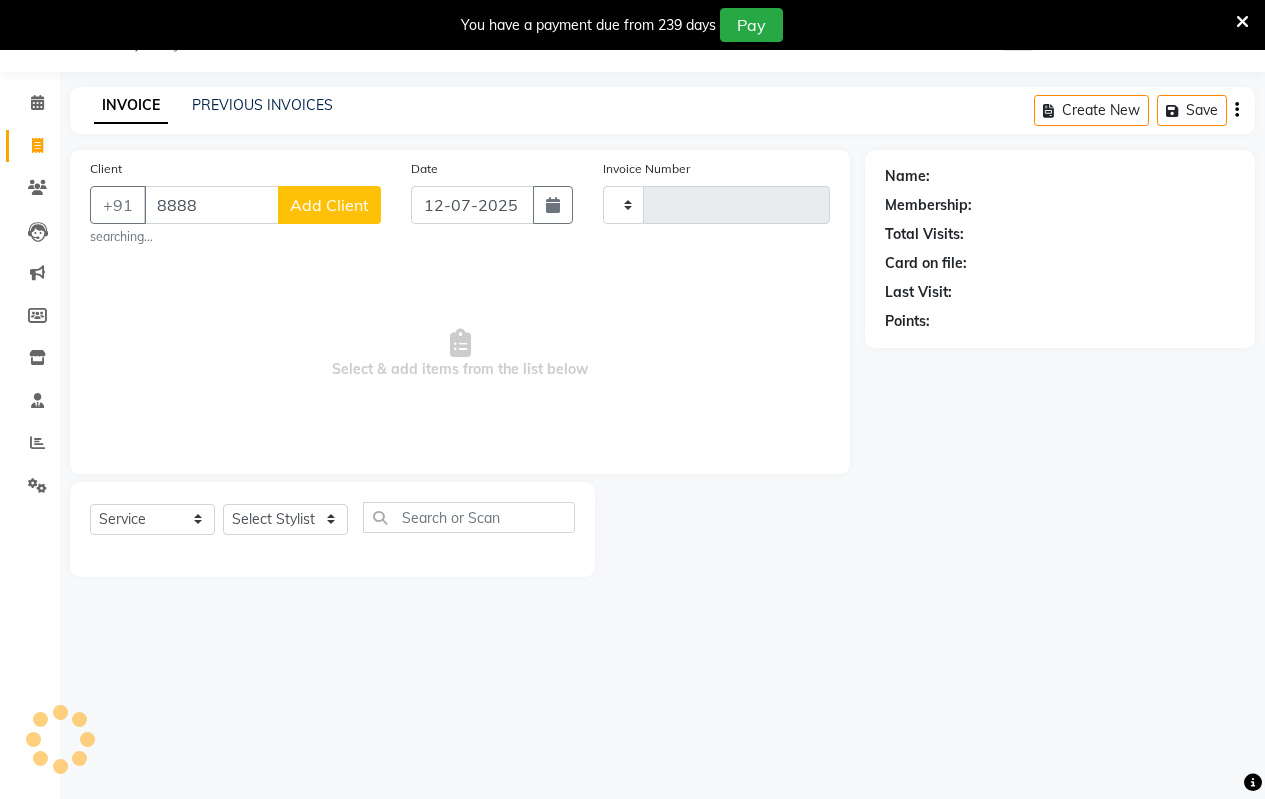 type on "1297" 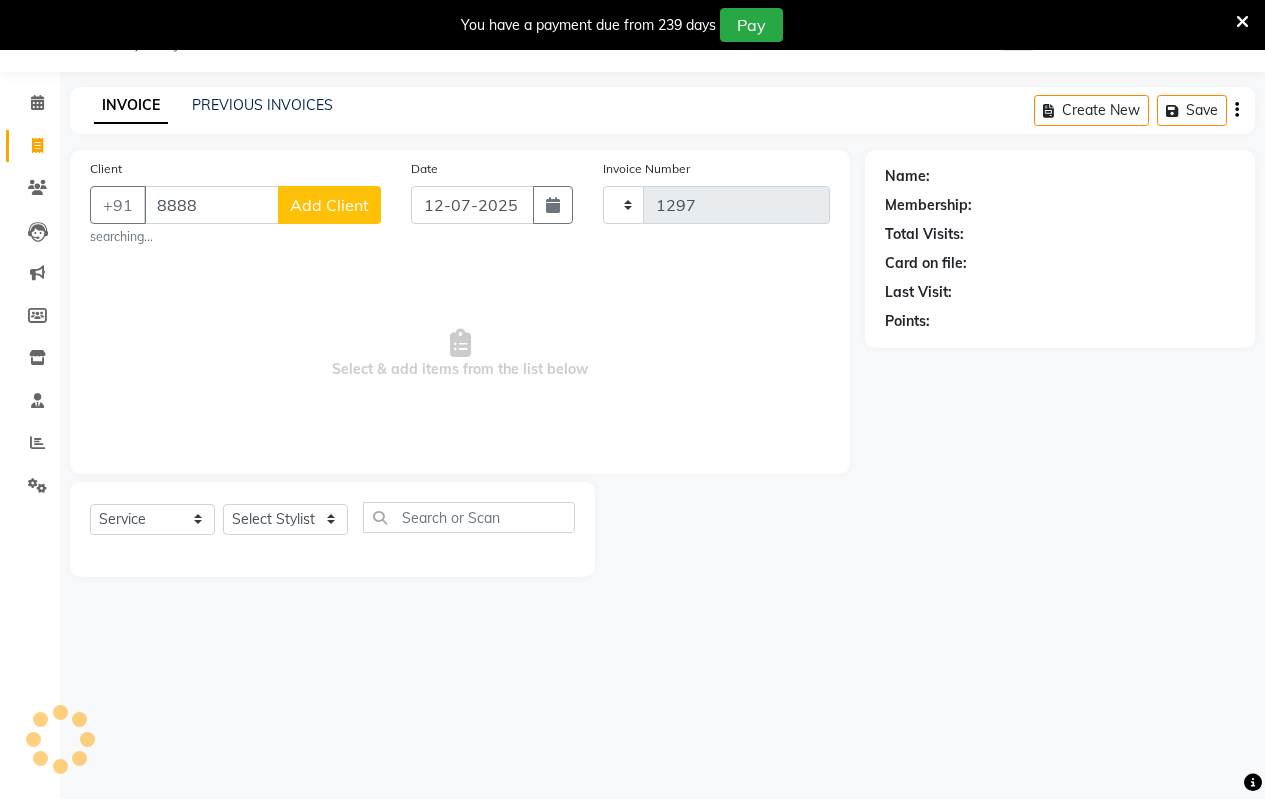 select on "4917" 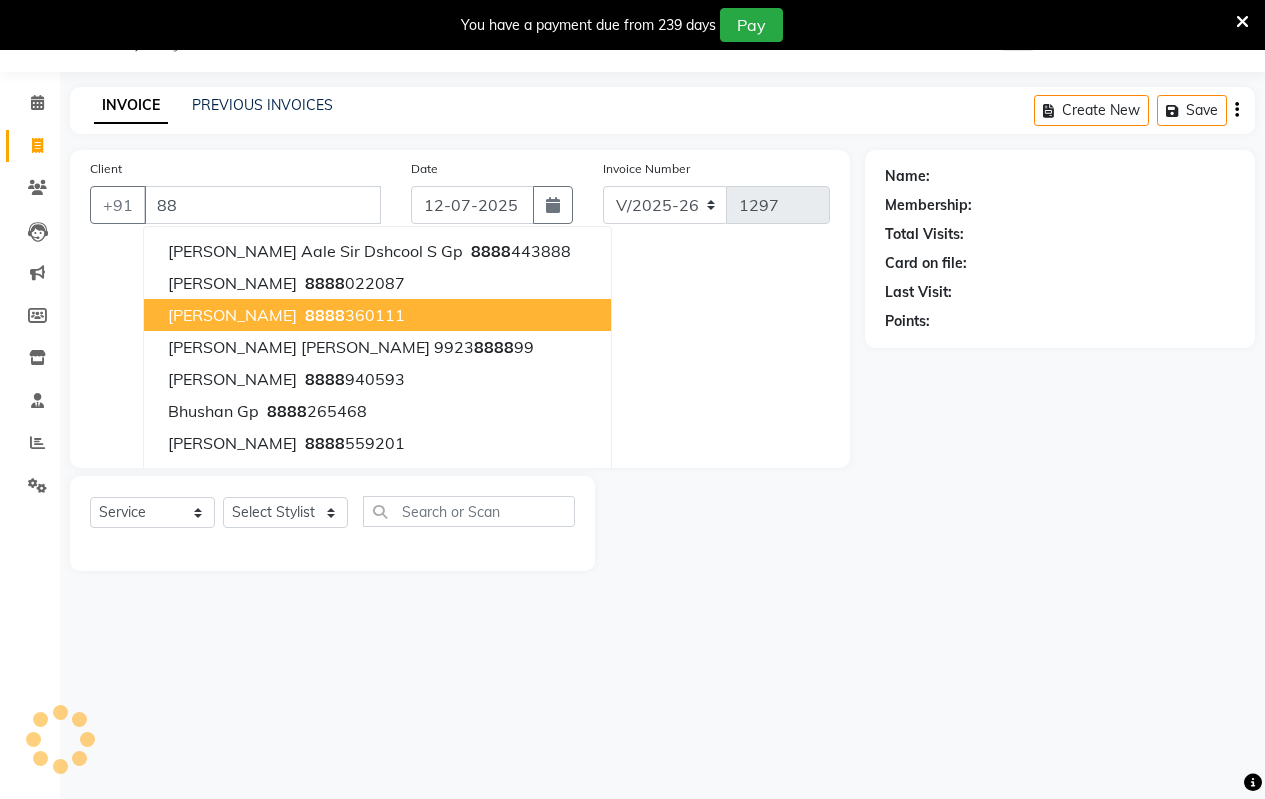 type on "8" 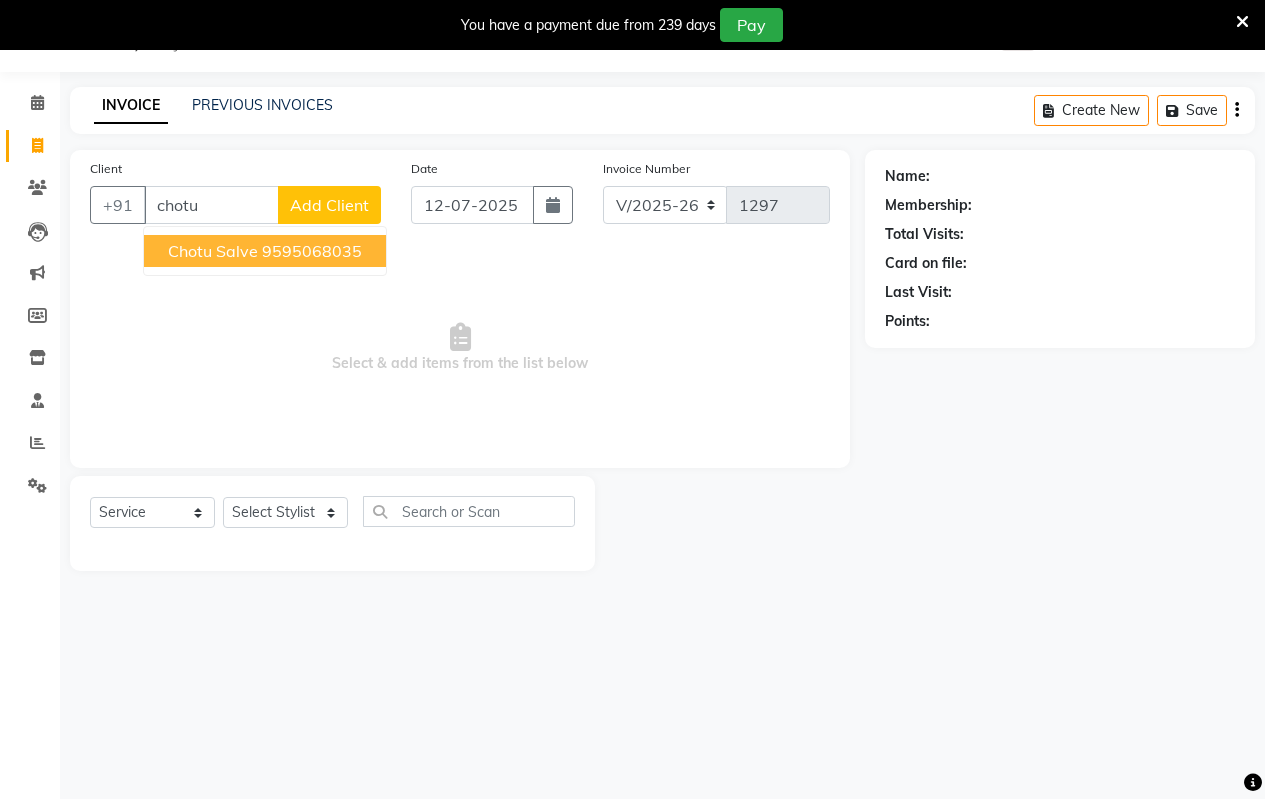 click on "chotu salve" at bounding box center (213, 251) 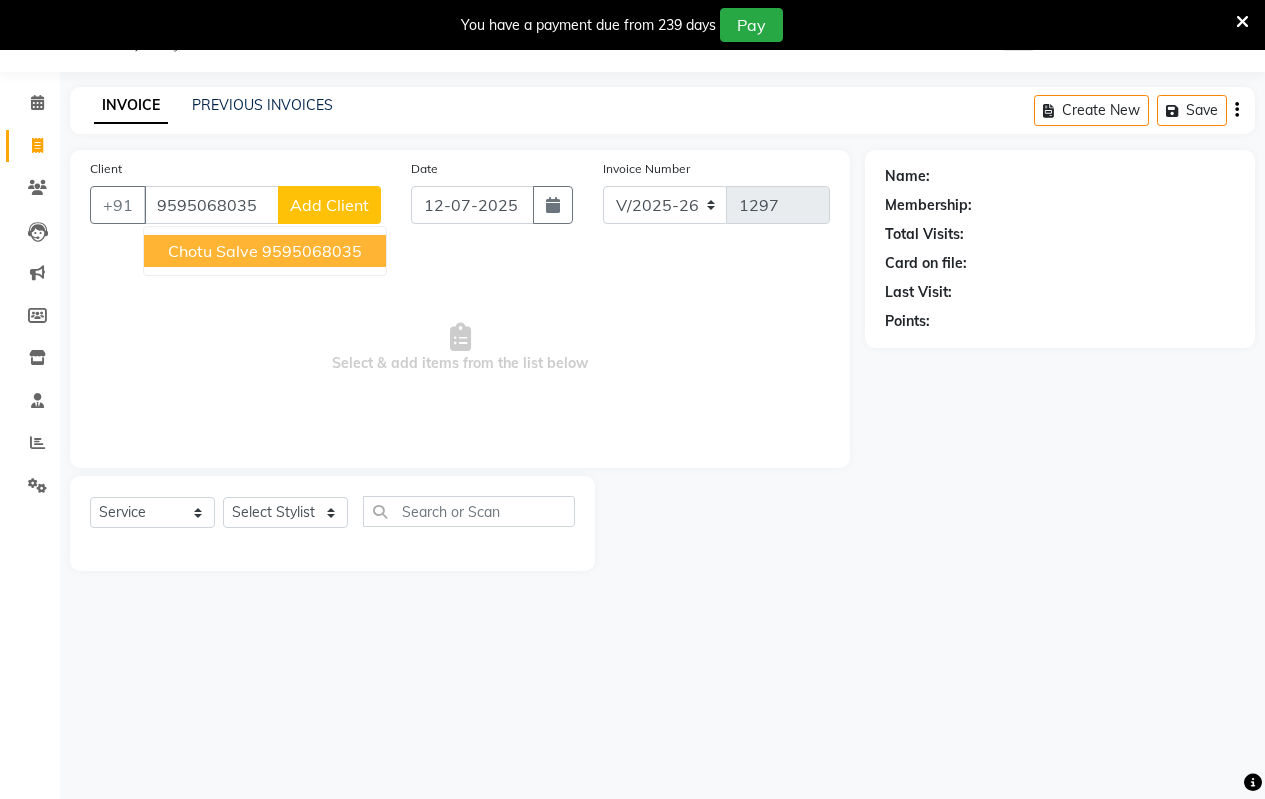 type on "9595068035" 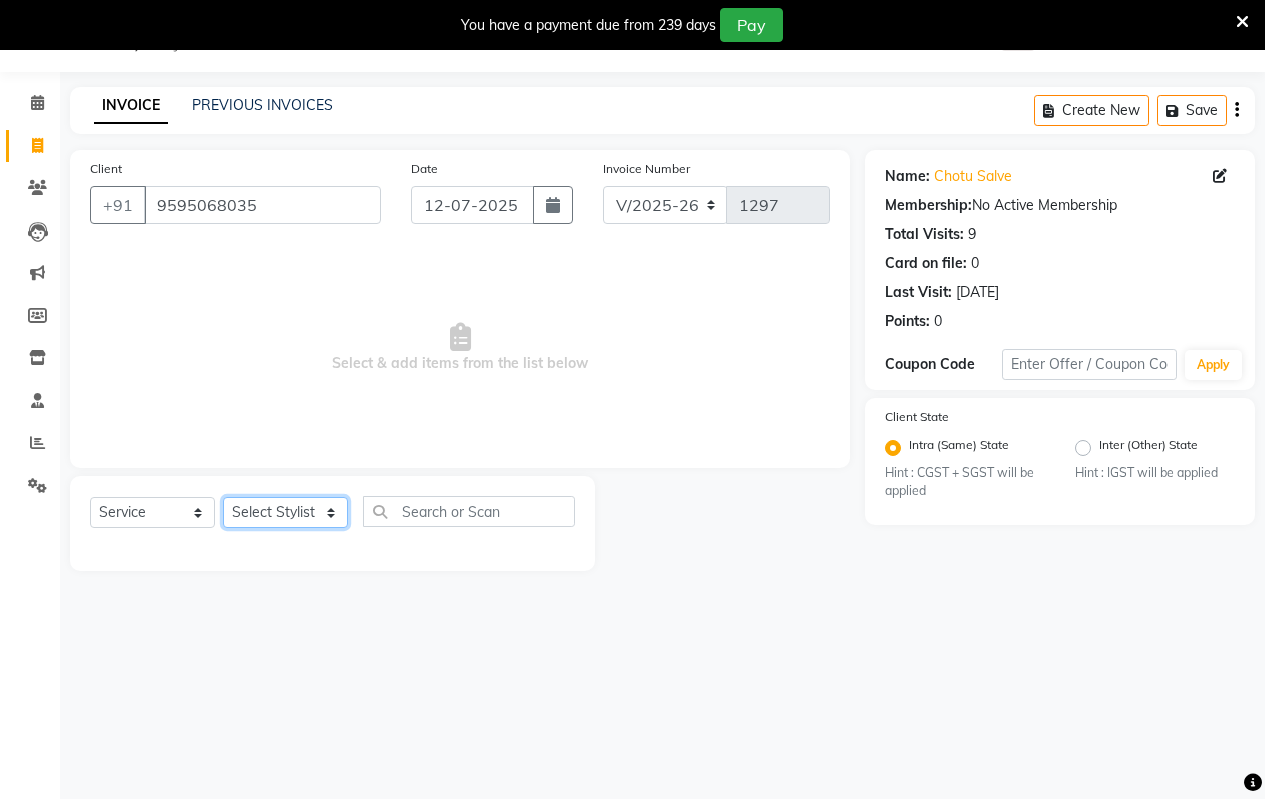 click on "Select Stylist [PERSON_NAME] [PERSON_NAME] b  [PERSON_NAME] [PERSON_NAME] priyanka [PERSON_NAME]  [PERSON_NAME]  Venesh" 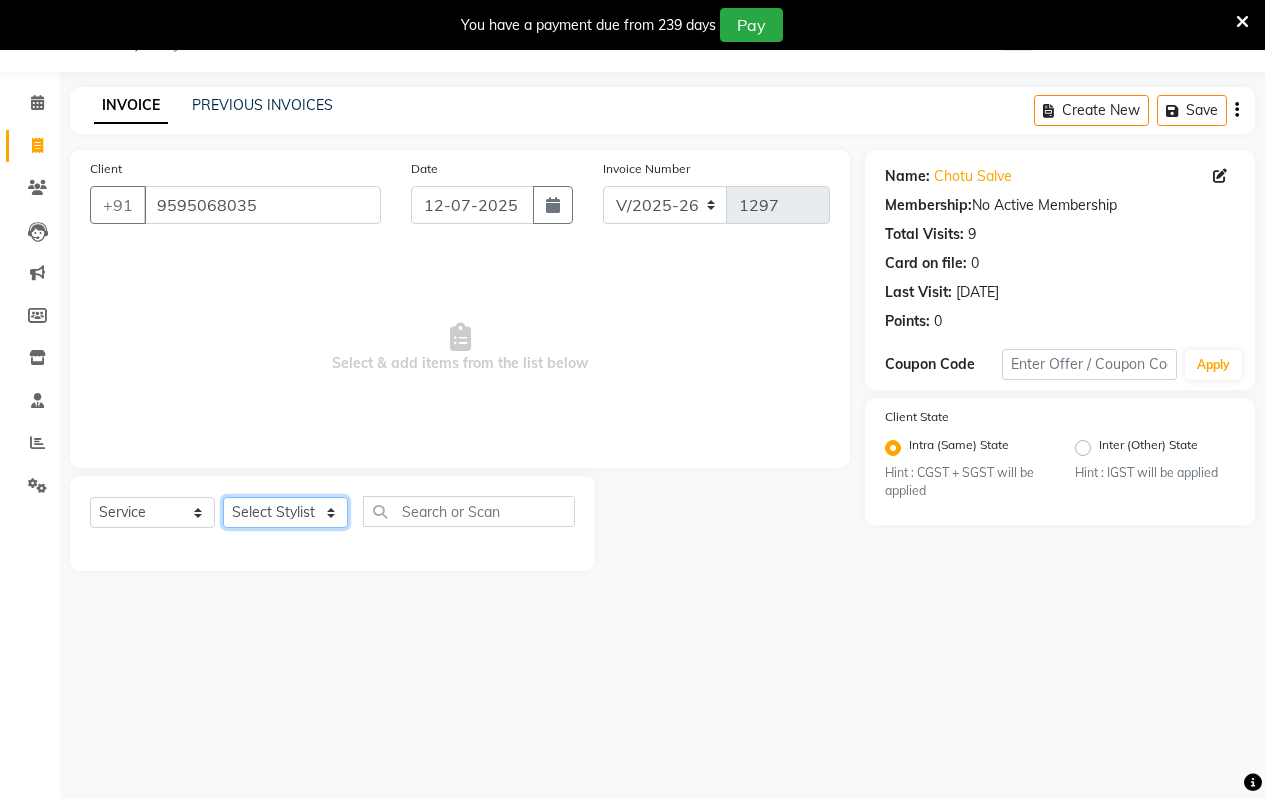 select on "62675" 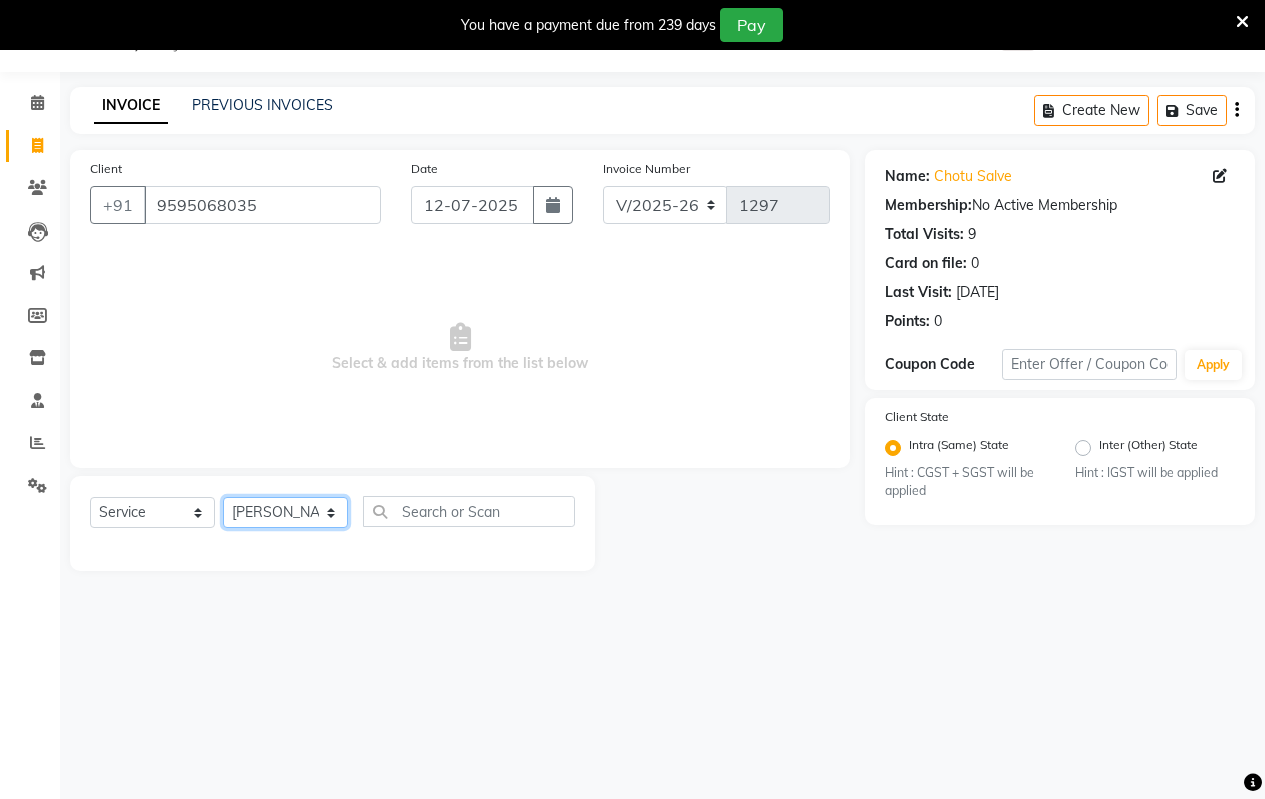 click on "Select Stylist [PERSON_NAME] [PERSON_NAME] b  [PERSON_NAME] [PERSON_NAME] priyanka [PERSON_NAME]  [PERSON_NAME]  Venesh" 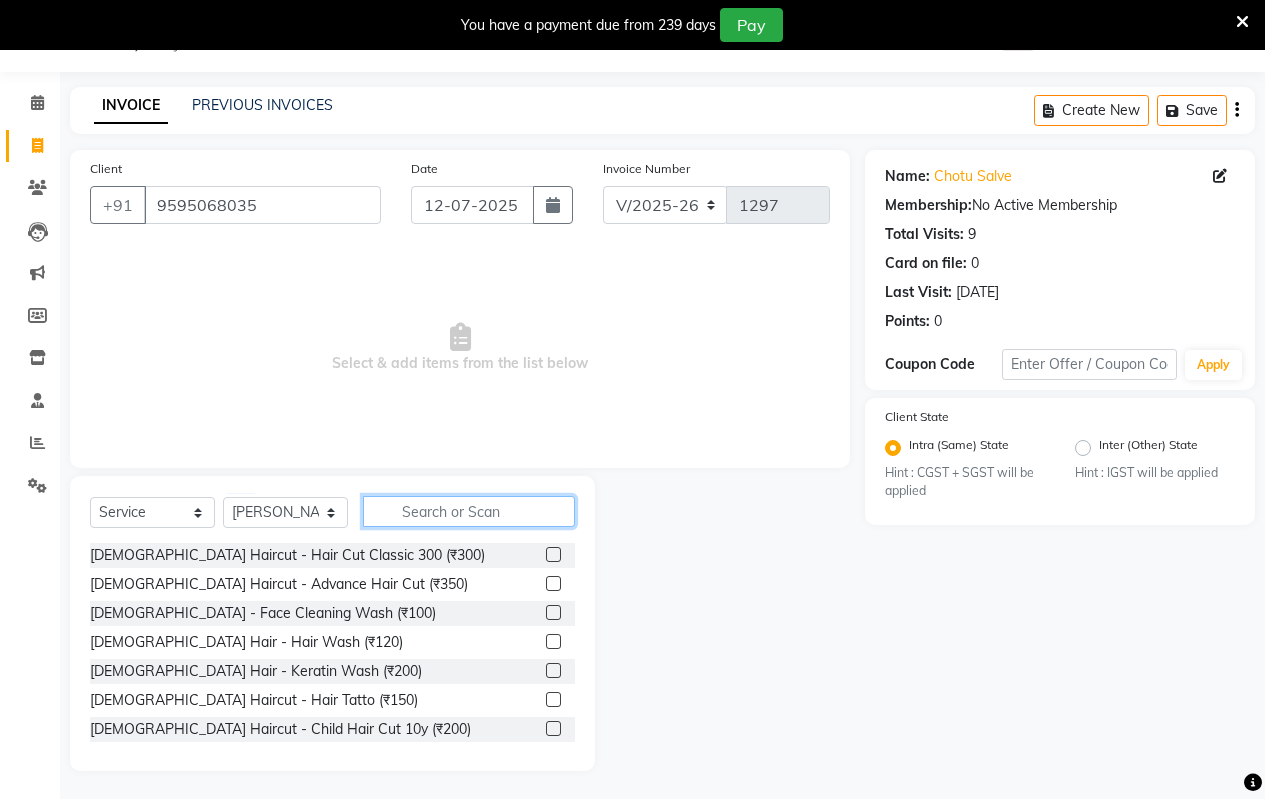 click 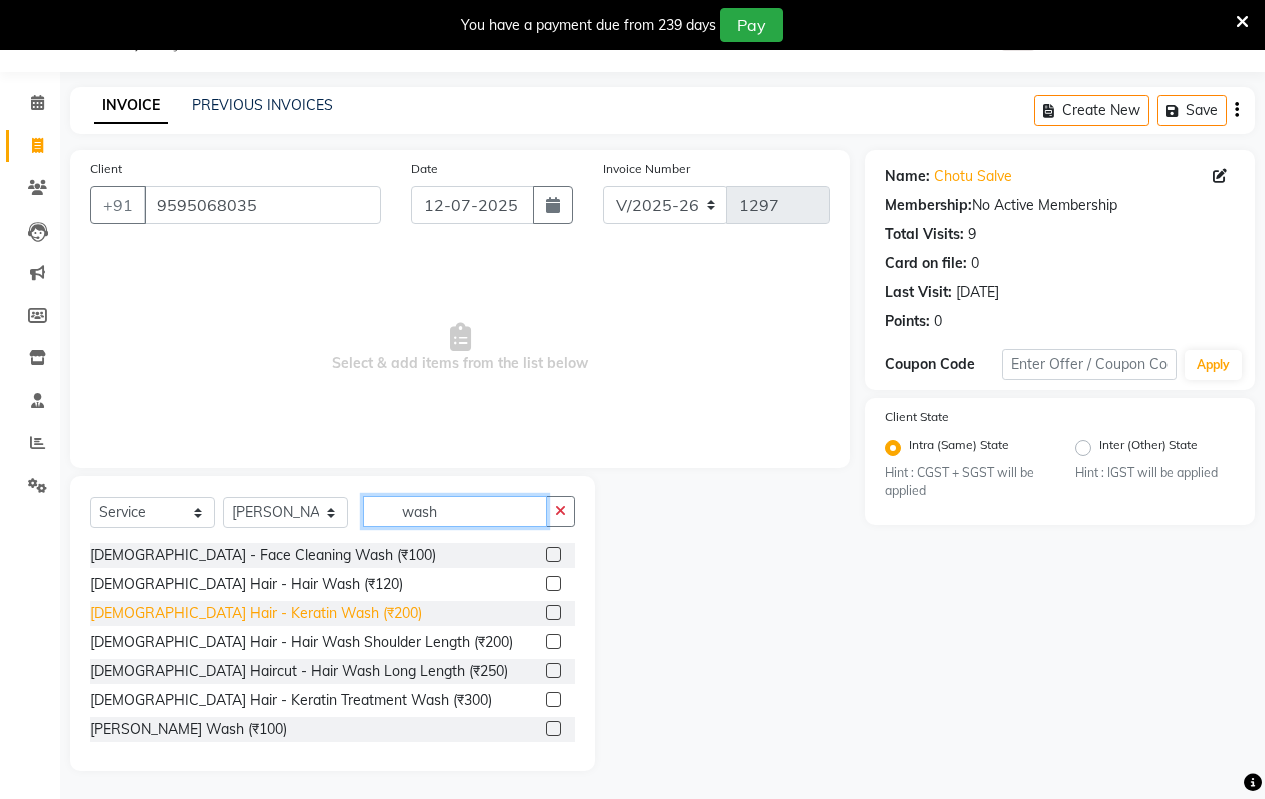 type on "wash" 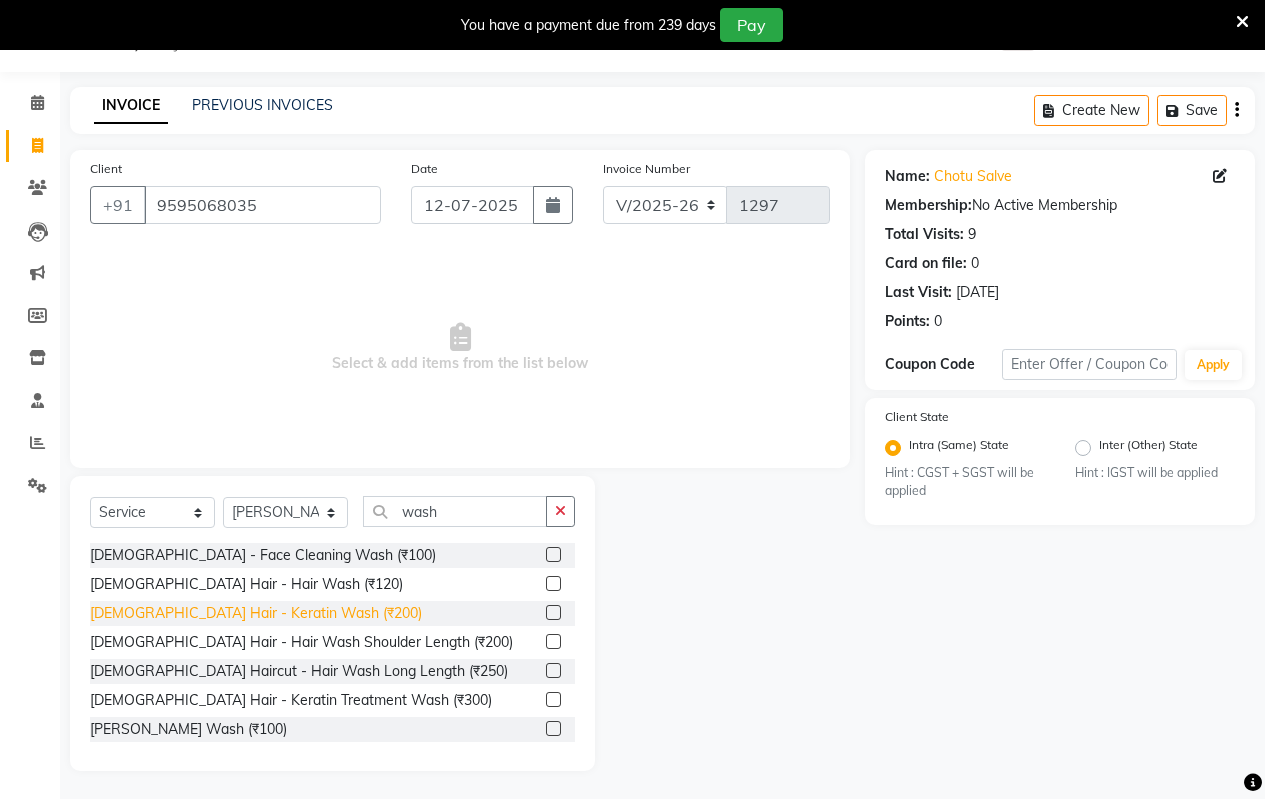 click on "[DEMOGRAPHIC_DATA] Hair  -  Keratin Wash (₹200)" 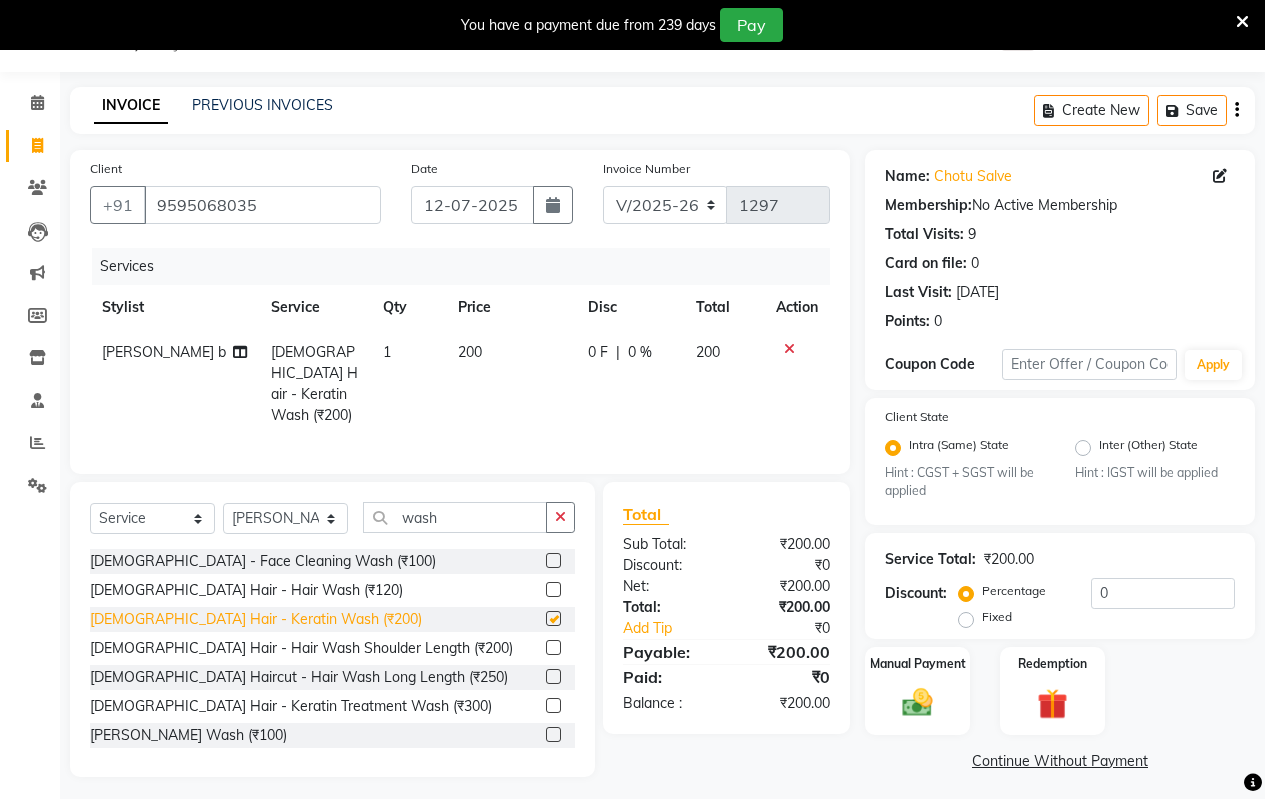 checkbox on "false" 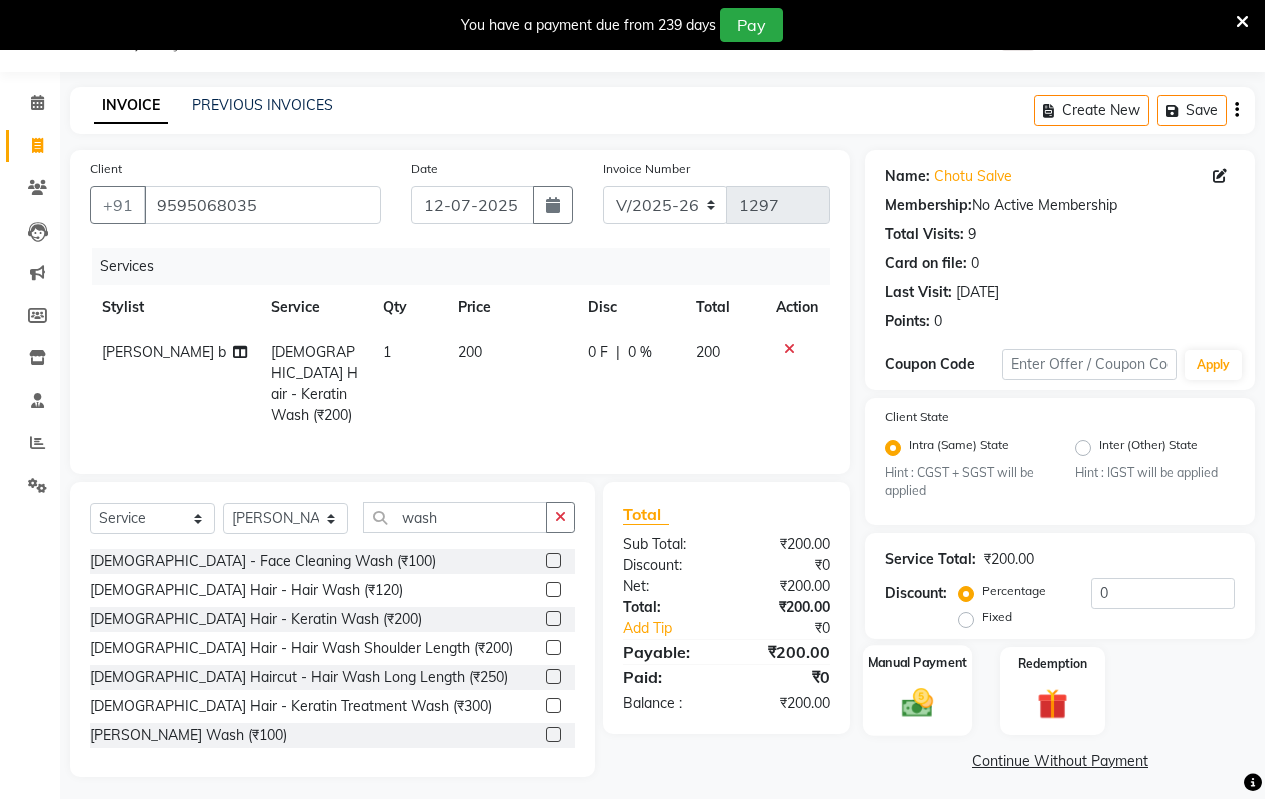 click 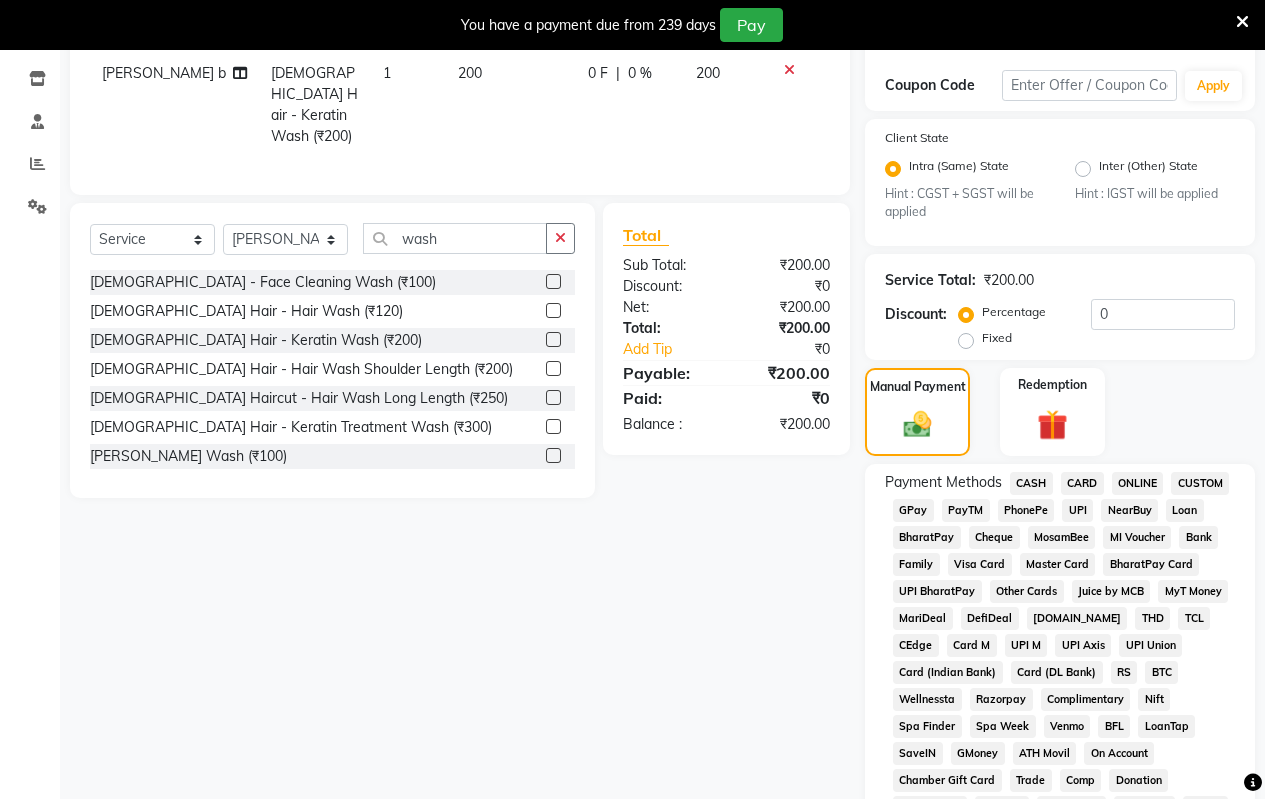 scroll, scrollTop: 350, scrollLeft: 0, axis: vertical 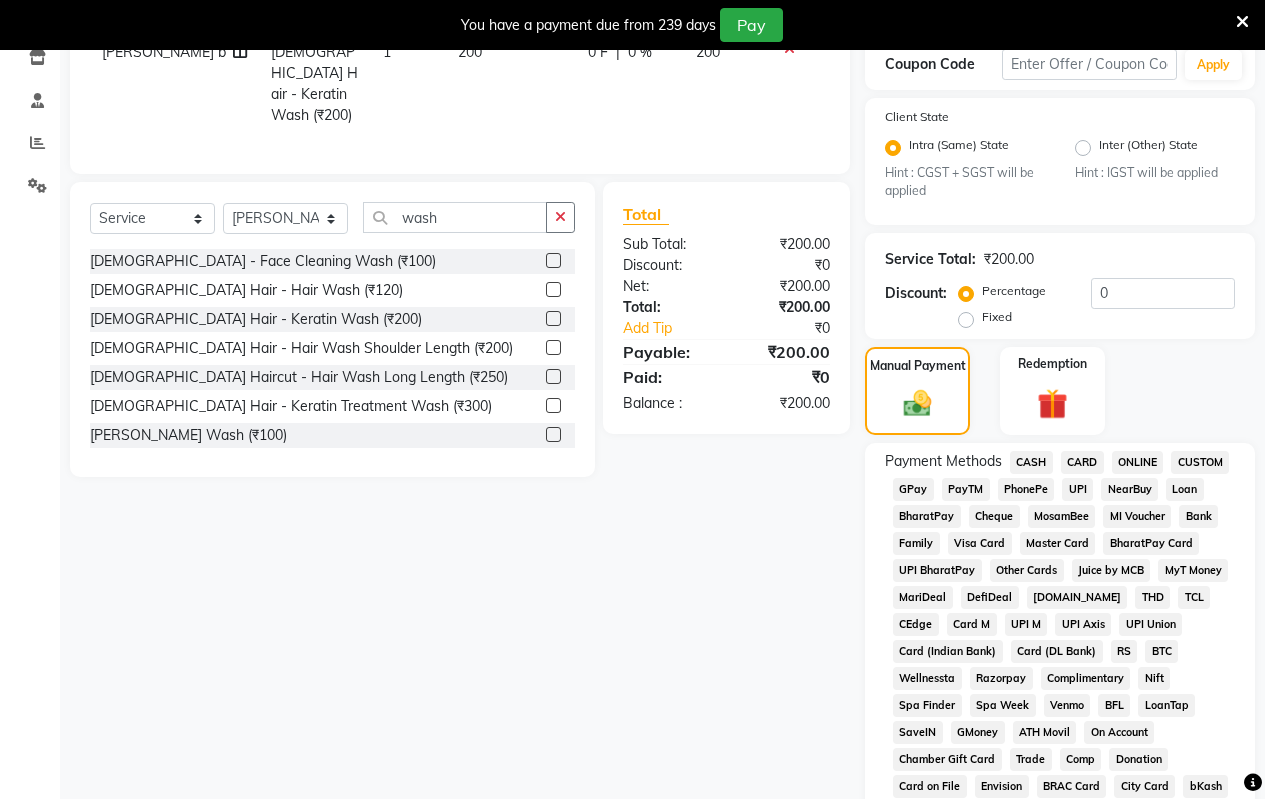 click on "CASH" 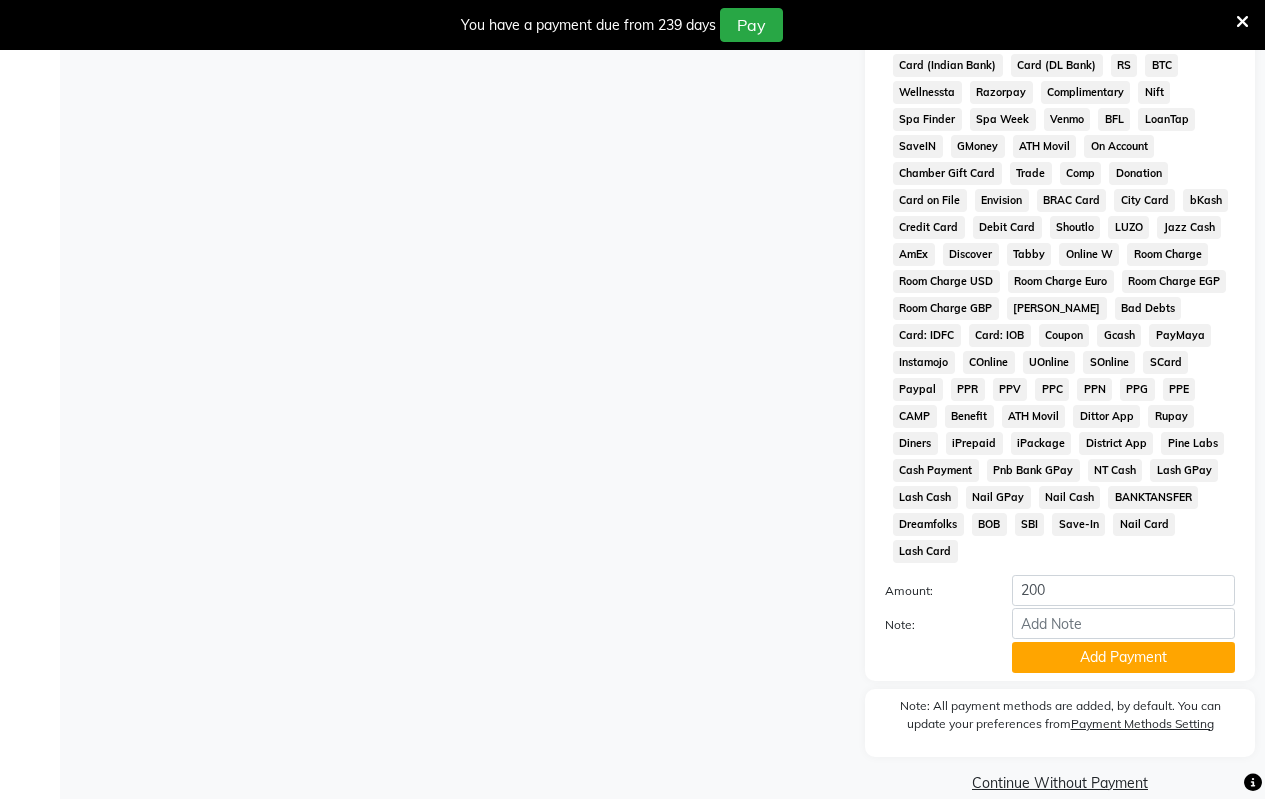 scroll, scrollTop: 938, scrollLeft: 0, axis: vertical 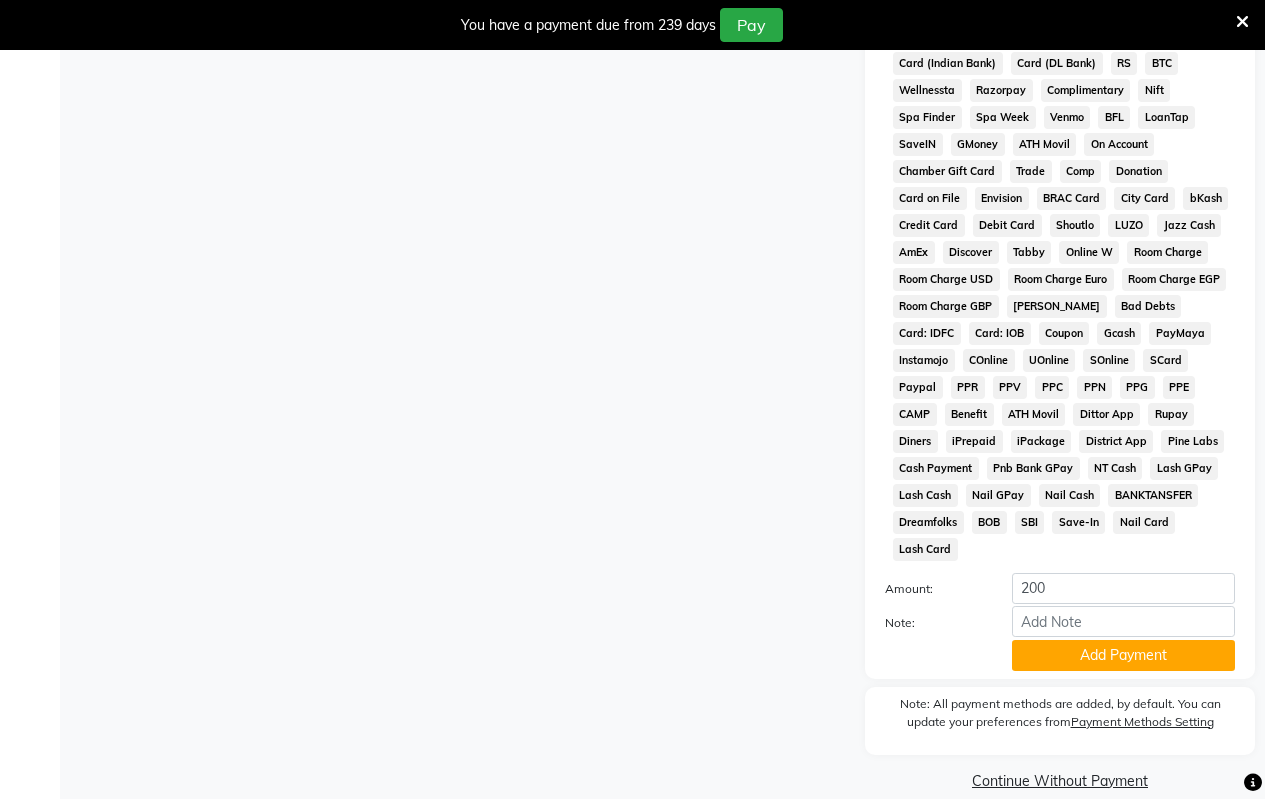 click on "Add Payment" 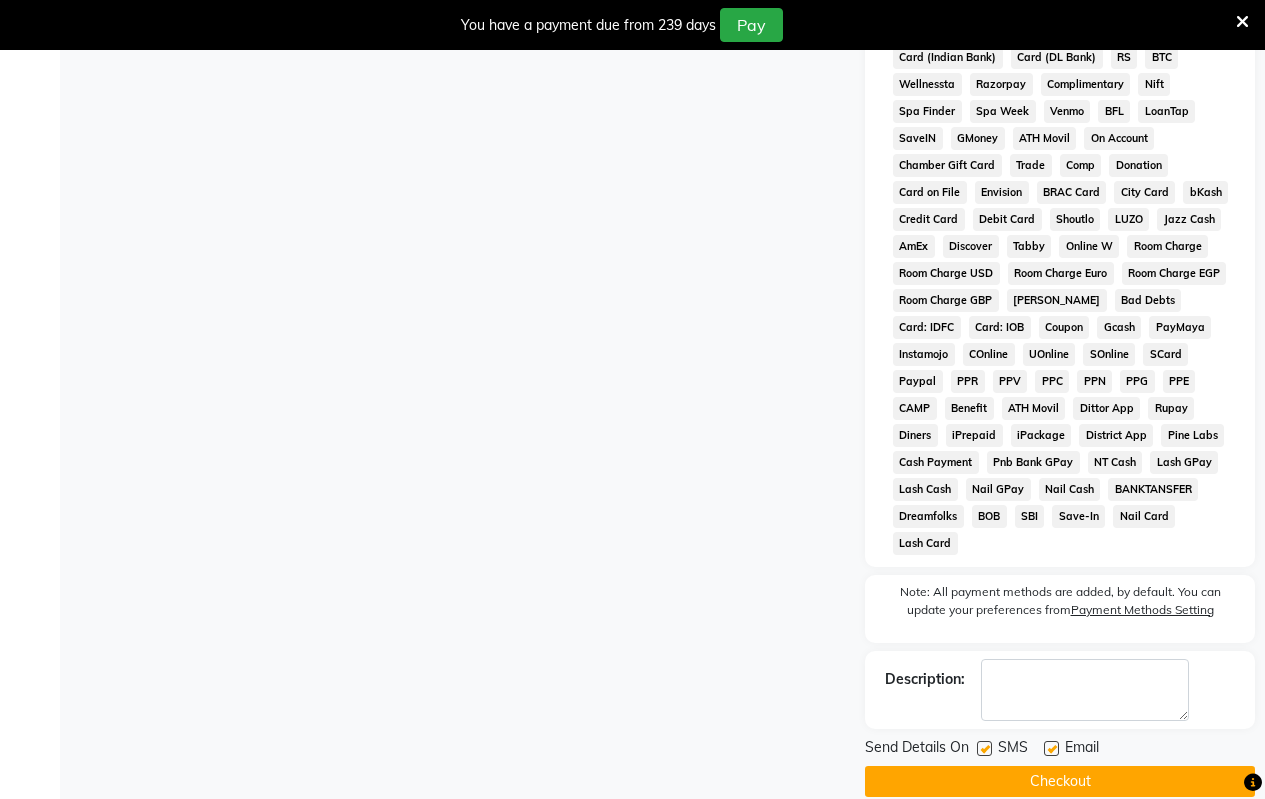 scroll, scrollTop: 945, scrollLeft: 0, axis: vertical 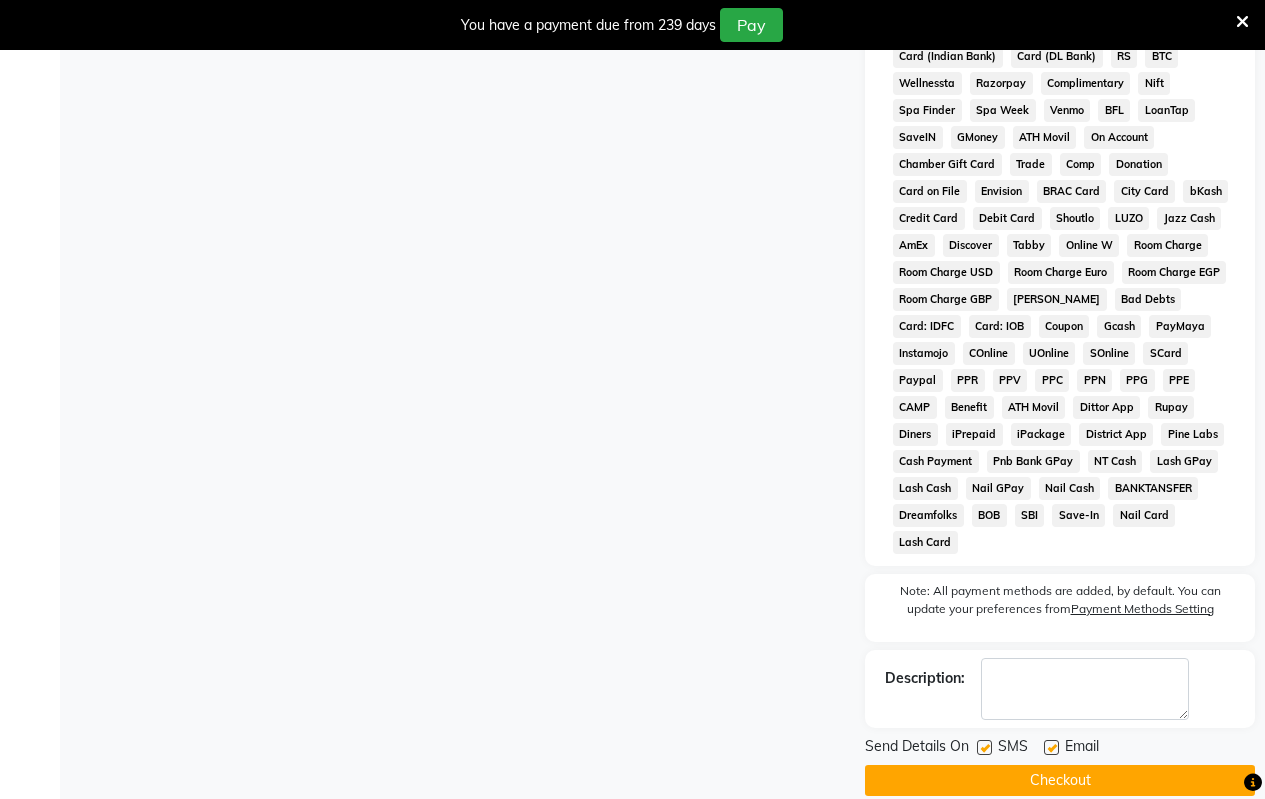 click on "Checkout" 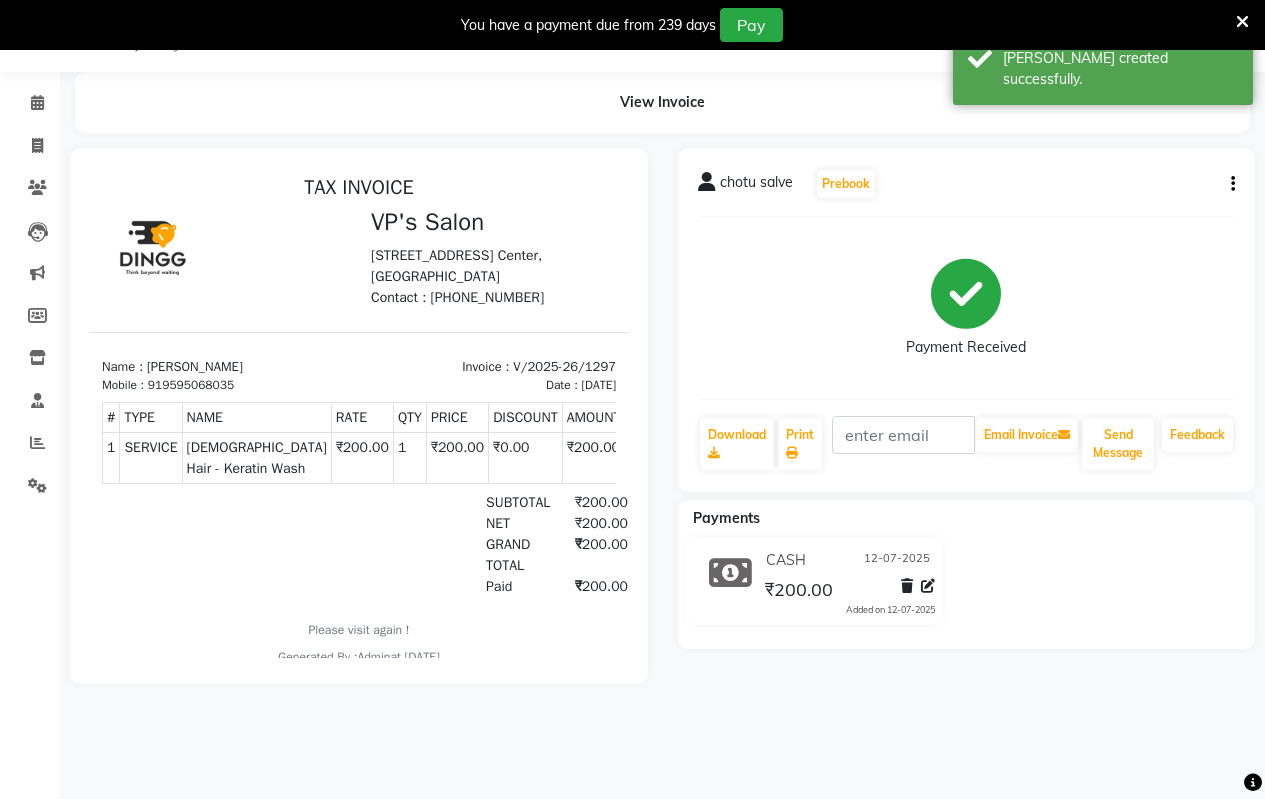 scroll, scrollTop: 0, scrollLeft: 0, axis: both 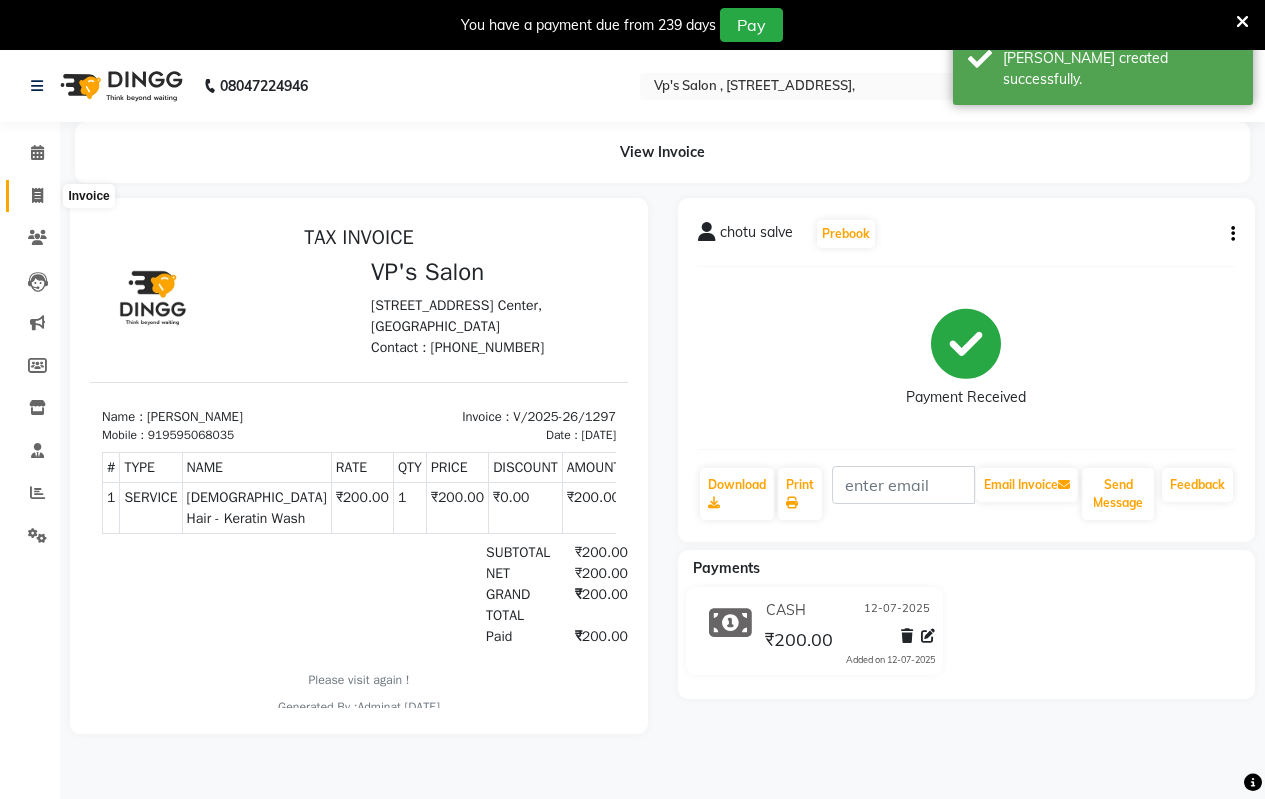 click 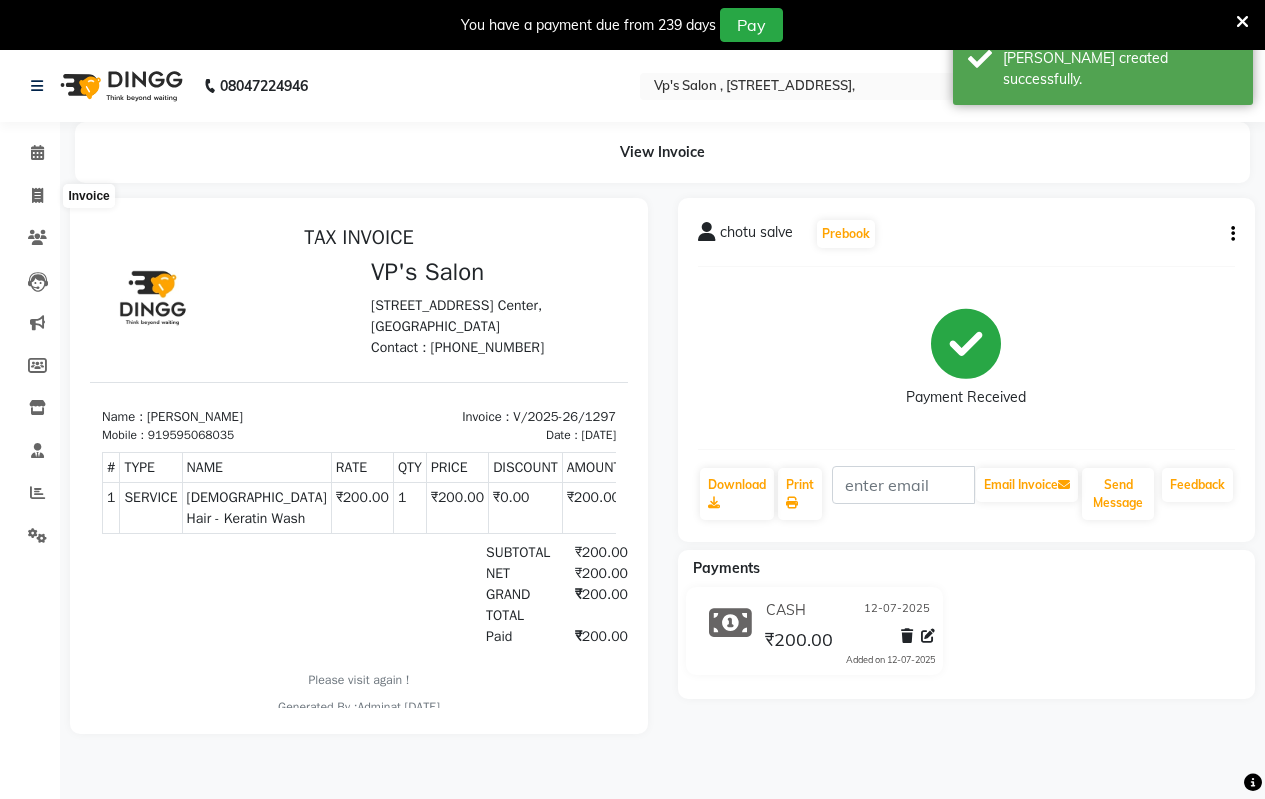 select on "service" 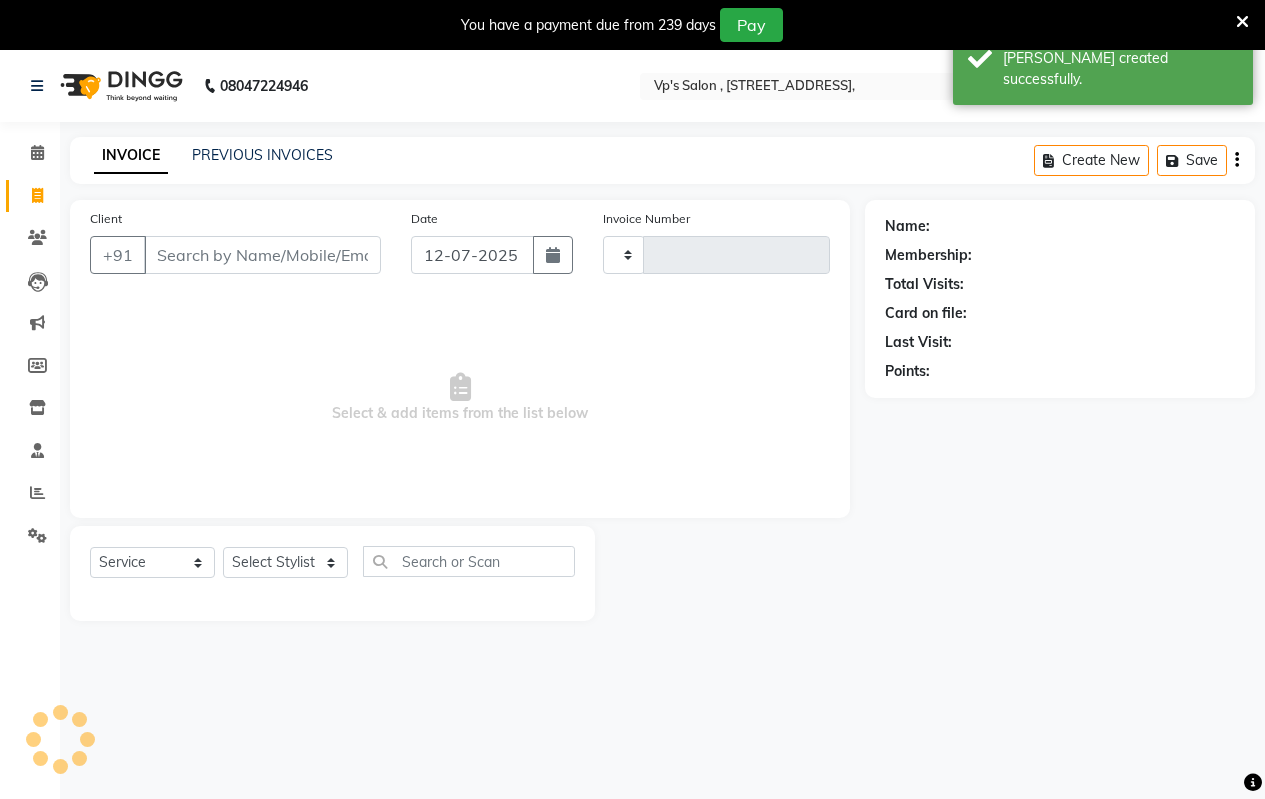 scroll, scrollTop: 50, scrollLeft: 0, axis: vertical 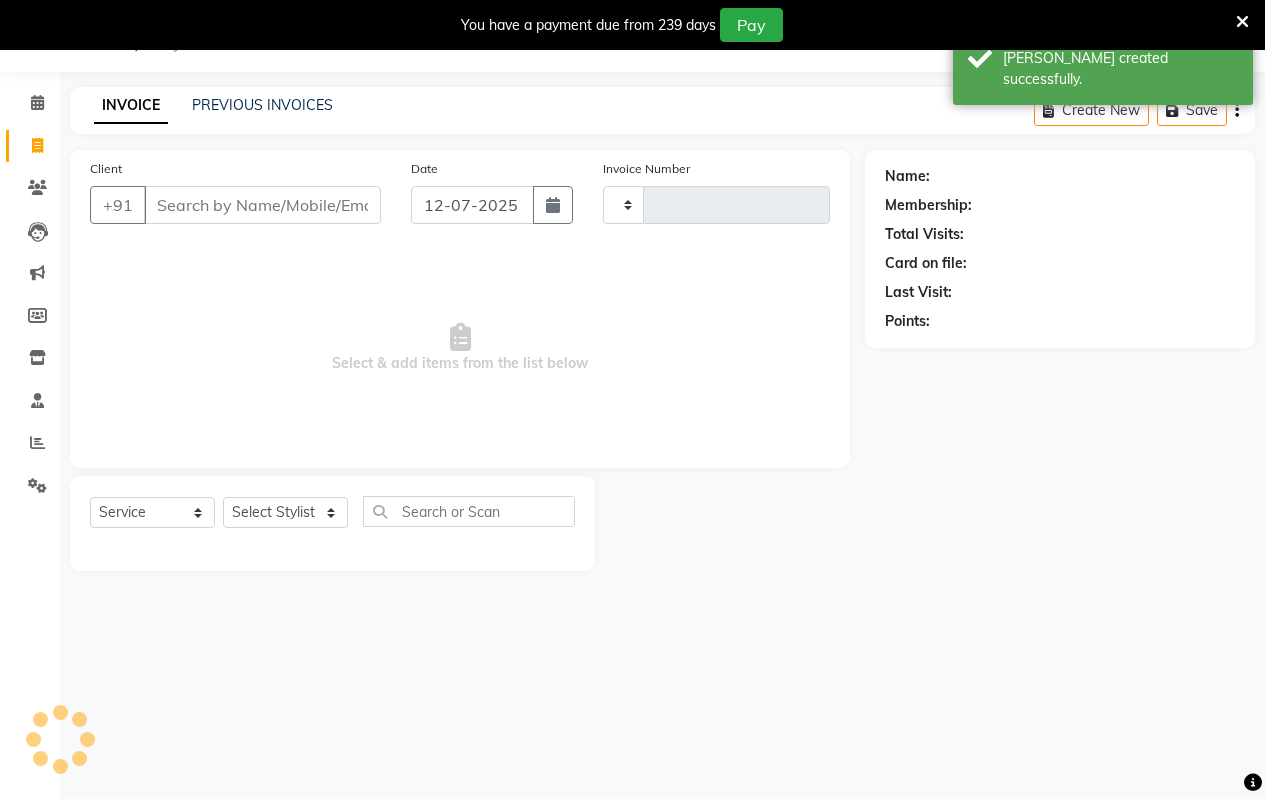 type on "1298" 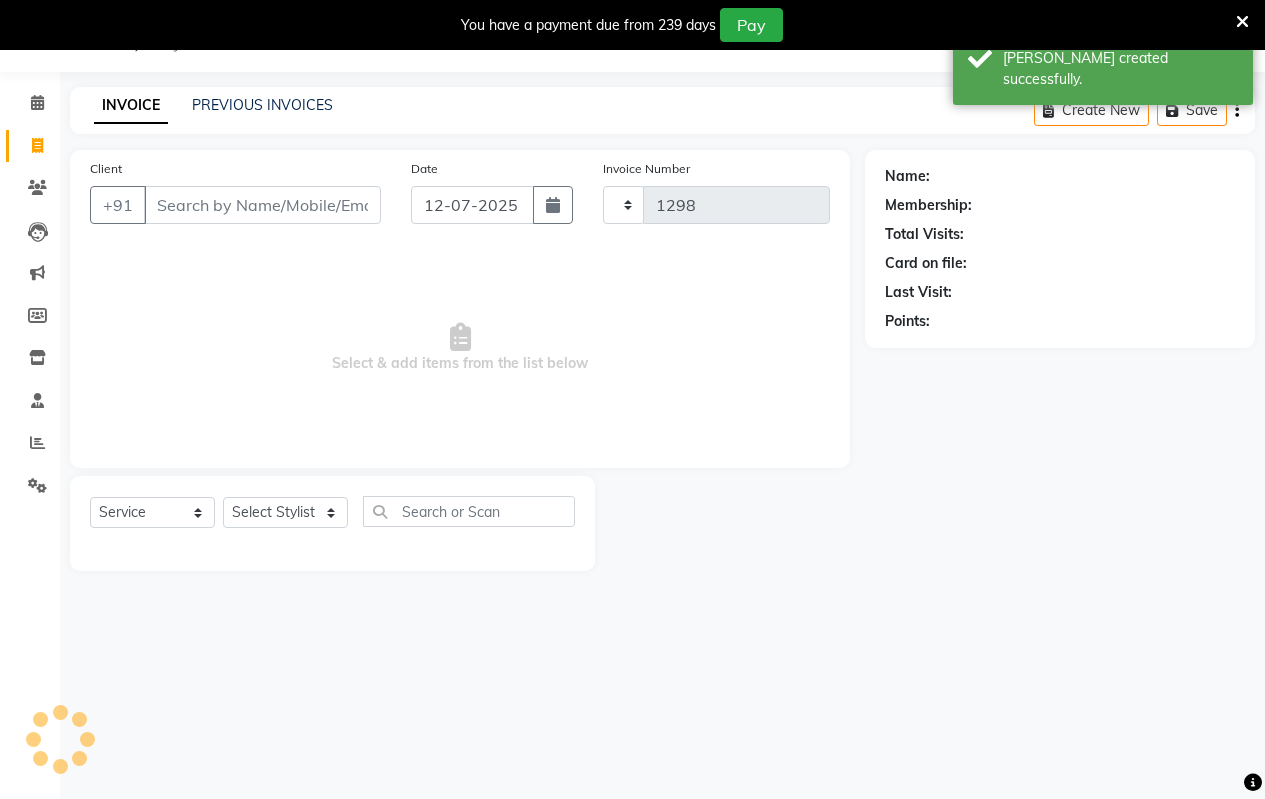 select on "4917" 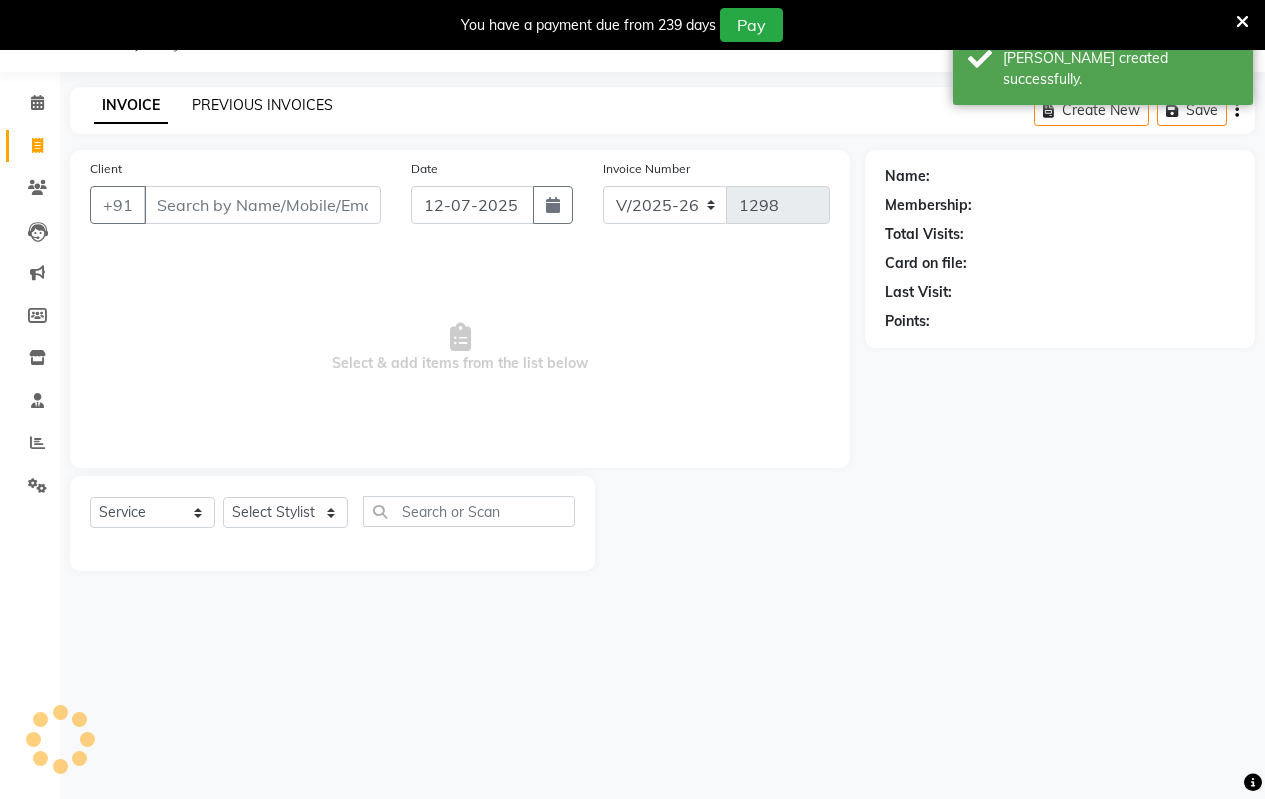 click on "PREVIOUS INVOICES" 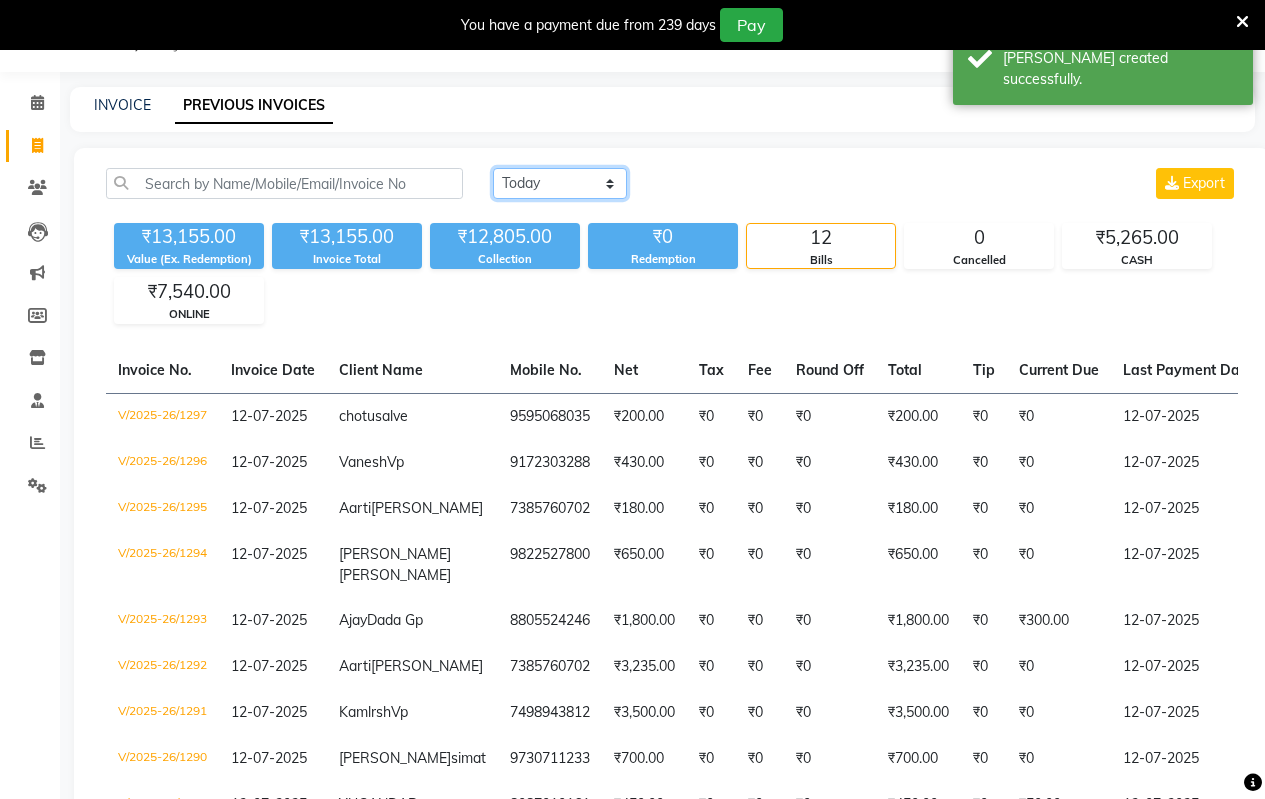 click on "[DATE] [DATE] Custom Range" 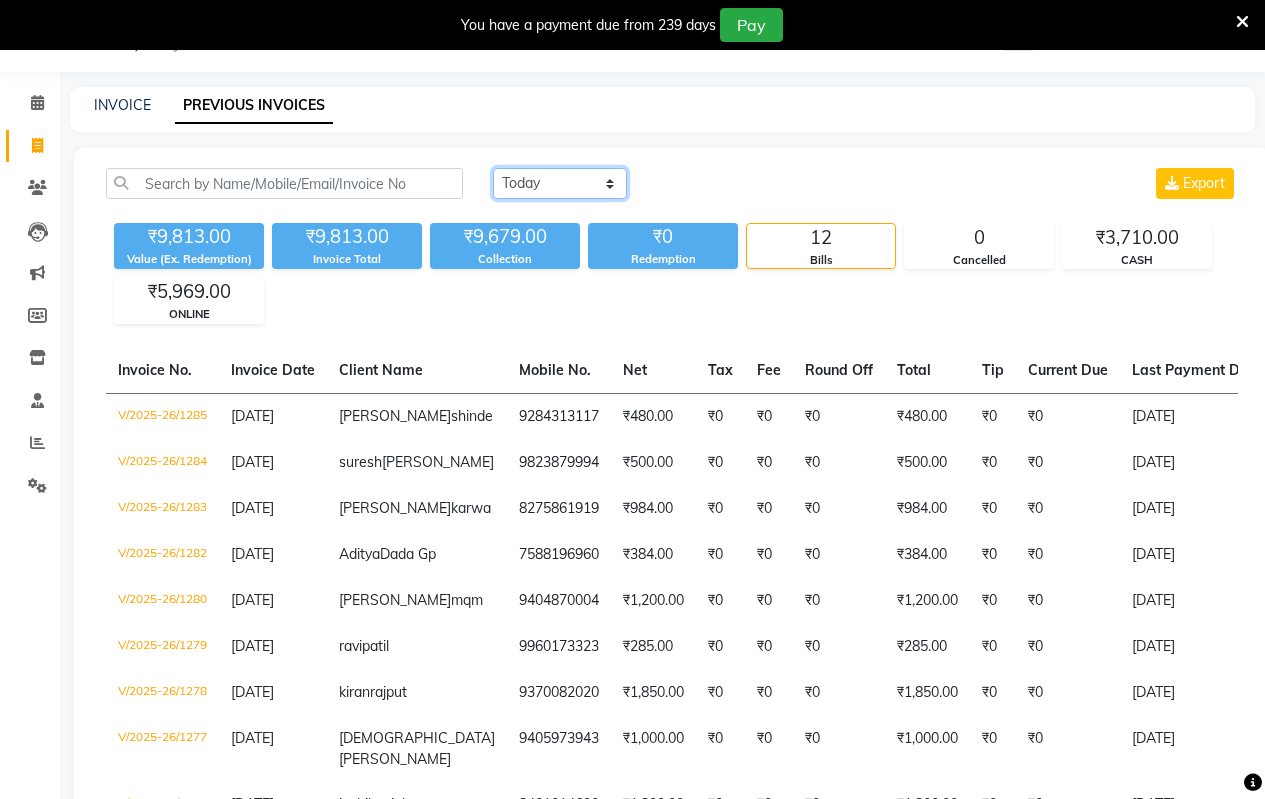click on "[DATE] [DATE] Custom Range" 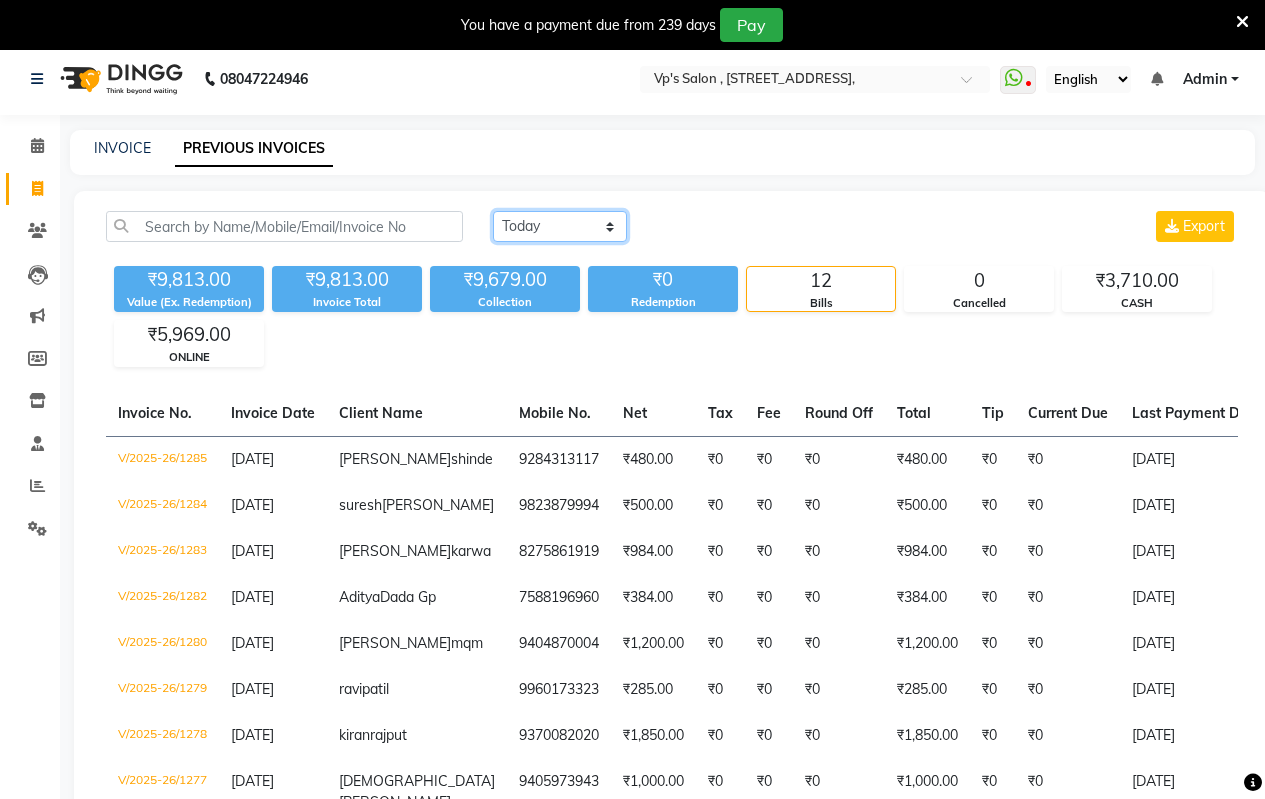 scroll, scrollTop: 0, scrollLeft: 0, axis: both 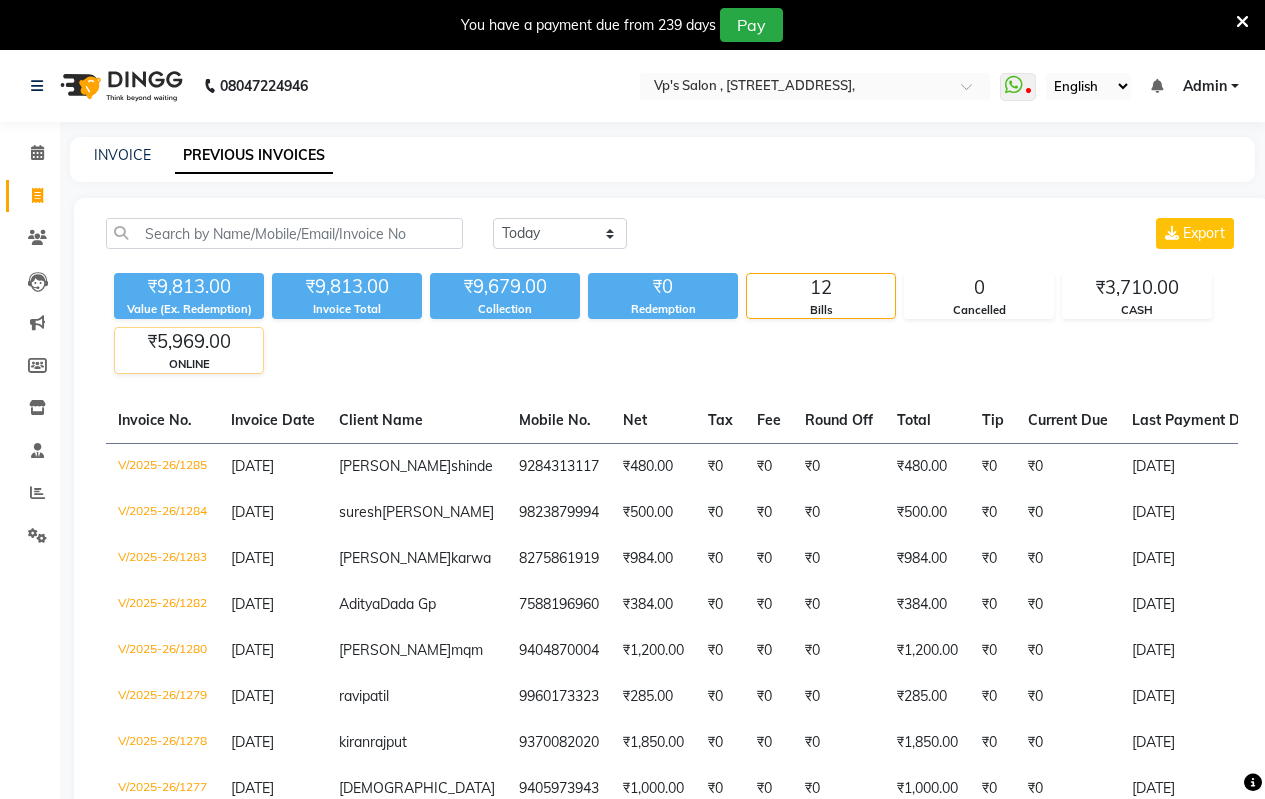 click on "ONLINE" 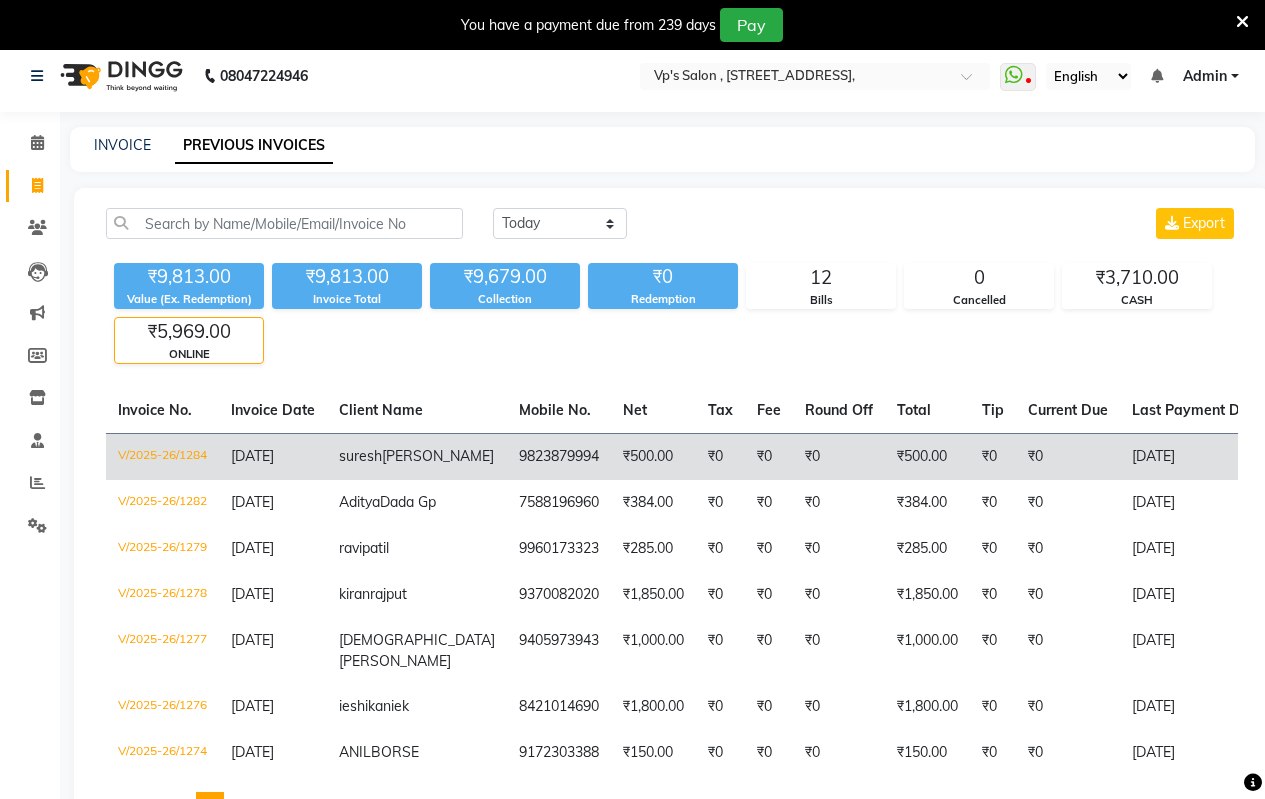 scroll, scrollTop: 0, scrollLeft: 0, axis: both 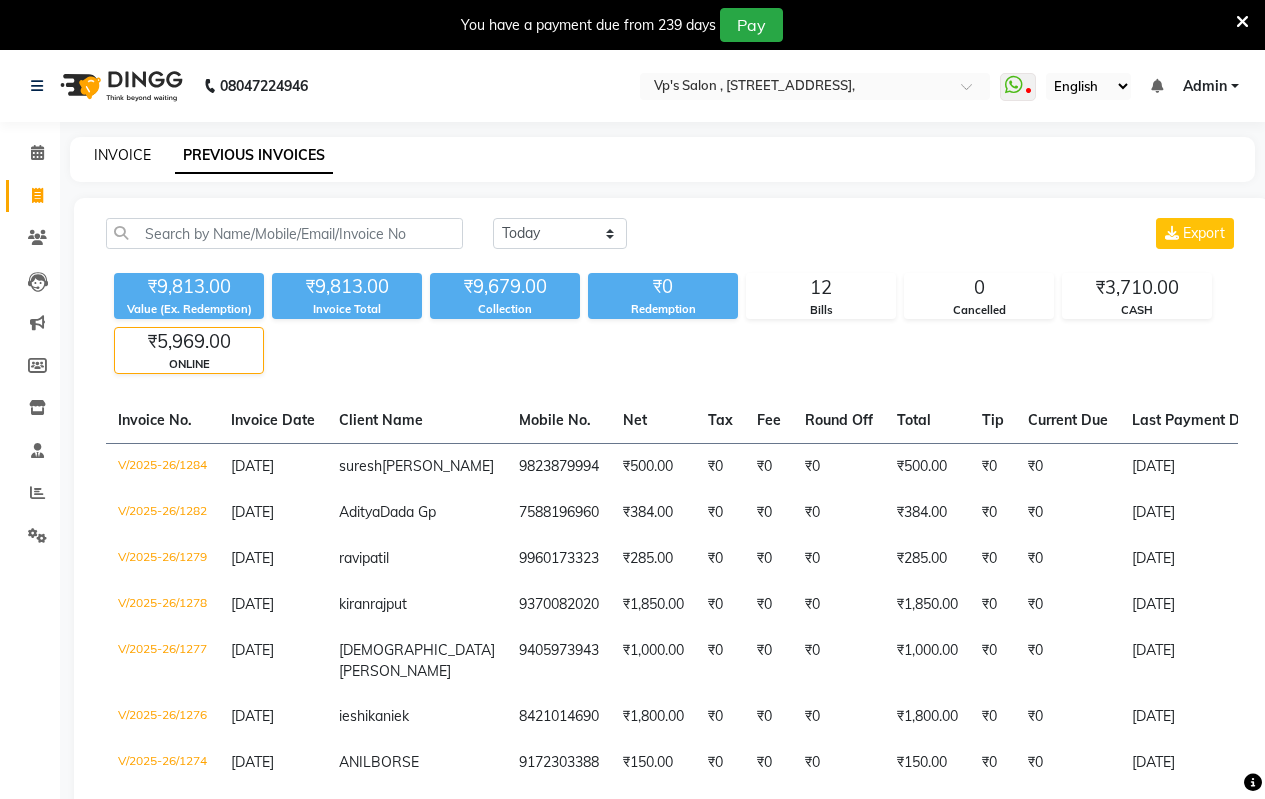 click on "INVOICE" 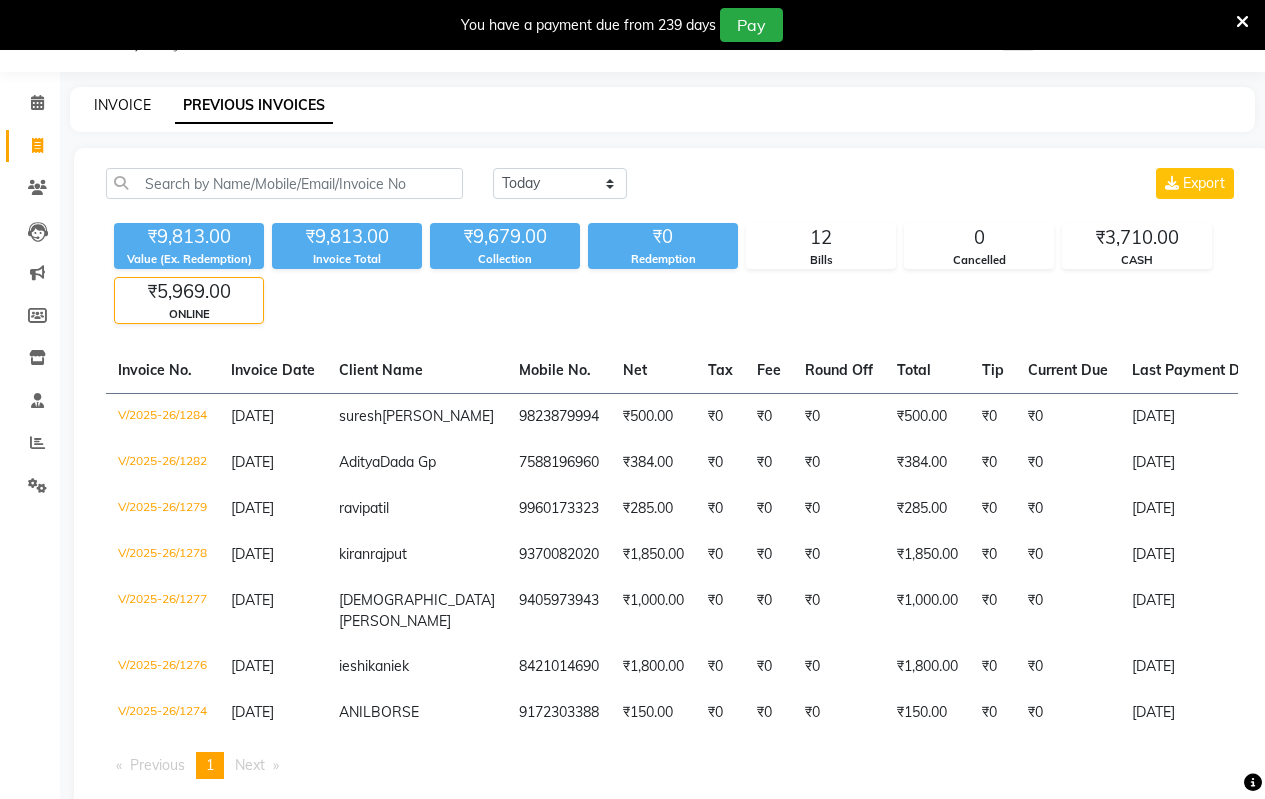 select on "service" 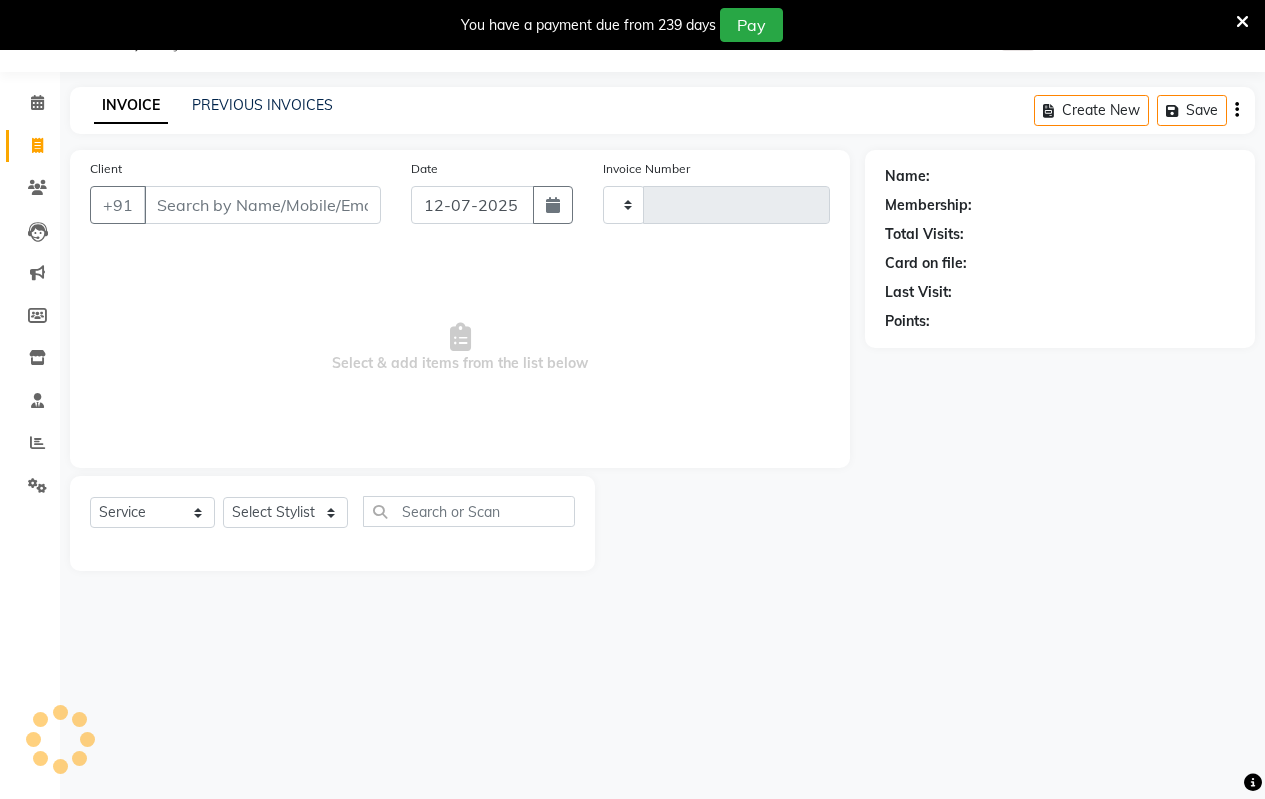 type on "1298" 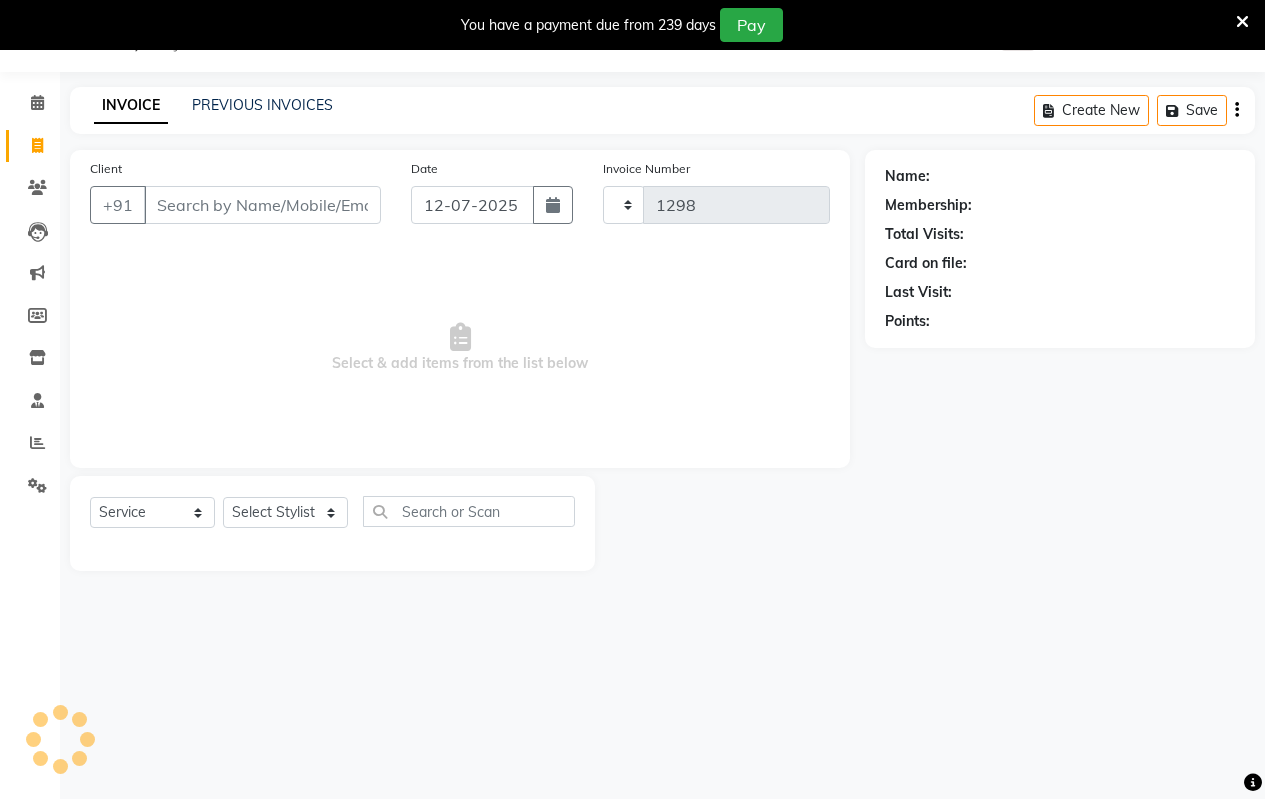 select on "4917" 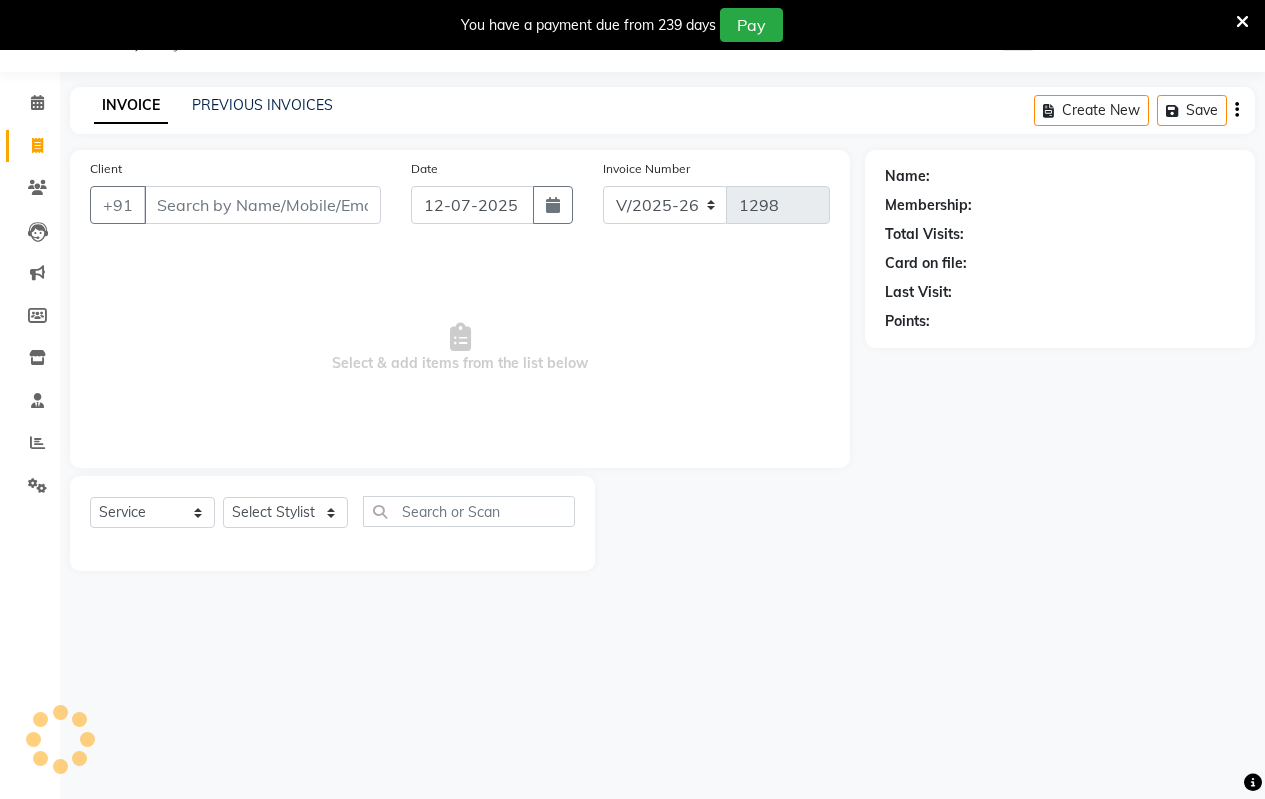 click on "Client" at bounding box center (262, 205) 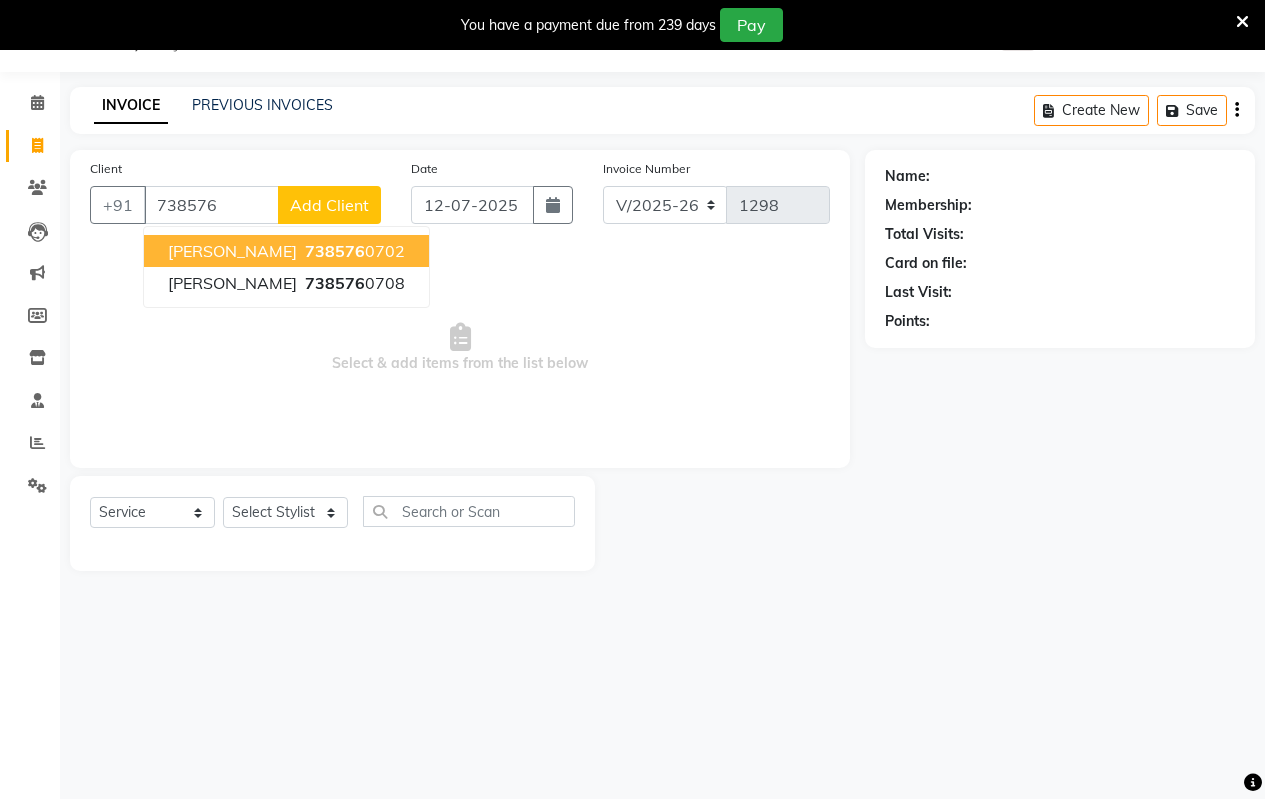 click on "Aarti Rathor   738576 0702" at bounding box center (286, 251) 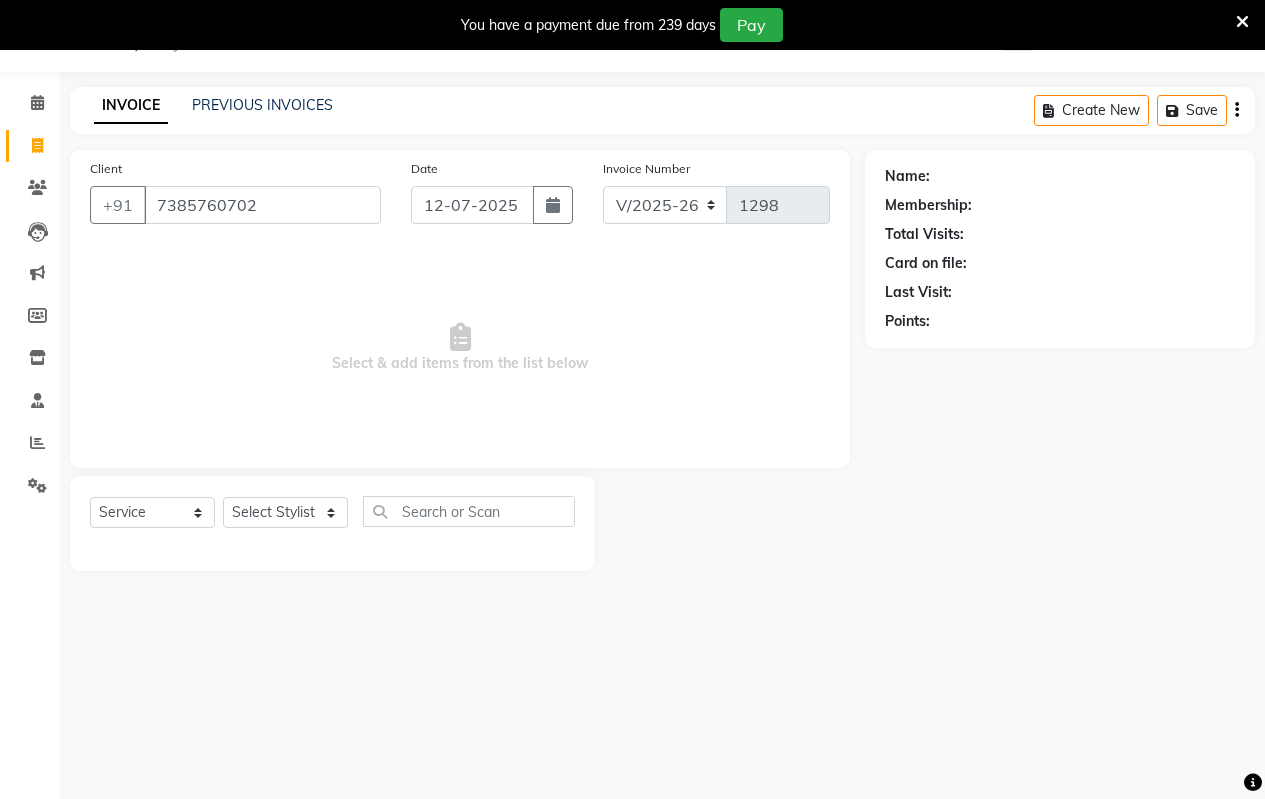 type on "7385760702" 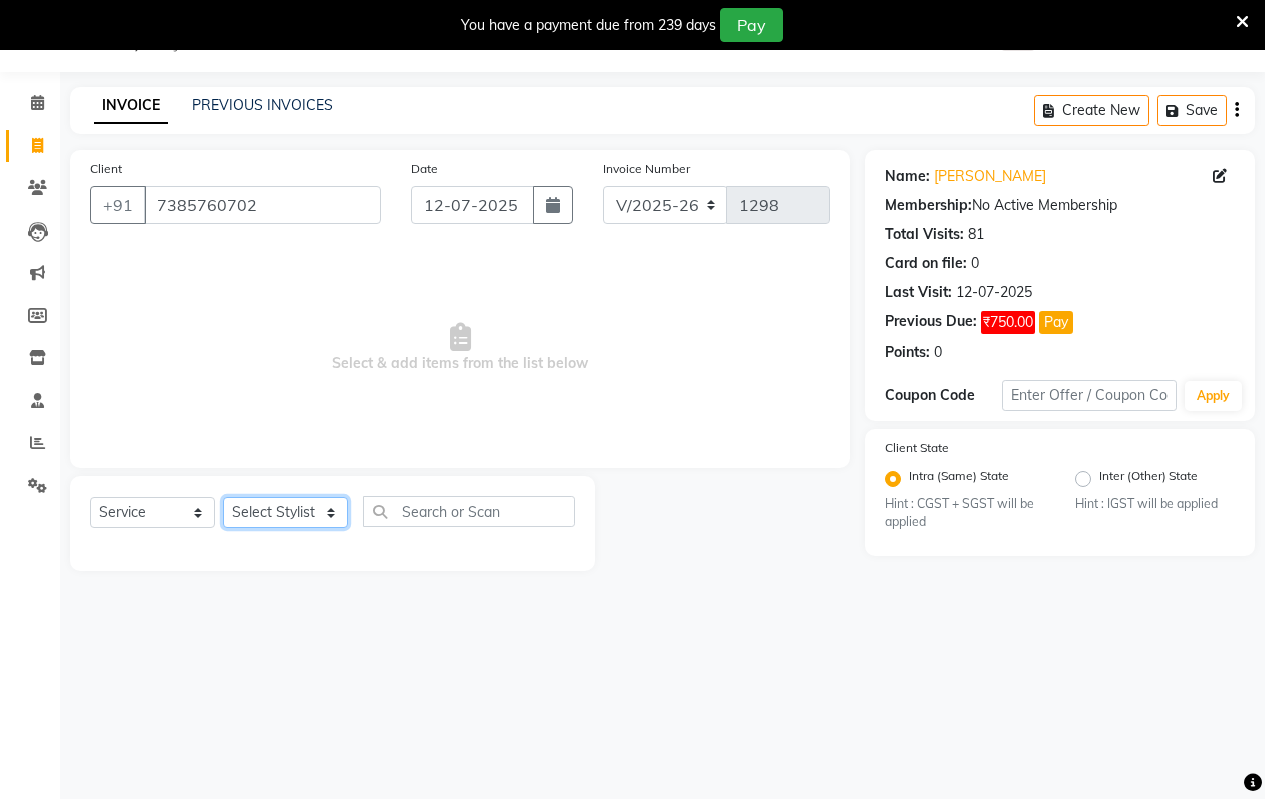click on "Select Stylist [PERSON_NAME] [PERSON_NAME] b  [PERSON_NAME] [PERSON_NAME] priyanka [PERSON_NAME]  [PERSON_NAME]  Venesh" 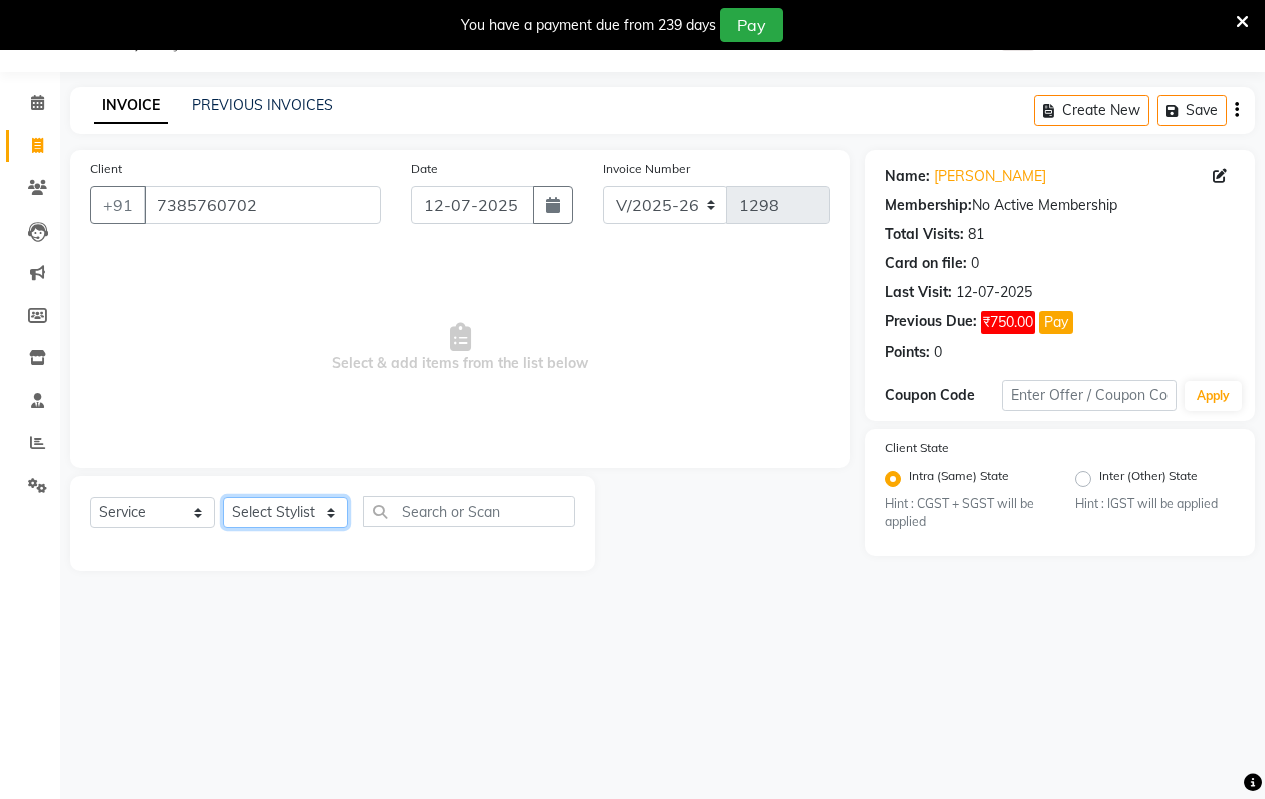 select on "62675" 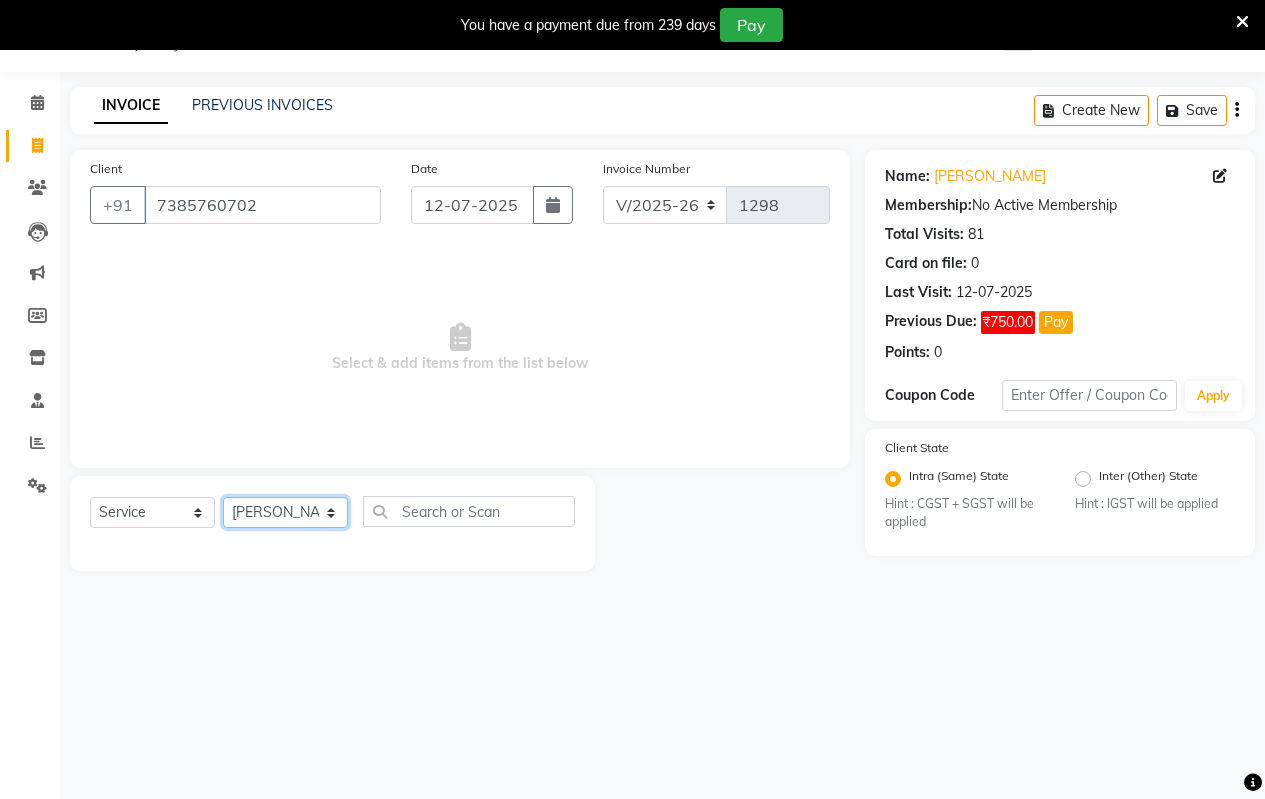 click on "Select Stylist [PERSON_NAME] [PERSON_NAME] b  [PERSON_NAME] [PERSON_NAME] priyanka [PERSON_NAME]  [PERSON_NAME]  Venesh" 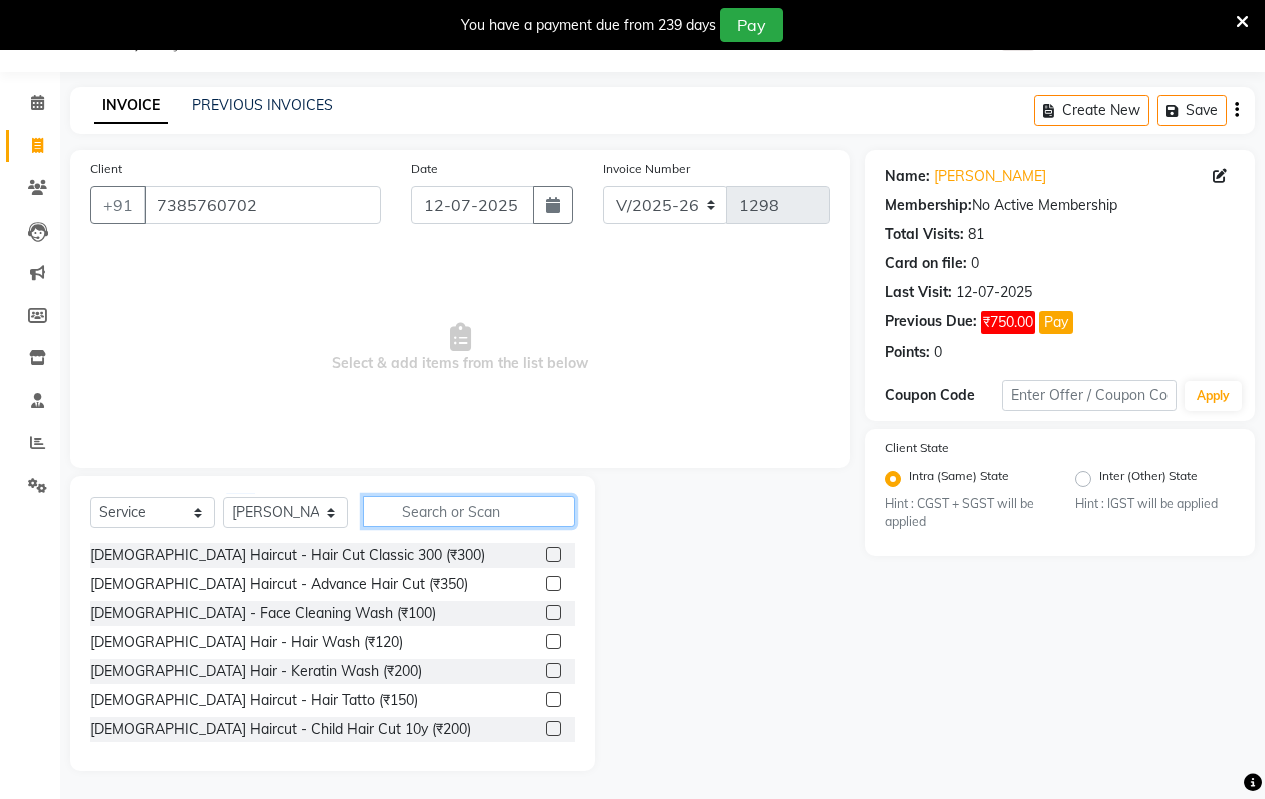 click 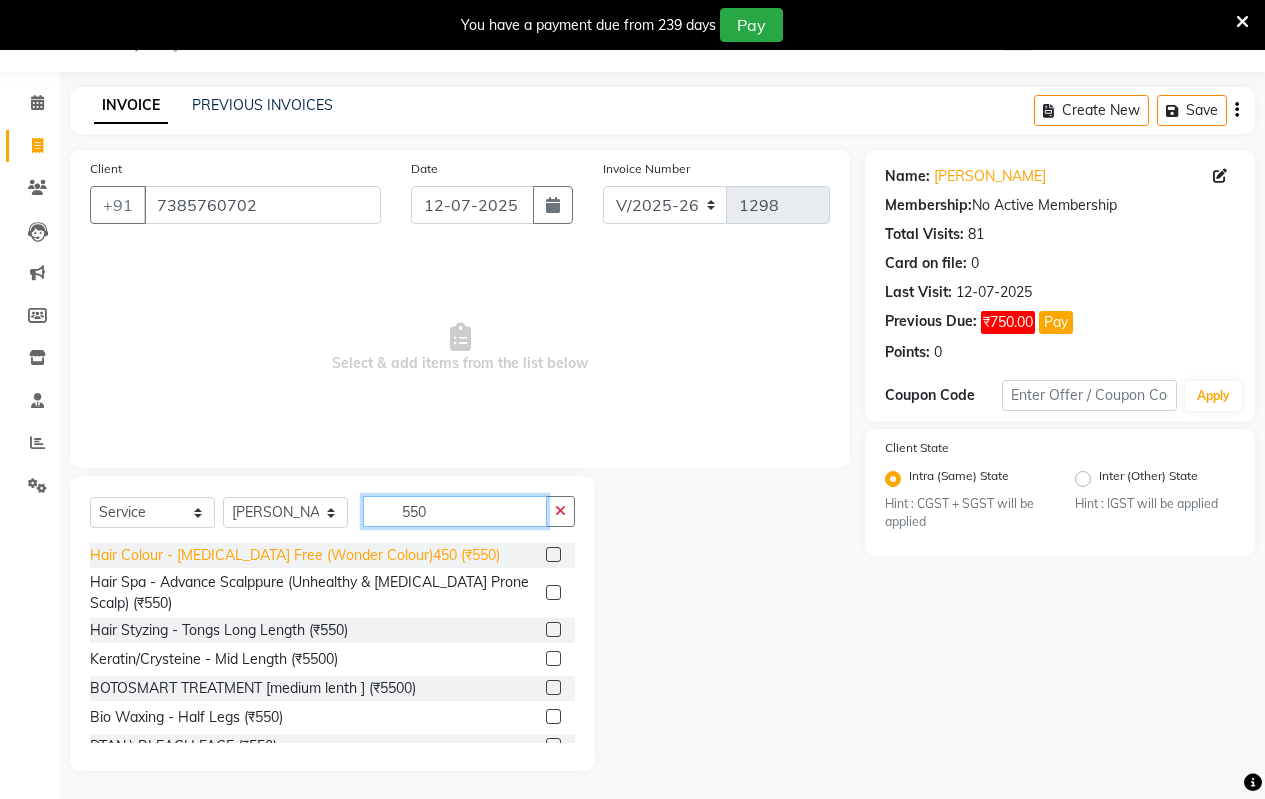 type on "550" 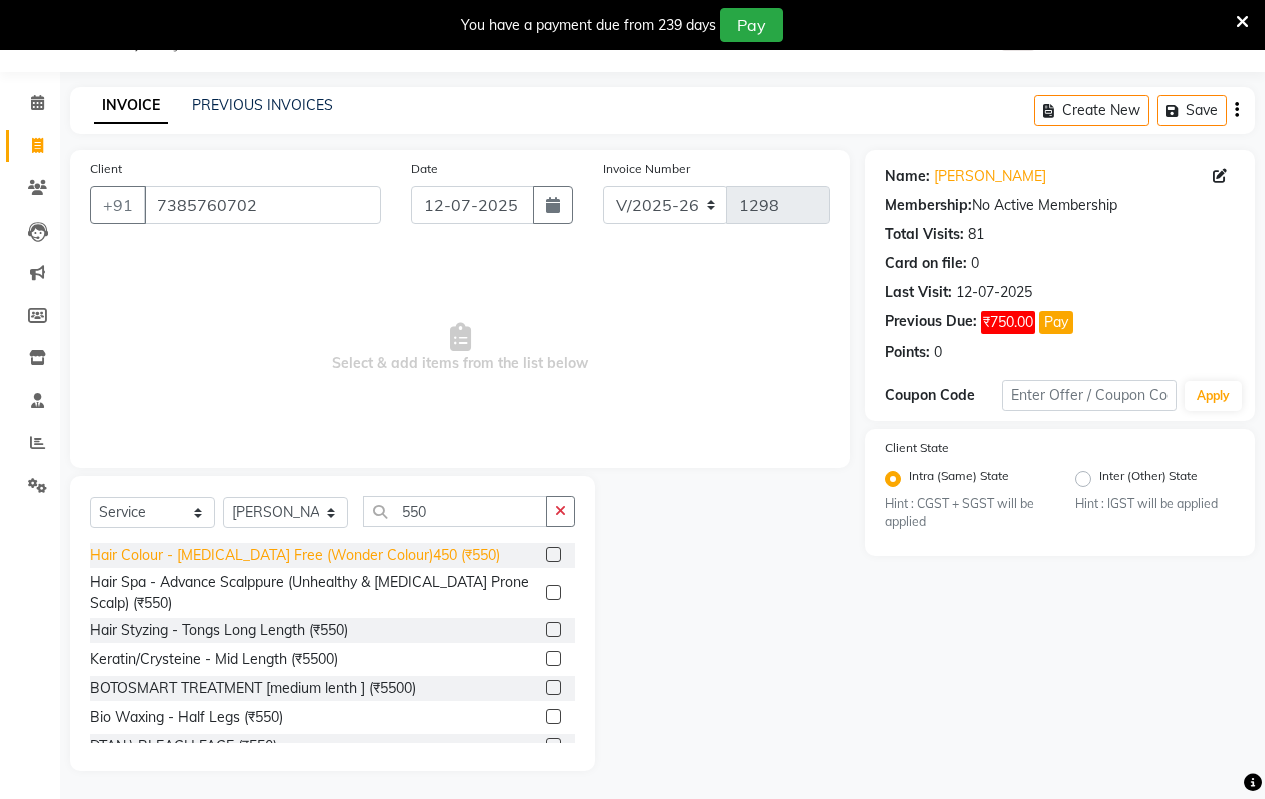 click on "Hair Colour - [MEDICAL_DATA] Free (Wonder    Colour)450 (₹550)" 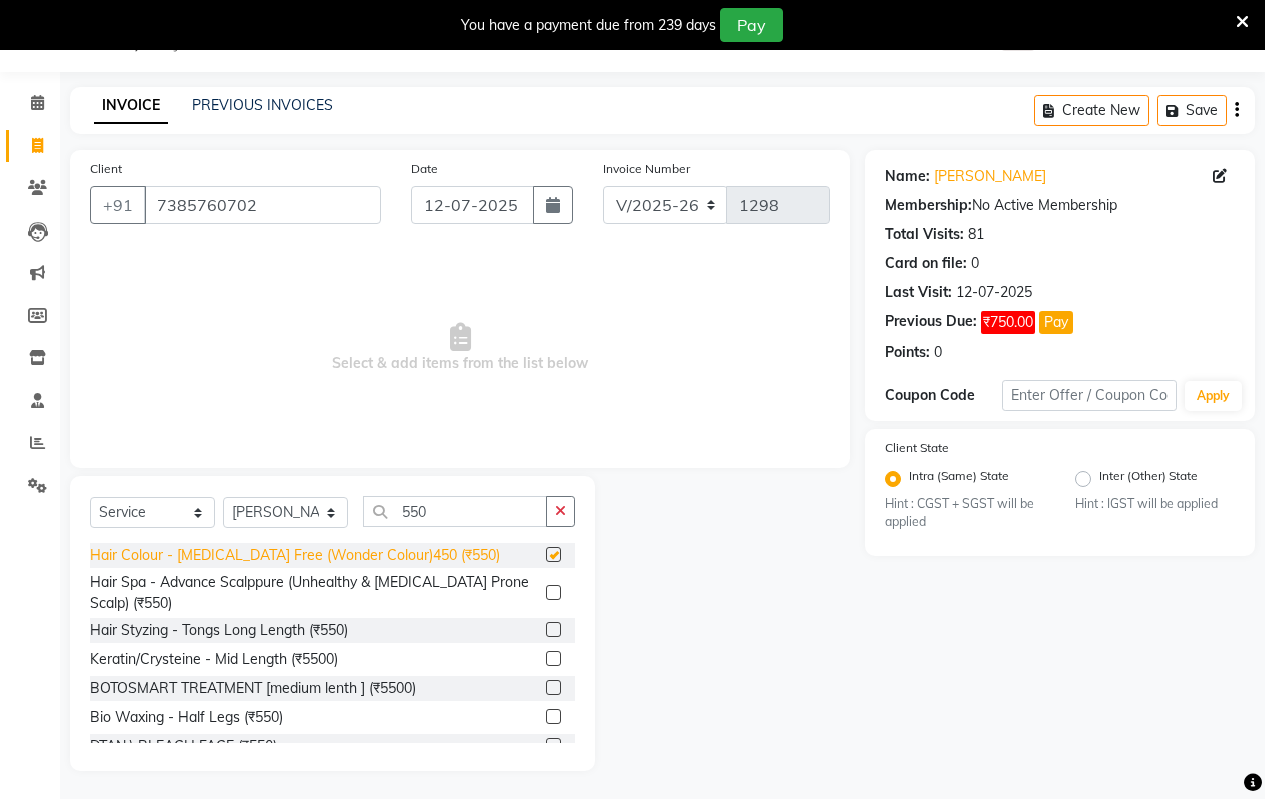 checkbox on "false" 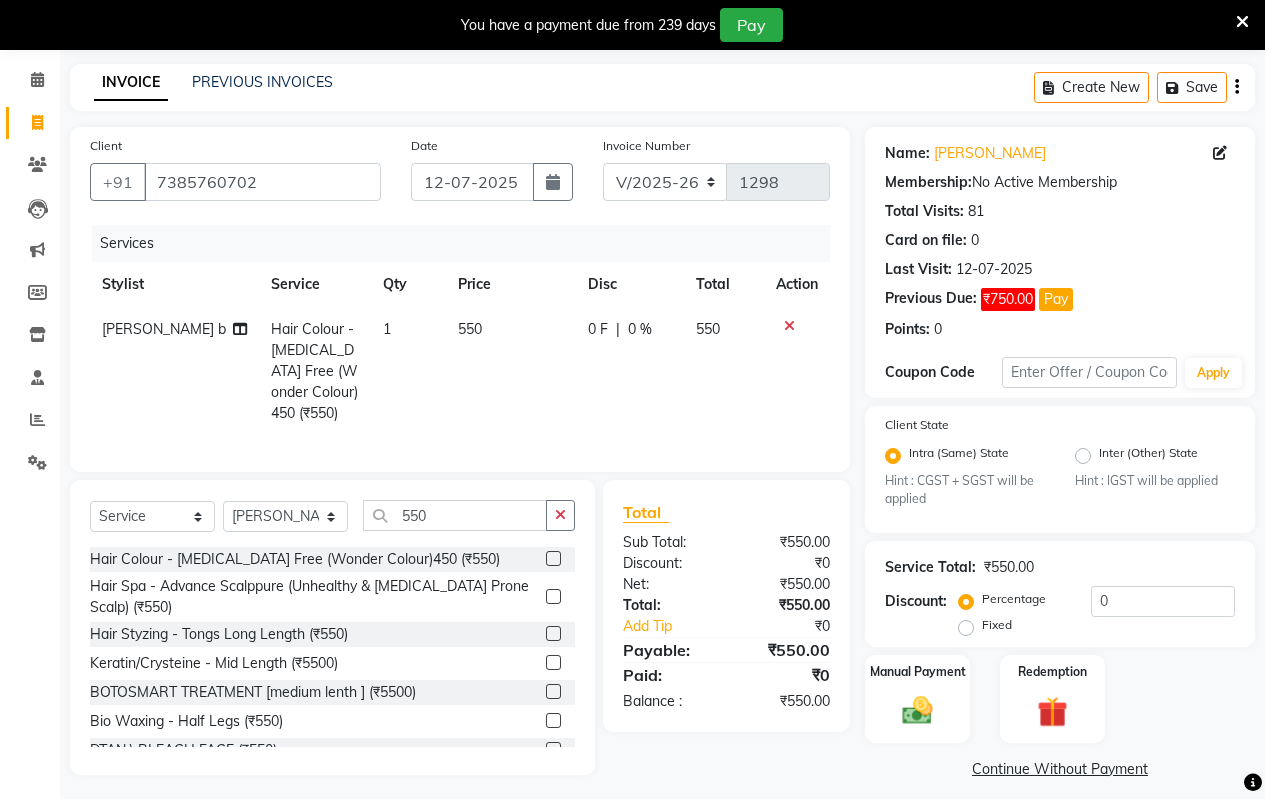scroll, scrollTop: 94, scrollLeft: 0, axis: vertical 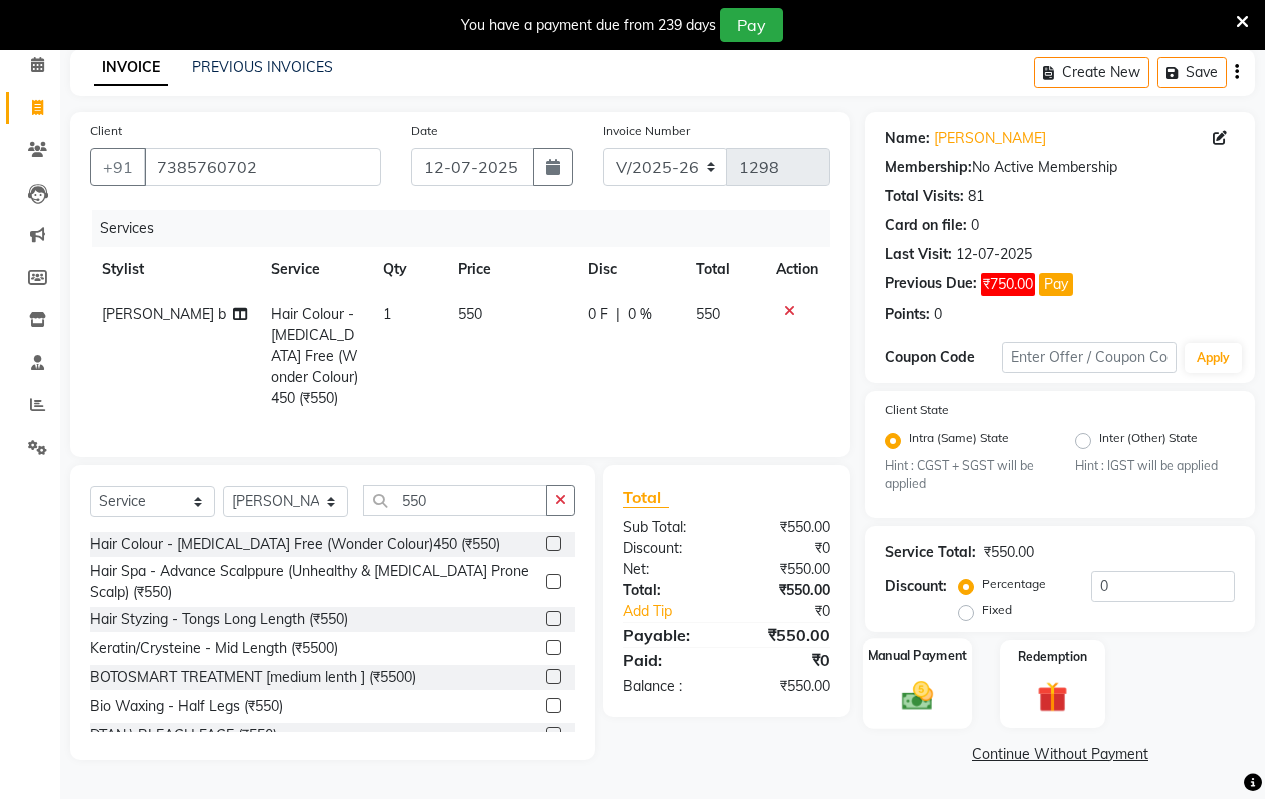 click 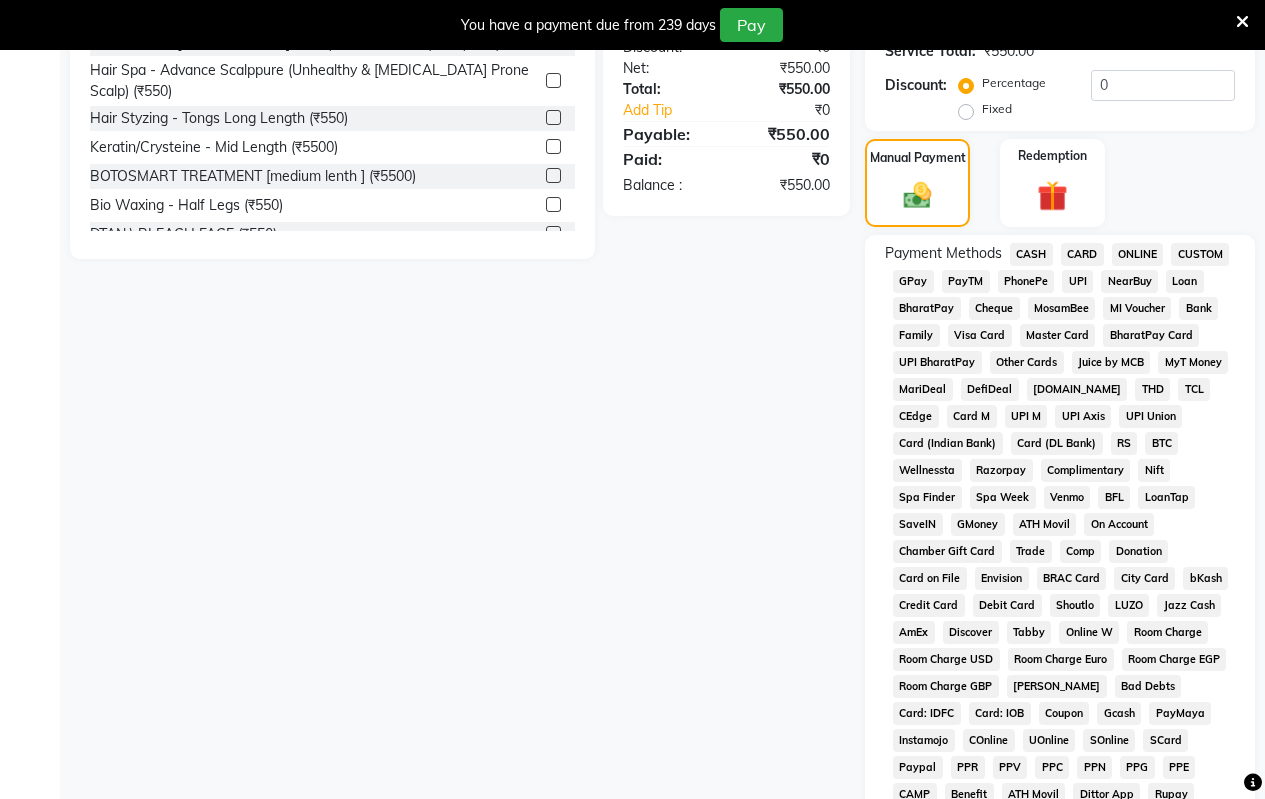scroll, scrollTop: 594, scrollLeft: 0, axis: vertical 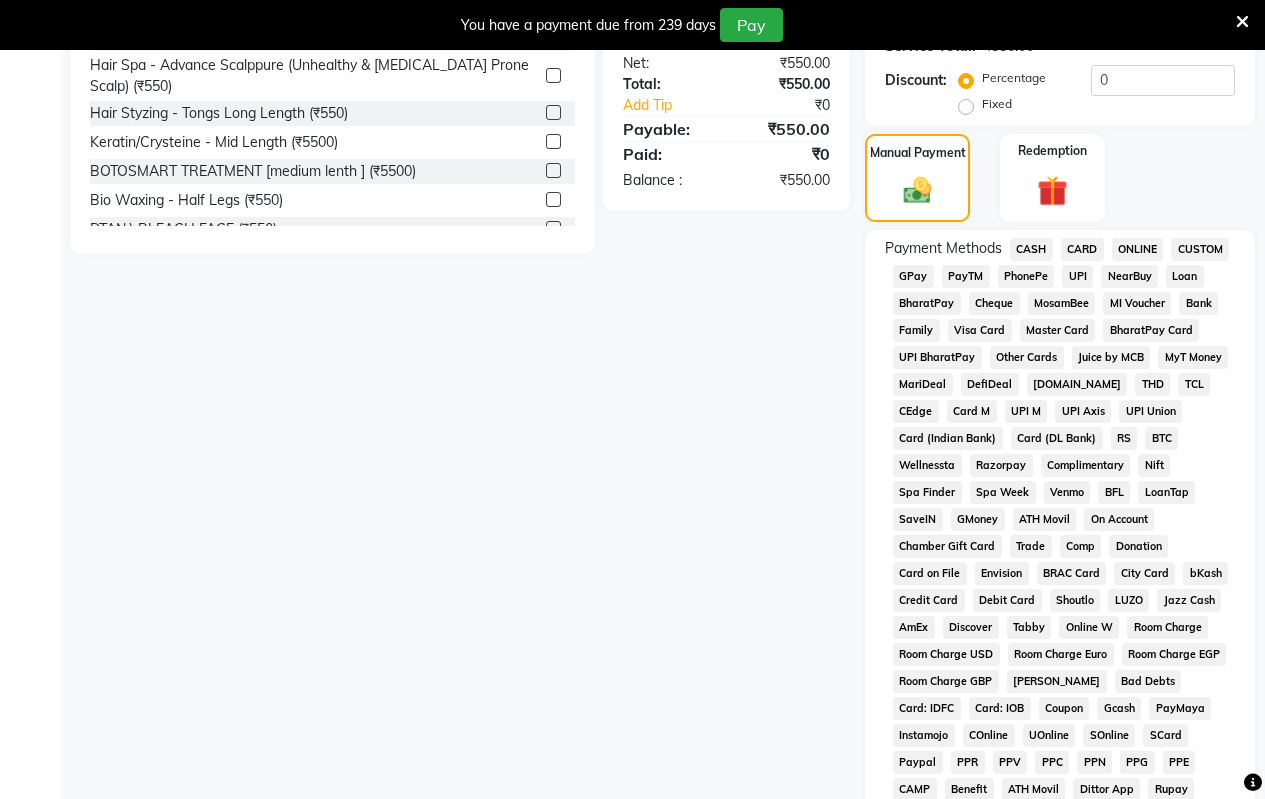 click on "PhonePe" 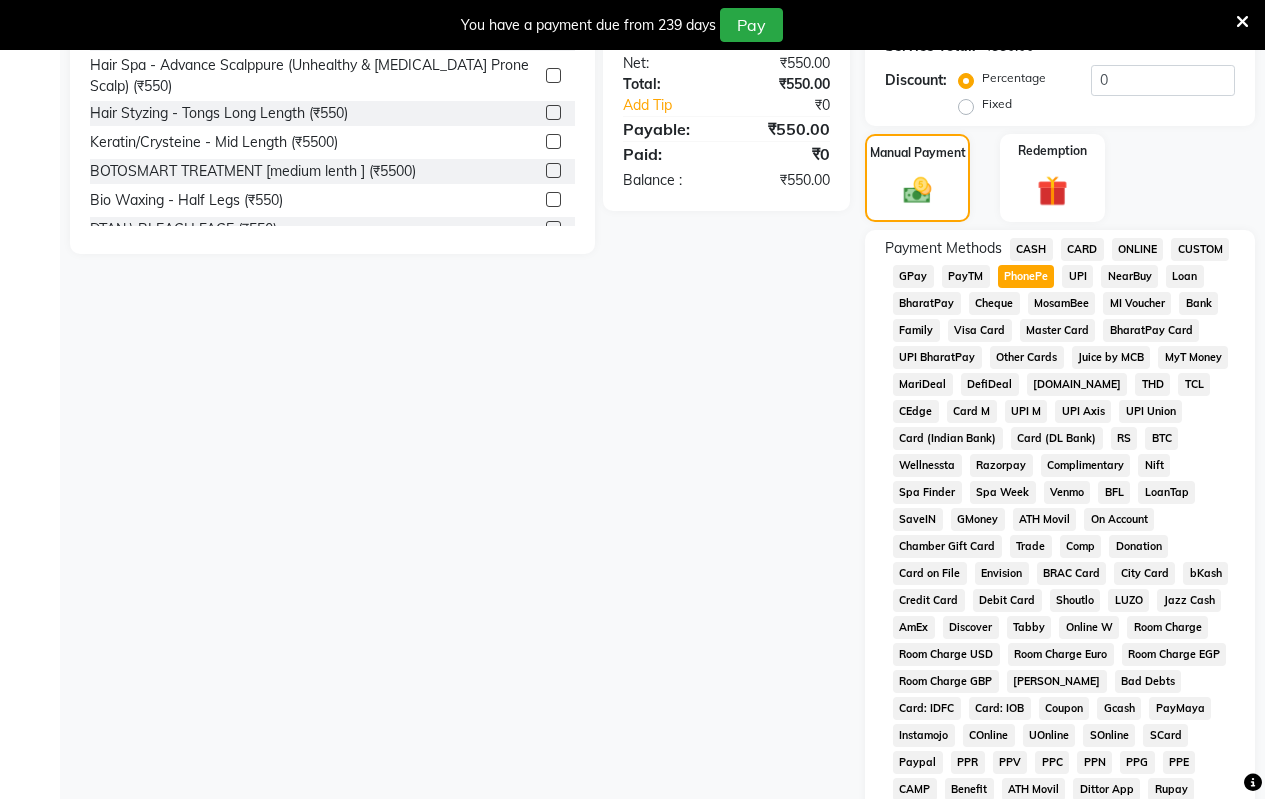 drag, startPoint x: 1022, startPoint y: 266, endPoint x: 491, endPoint y: 475, distance: 570.6505 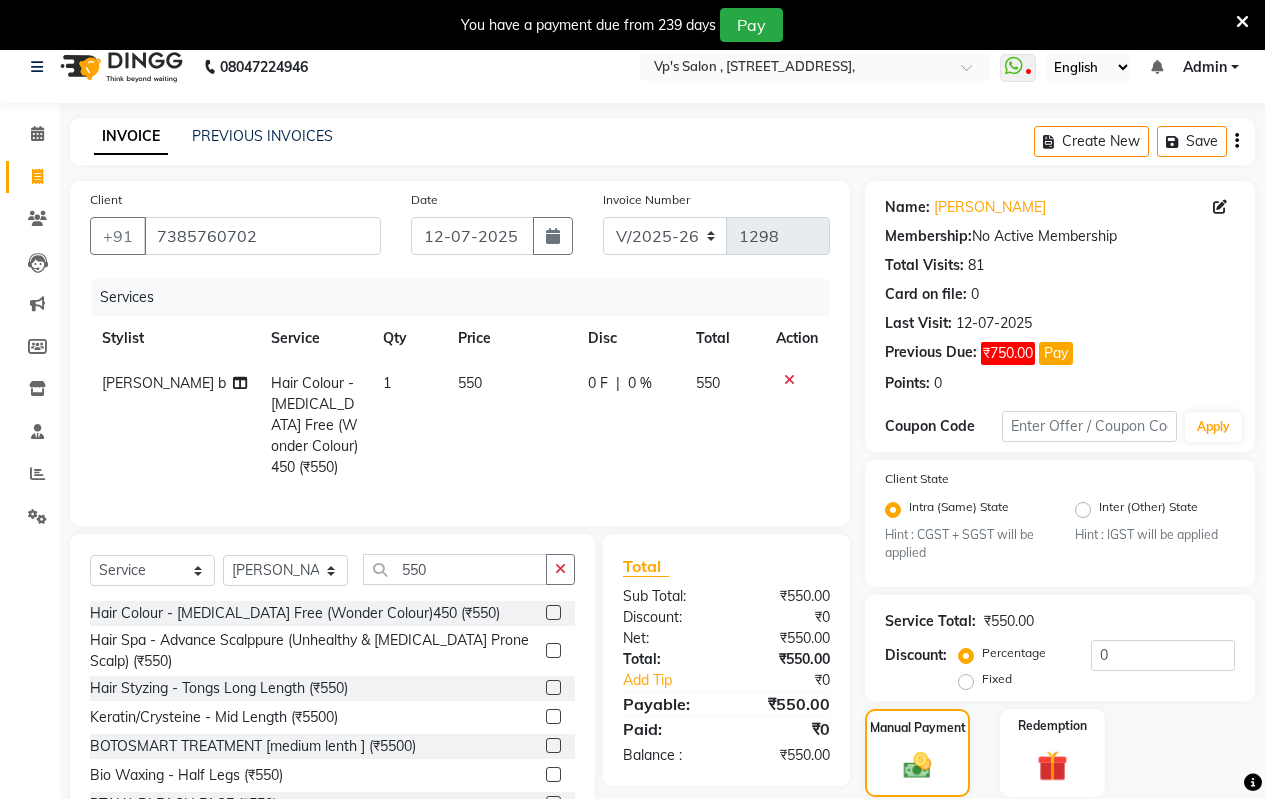 scroll, scrollTop: 0, scrollLeft: 0, axis: both 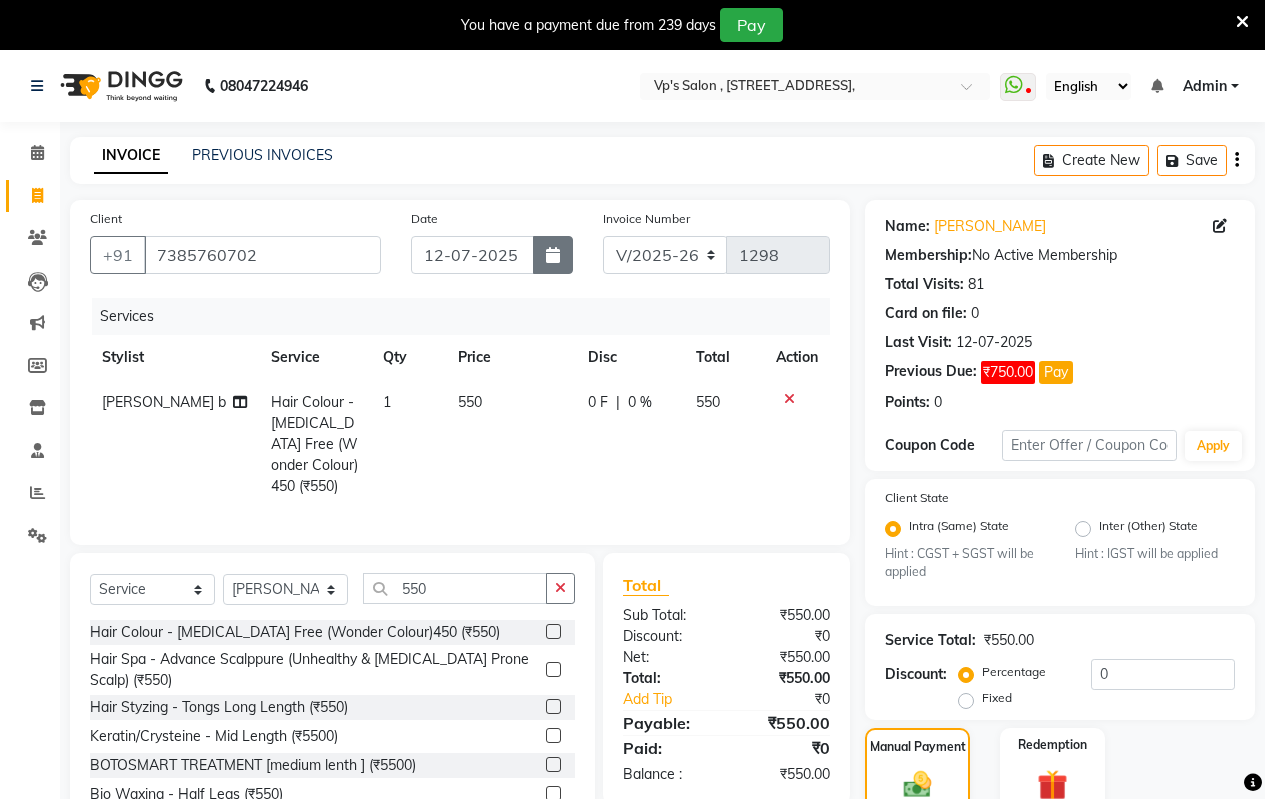 click 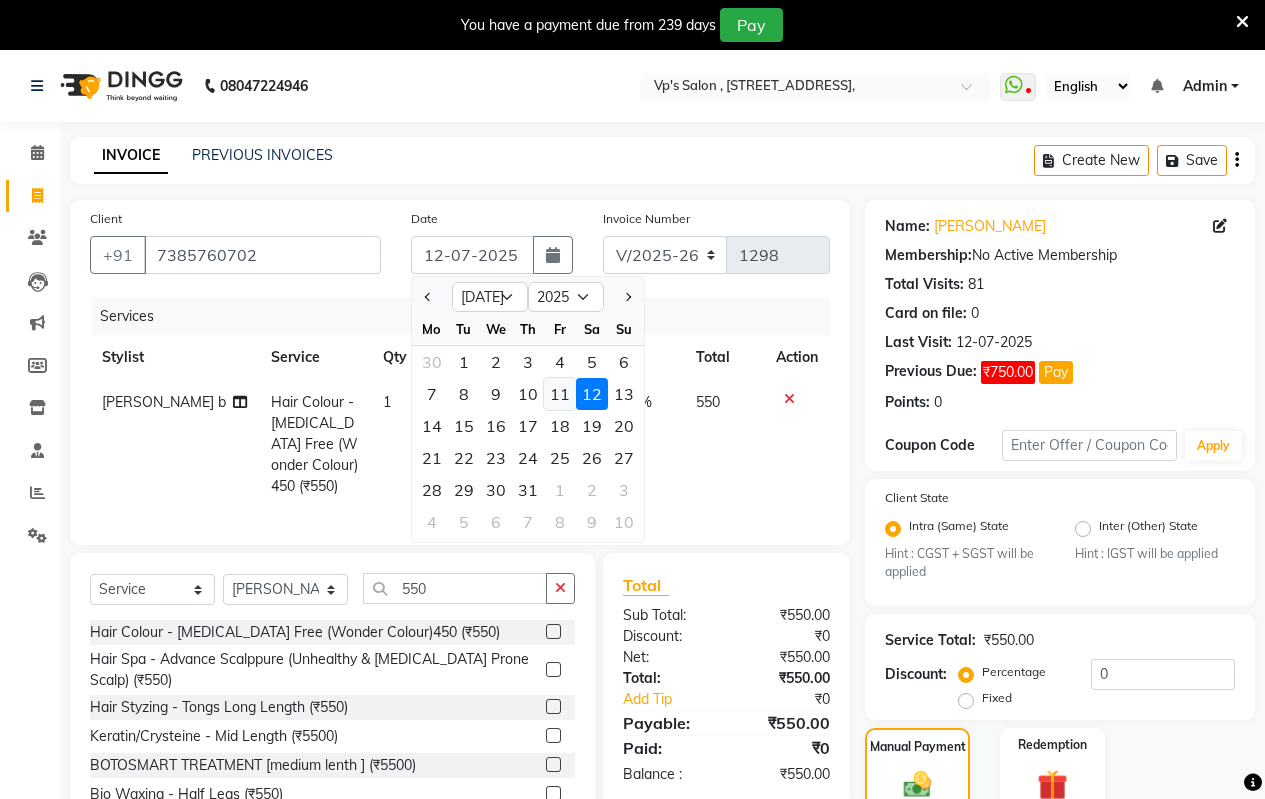 click on "11" 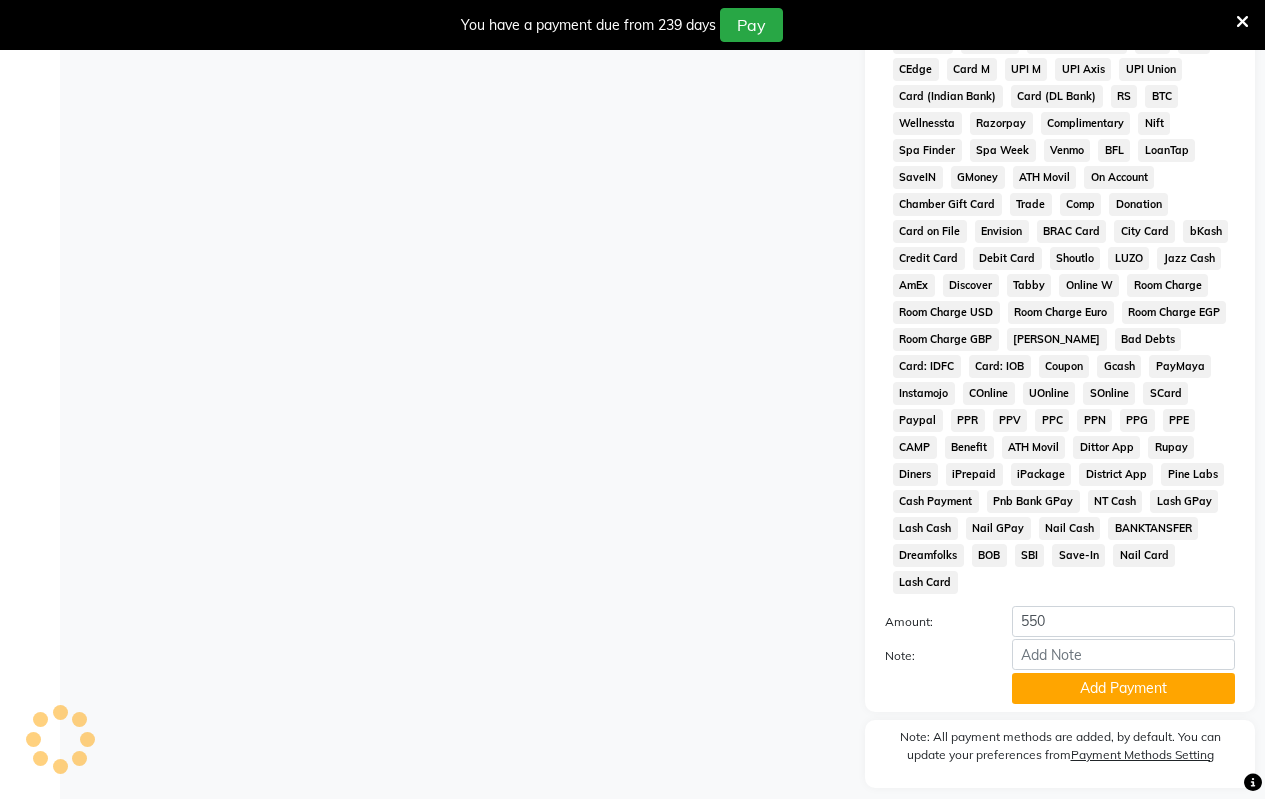 scroll, scrollTop: 969, scrollLeft: 0, axis: vertical 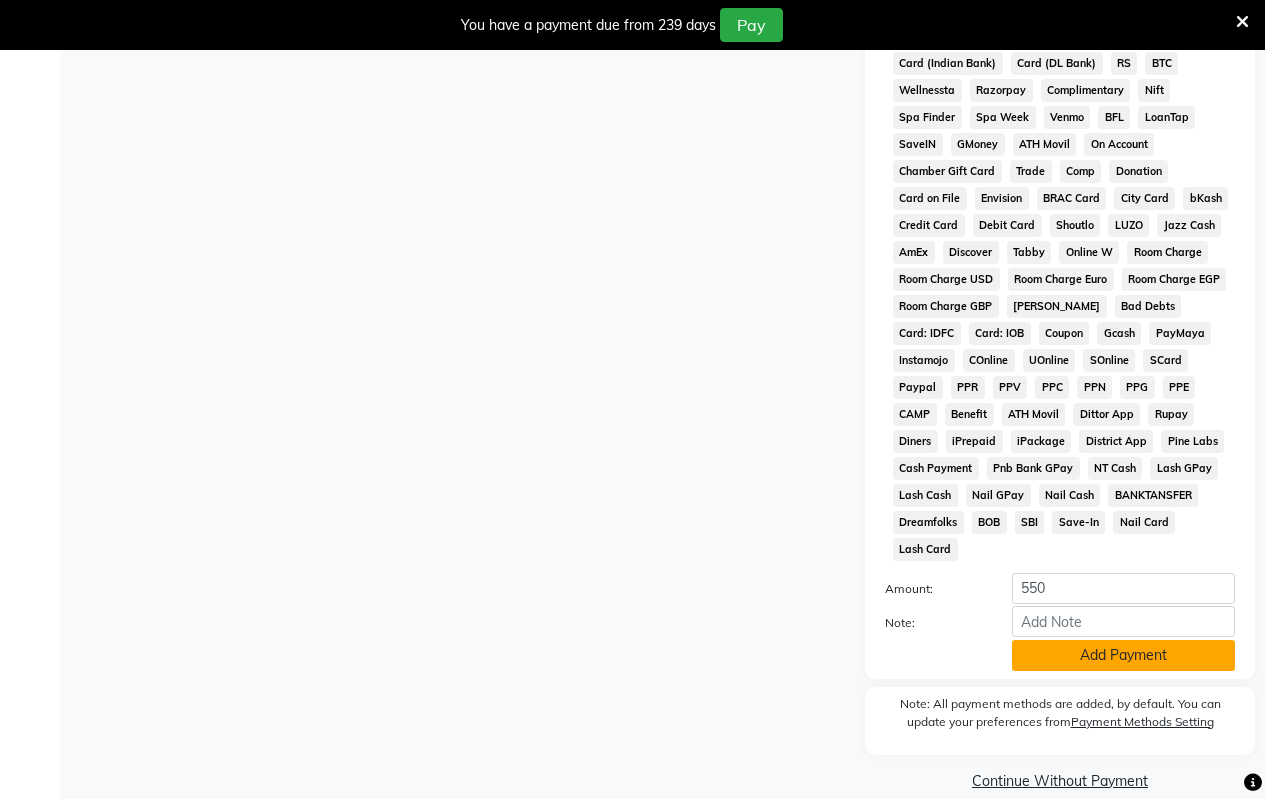 click on "Add Payment" 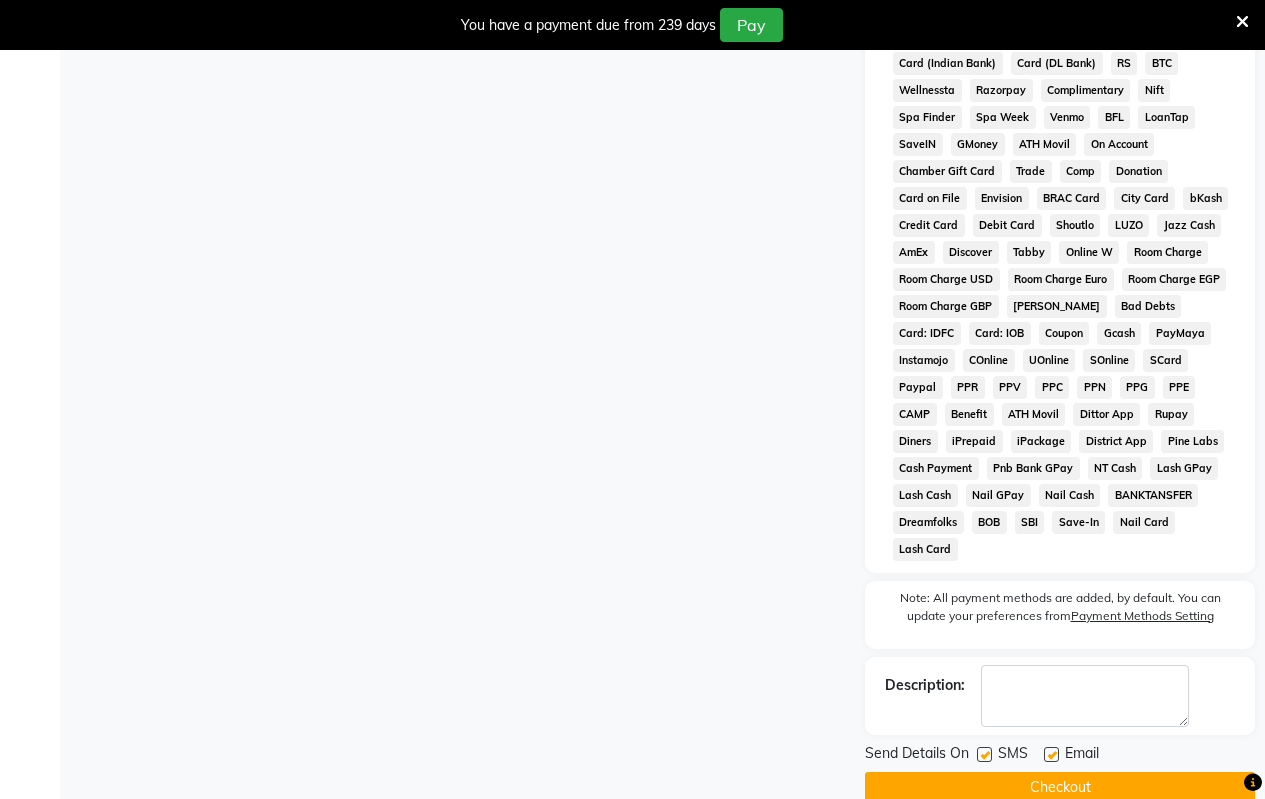 click on "Checkout" 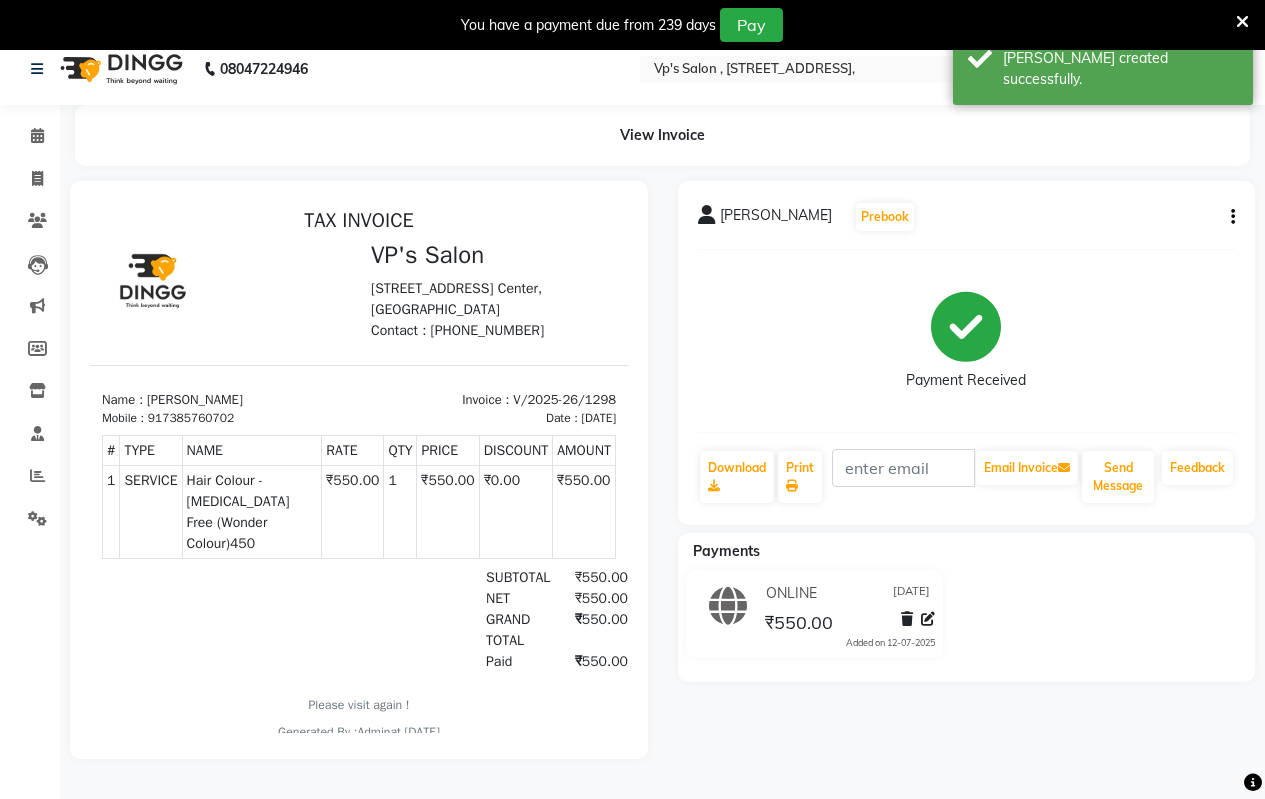 scroll, scrollTop: 0, scrollLeft: 0, axis: both 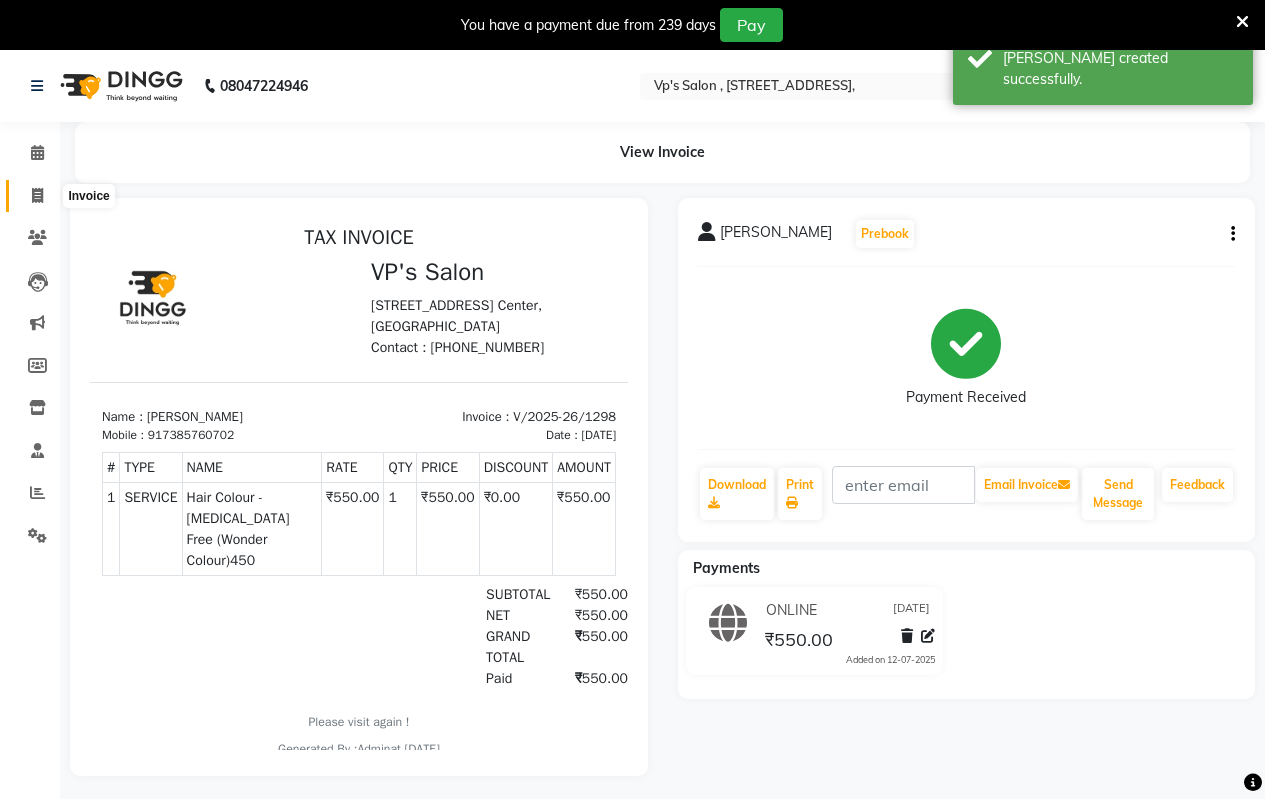 click 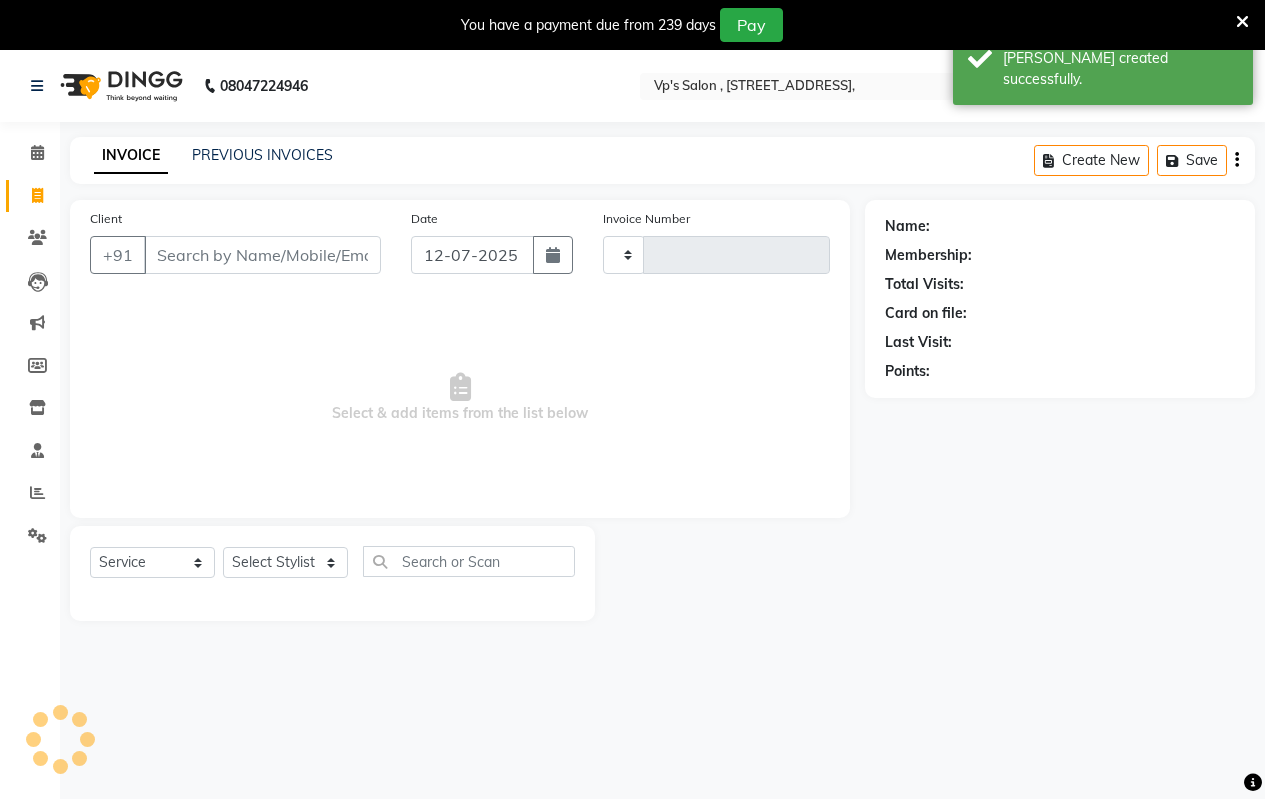 type on "1299" 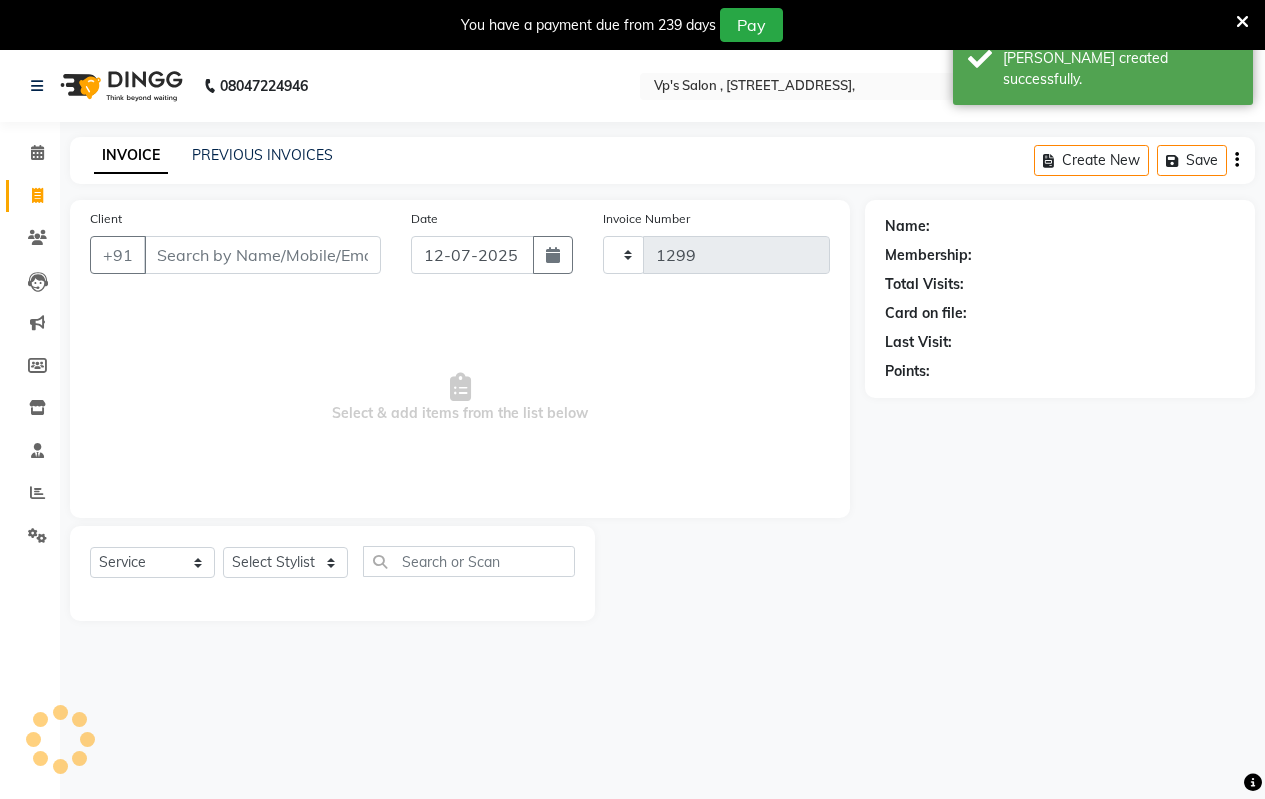 select on "4917" 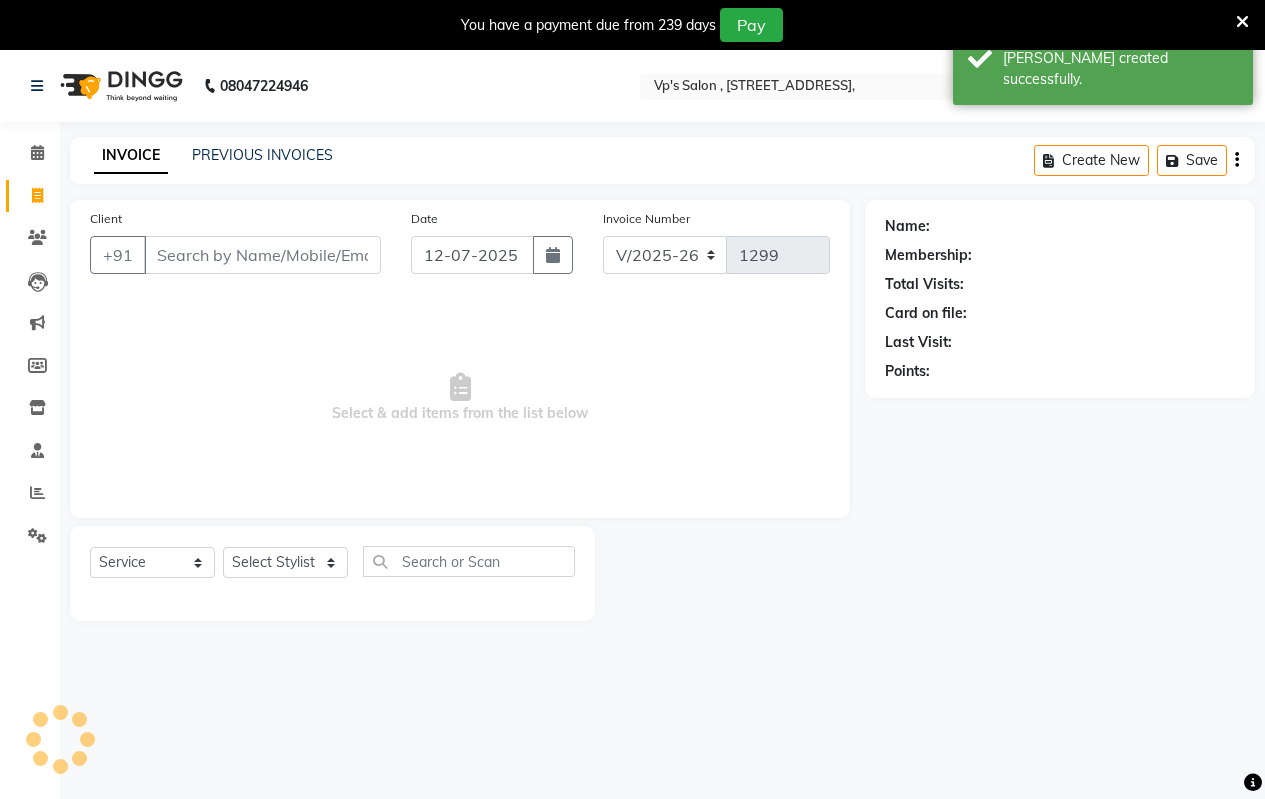 scroll, scrollTop: 50, scrollLeft: 0, axis: vertical 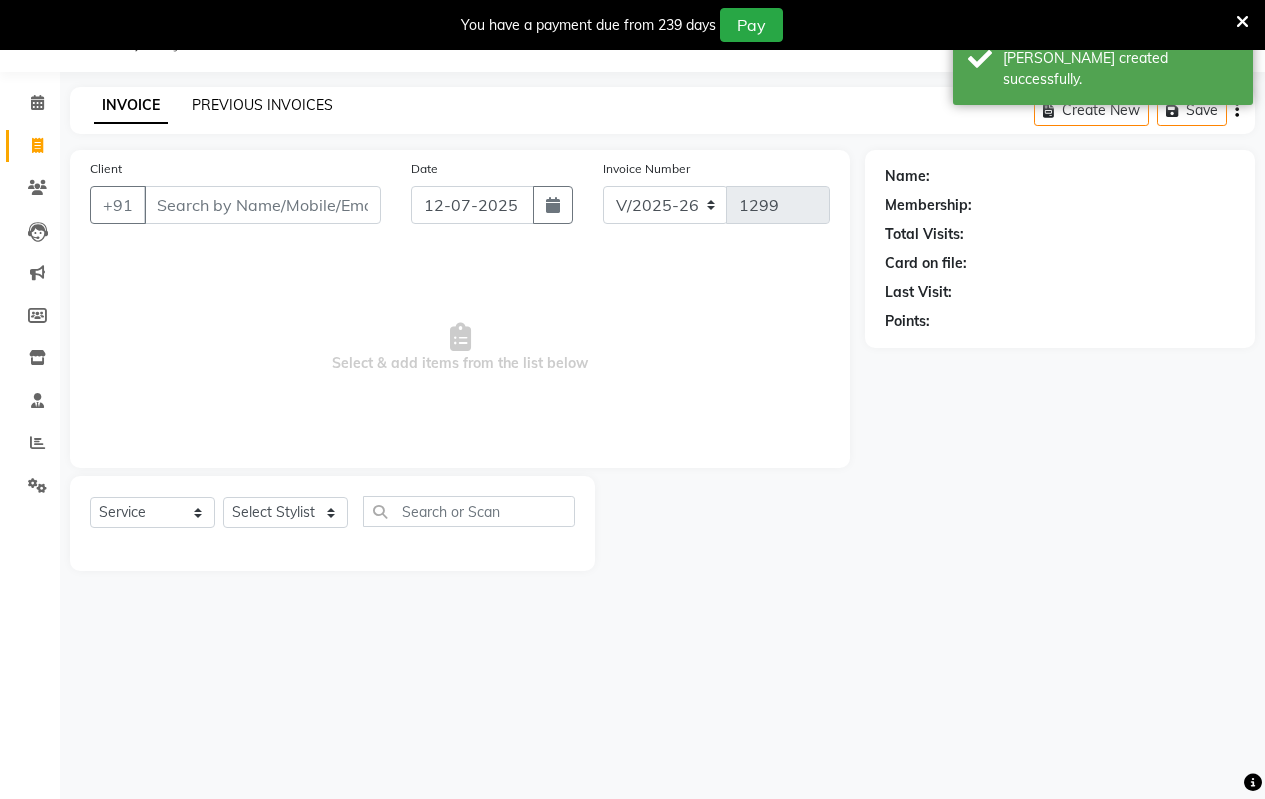 click on "PREVIOUS INVOICES" 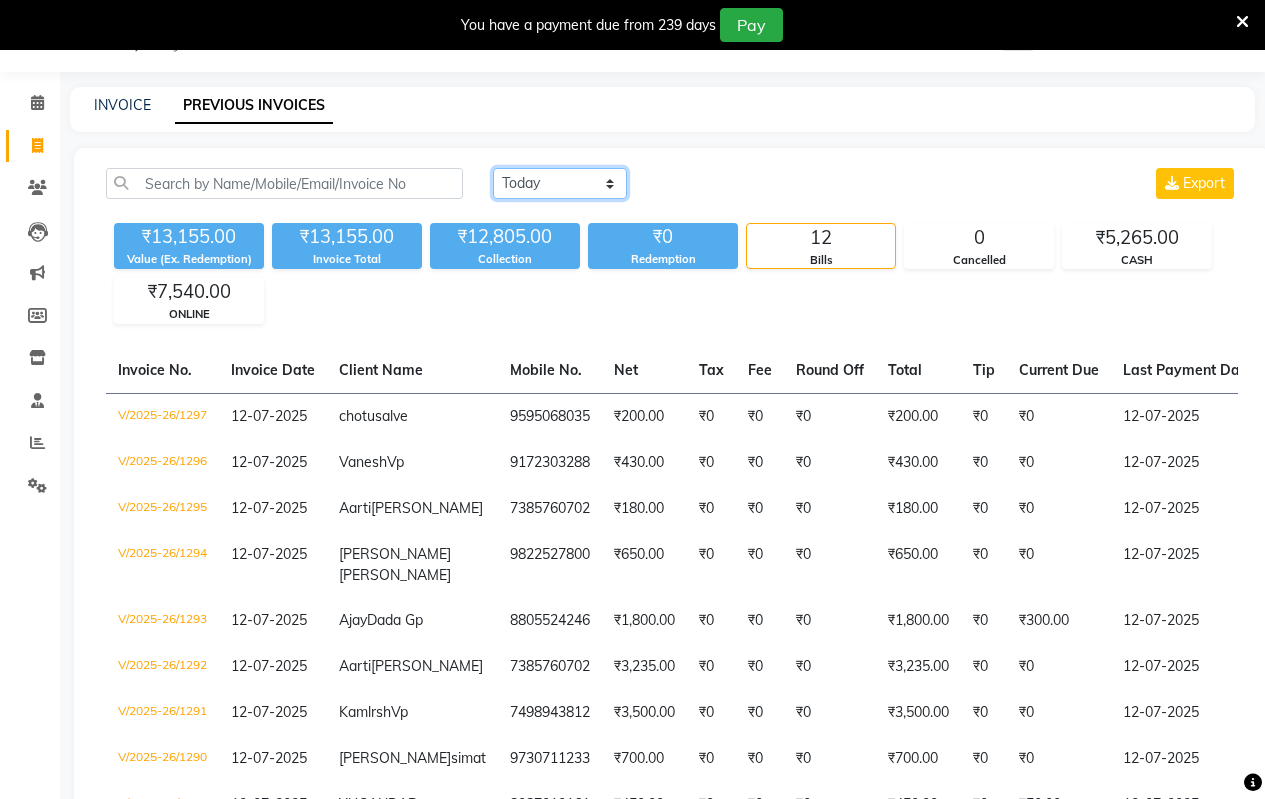 click on "[DATE] [DATE] Custom Range" 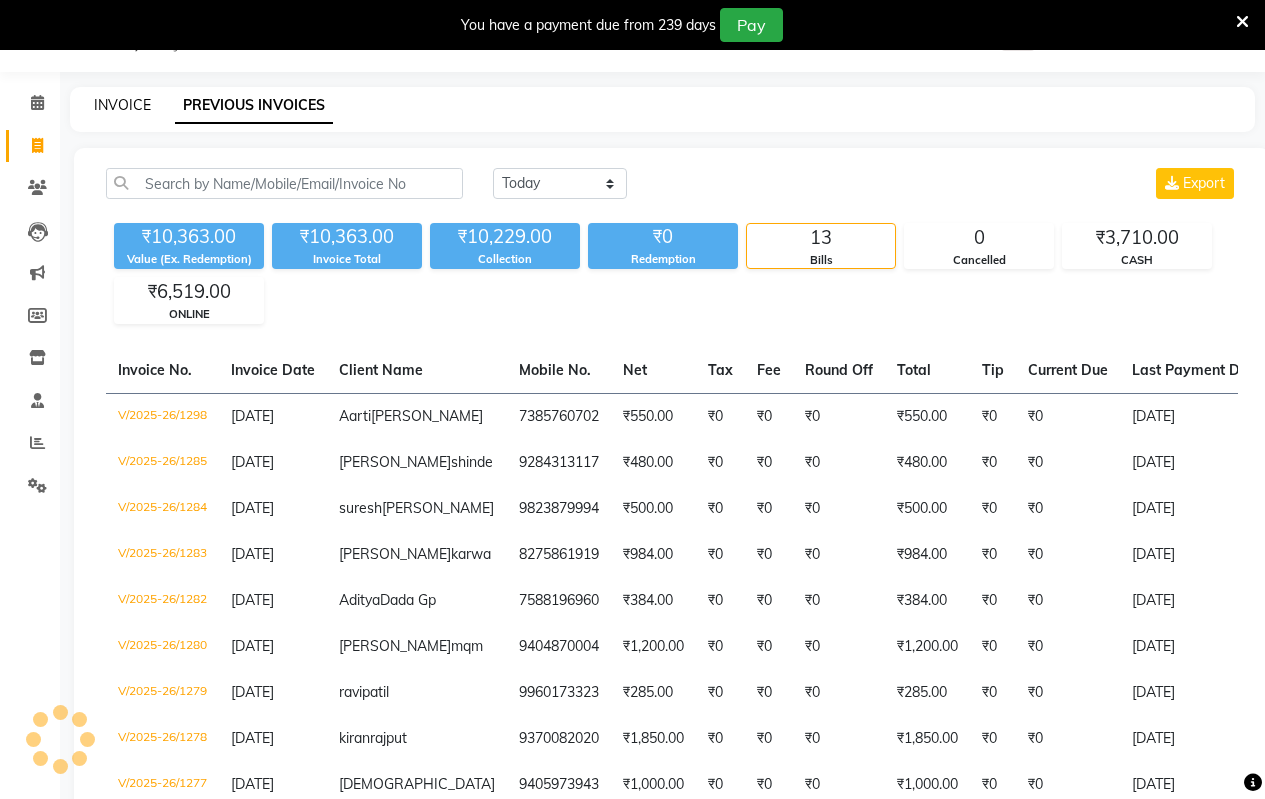 drag, startPoint x: 1085, startPoint y: 220, endPoint x: 102, endPoint y: 105, distance: 989.704 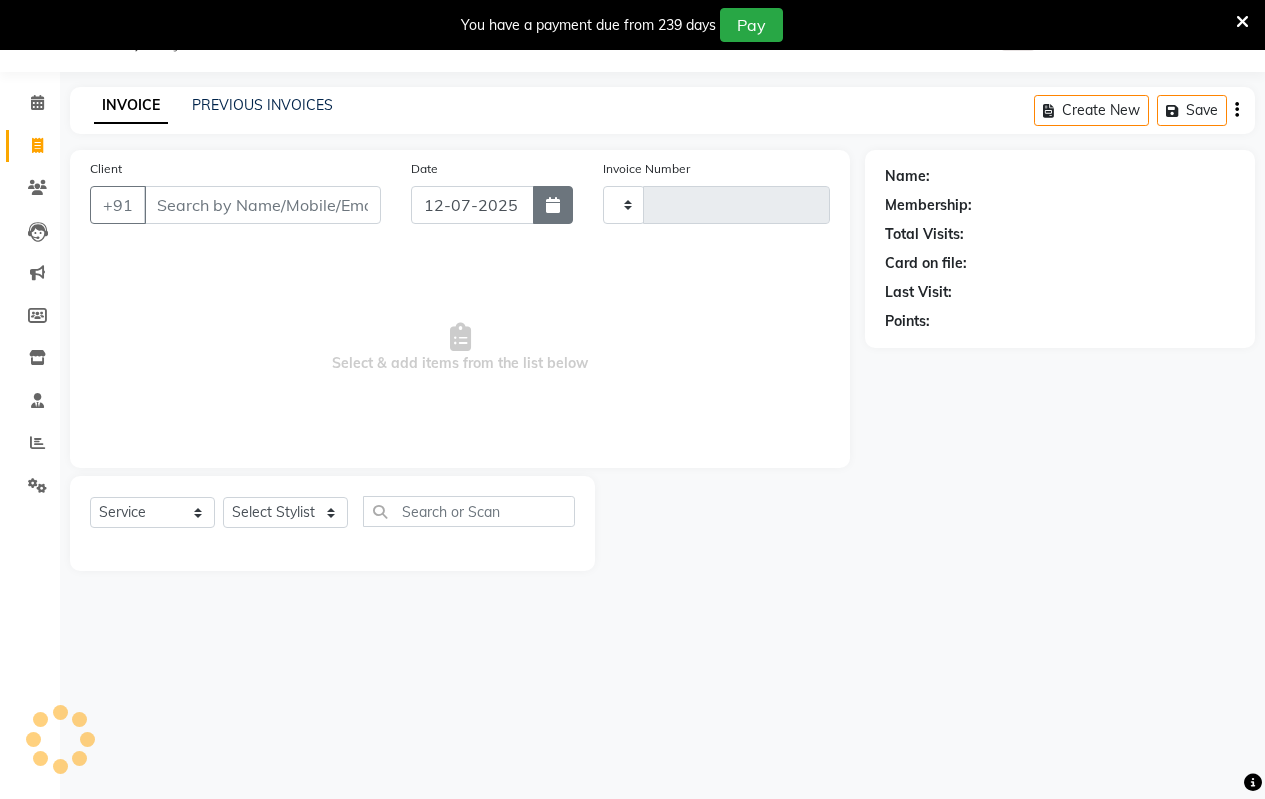 click 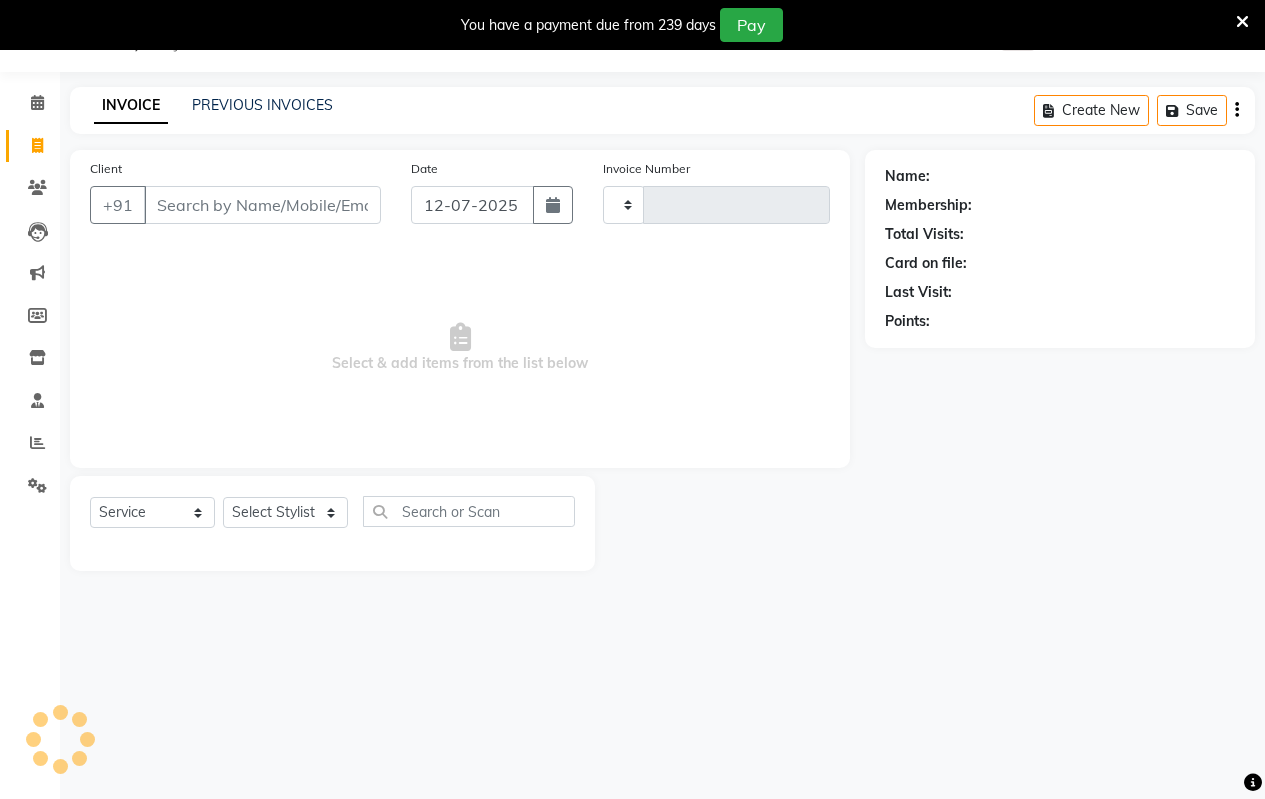 select on "7" 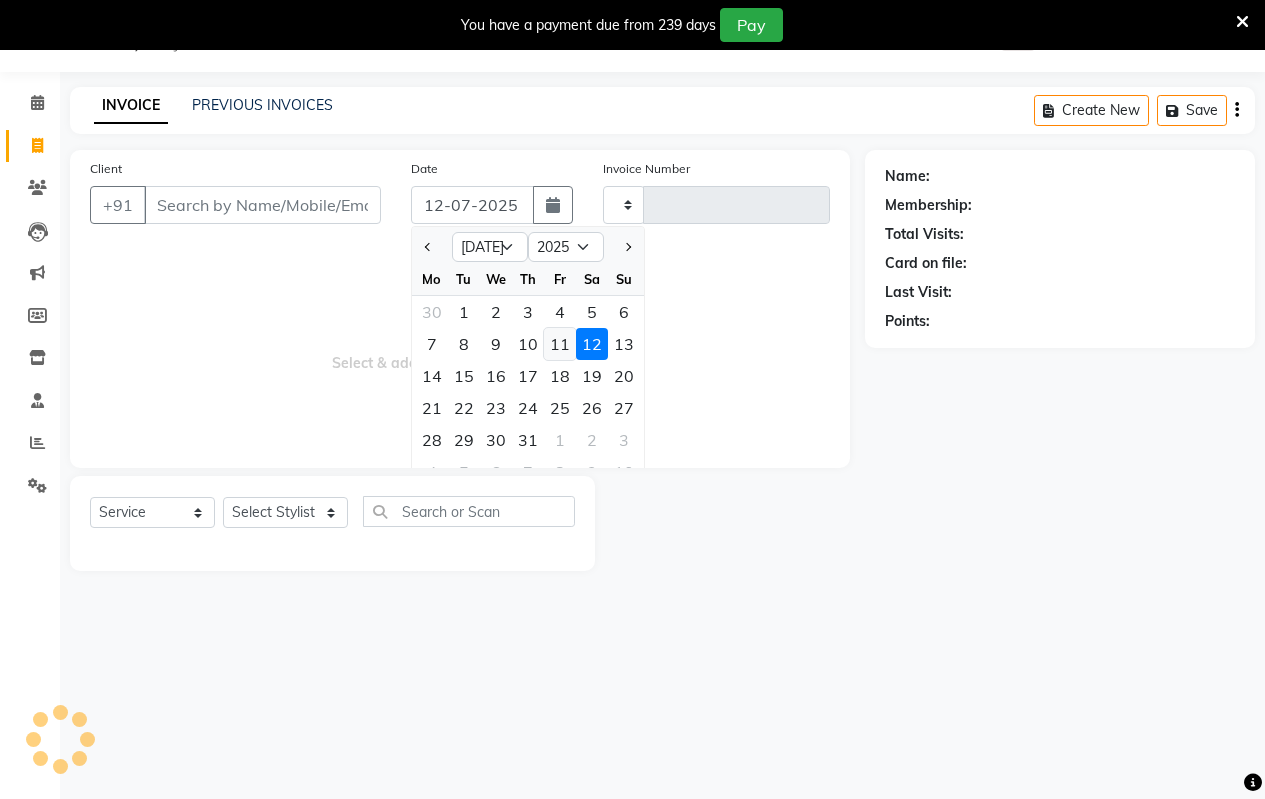 click on "11" 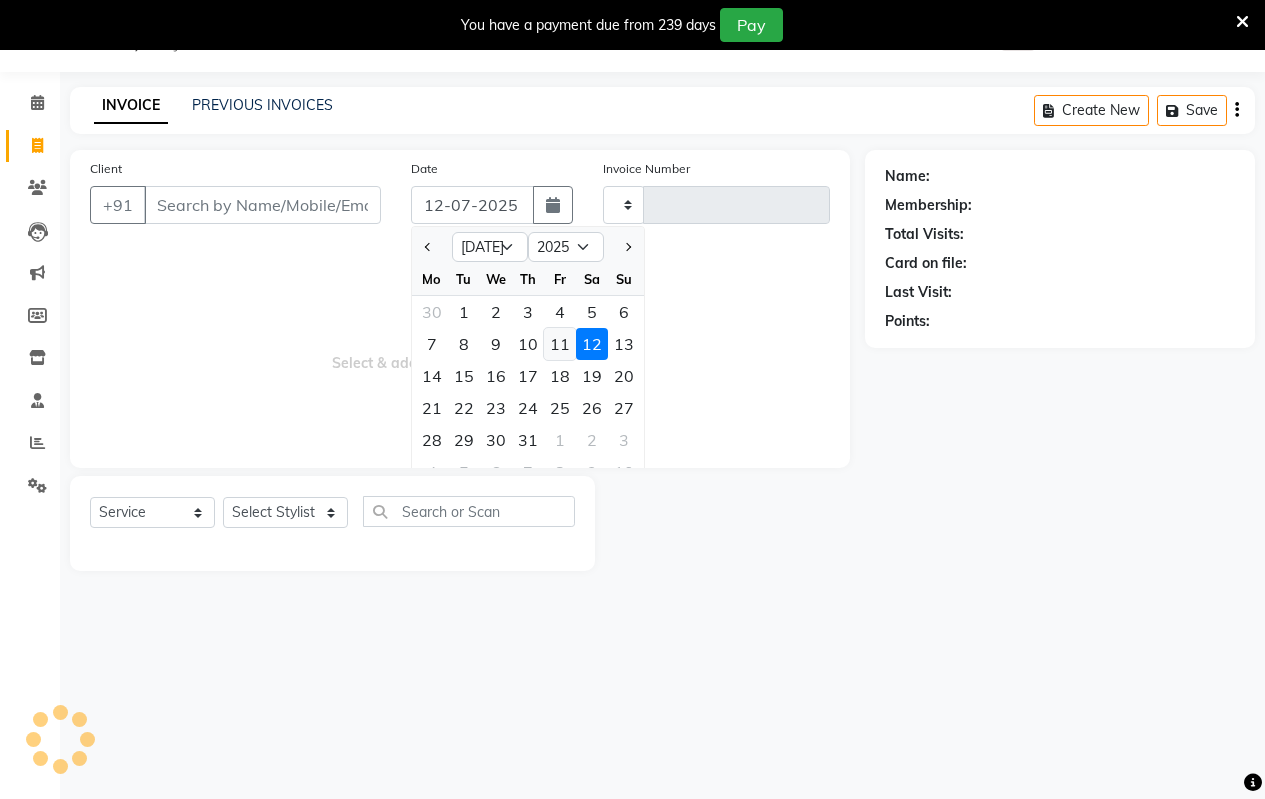 type on "[DATE]" 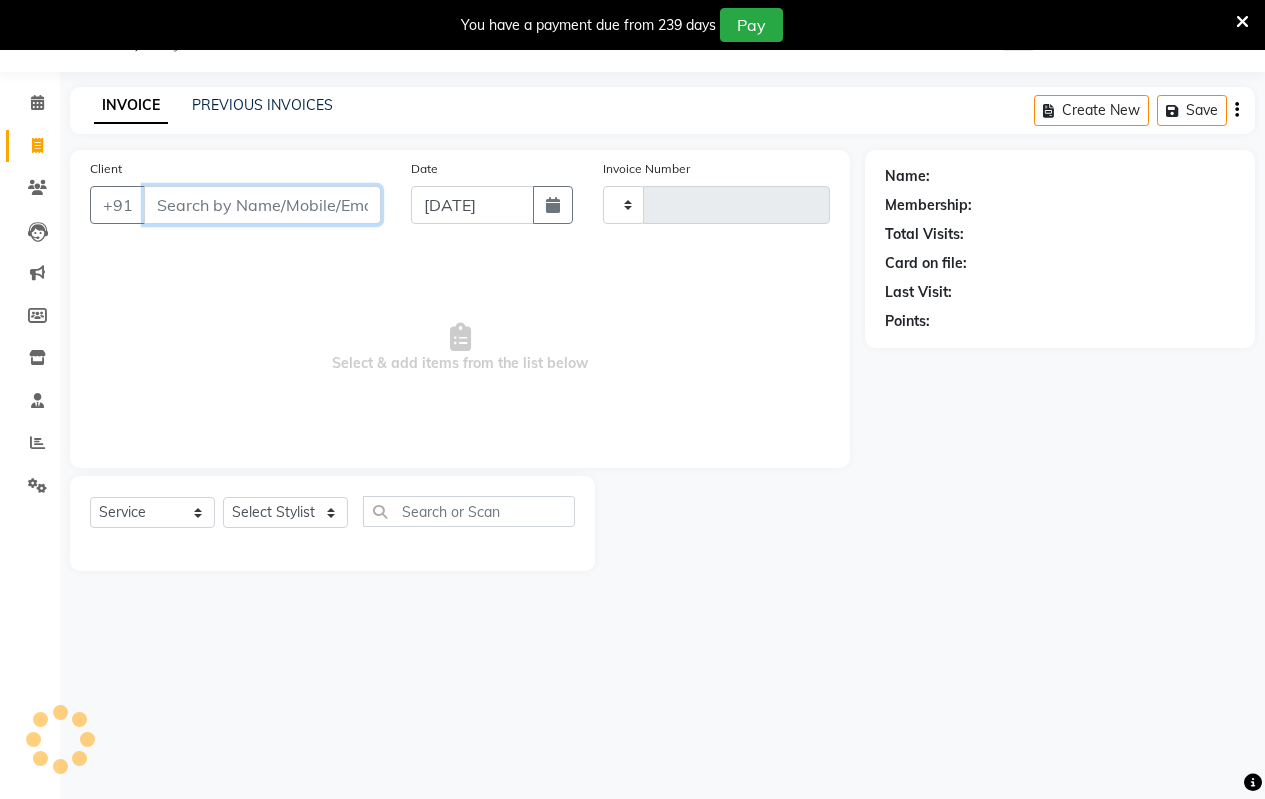 click on "Client" at bounding box center (262, 205) 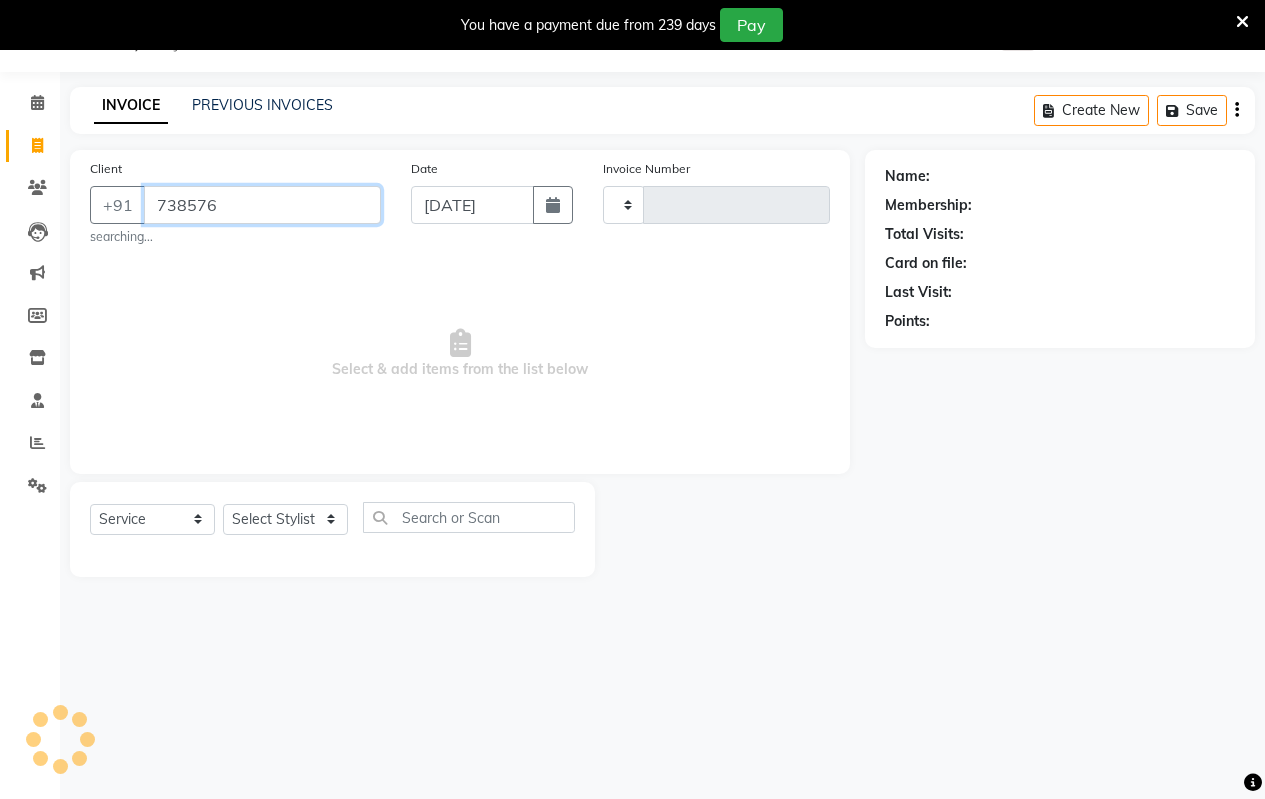 click on "738576" at bounding box center (262, 205) 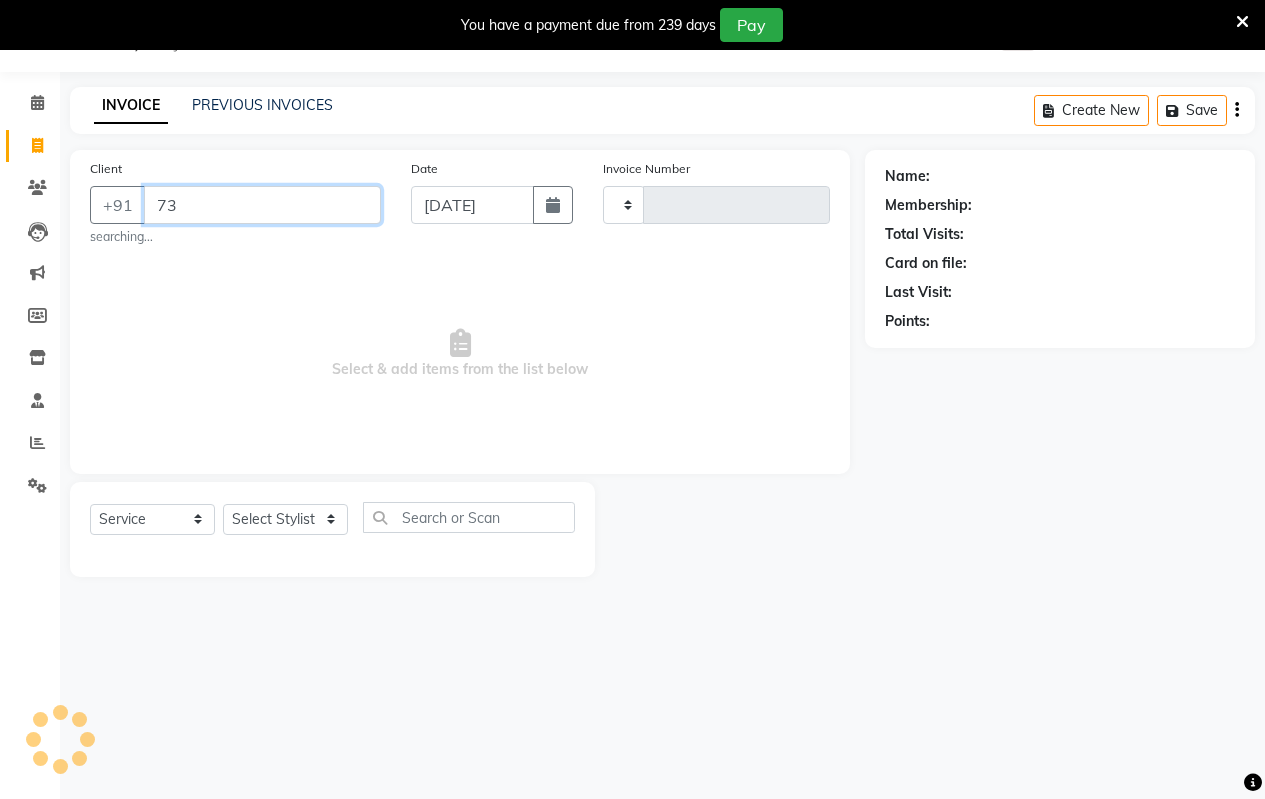 type on "7" 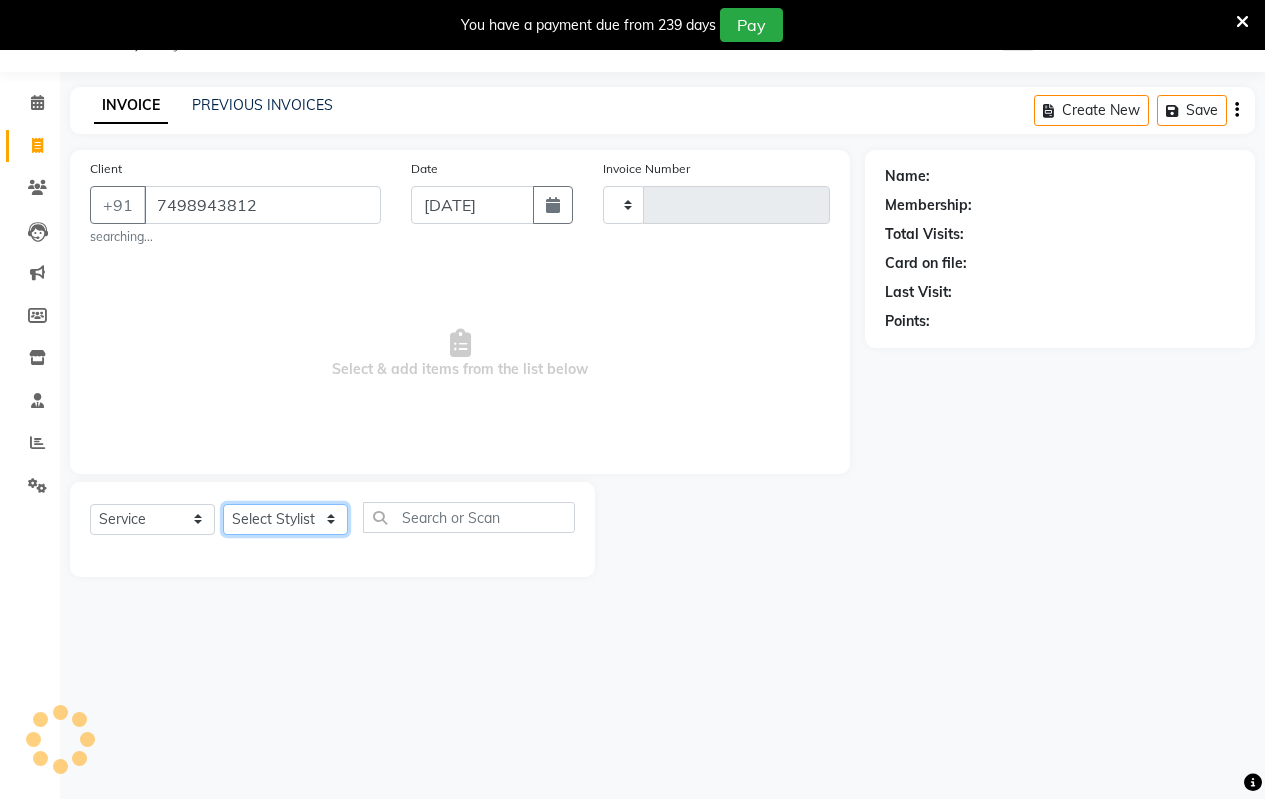 click on "Select Stylist" 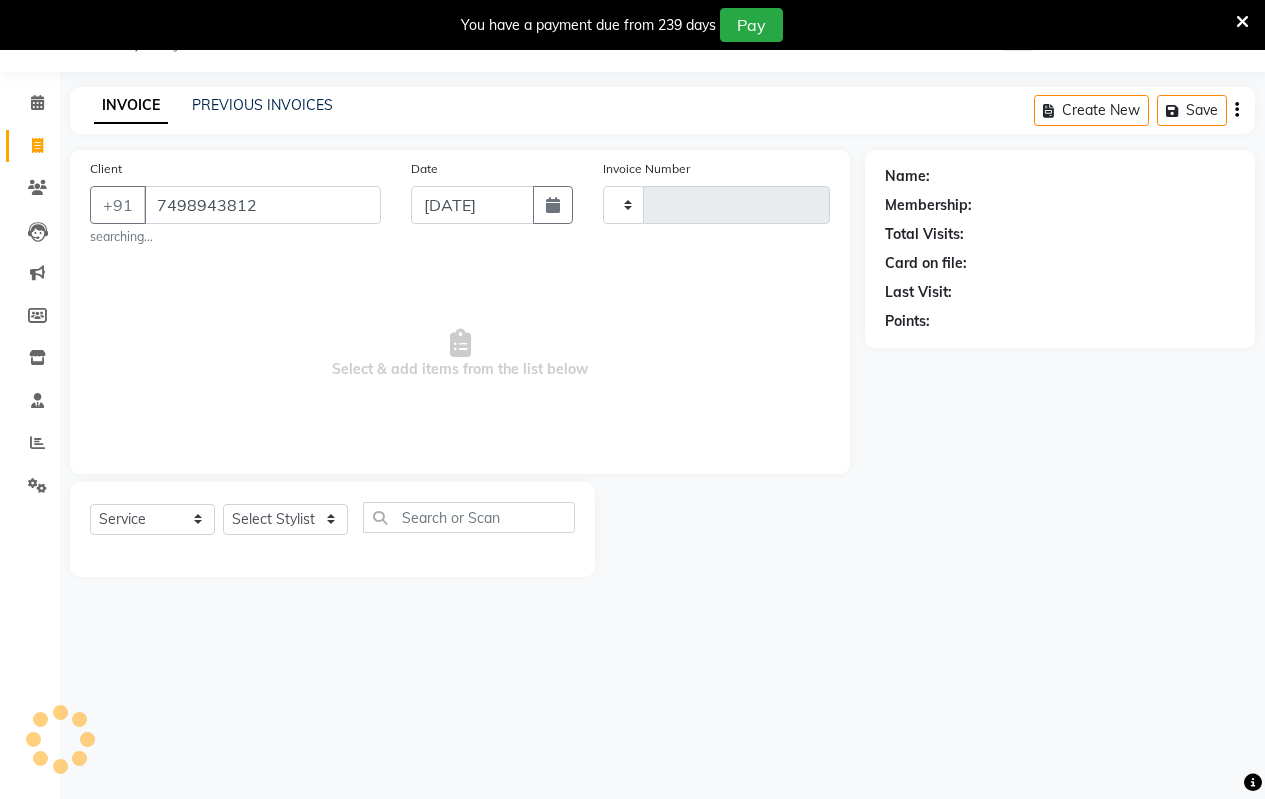 drag, startPoint x: 225, startPoint y: 399, endPoint x: 203, endPoint y: 320, distance: 82.006096 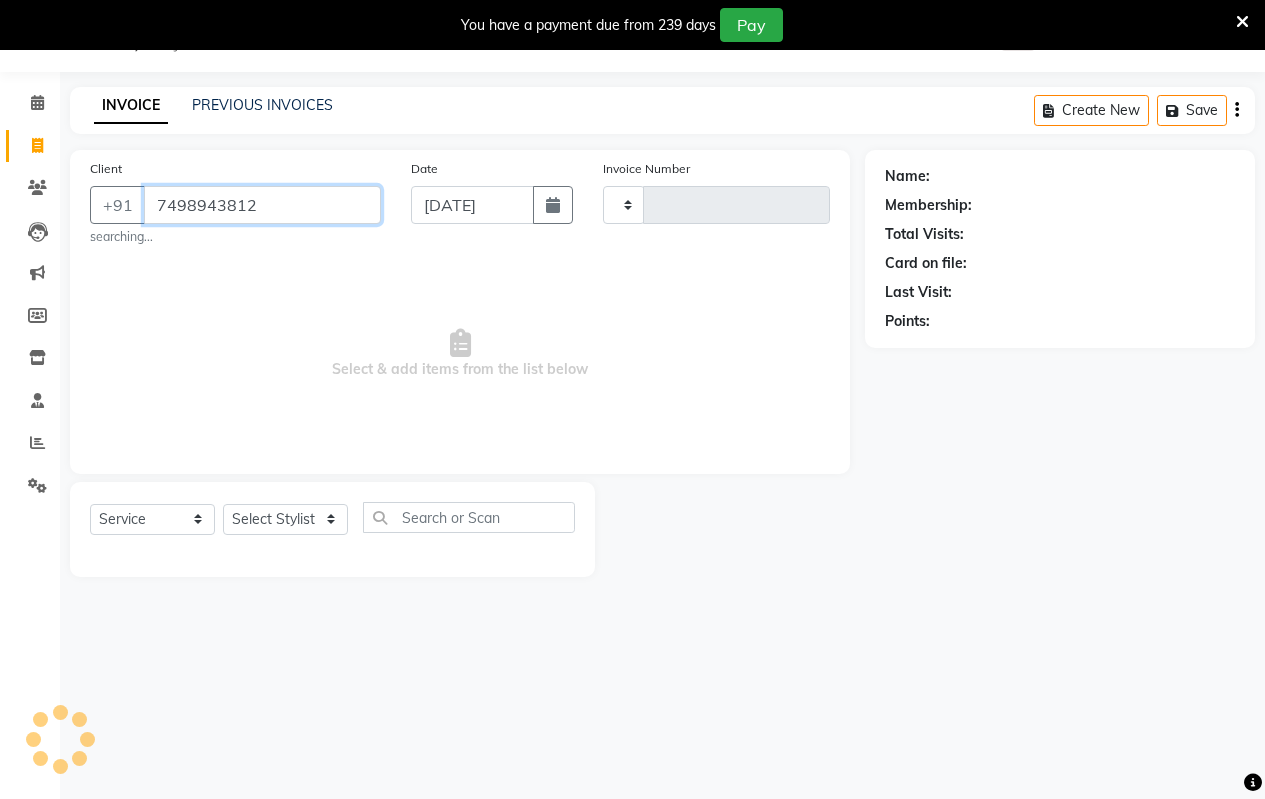click on "7498943812" at bounding box center [262, 205] 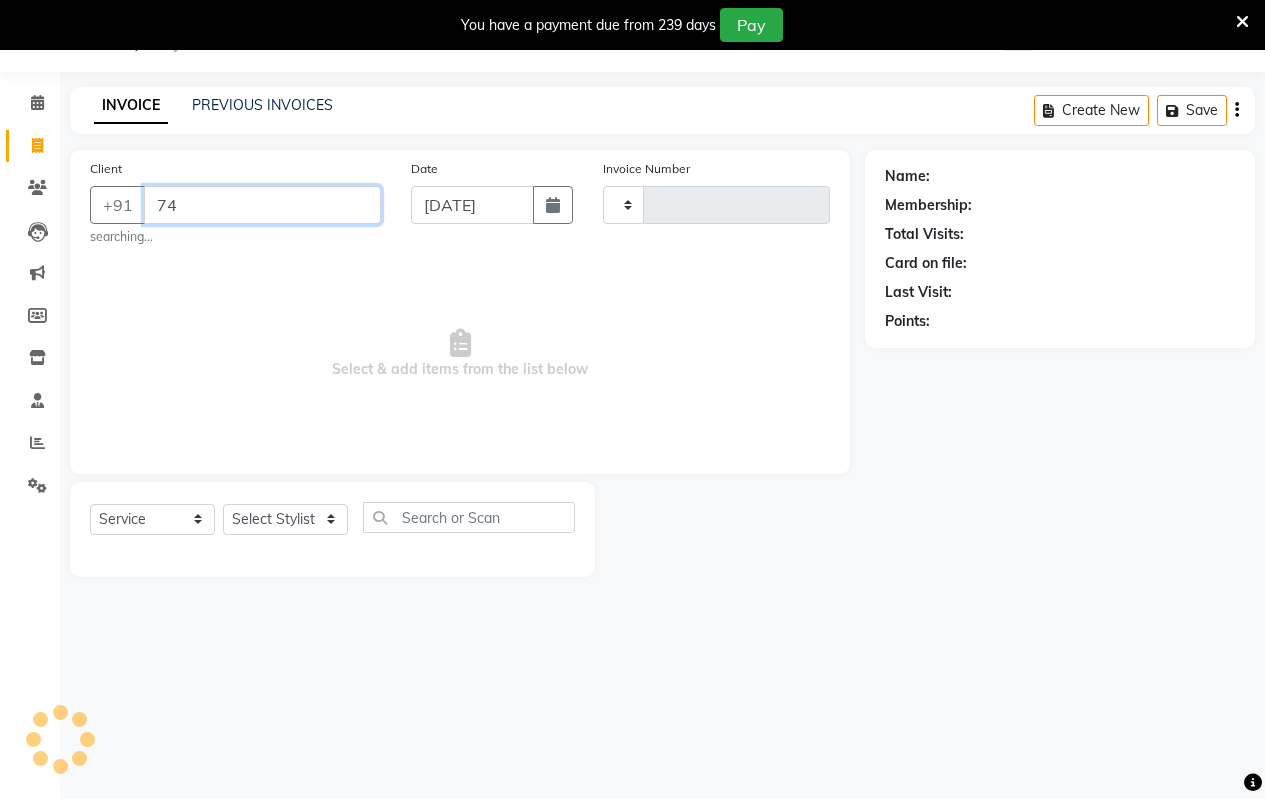 type on "7" 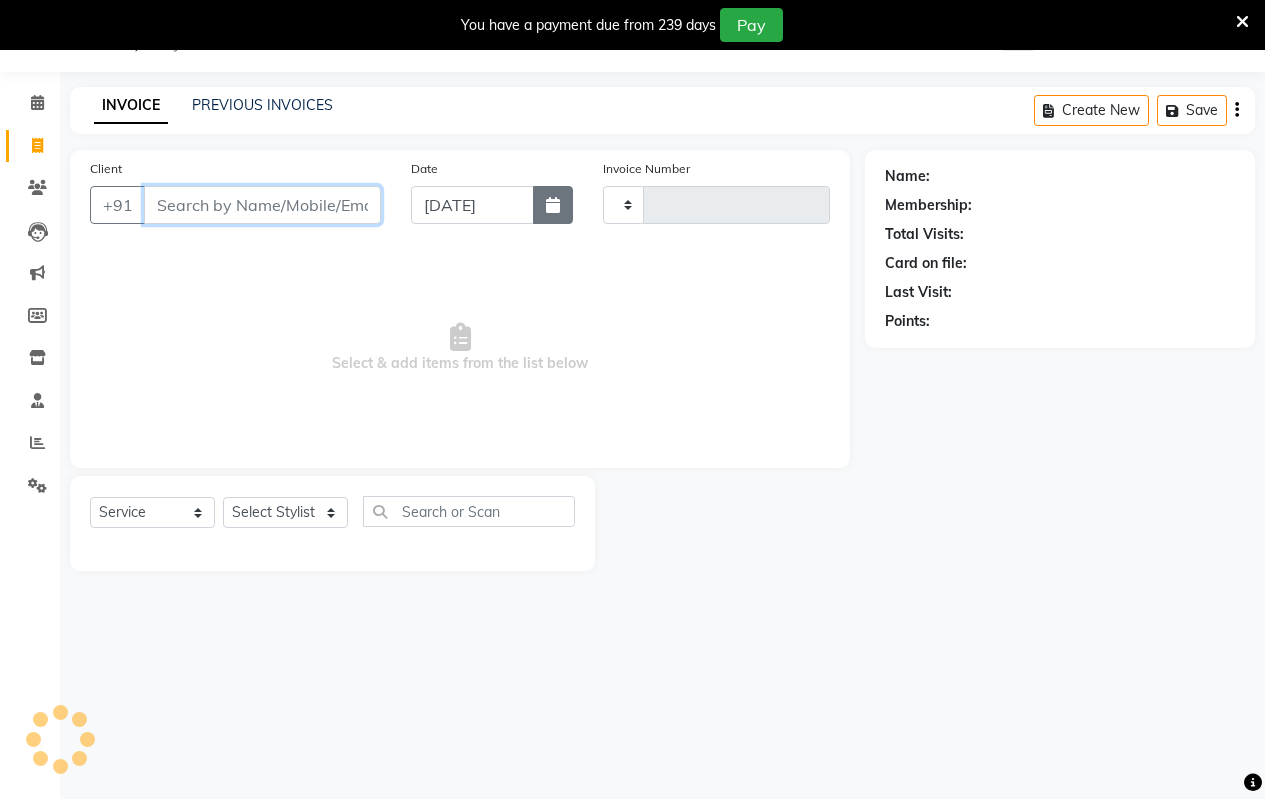 type 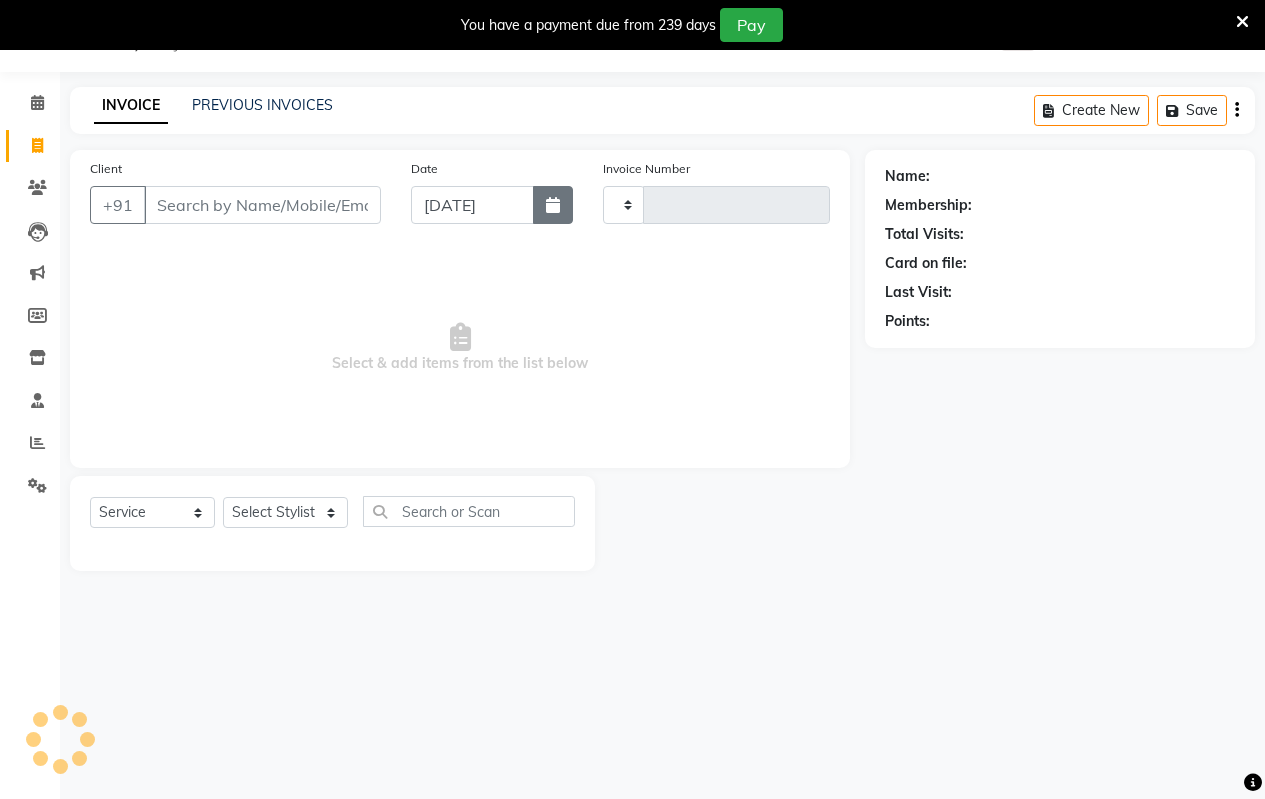 click 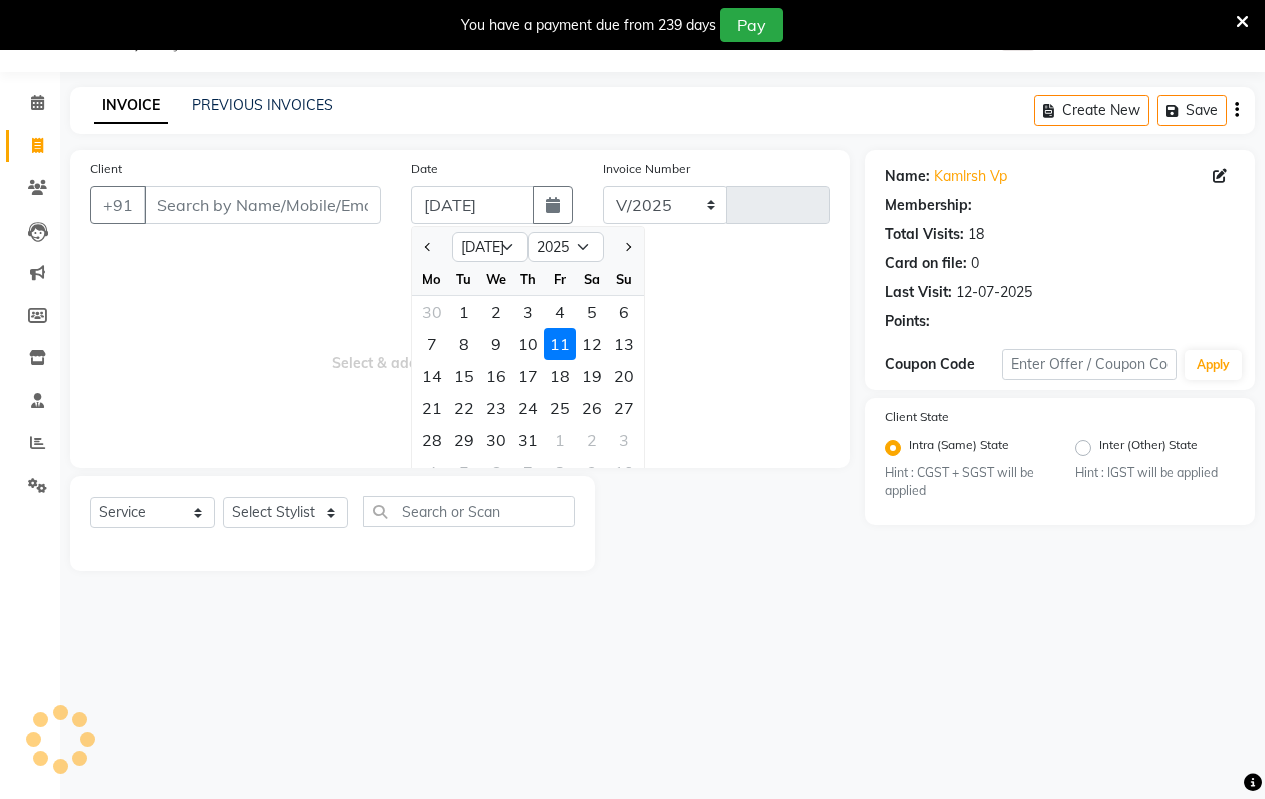 select on "4918" 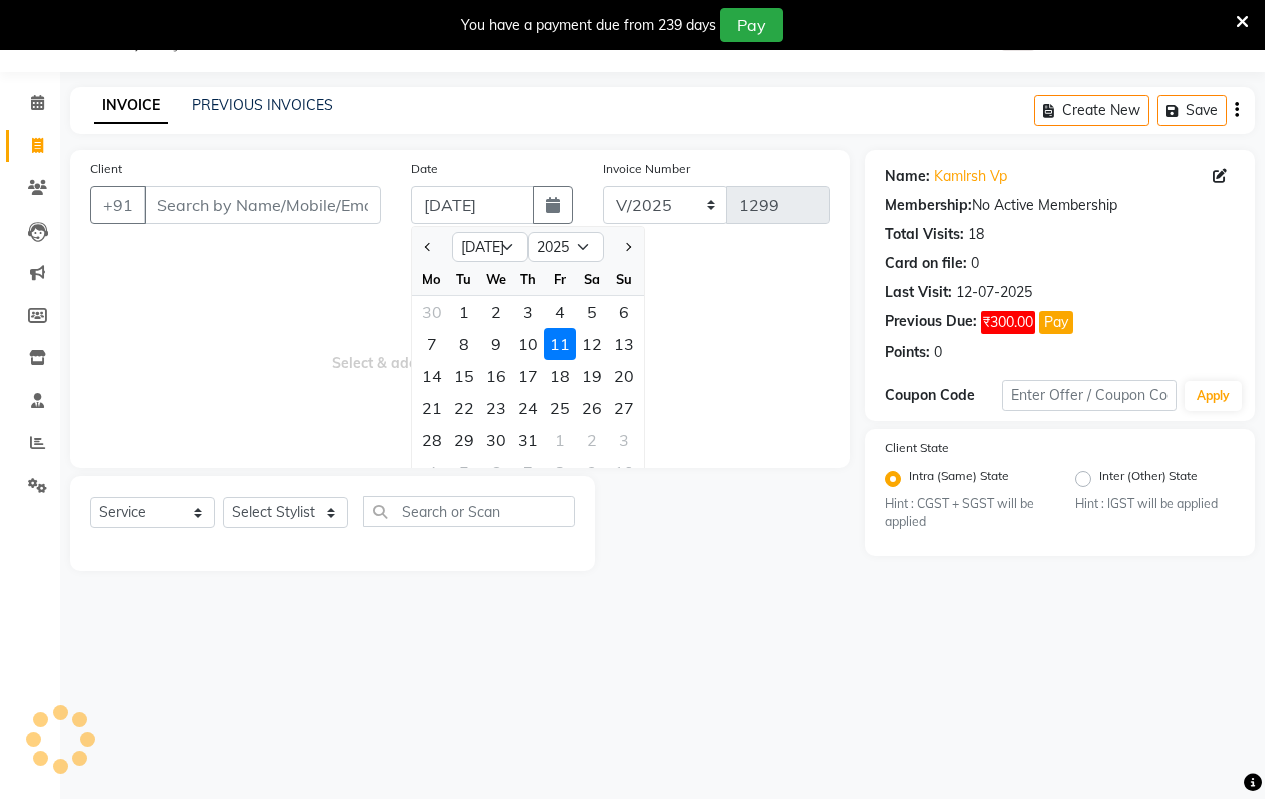 scroll, scrollTop: 0, scrollLeft: 0, axis: both 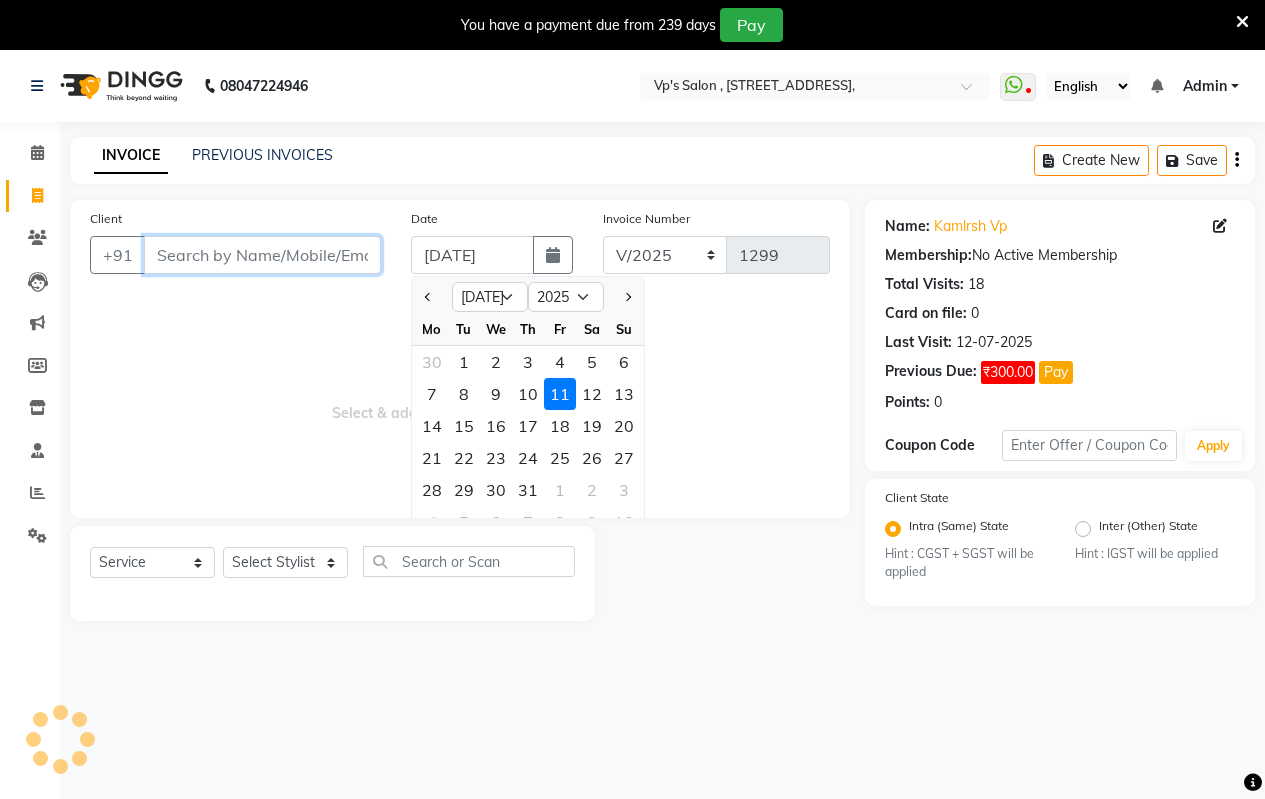 click on "Client" at bounding box center [262, 255] 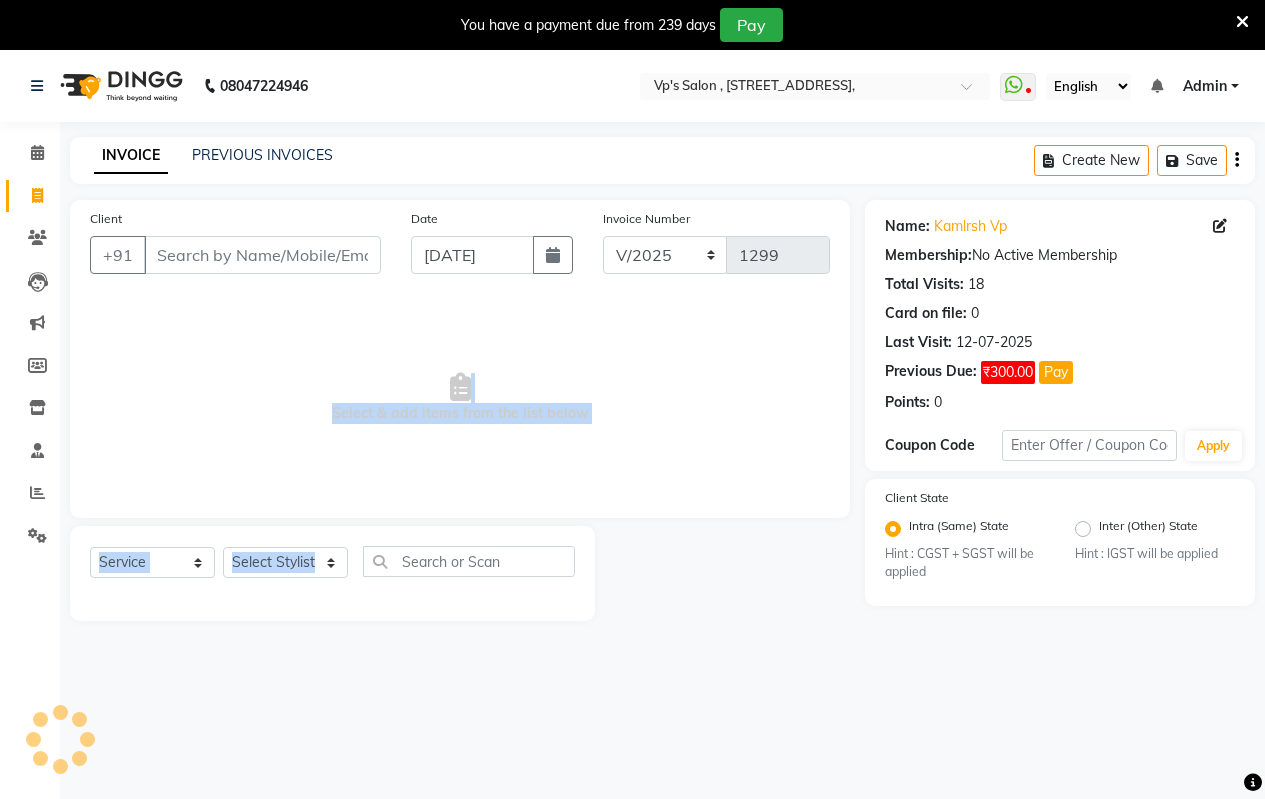 click on "08047224946 Select Location × Vp's Salon , Sudarshan Nagar, N 11, Cidco,  WhatsApp Status  ✕ Status:  Disconnected Most Recent Message: 10-03-2025     12:56 PM Recent Service Activity: 10-03-2025     01:34 PM  08047224946 Whatsapp Settings English ENGLISH Español العربية मराठी हिंदी ગુજરાતી தமிழ் 中文 Notifications nothing to show Admin Manage Profile Change Password Sign out  Version:3.15.4  ☀ VP's Salon , Sudarshan Nagar, N 11, Cidco,  Calendar  Invoice  Clients  Leads   Marketing  Members  Inventory  Staff  Reports  Settings Completed InProgress Upcoming Dropped Tentative Check-In Confirm Bookings Generate Report Segments Page Builder INVOICE PREVIOUS INVOICES Create New   Save  Client +91 Date 11-07-2025 Invoice Number V/2025 V/2025-26 1299  Select & add items from the list below  Select  Service  Product  Membership  Package Voucher Prepaid Gift Card  Select Stylist Arati kamlesh b  karan  Krushna pramila jadhav priyanka bawaskar  rohit" at bounding box center (632, 449) 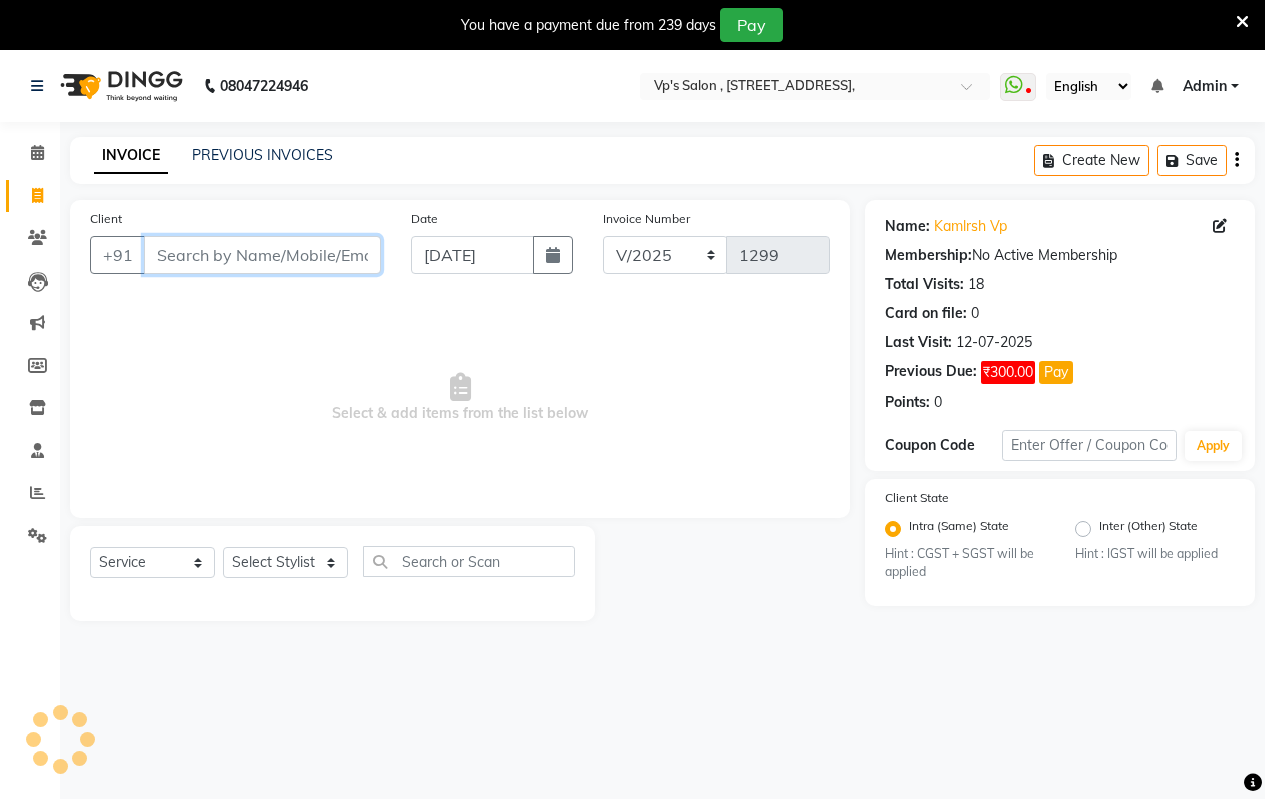 click on "Client" at bounding box center [262, 255] 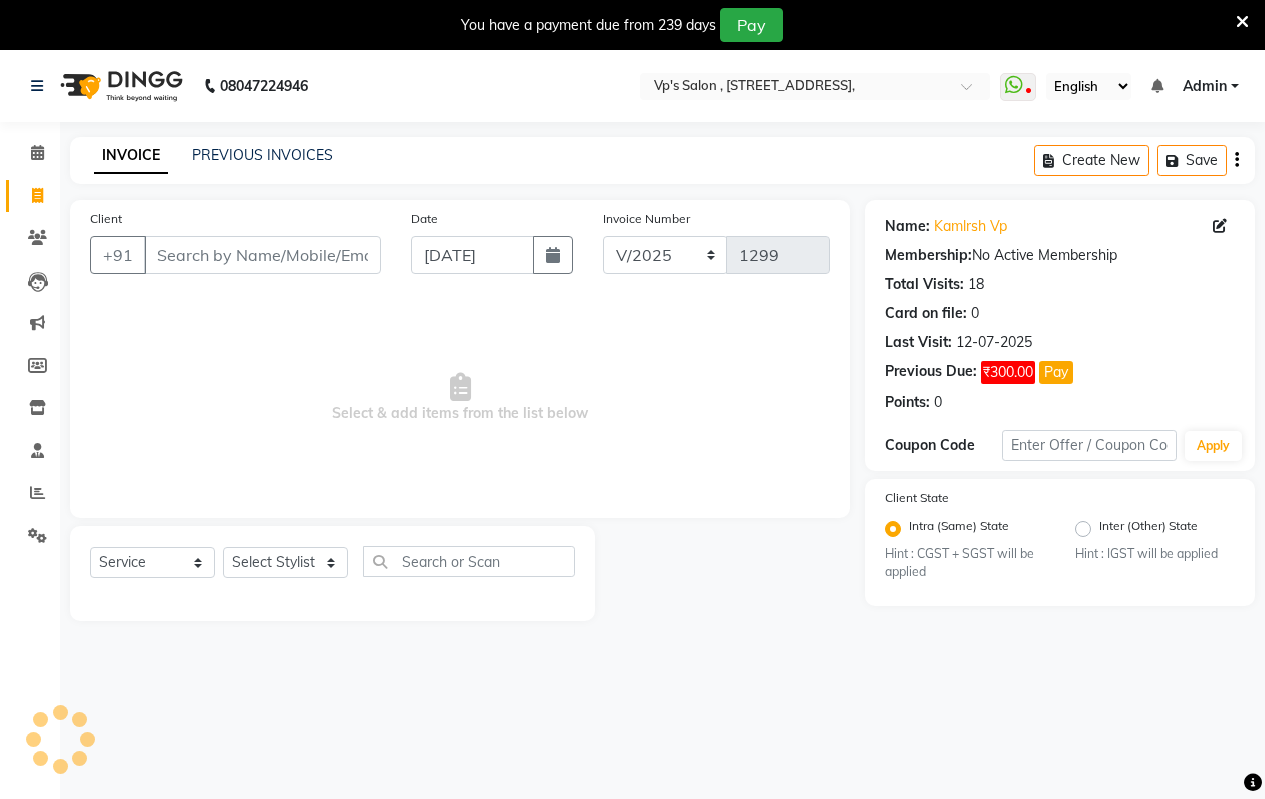click on "Select  Service  Product  Membership  Package Voucher Prepaid Gift Card  Select Stylist Arati kamlesh b  karan  Krushna pramila jadhav priyanka bawaskar  rohit  rushi  Venesh" 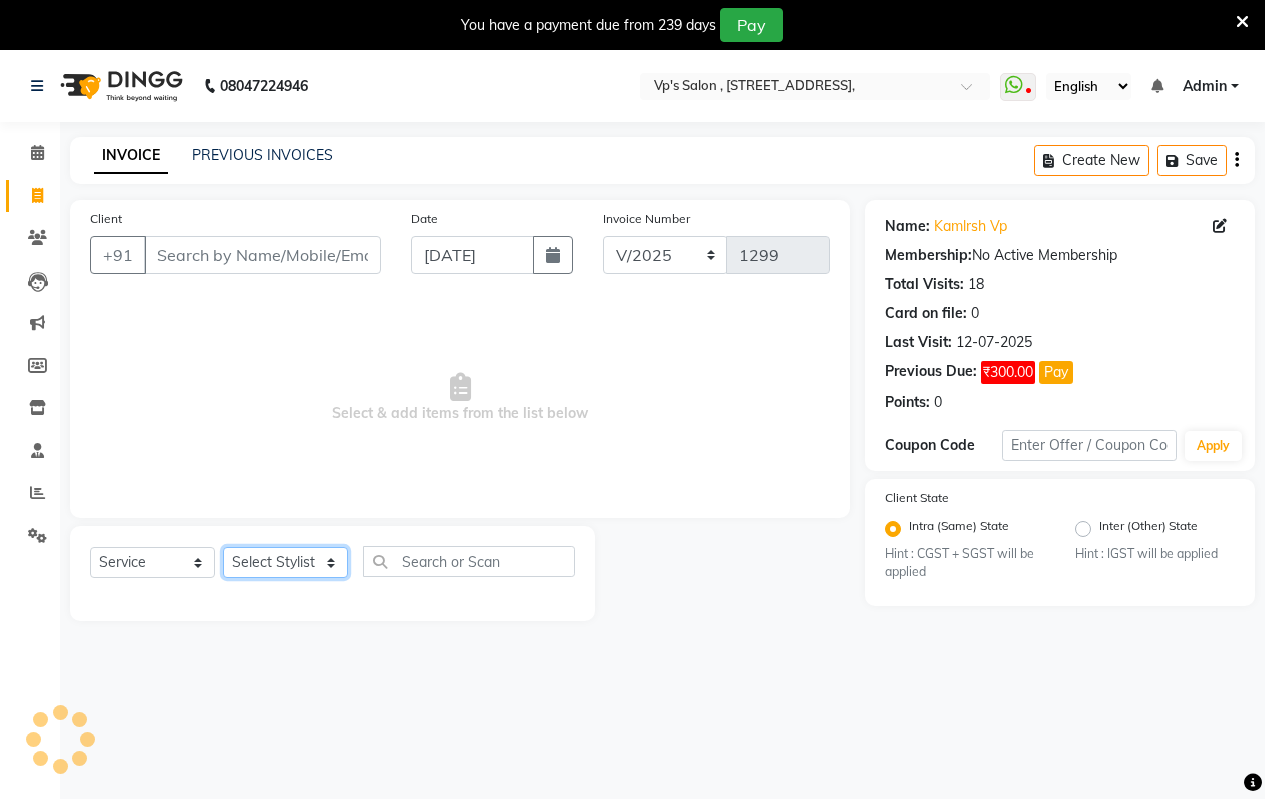 click on "Select Stylist [PERSON_NAME] [PERSON_NAME] b  [PERSON_NAME] [PERSON_NAME] priyanka [PERSON_NAME]  [PERSON_NAME]  Venesh" 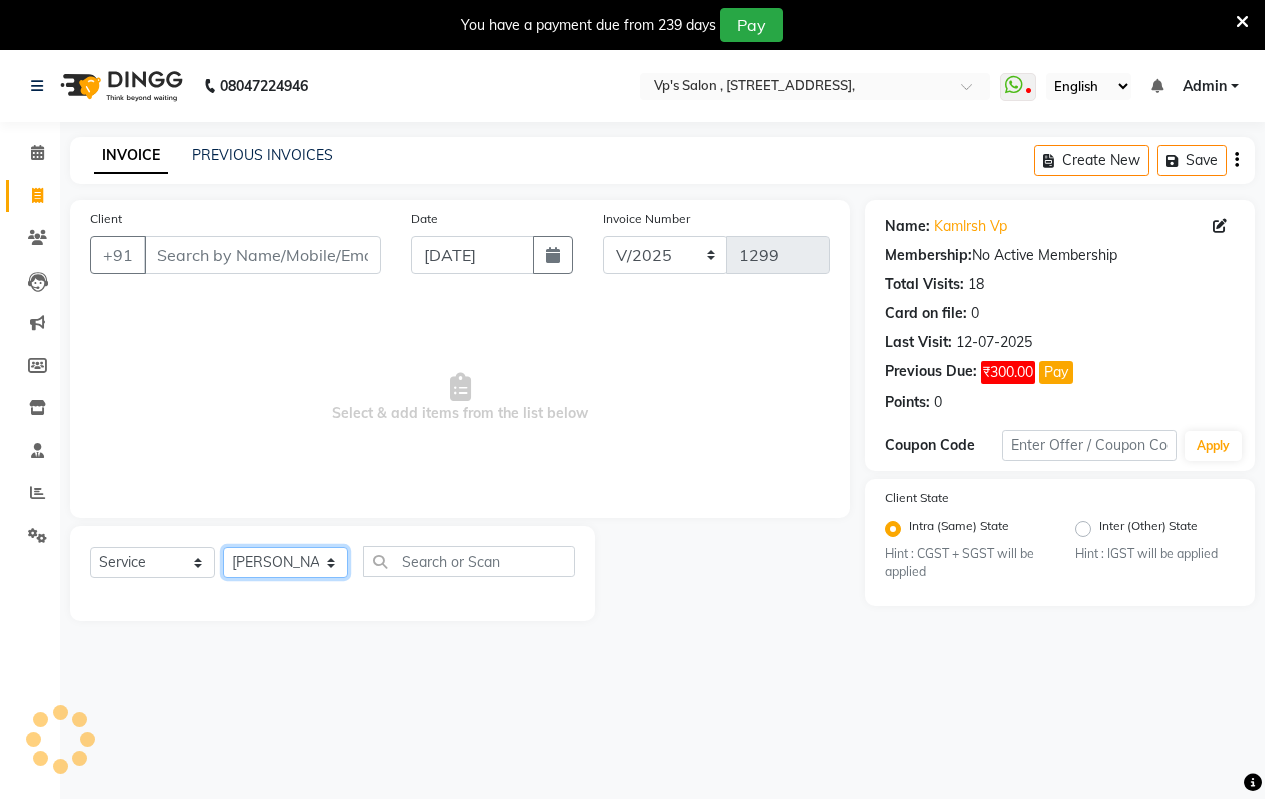 click on "Select Stylist [PERSON_NAME] [PERSON_NAME] b  [PERSON_NAME] [PERSON_NAME] priyanka [PERSON_NAME]  [PERSON_NAME]  Venesh" 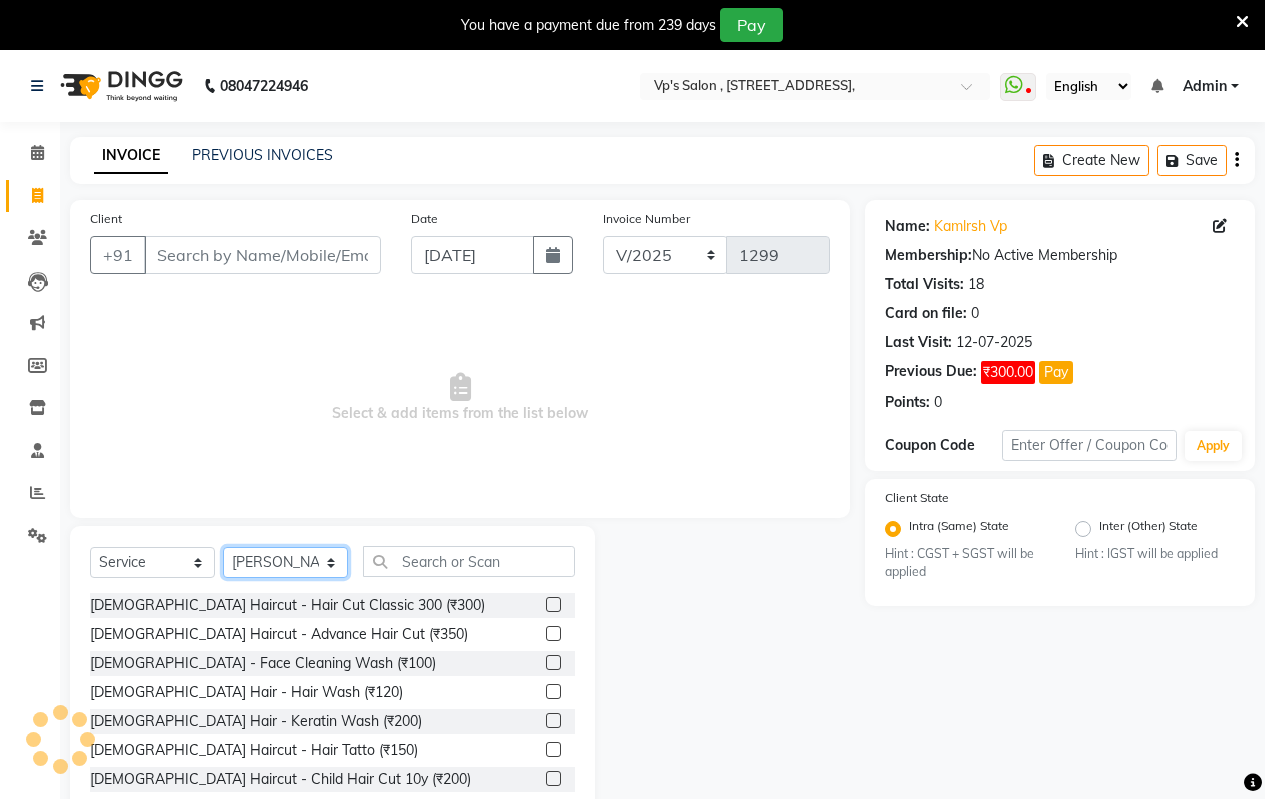 click on "Select Stylist [PERSON_NAME] [PERSON_NAME] b  [PERSON_NAME] [PERSON_NAME] priyanka [PERSON_NAME]  [PERSON_NAME]  Venesh" 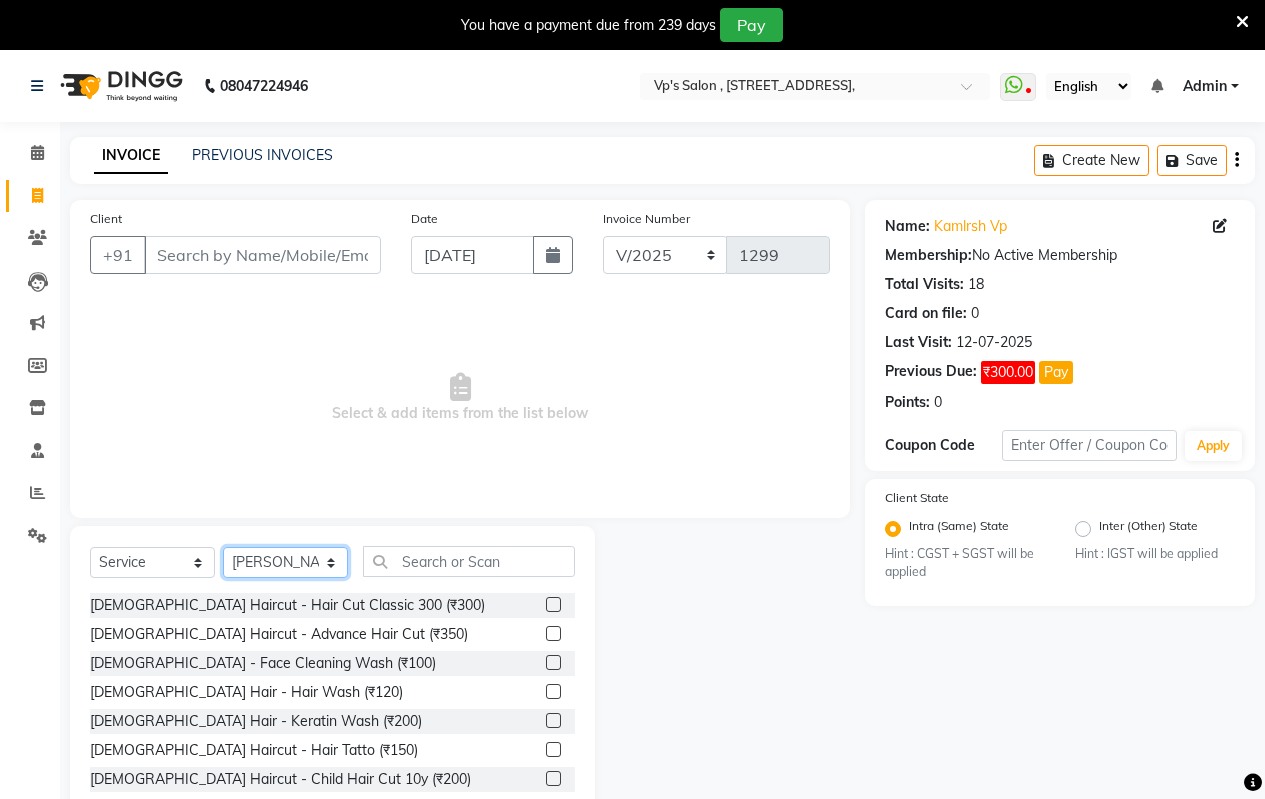 select on "59995" 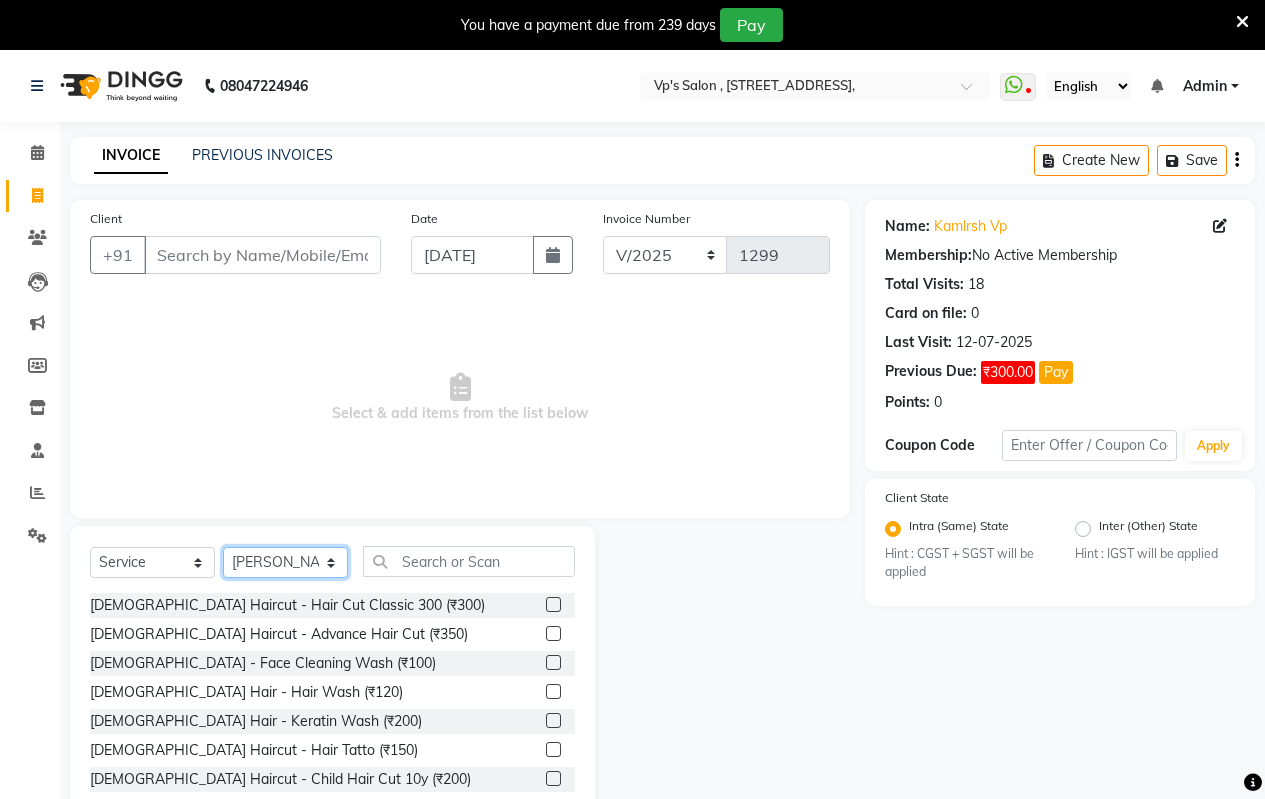 click on "Select Stylist [PERSON_NAME] [PERSON_NAME] b  [PERSON_NAME] [PERSON_NAME] priyanka [PERSON_NAME]  [PERSON_NAME]  Venesh" 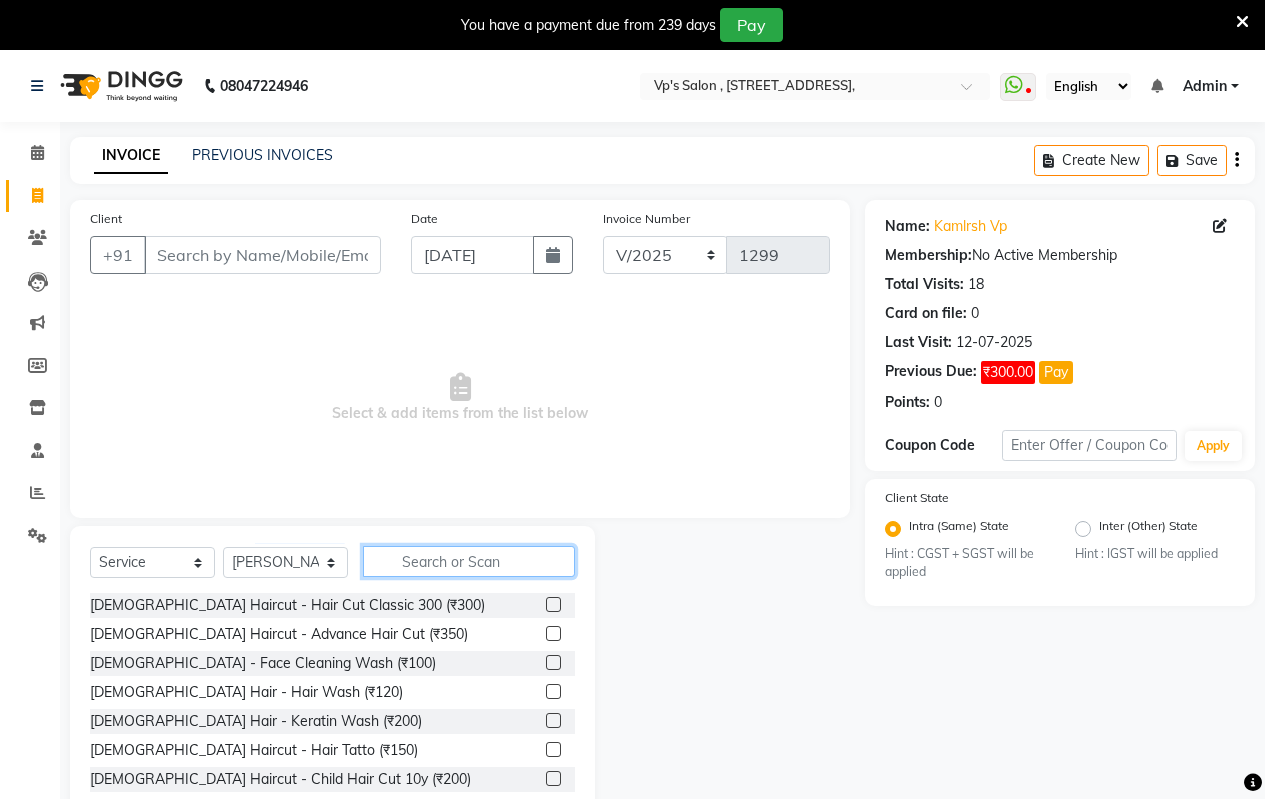 click 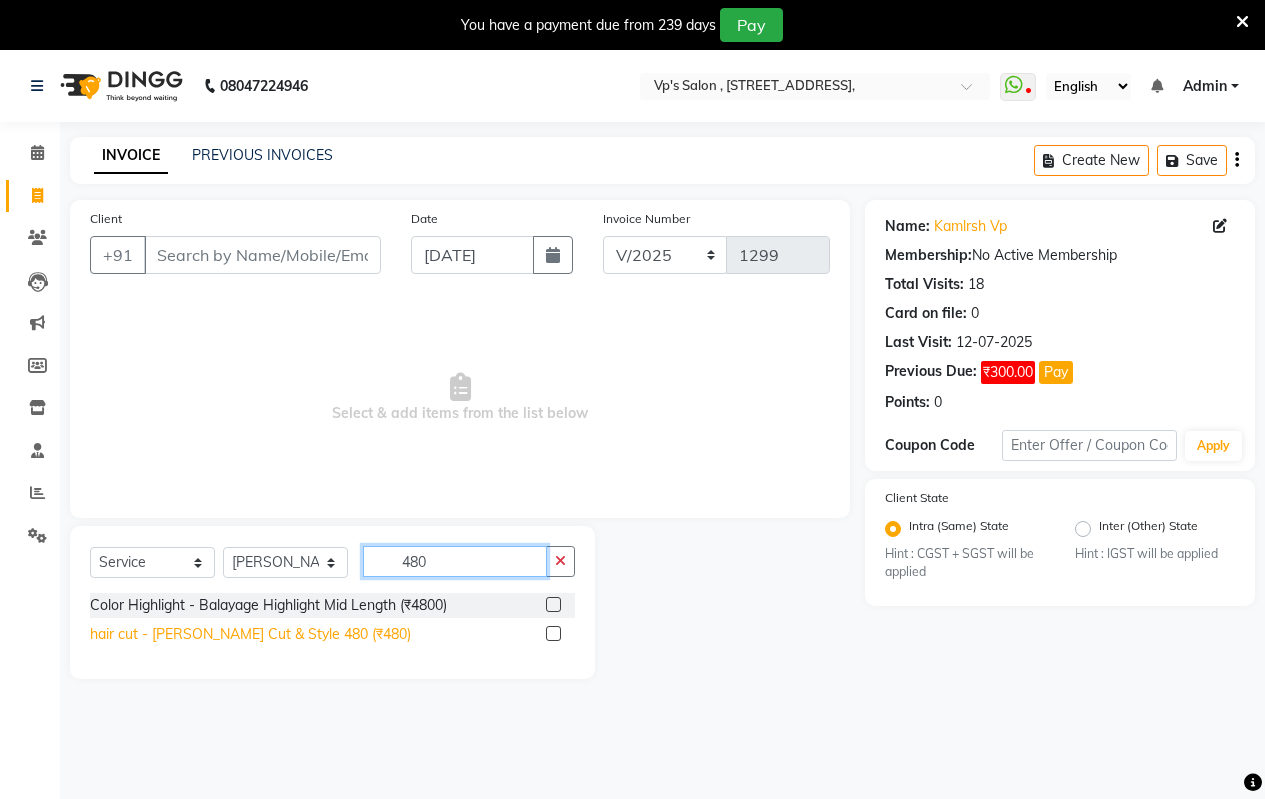 type on "480" 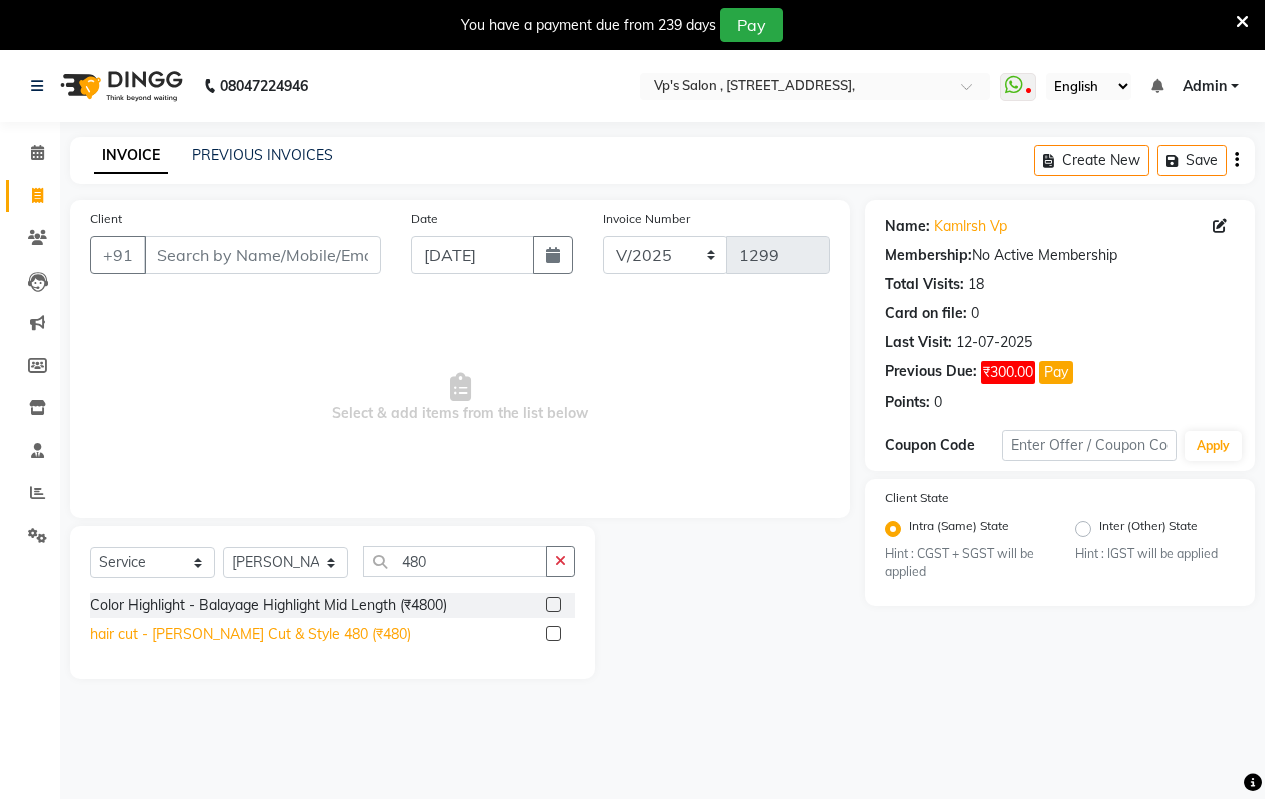 click on "hair cut  - [PERSON_NAME] Cut & Style 480 (₹480)" 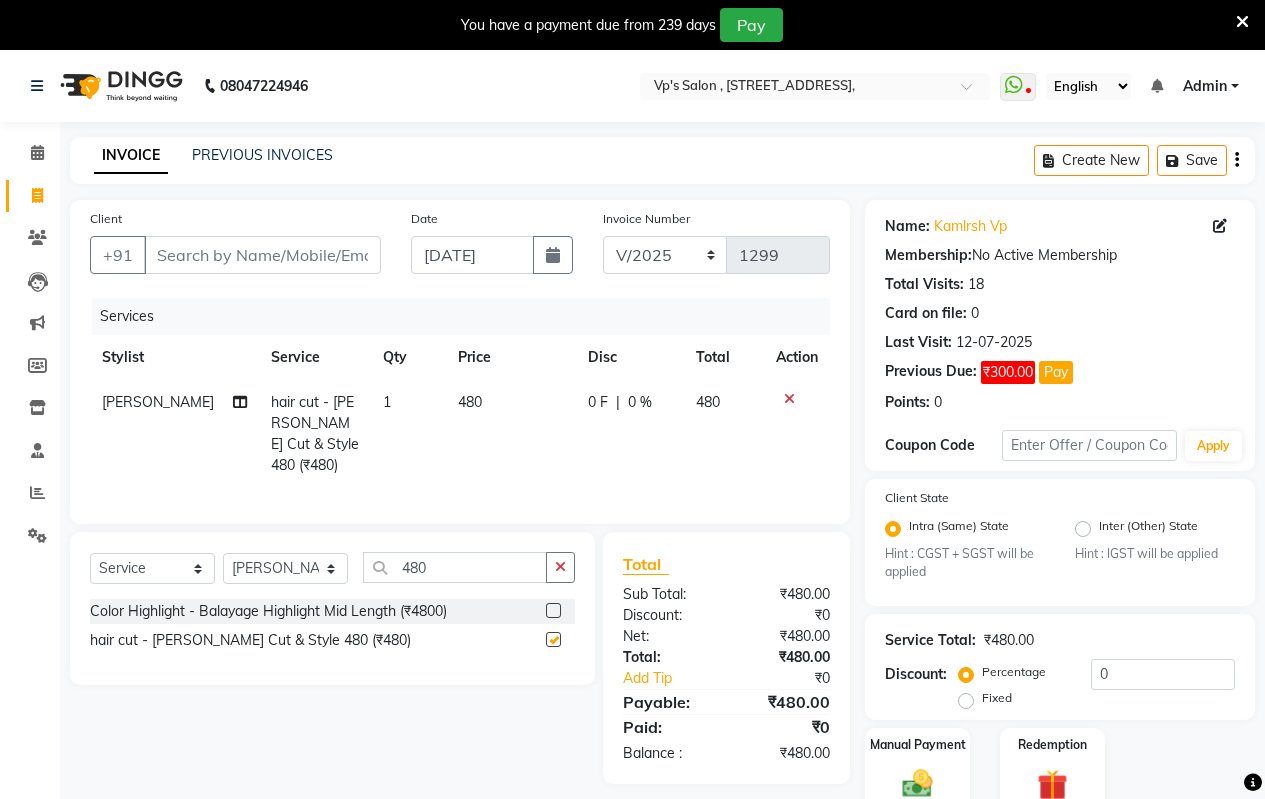 checkbox on "false" 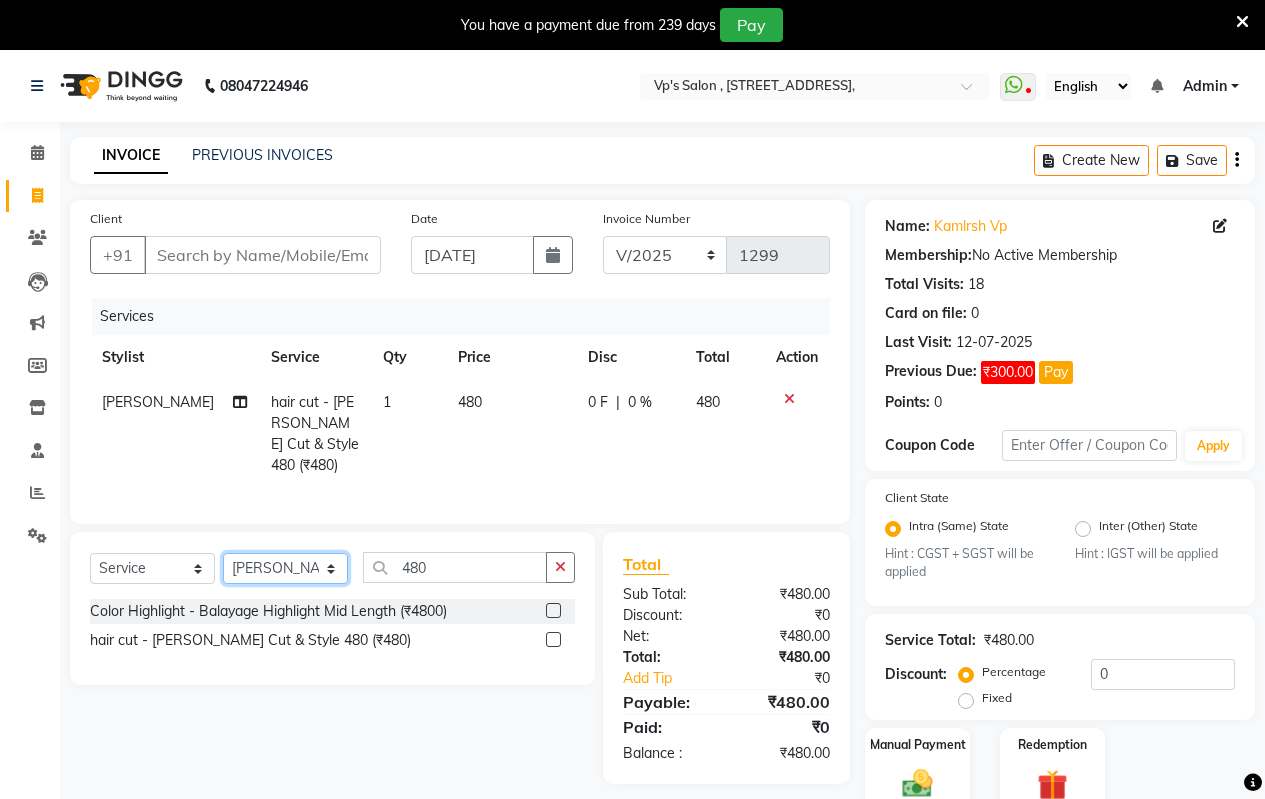 click on "Select Stylist [PERSON_NAME] [PERSON_NAME] b  [PERSON_NAME] [PERSON_NAME] priyanka [PERSON_NAME]  [PERSON_NAME]  Venesh" 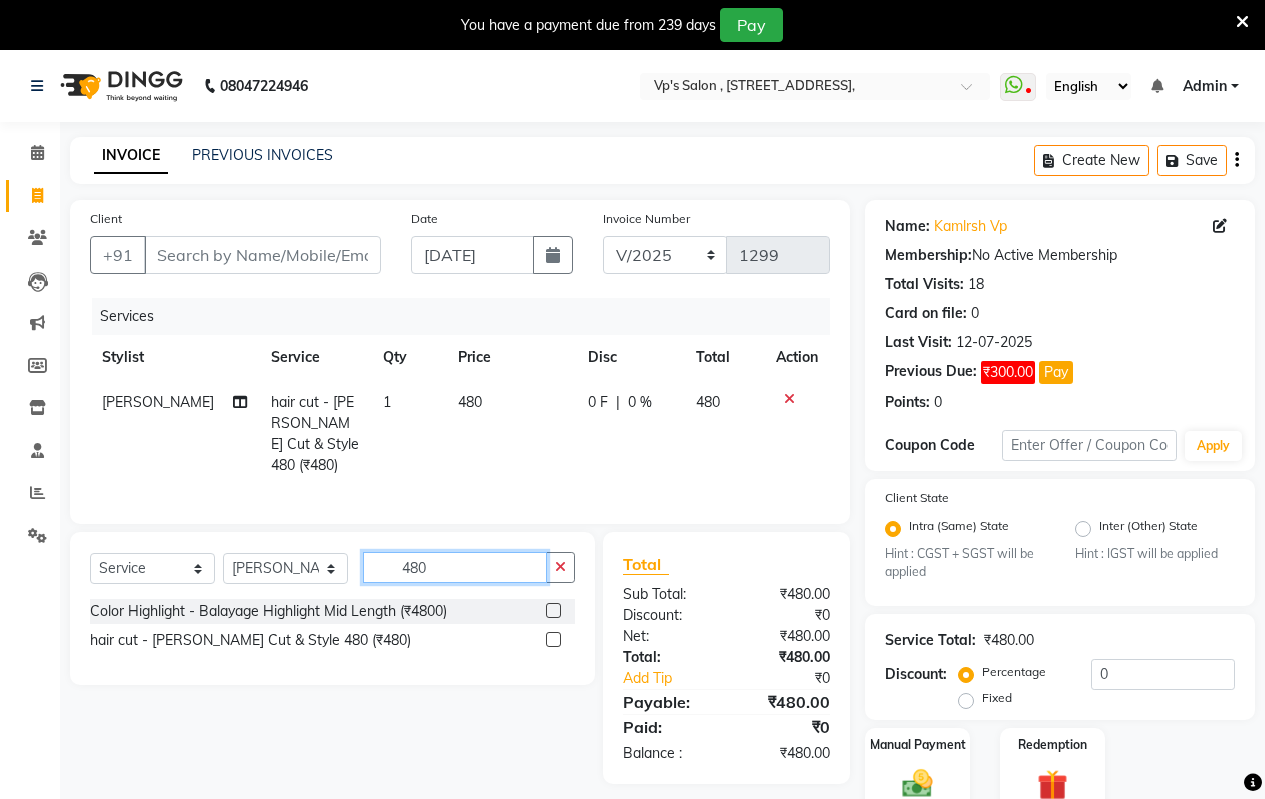 click on "480" 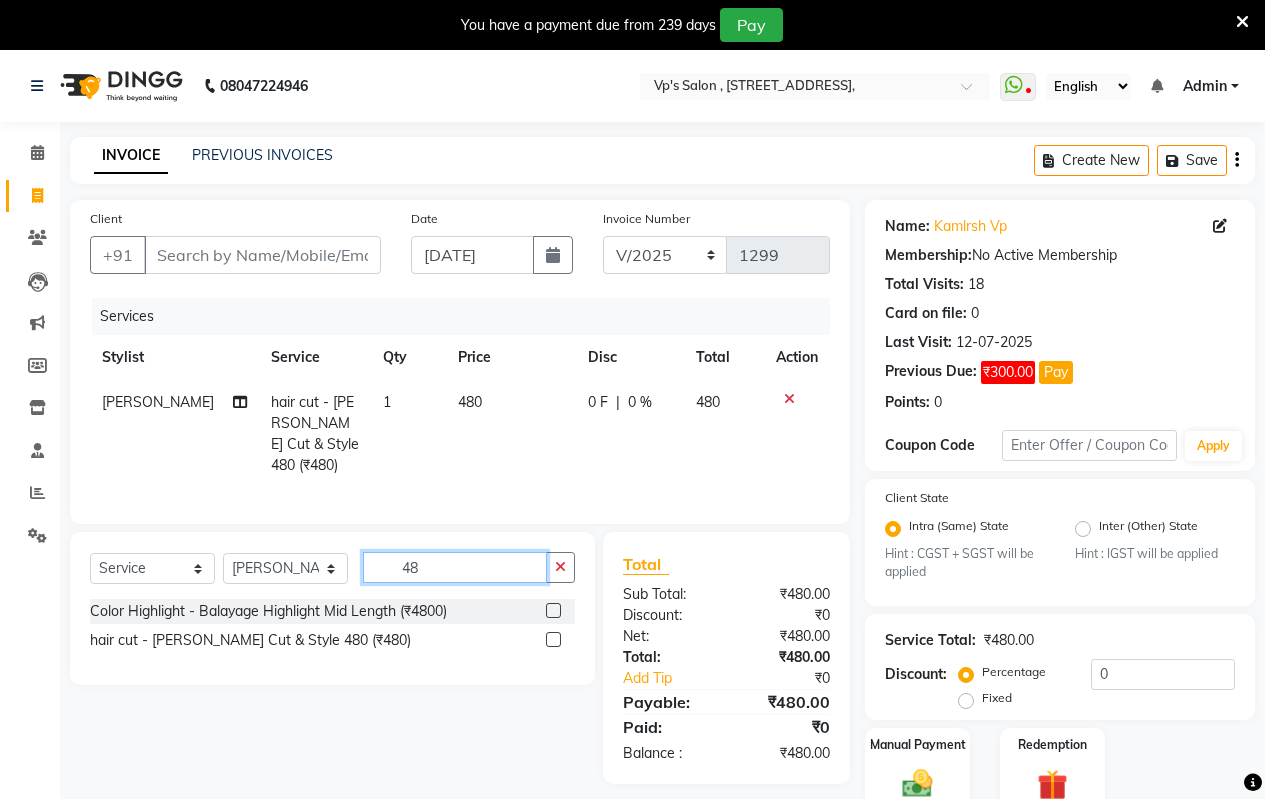 type on "4" 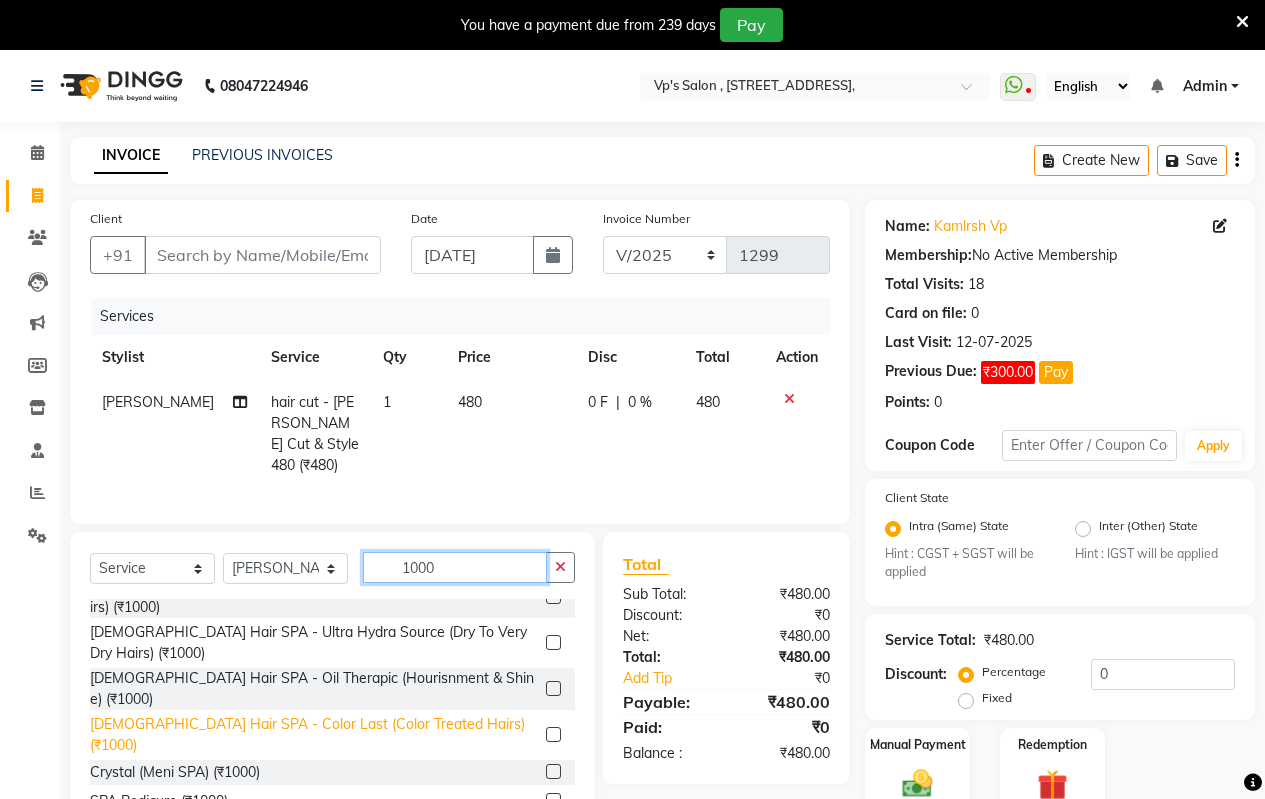 scroll, scrollTop: 107, scrollLeft: 0, axis: vertical 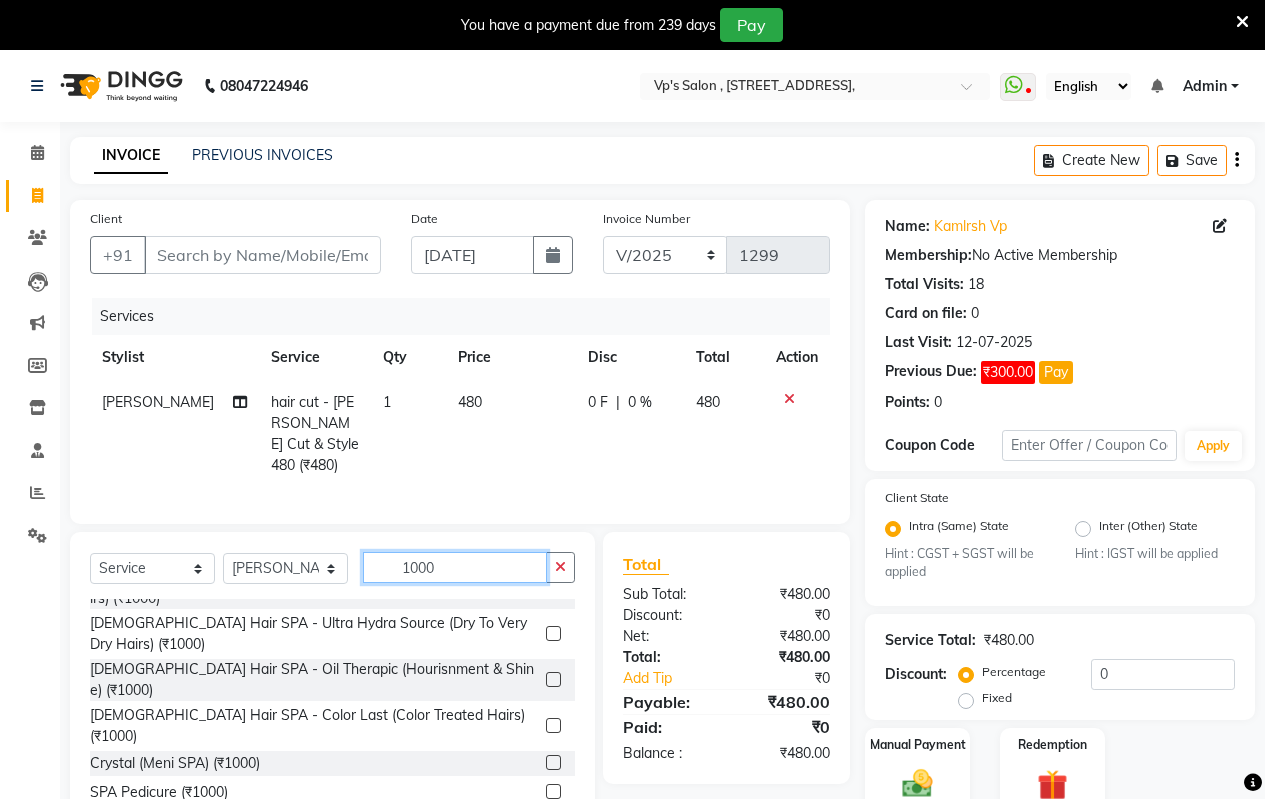 type on "1000" 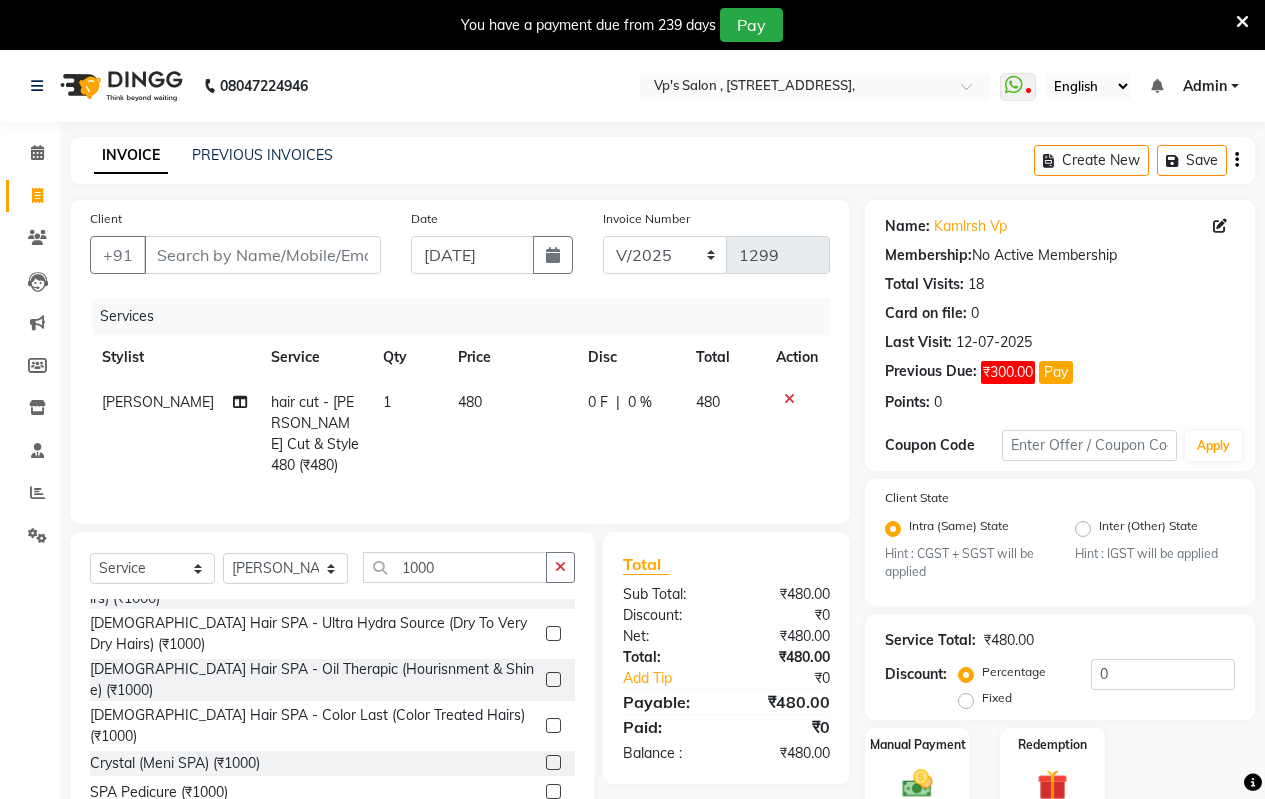 click on "CTM [PERSON_NAME]  Clean Up (₹1000)" 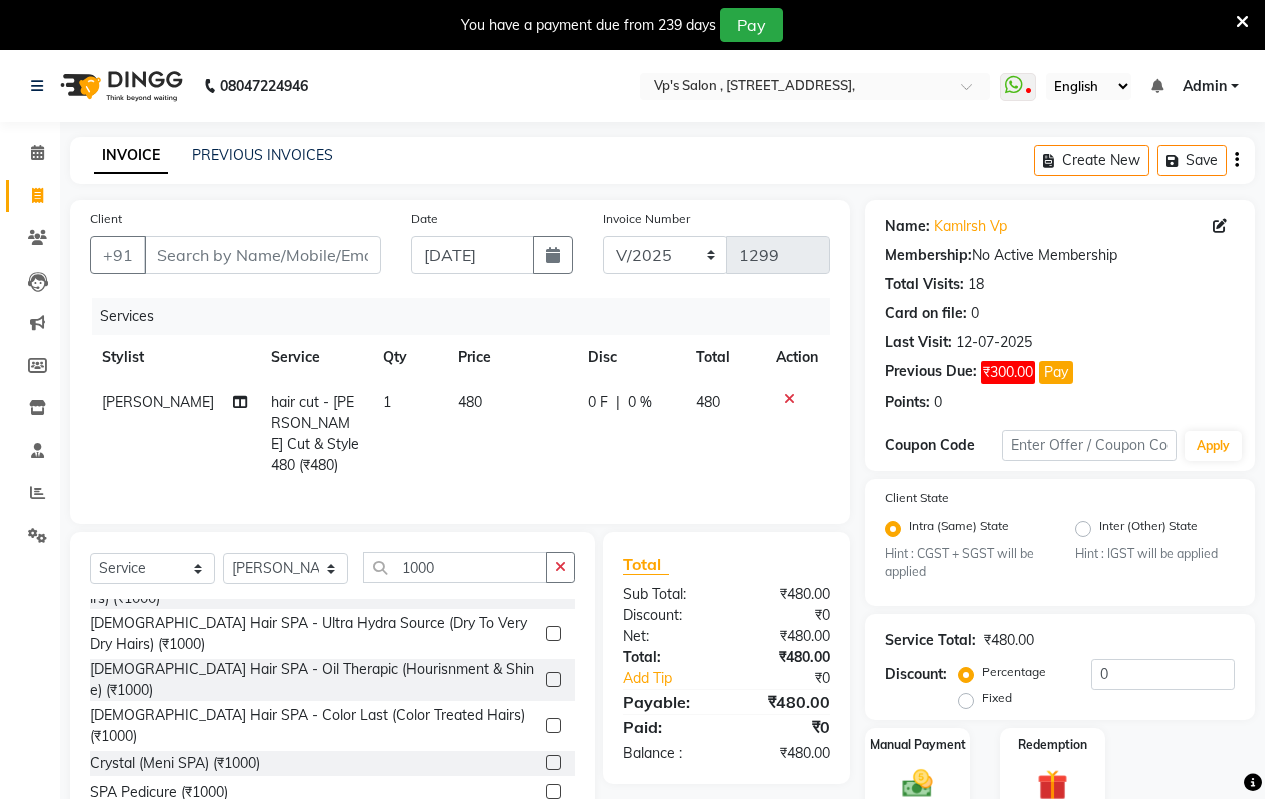 checkbox on "false" 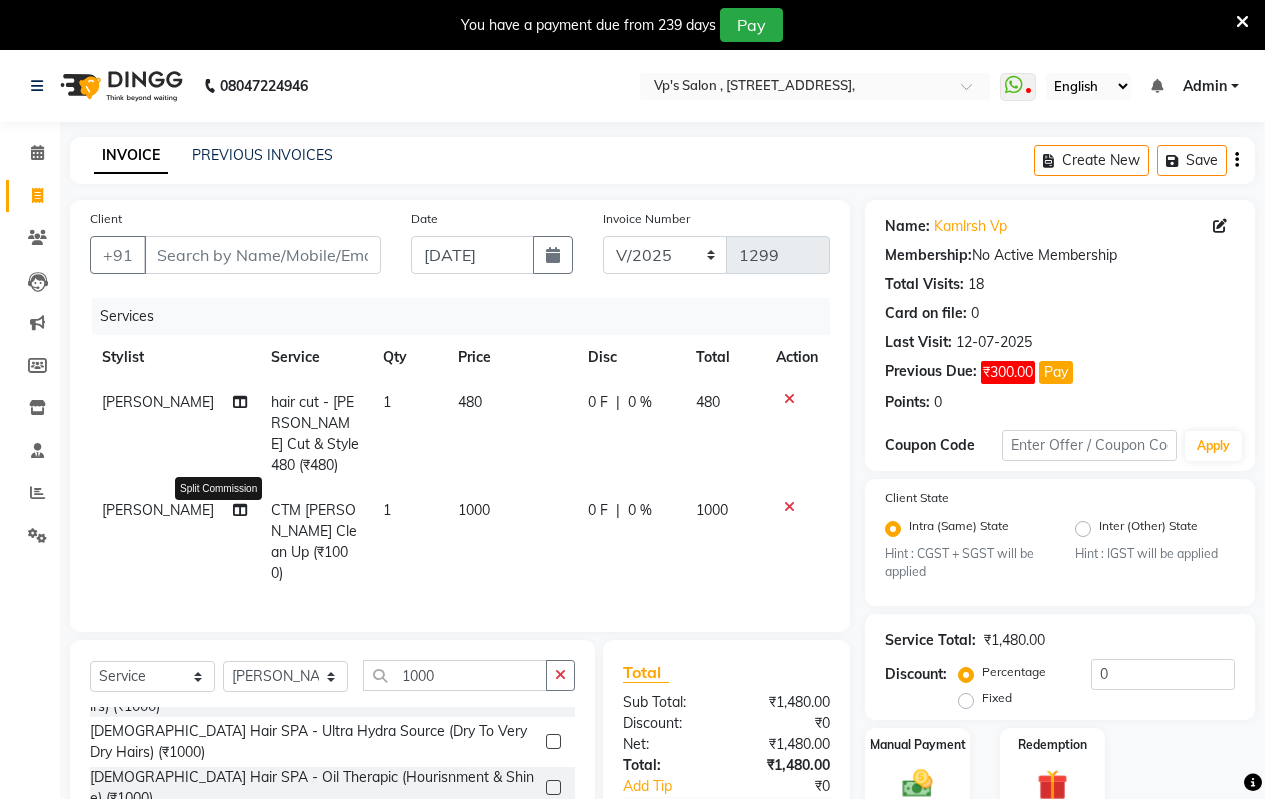 click 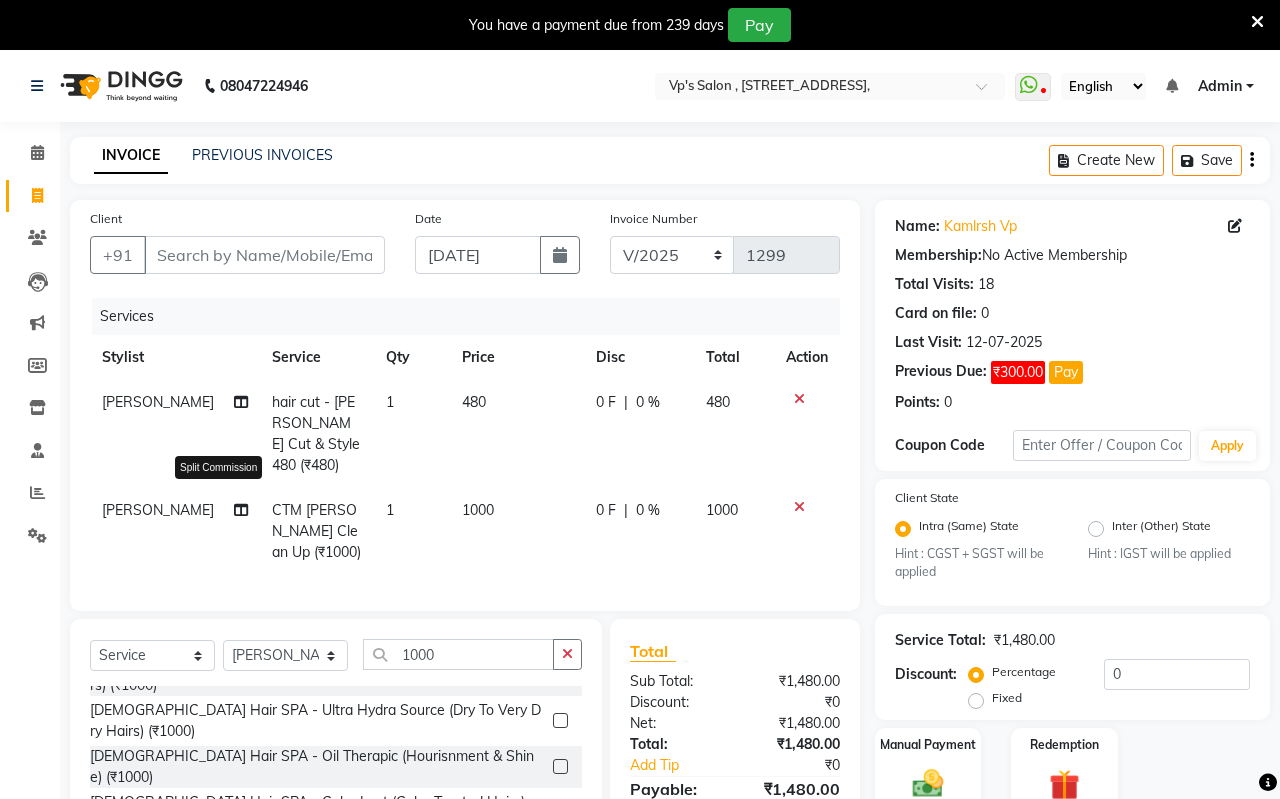 select on "59995" 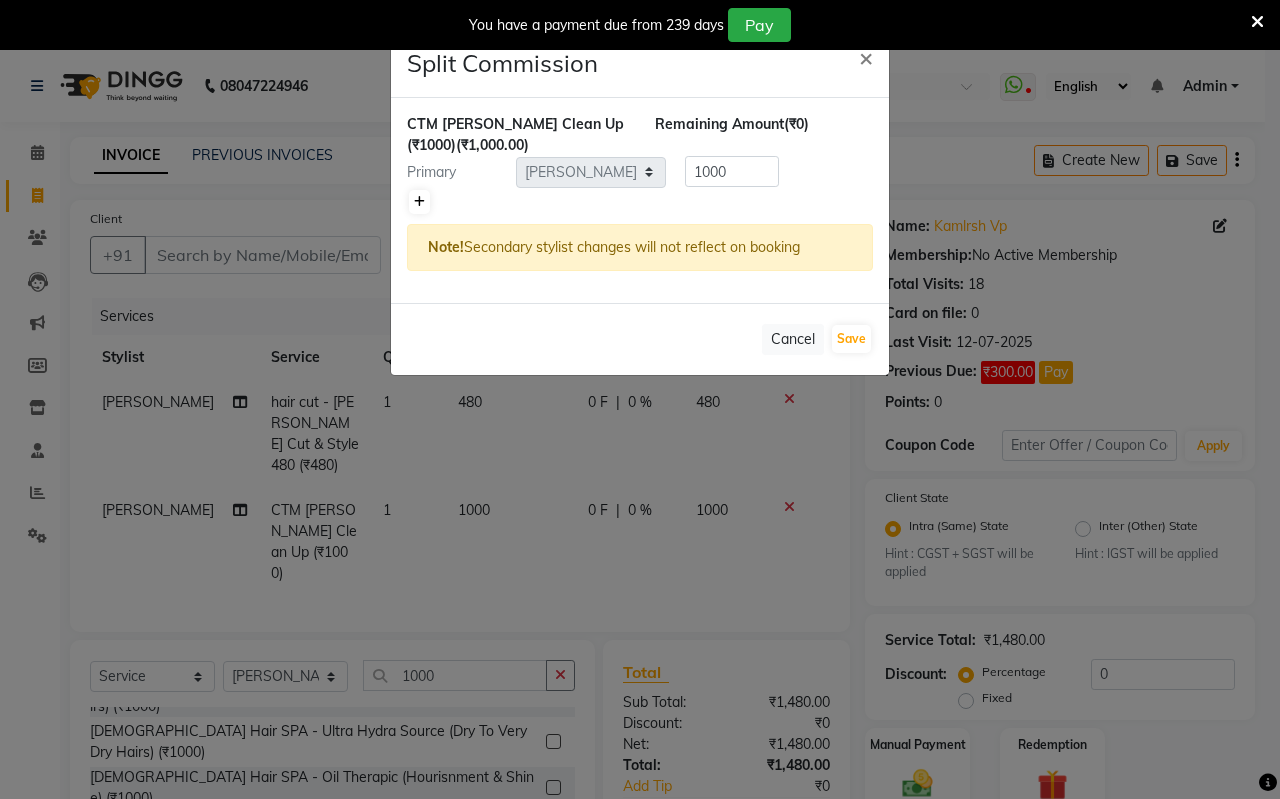 click 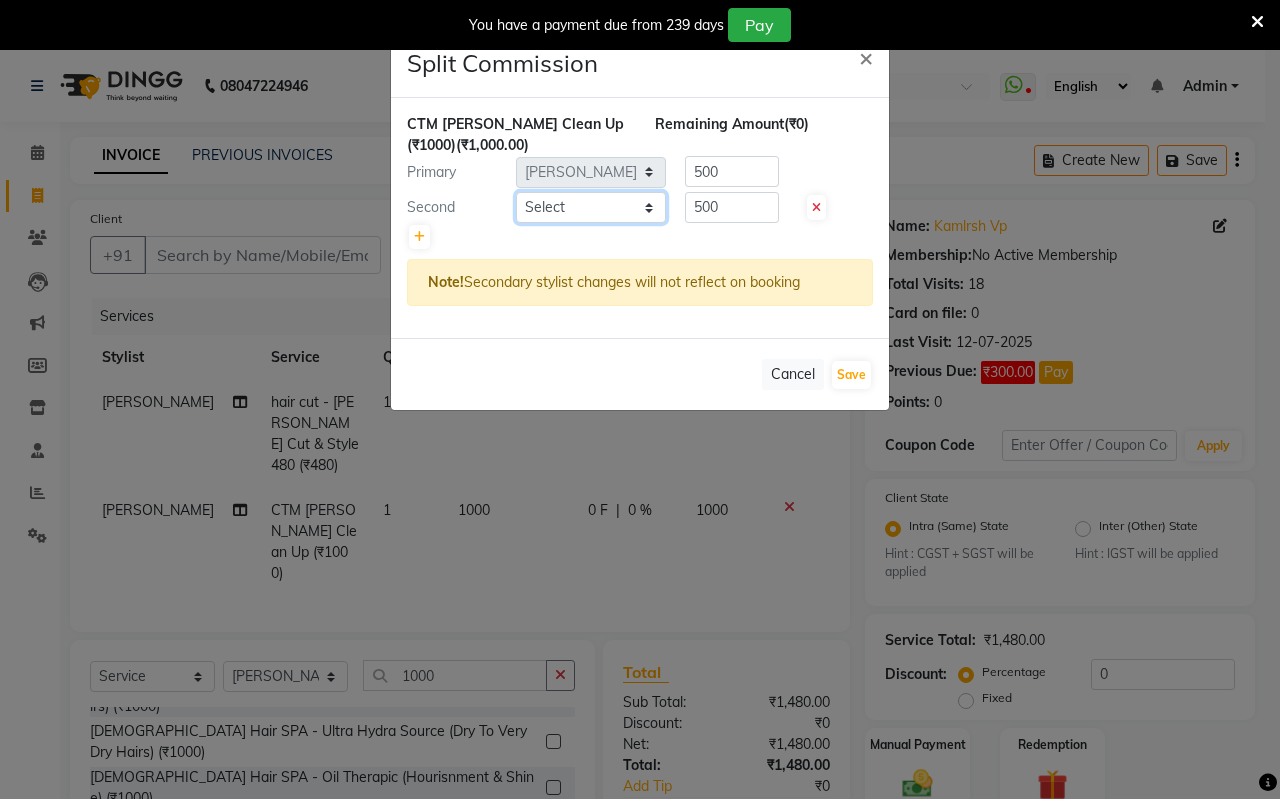 click on "Select  Arati   kamlesh b    karan    Krushna   pramila jadhav   priyanka bawaskar    rohit    rushi    Venesh" 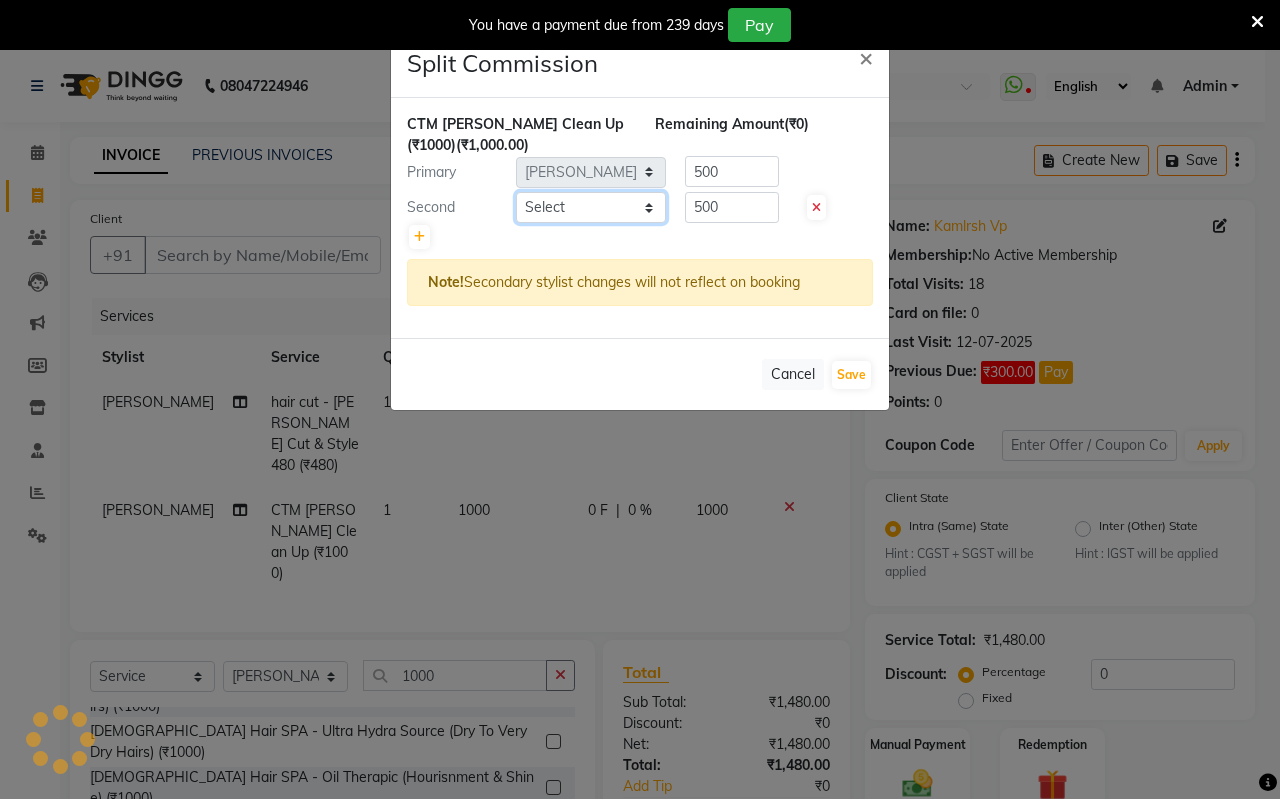 select on "30153" 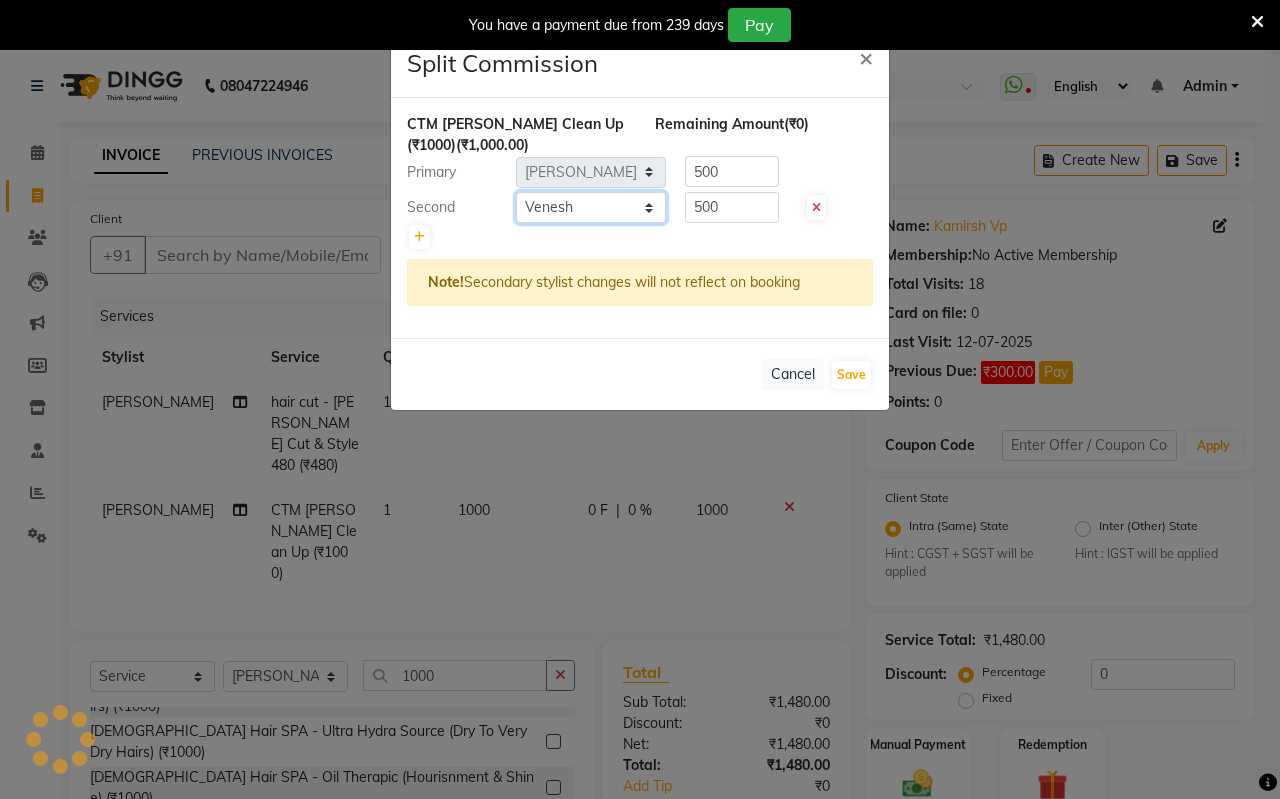 click on "Select  Arati   kamlesh b    karan    Krushna   pramila jadhav   priyanka bawaskar    rohit    rushi    Venesh" 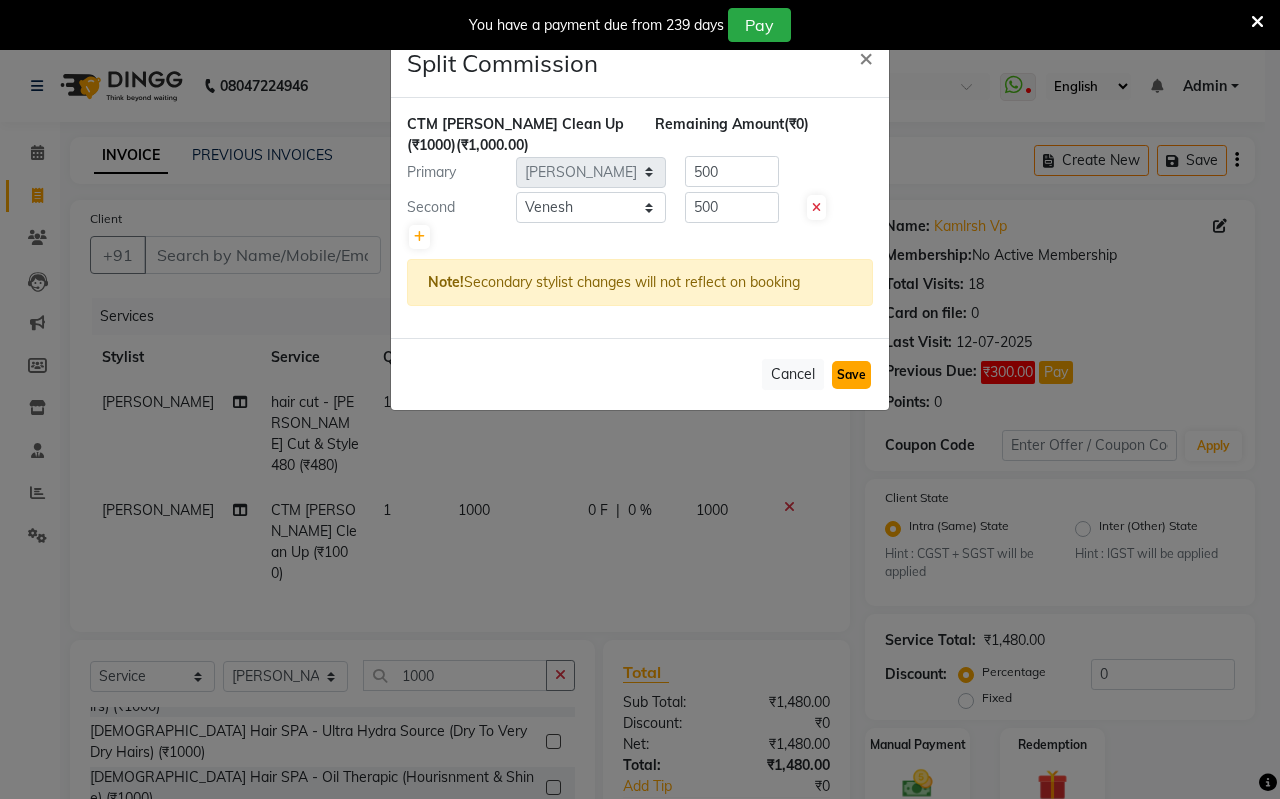 click on "Save" 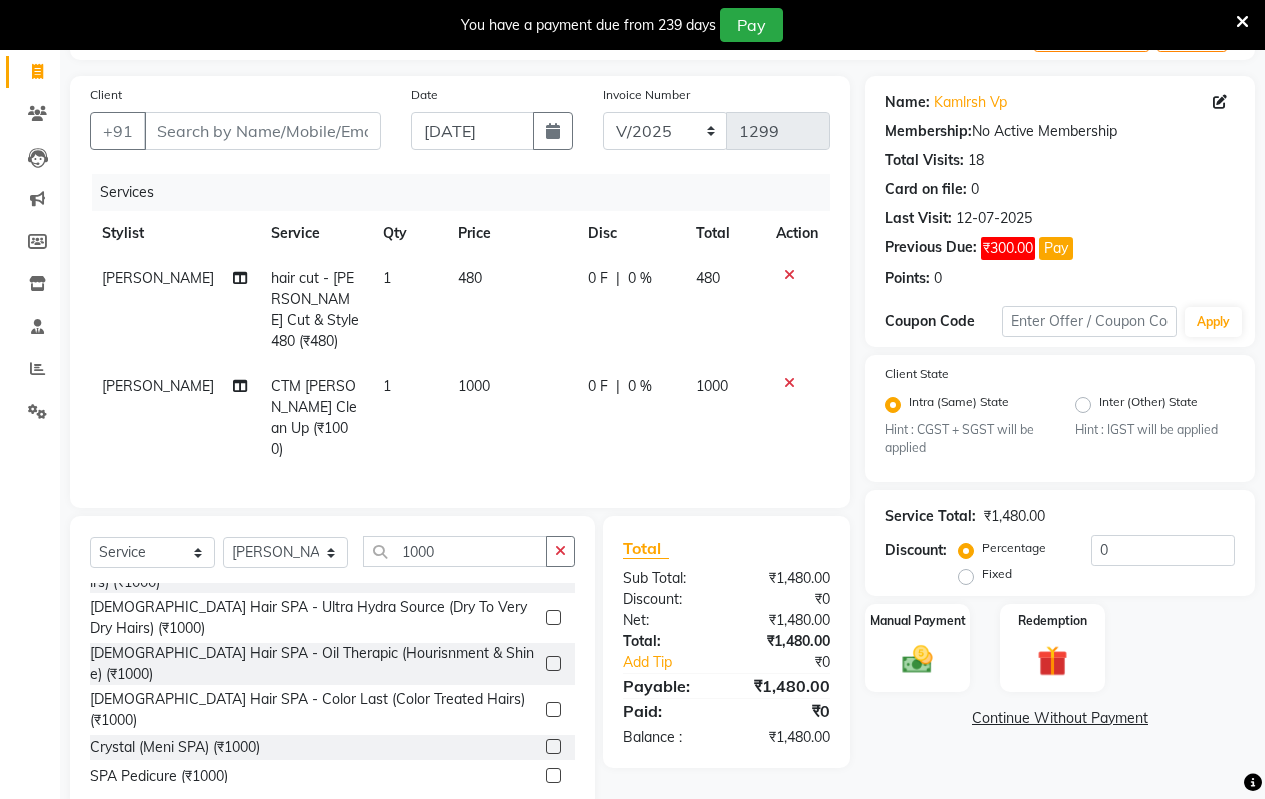 scroll, scrollTop: 139, scrollLeft: 0, axis: vertical 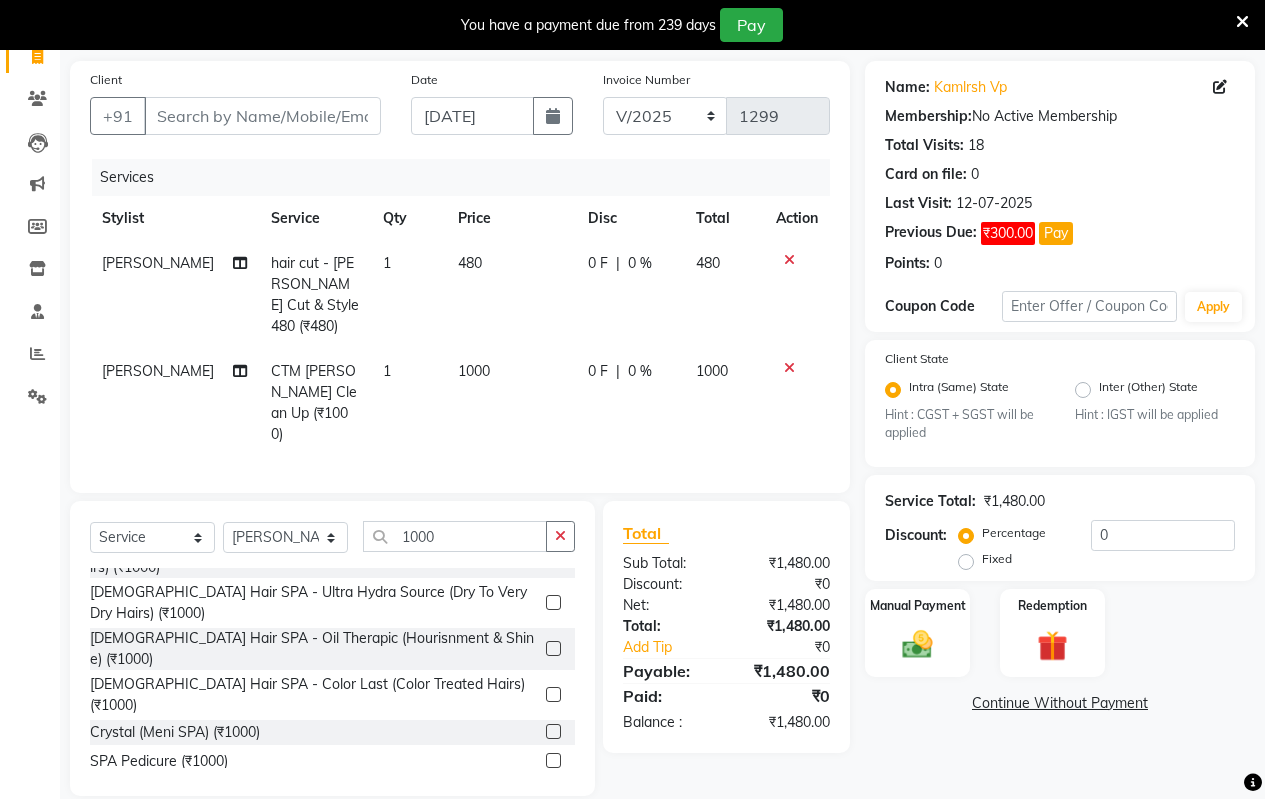 click on "480" 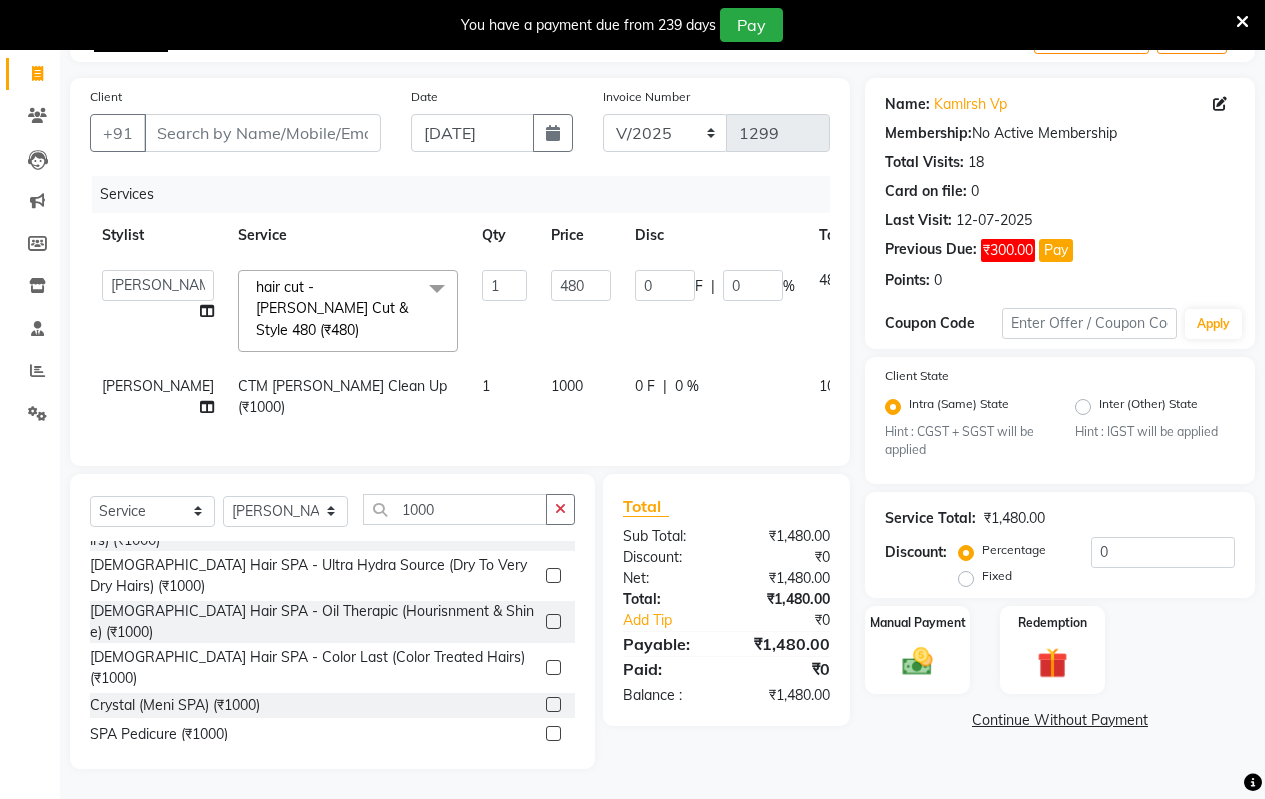 scroll, scrollTop: 116, scrollLeft: 0, axis: vertical 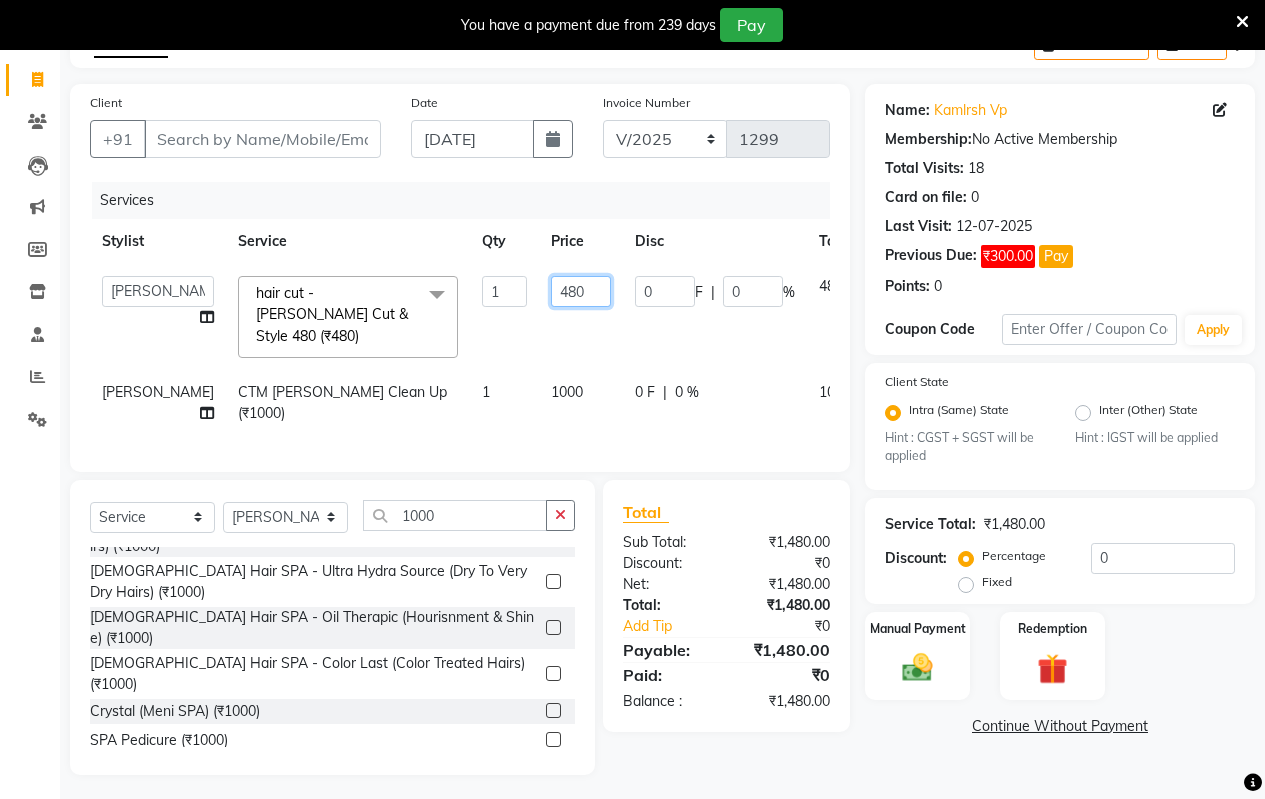 click on "480" 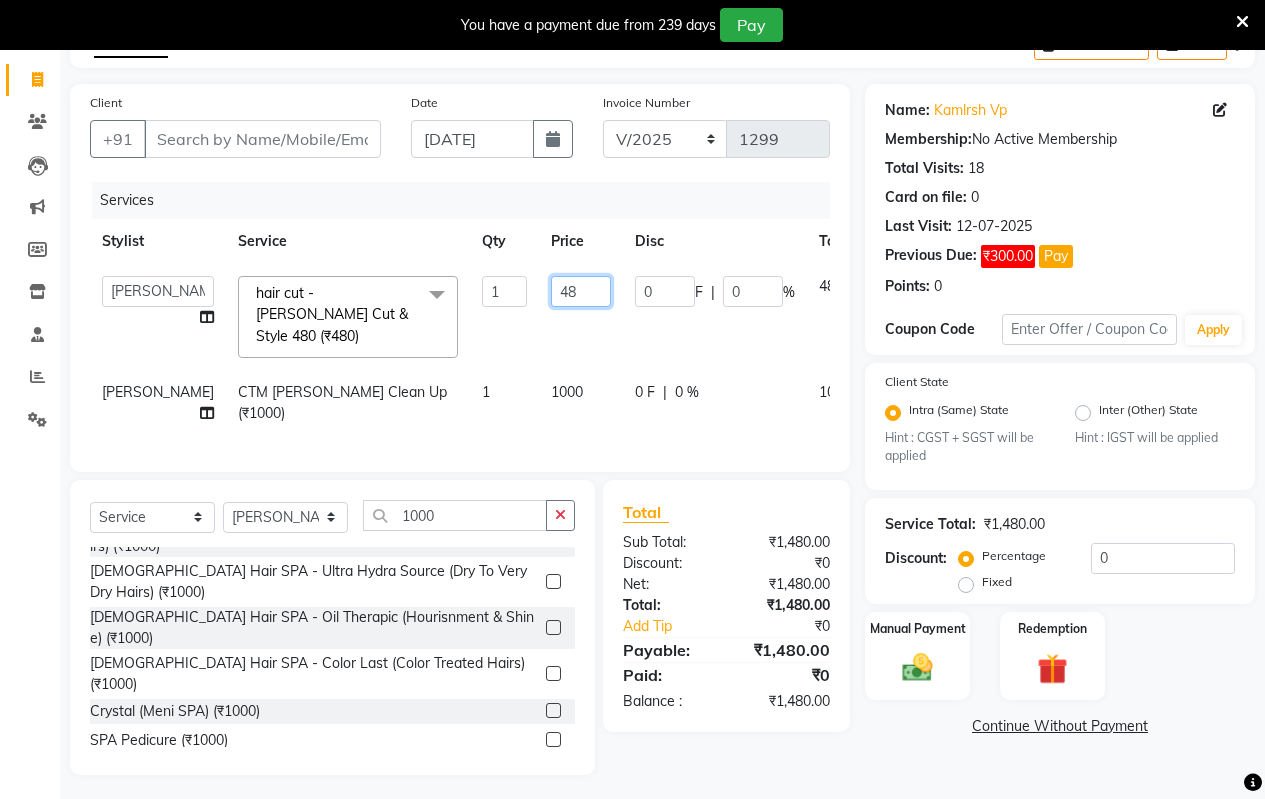 type on "4" 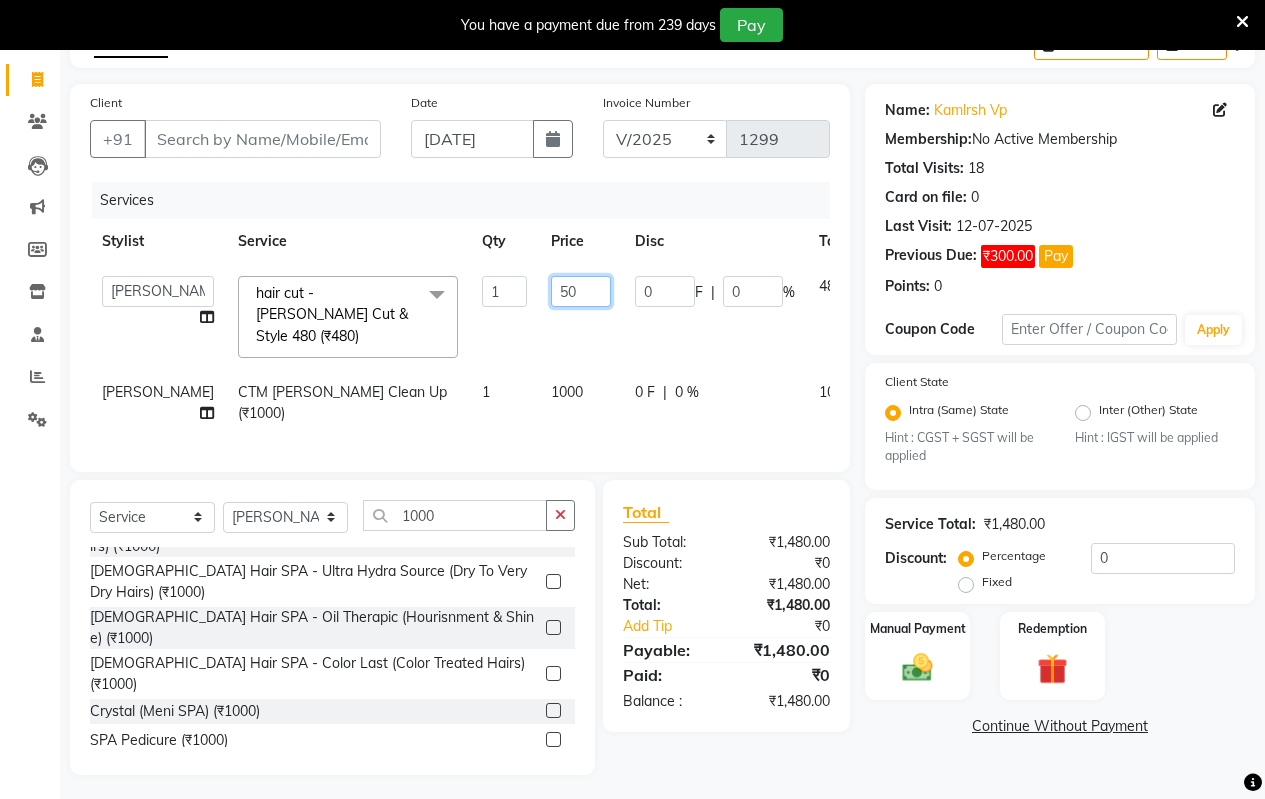 type on "500" 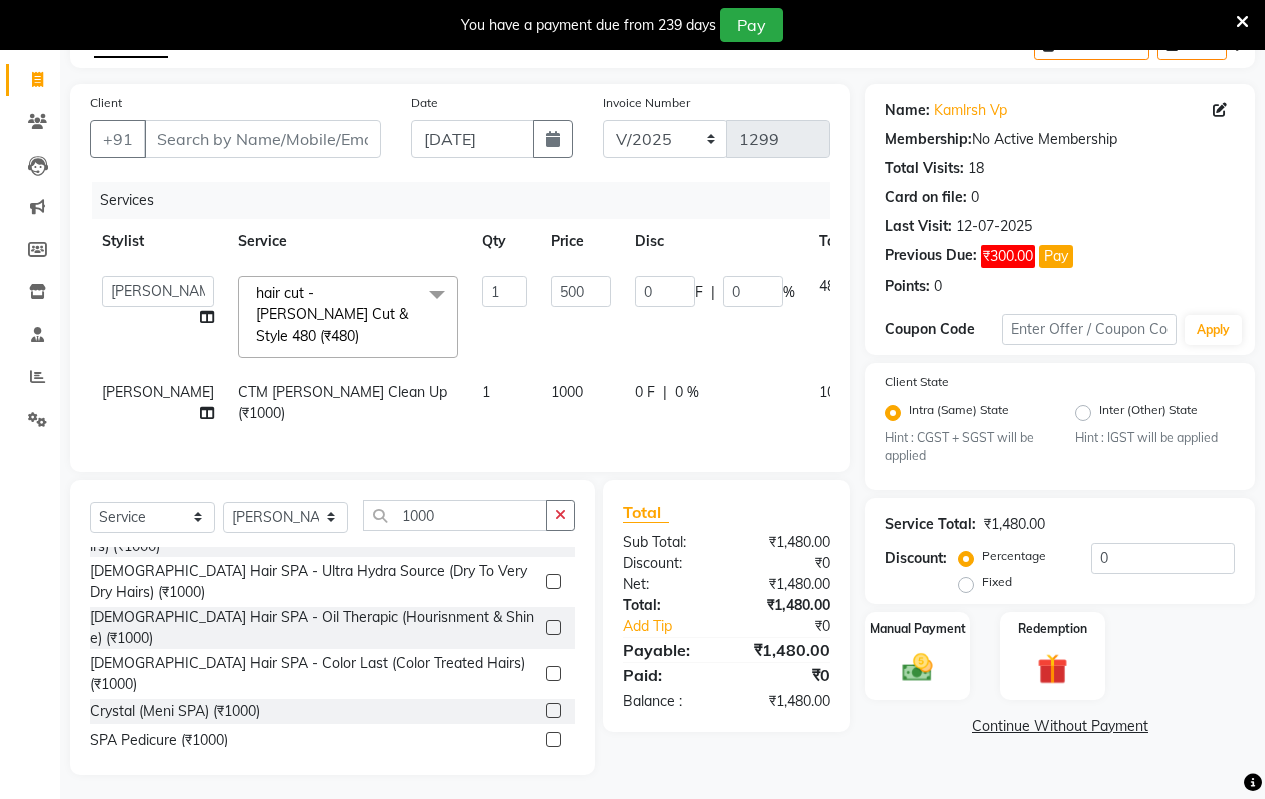 click on "INVOICE PREVIOUS INVOICES Create New   Save  Client +91 Date 11-07-2025 Invoice Number V/2025 V/2025-26 1299 Services Stylist Service Qty Price Disc Total Action  Arati   kamlesh b    karan    Krushna   pramila jadhav   priyanka bawaskar    rohit    rushi    Venesh  hair cut  - Beard Cut & Style 480 (₹480)  x Male Haircut - Hair Cut Classic 300 (₹300) Male Haircut - Advance Hair Cut (₹350) Male - Face Cleaning Wash (₹100) Male Hair - Hair Wash (₹120) Male Hair  -  Keratin Wash (₹200) Male Haircut - Hair Tatto (₹150) Male Haircut - Child Hair Cut 10y (₹200) Hair Colour - Hair Colour Global (Socolor)400 (₹450) Hair Colour - Ammonia Free (Wonder    Colour)450 (₹550) Hair Colour - Side Lotus (₹100) Hair Colour - Highlight Per Stricks (₹250) Hair Colour - Global Highlight (Socolour) (₹750) Hair Colour - Global Highlight (Wonder Colour) (₹850) Hair Spa - Chami Massage (Head Massage) (₹200) Hair Spa - Smooth Proof (Frizzy & Unruly Hair) (₹750) Ladies Haircut - Fringe (₹100) 1 500 0" 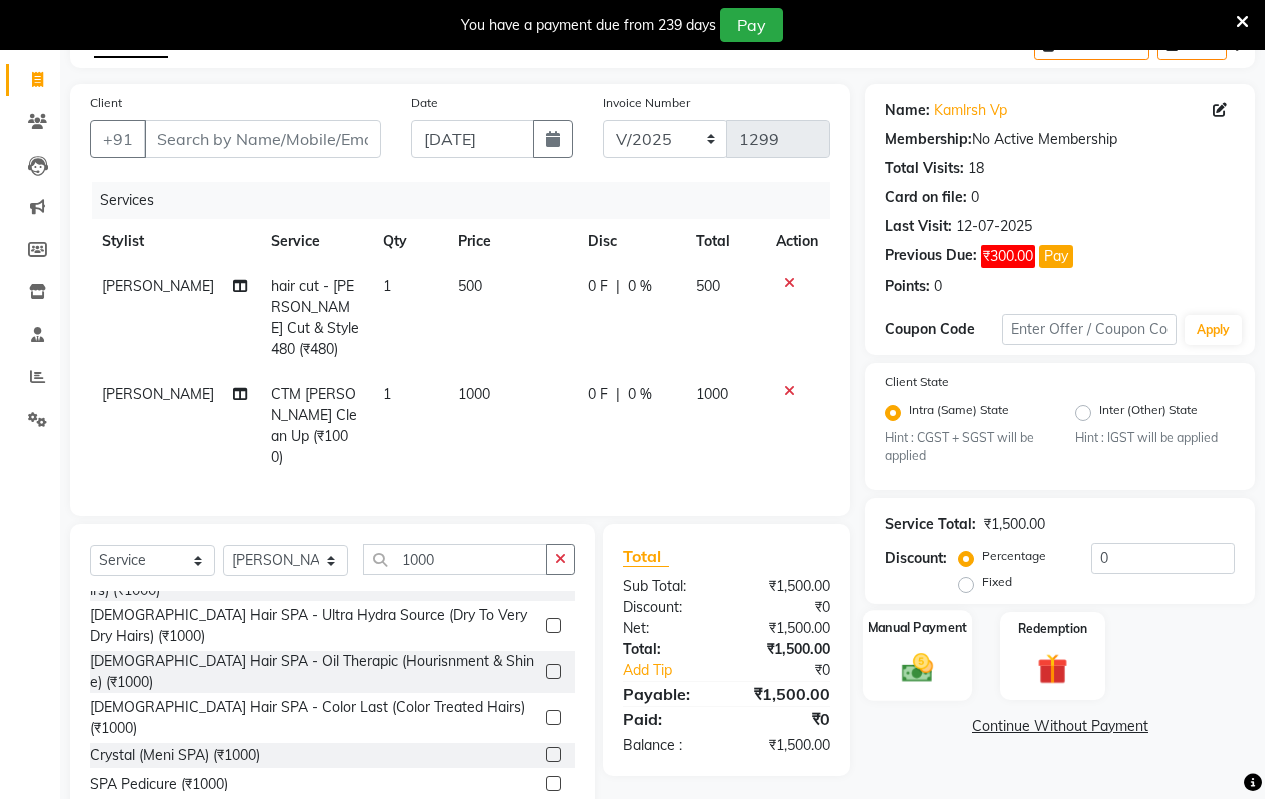 click 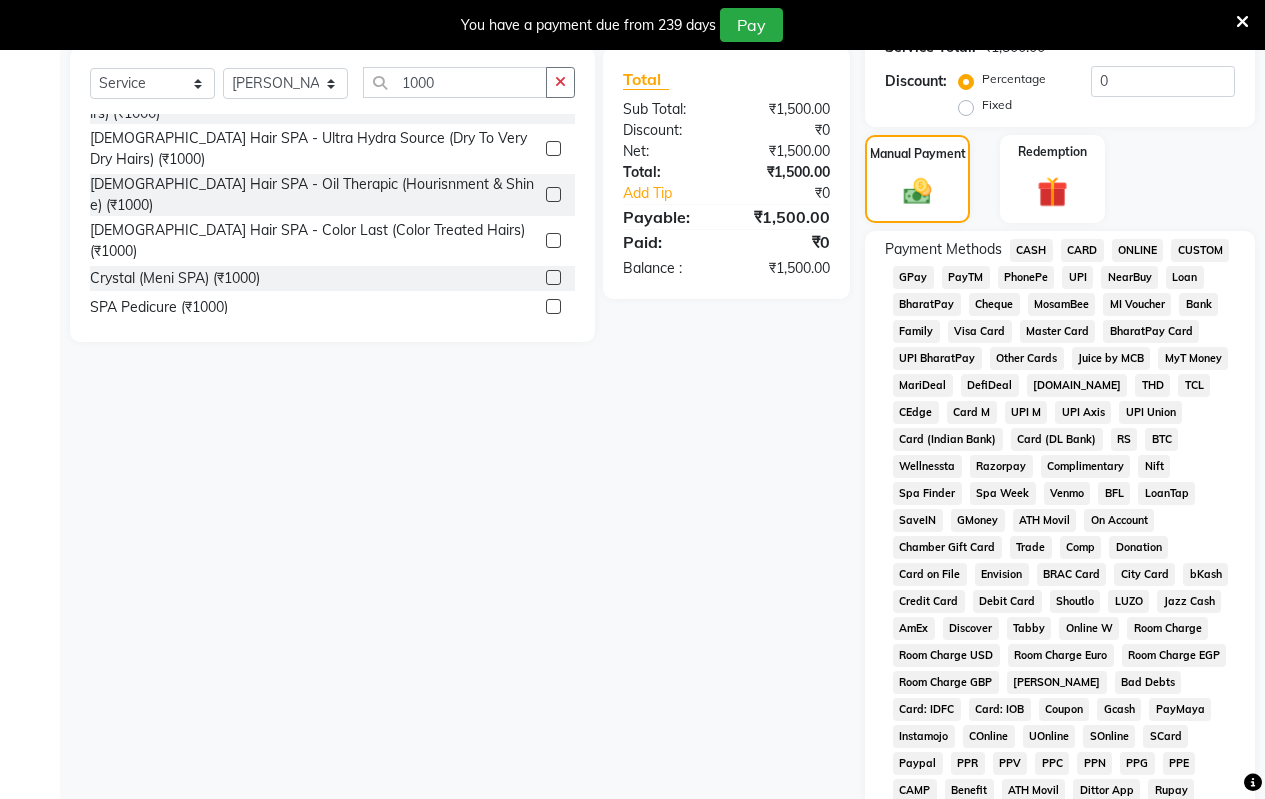 scroll, scrollTop: 616, scrollLeft: 0, axis: vertical 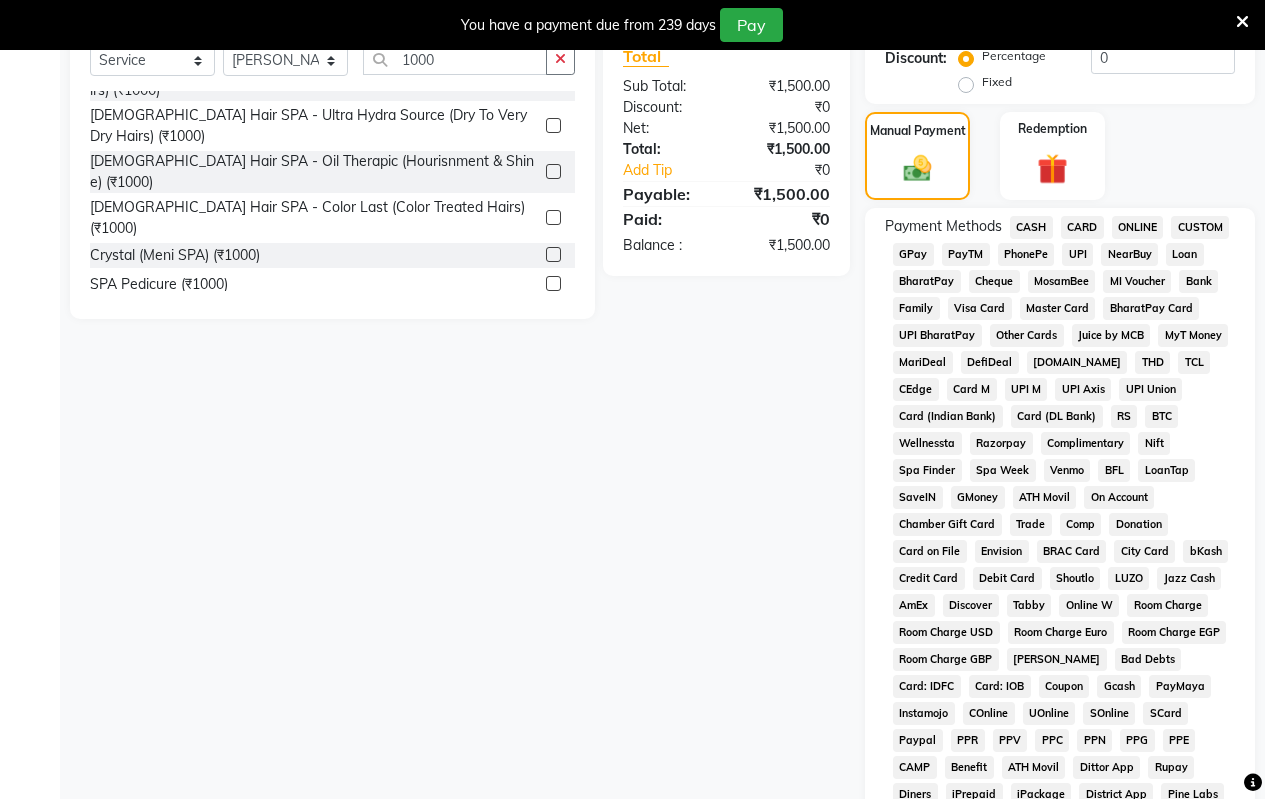 click on "CASH" 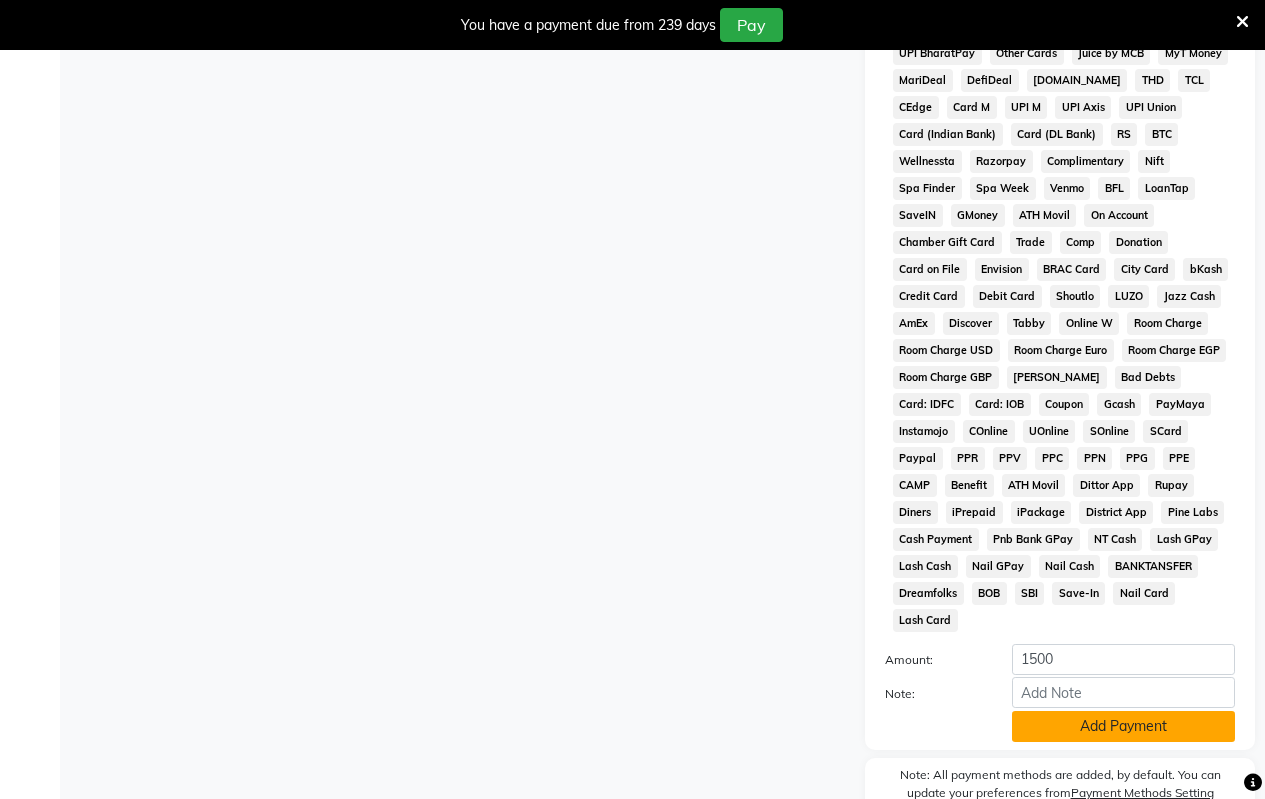 scroll, scrollTop: 969, scrollLeft: 0, axis: vertical 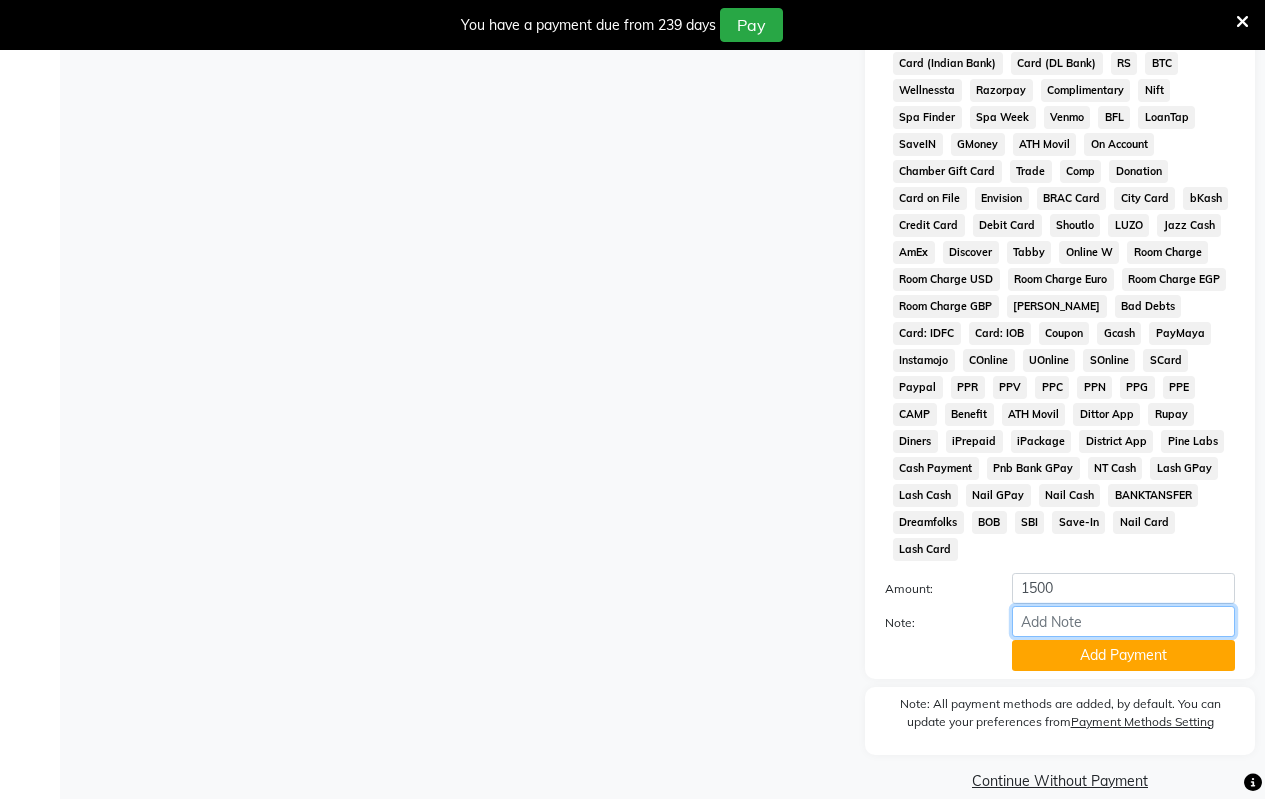 click on "Note:" at bounding box center (1123, 621) 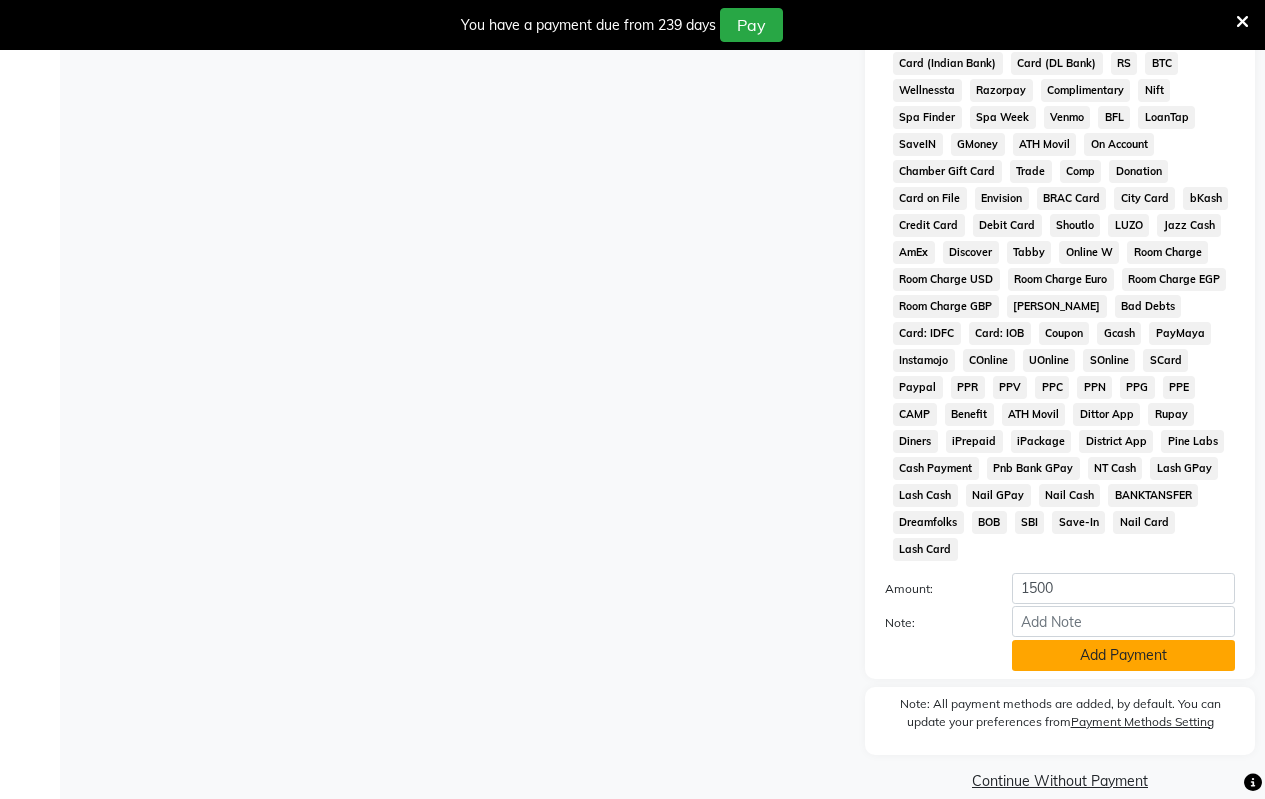 click on "Add Payment" 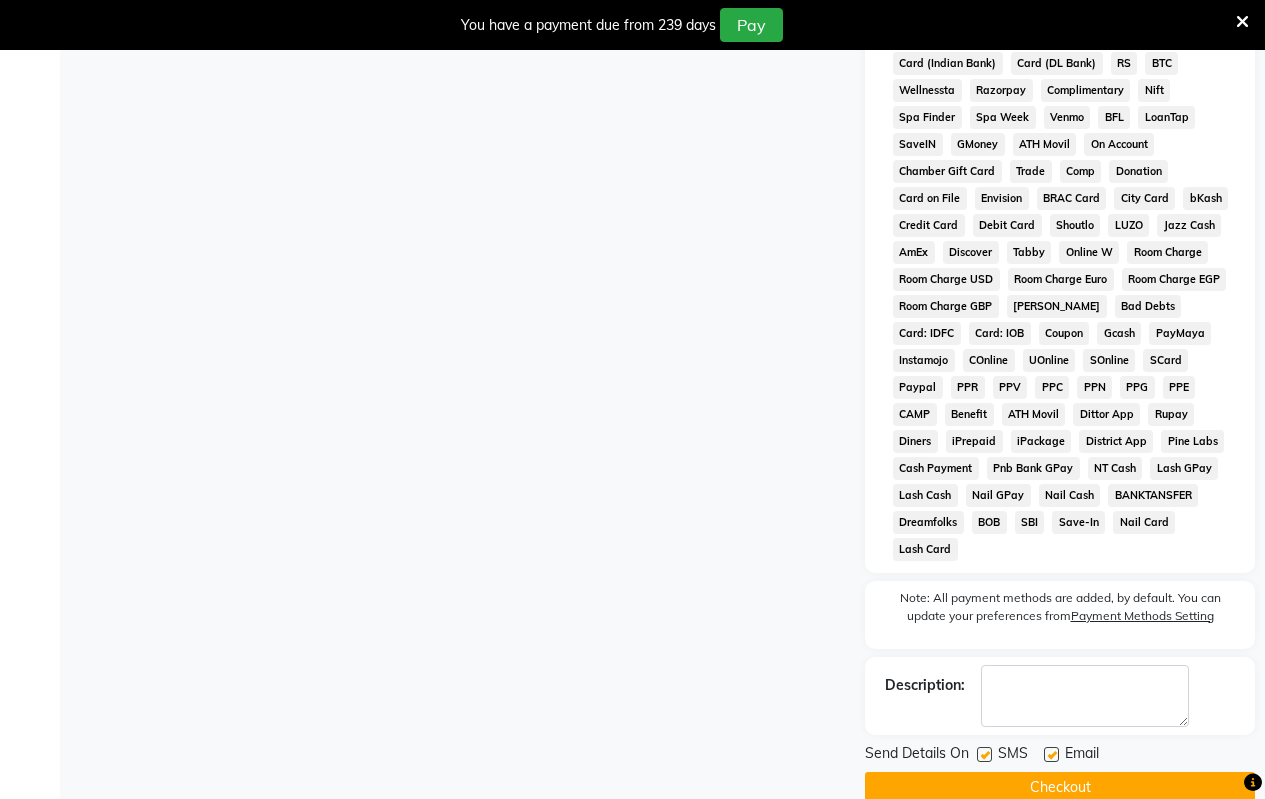 click on "Checkout" 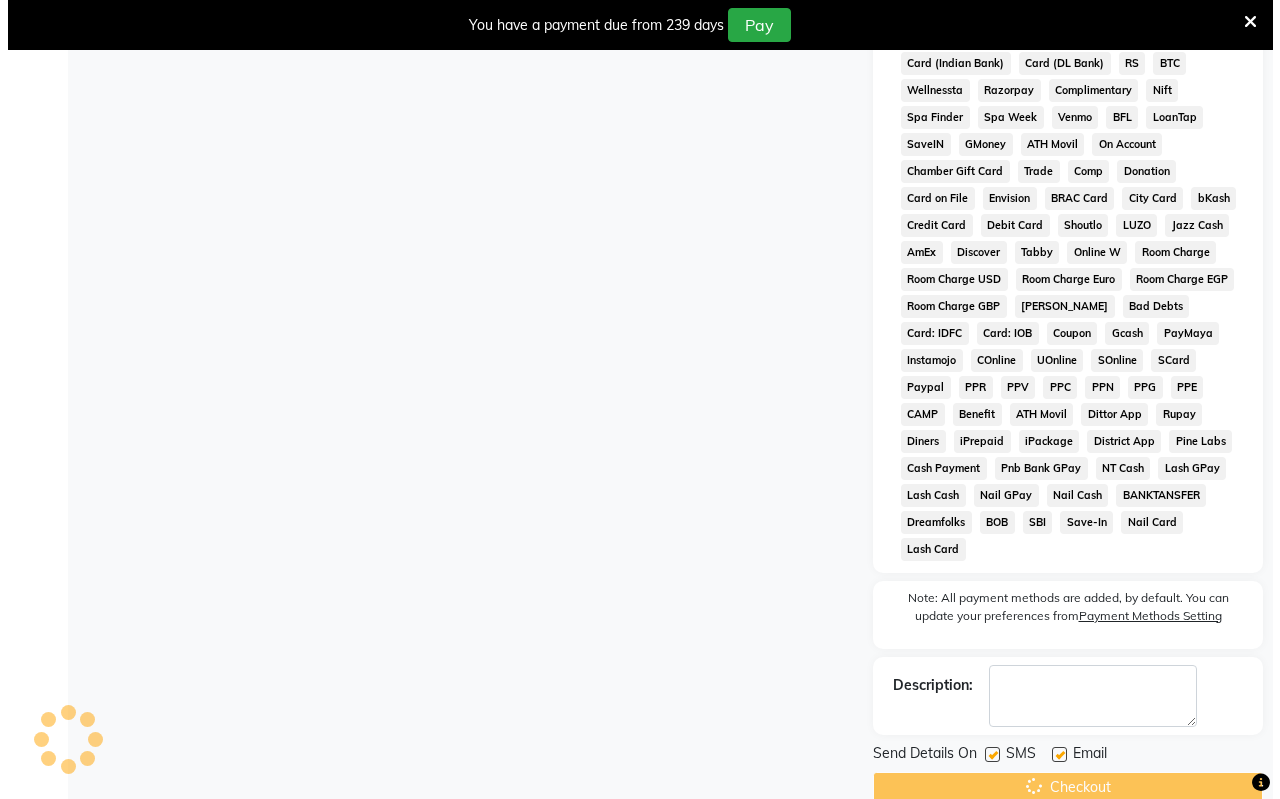 scroll, scrollTop: 50, scrollLeft: 0, axis: vertical 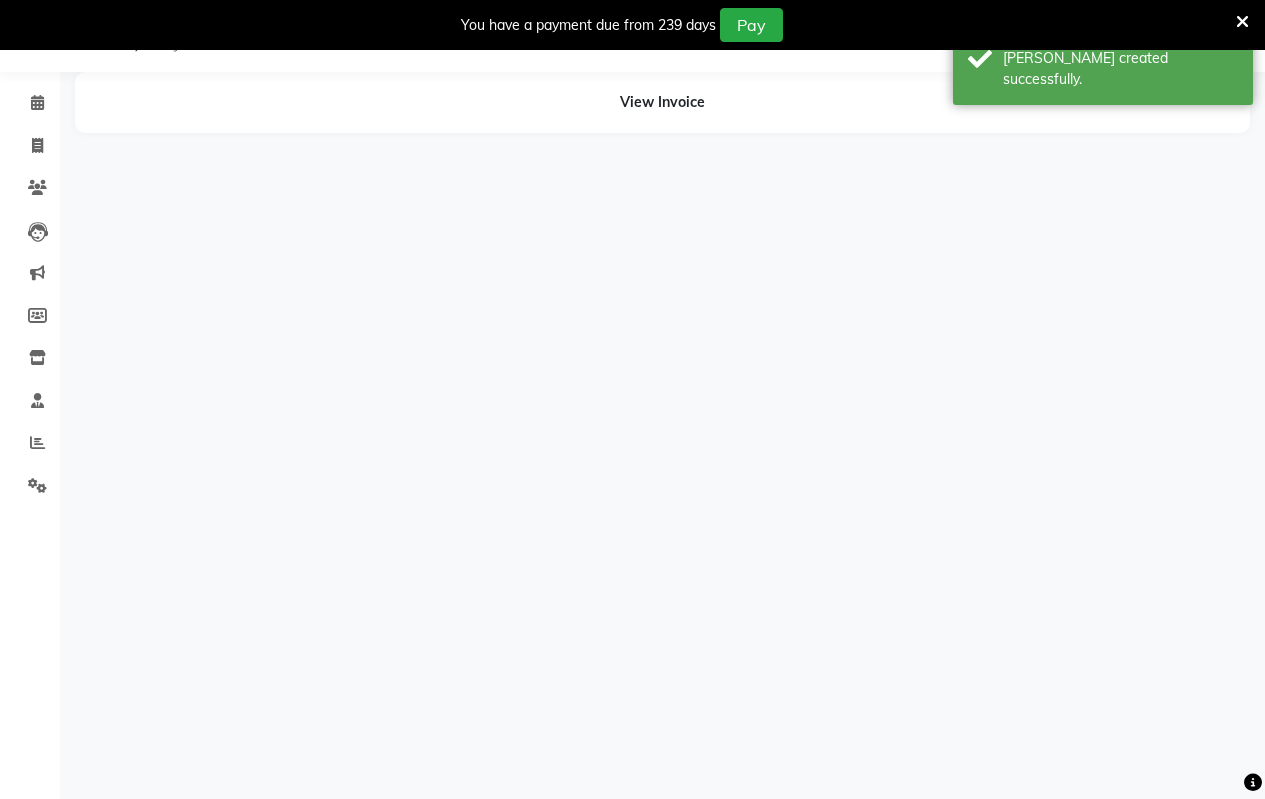 select on "59995" 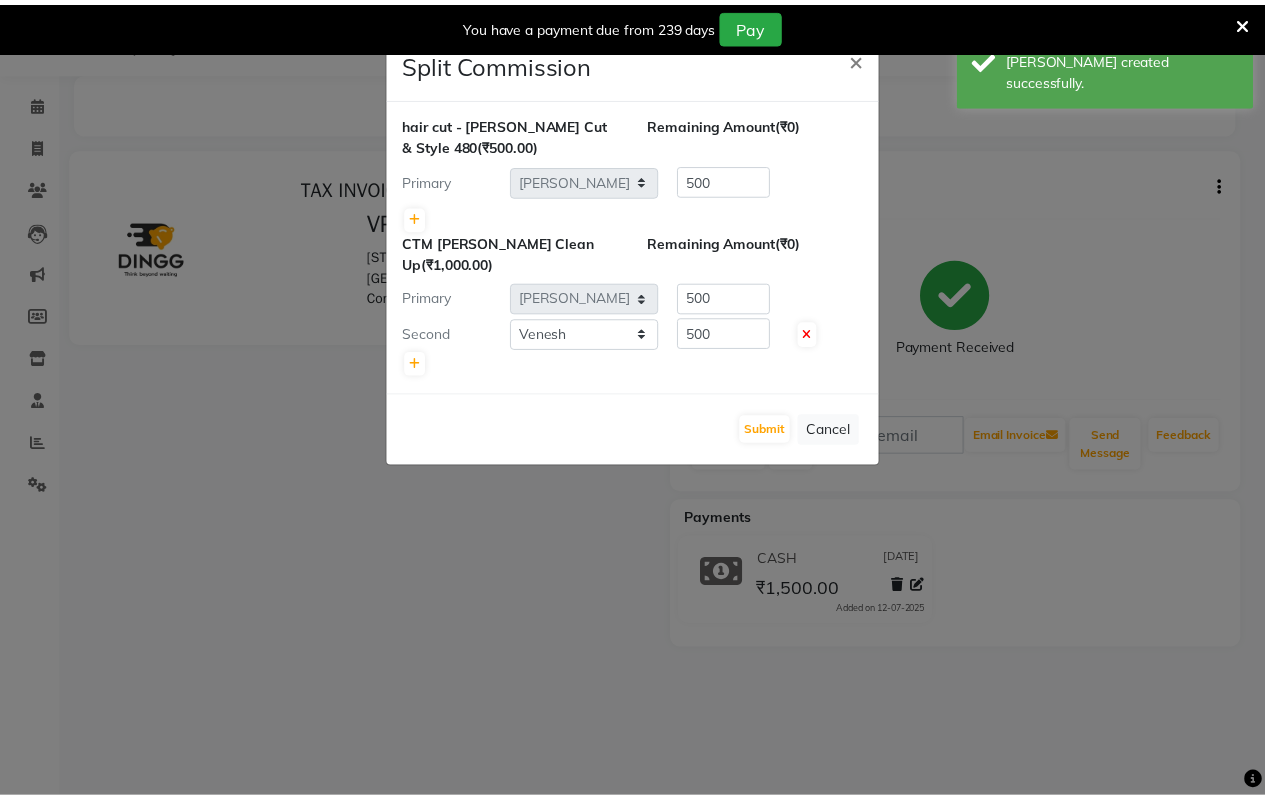 scroll, scrollTop: 0, scrollLeft: 0, axis: both 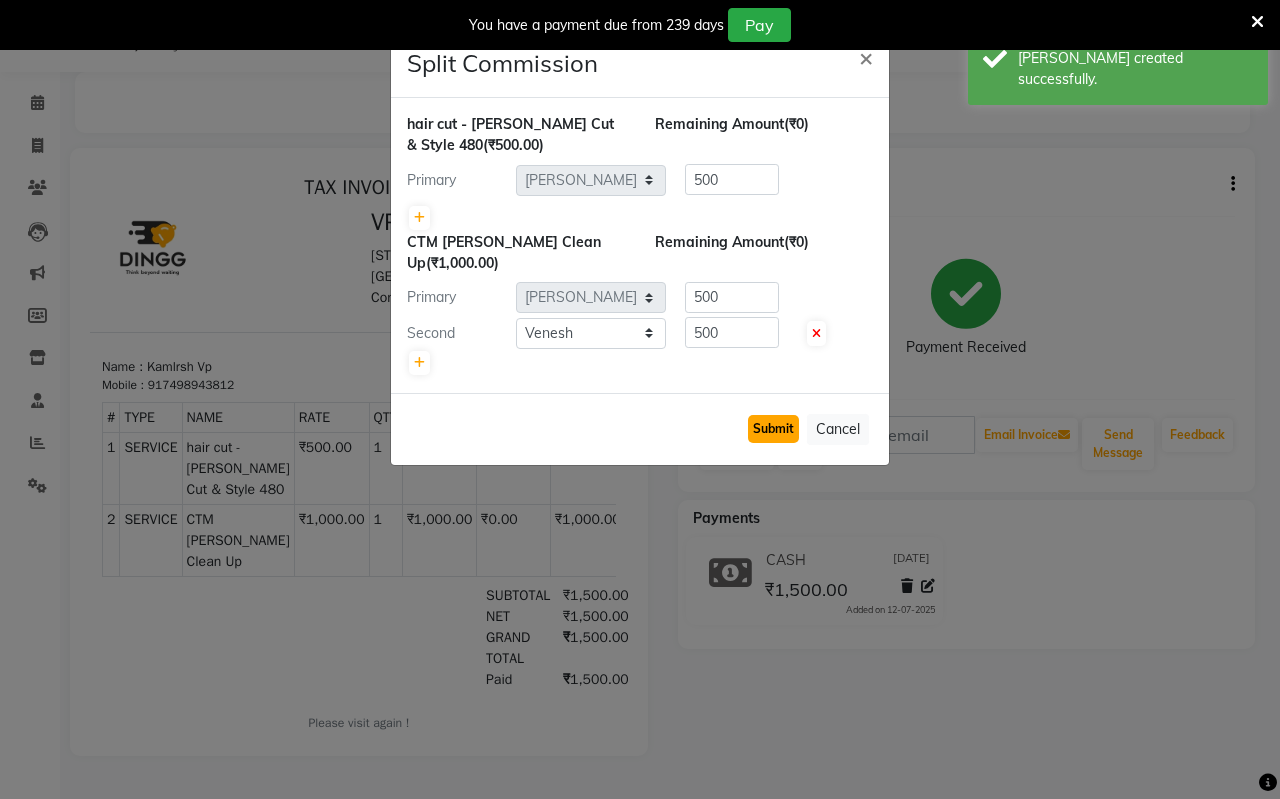 click on "Submit" 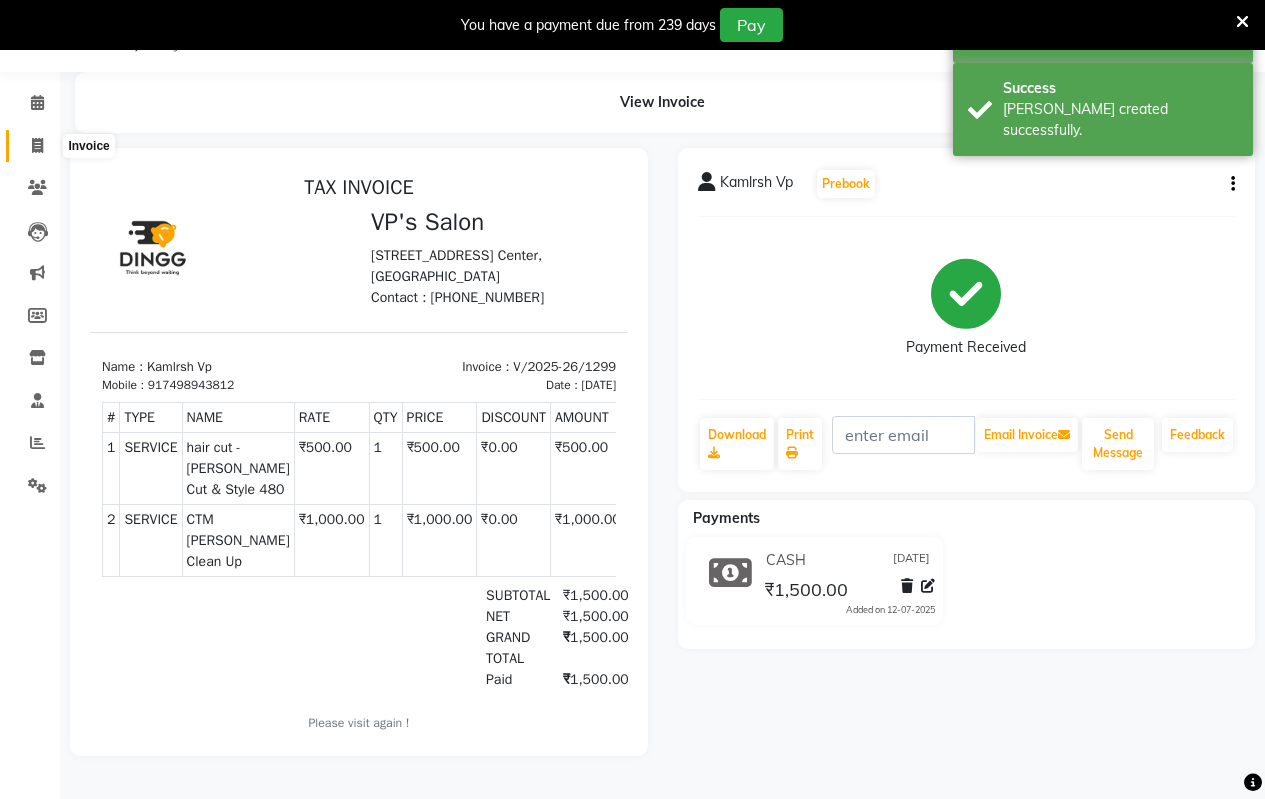 click 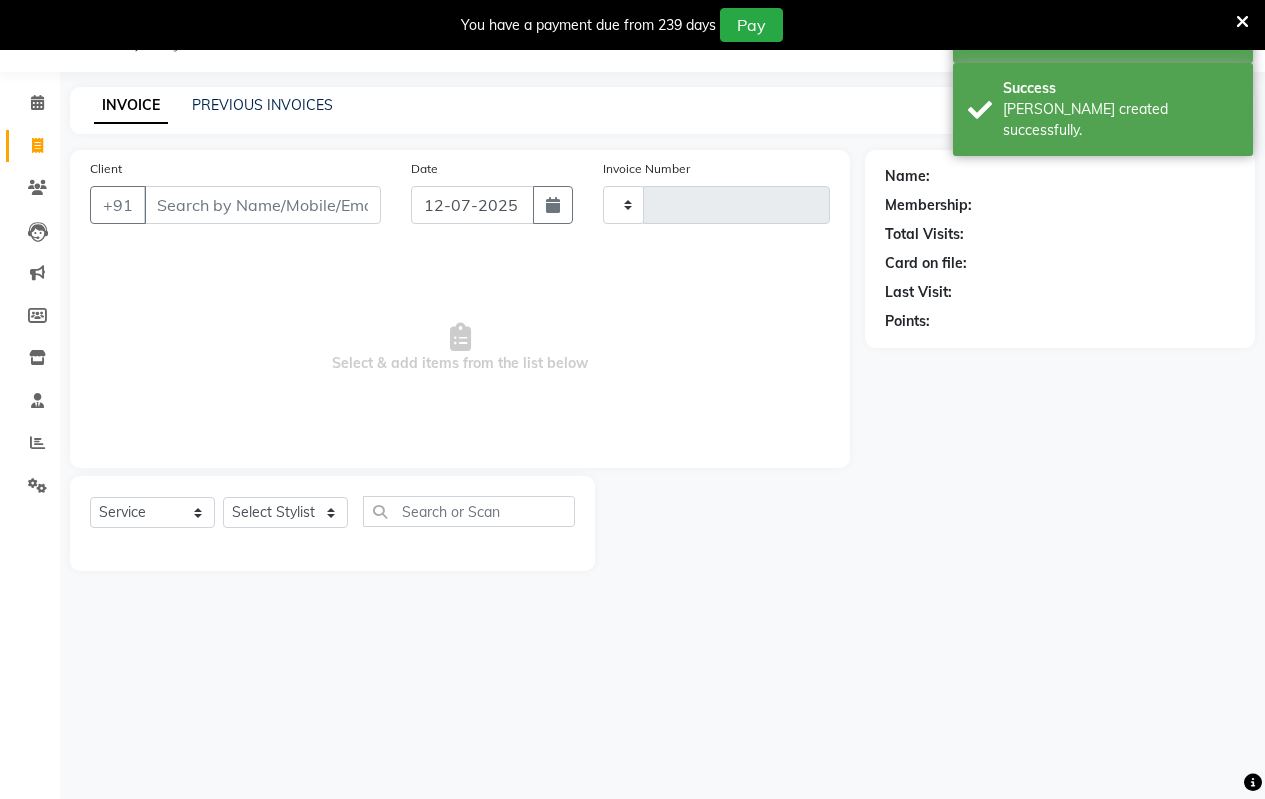 type on "1300" 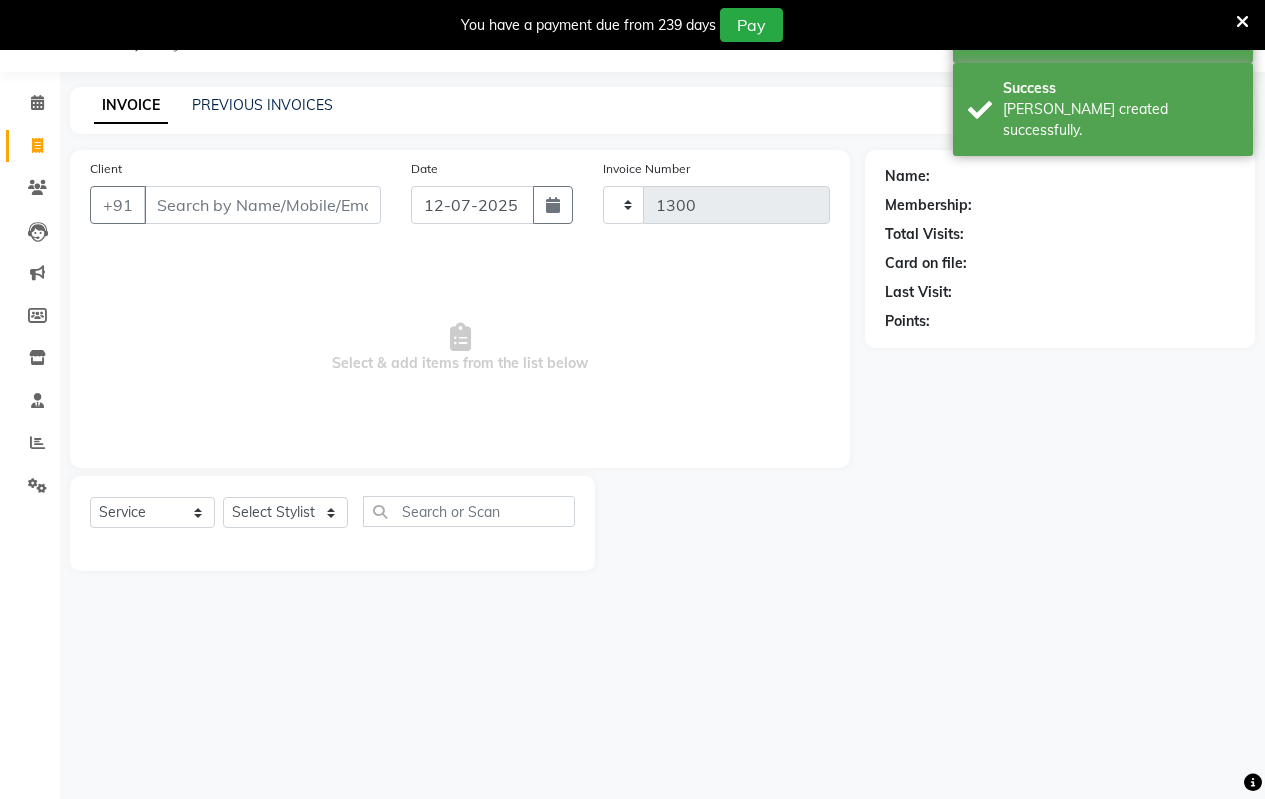 select on "4917" 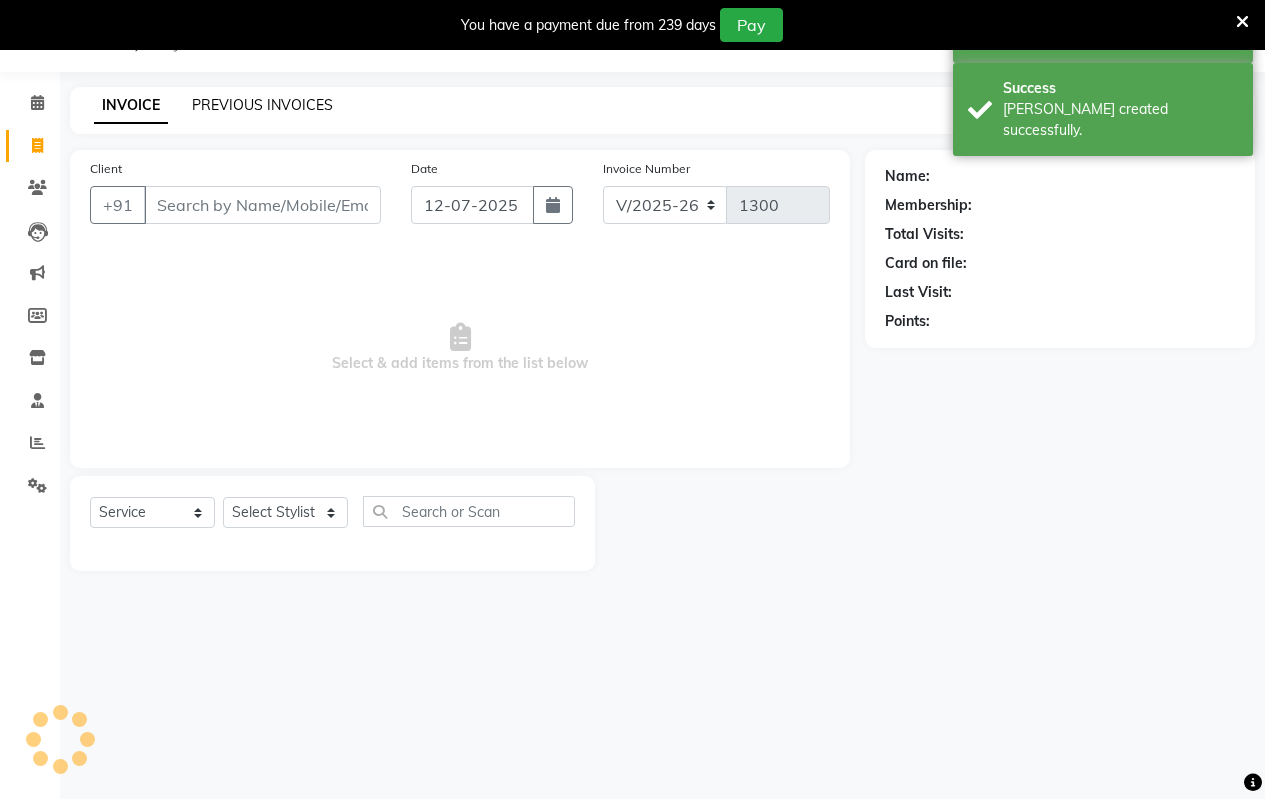 click on "PREVIOUS INVOICES" 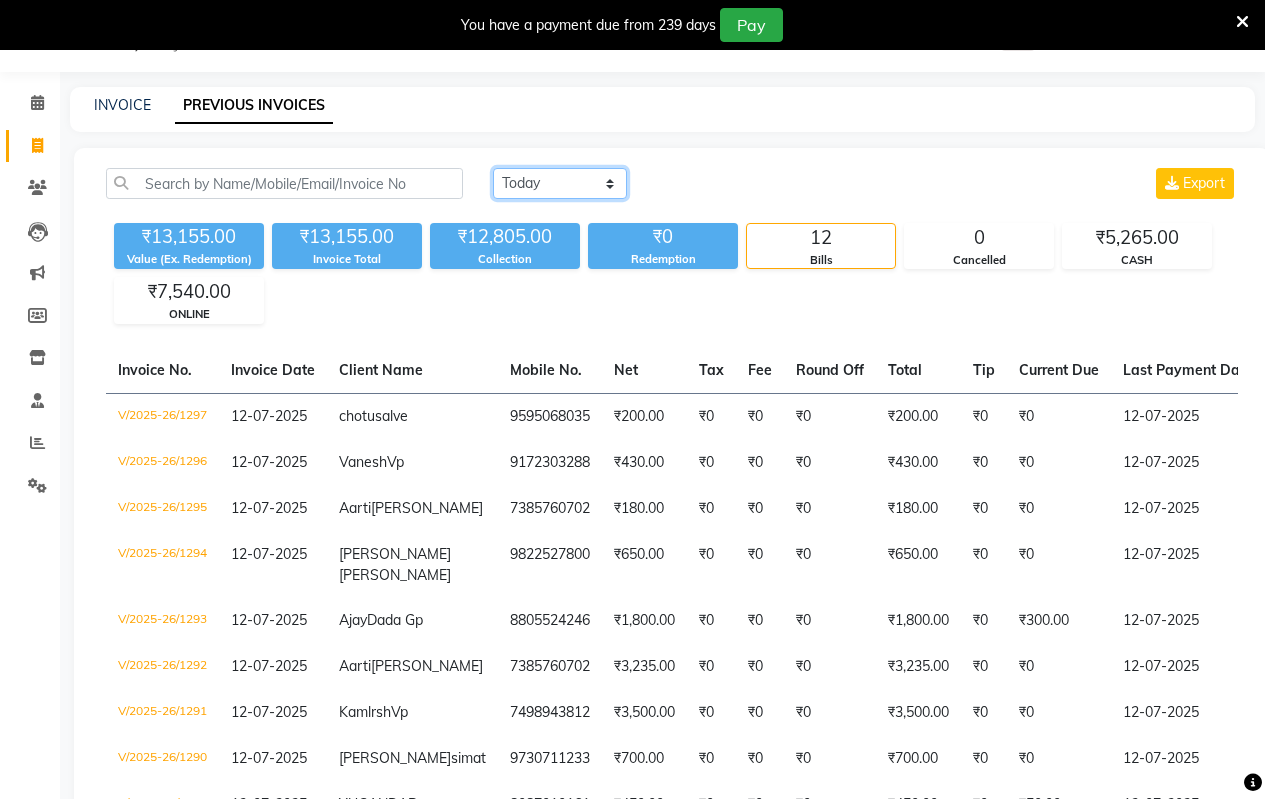 click on "[DATE] [DATE] Custom Range" 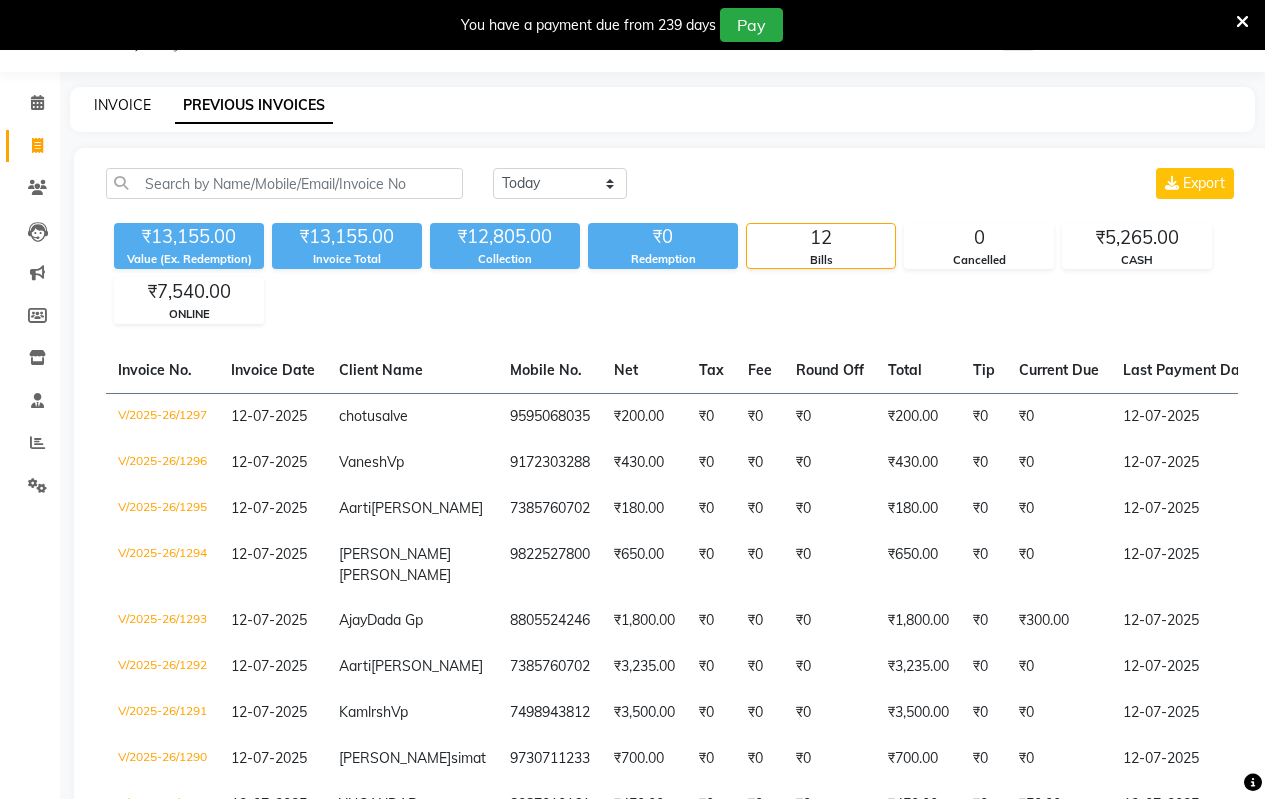 click on "INVOICE" 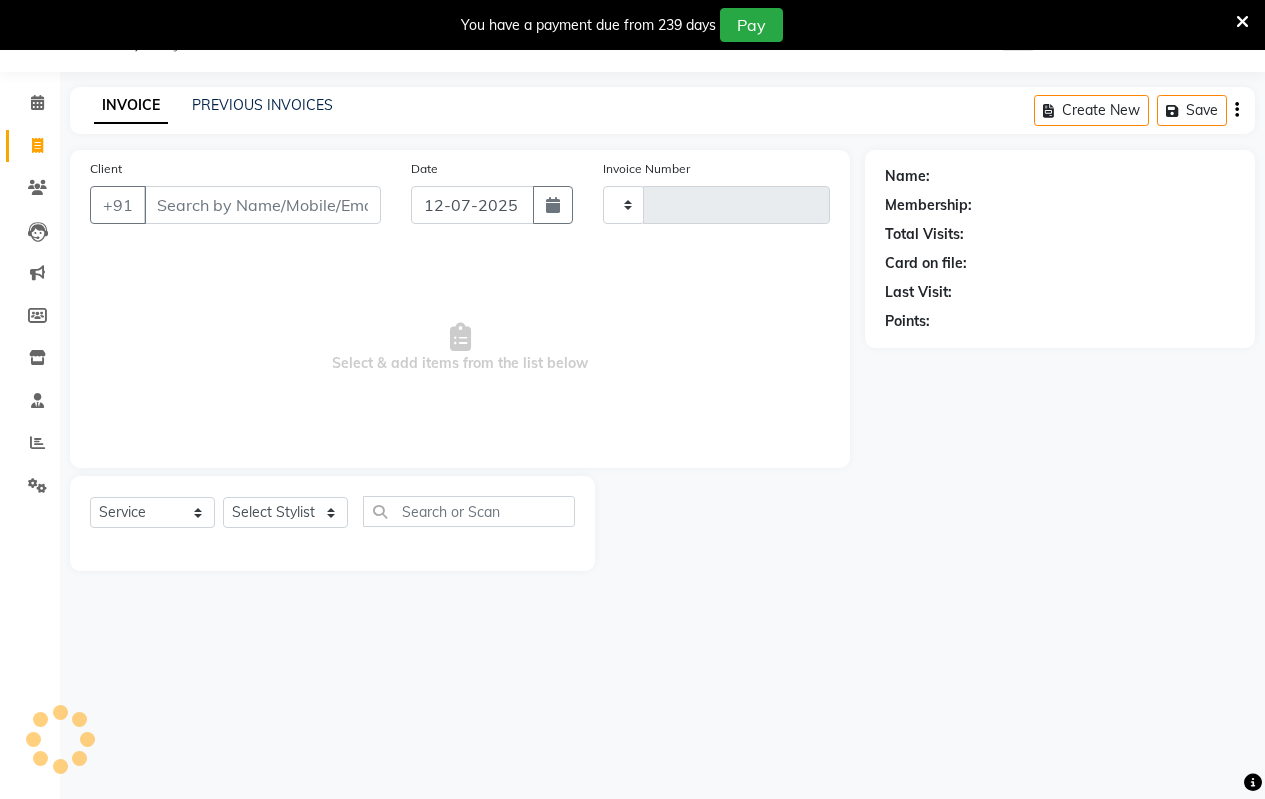type on "1300" 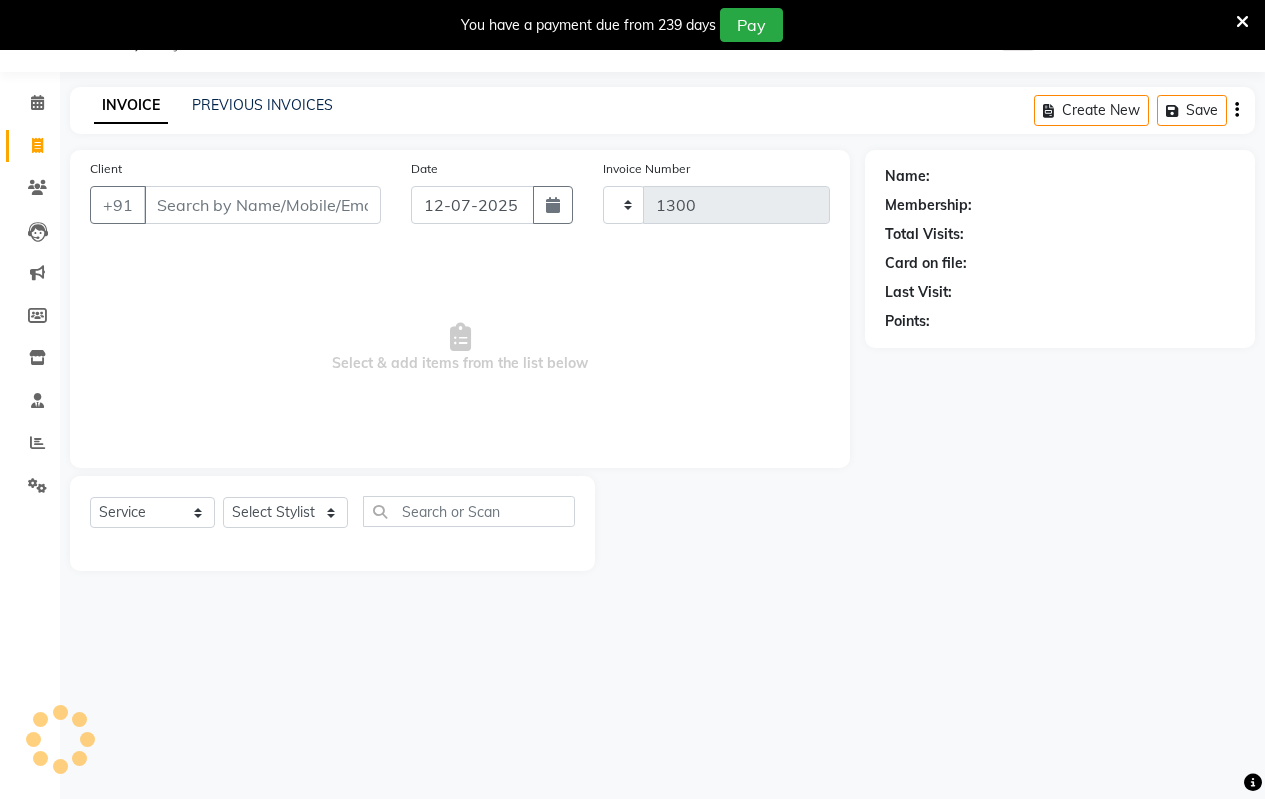 select on "4917" 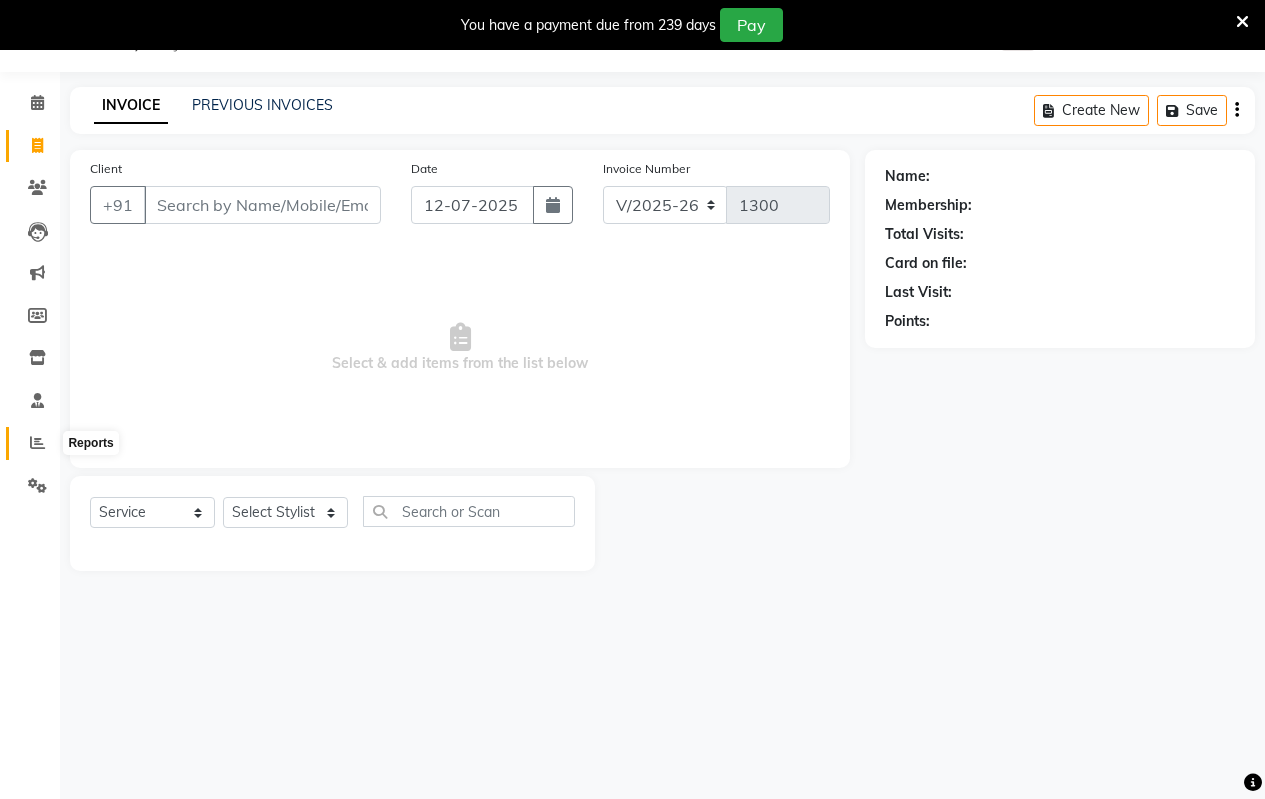click 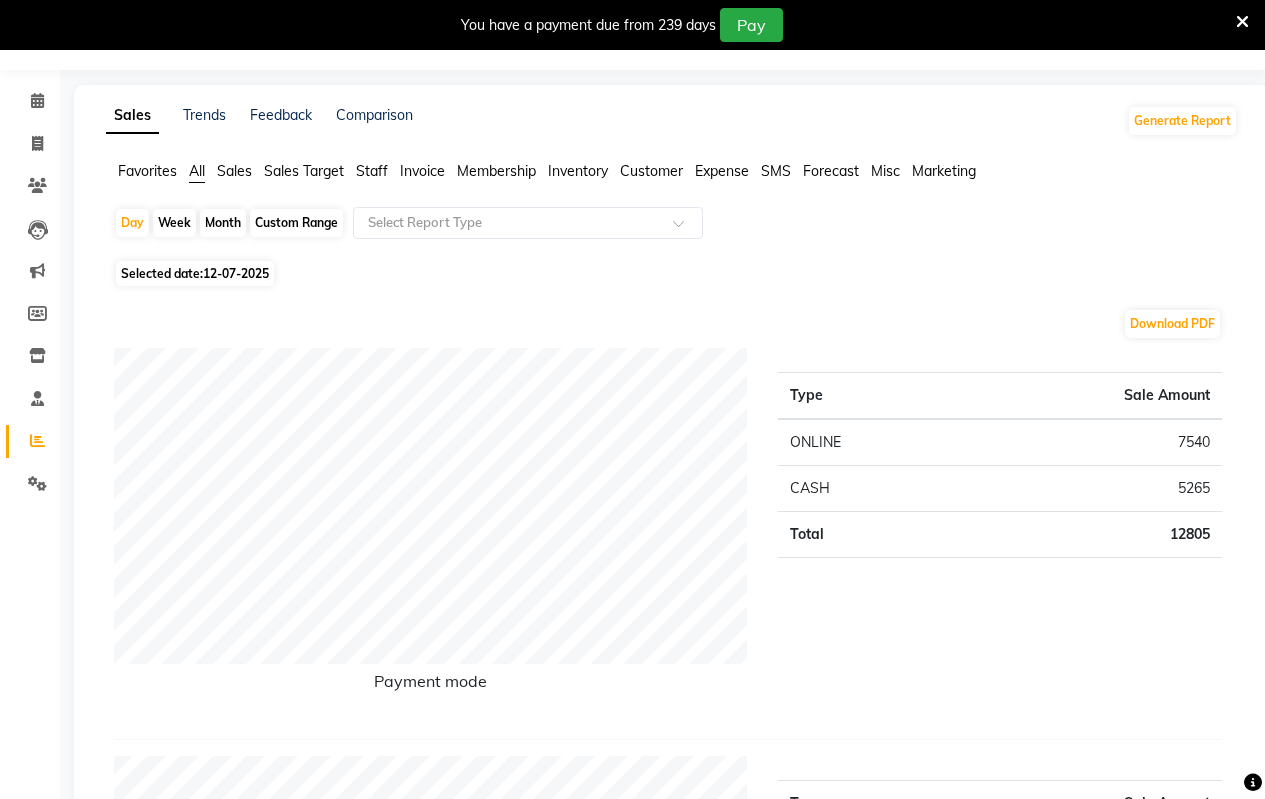 scroll, scrollTop: 50, scrollLeft: 0, axis: vertical 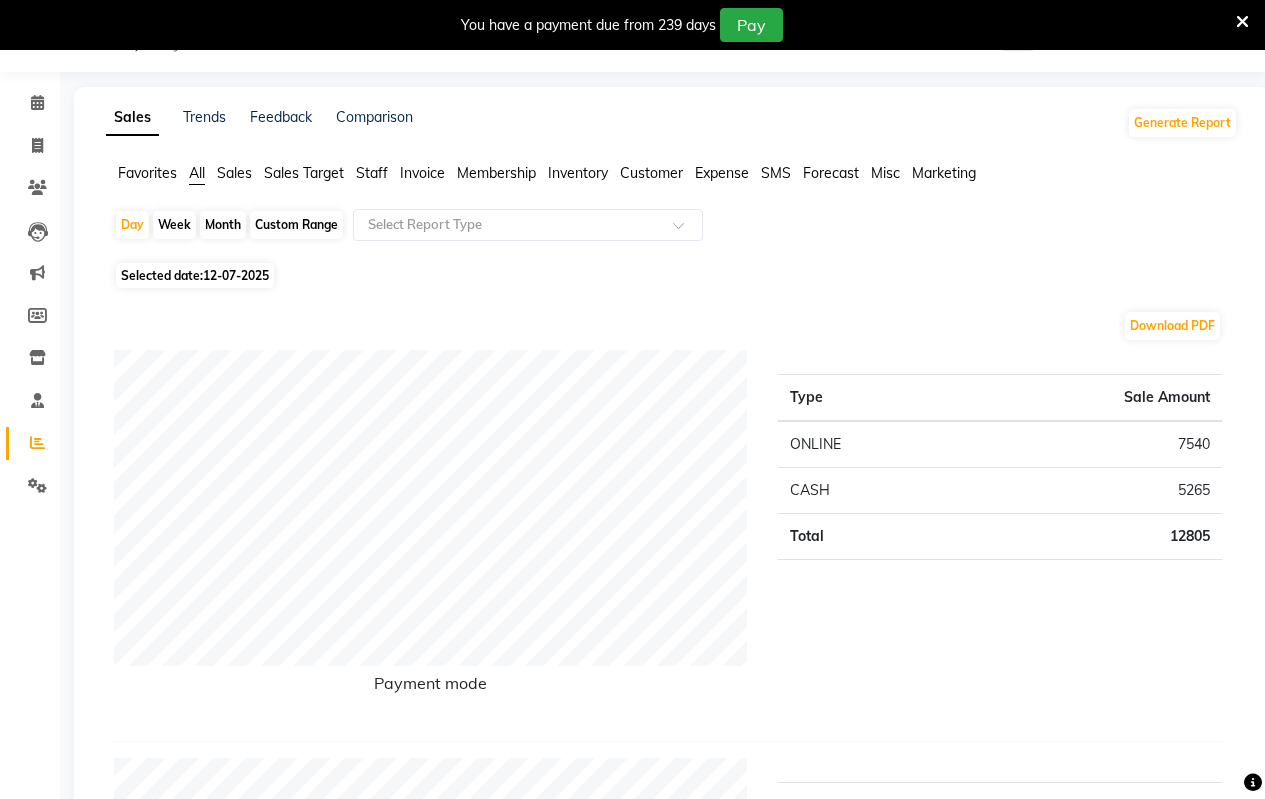 click on "12-07-2025" 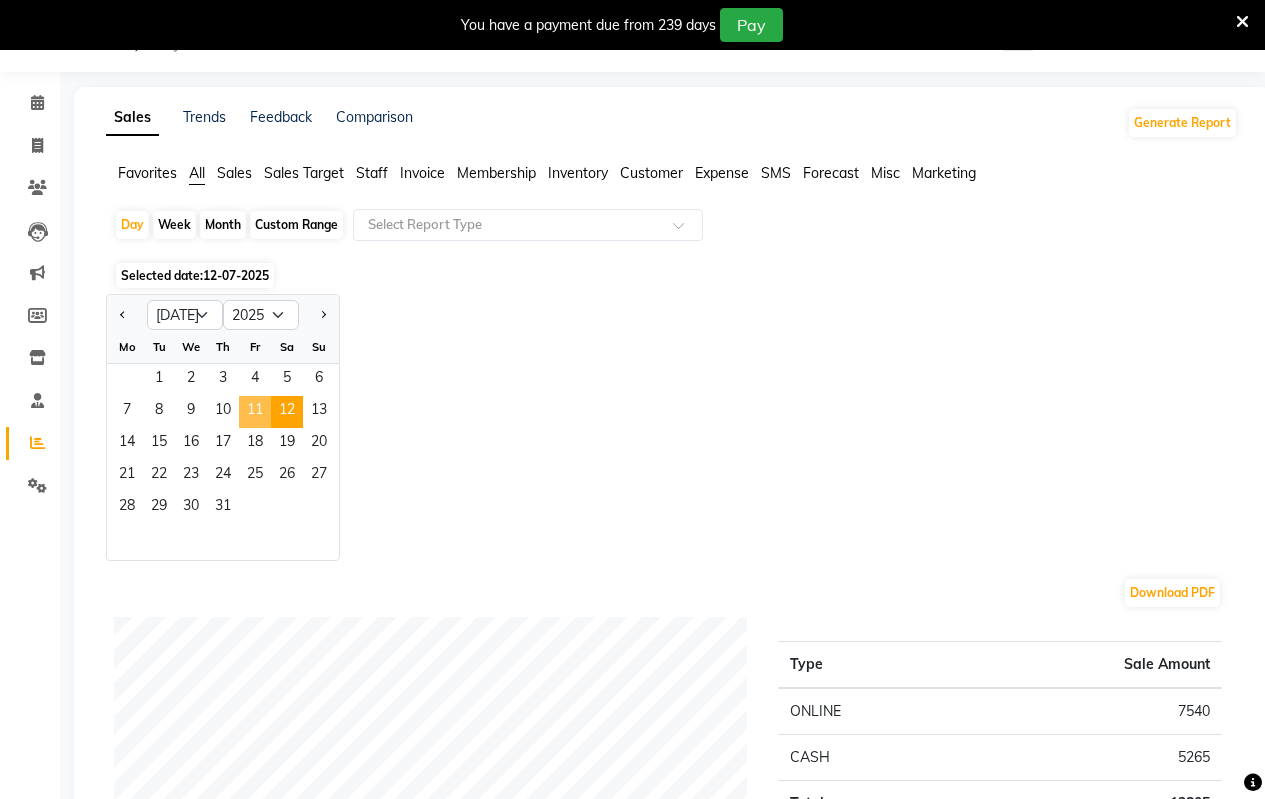 click on "11" 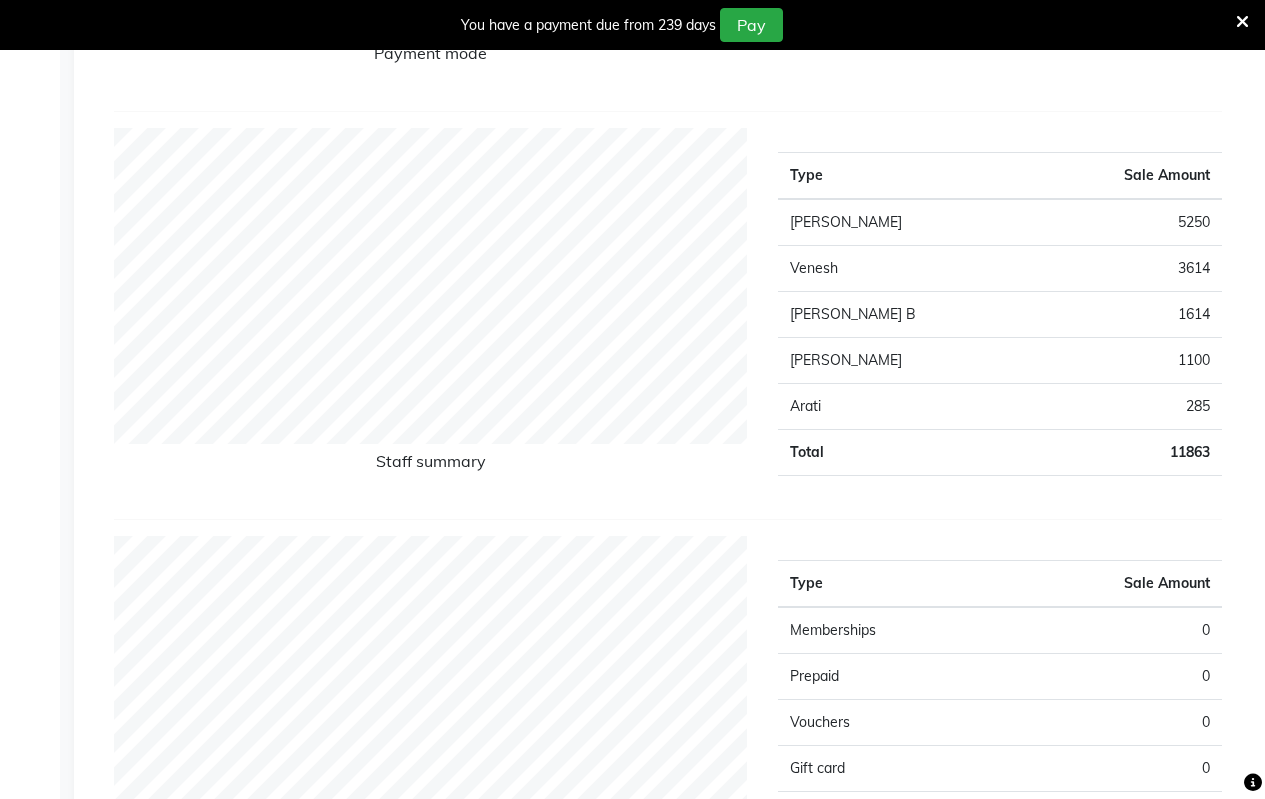 scroll, scrollTop: 550, scrollLeft: 0, axis: vertical 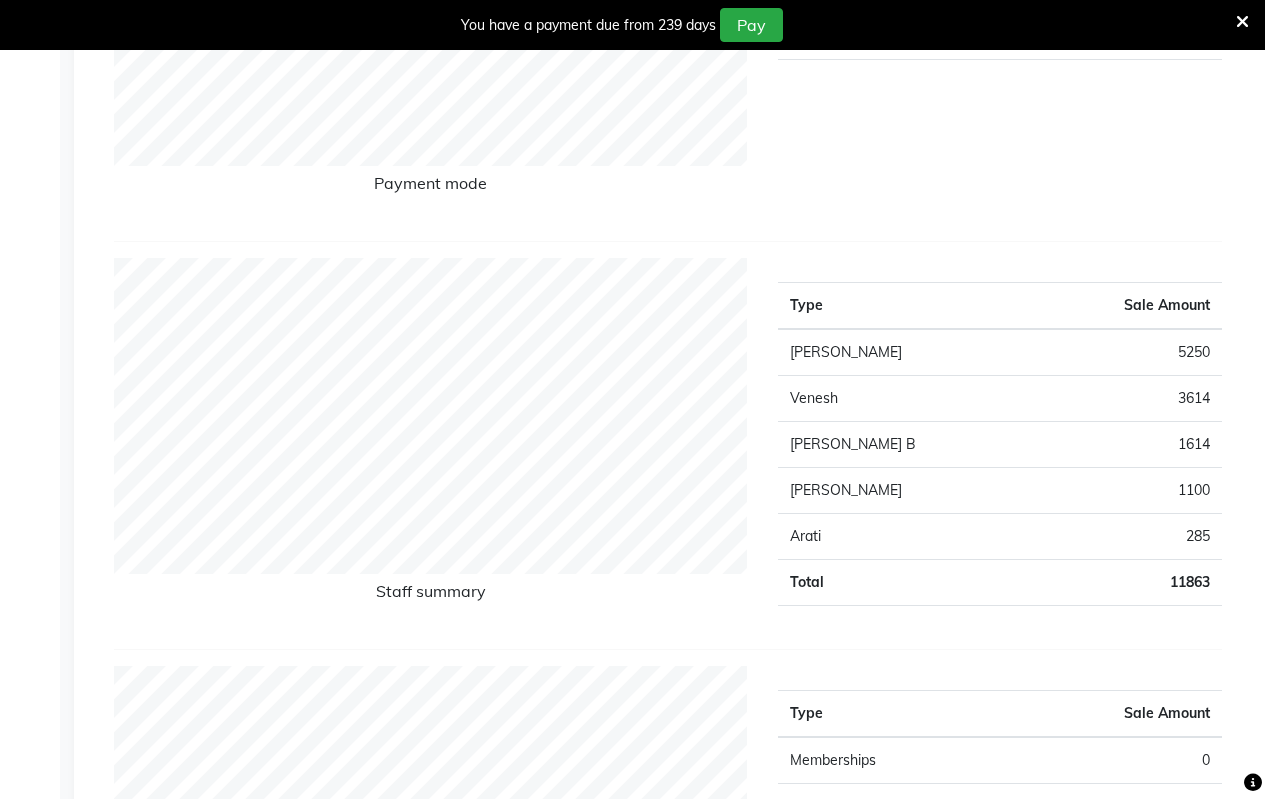 click on "3614" 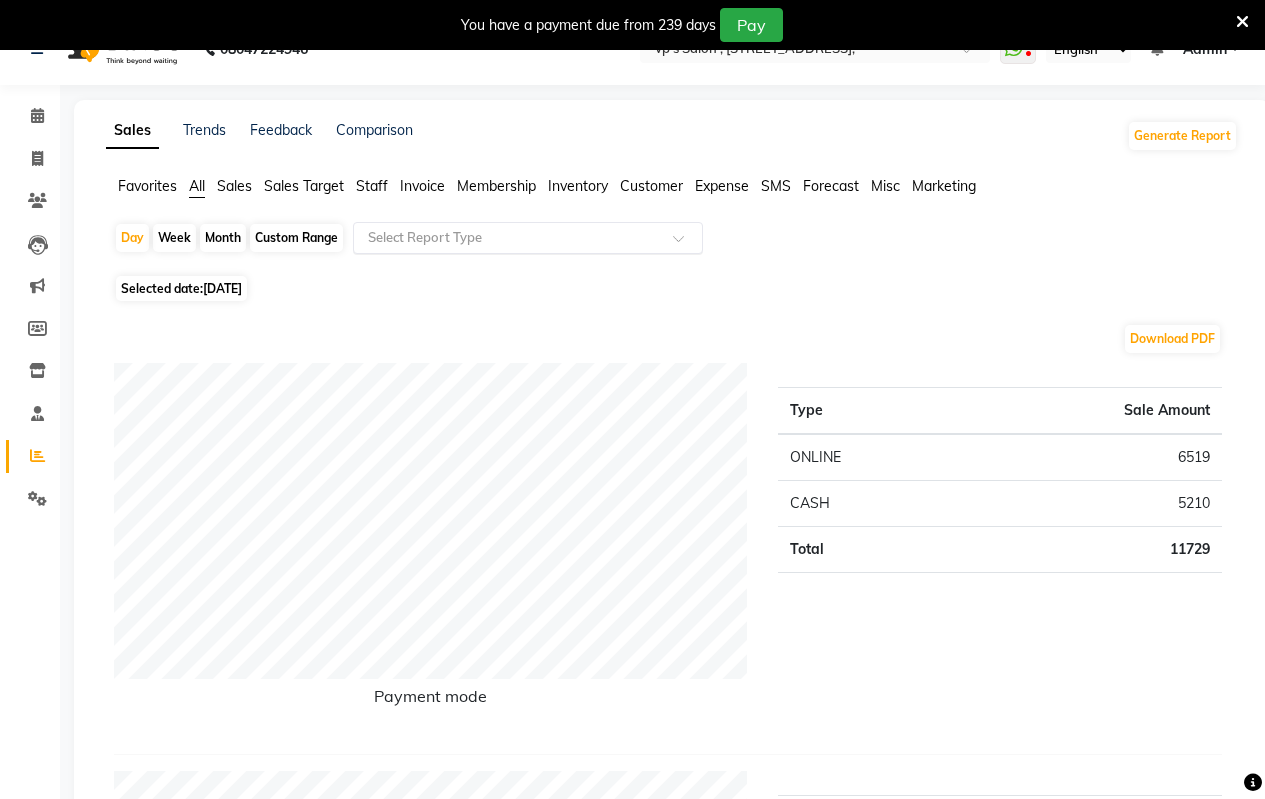 scroll, scrollTop: 0, scrollLeft: 0, axis: both 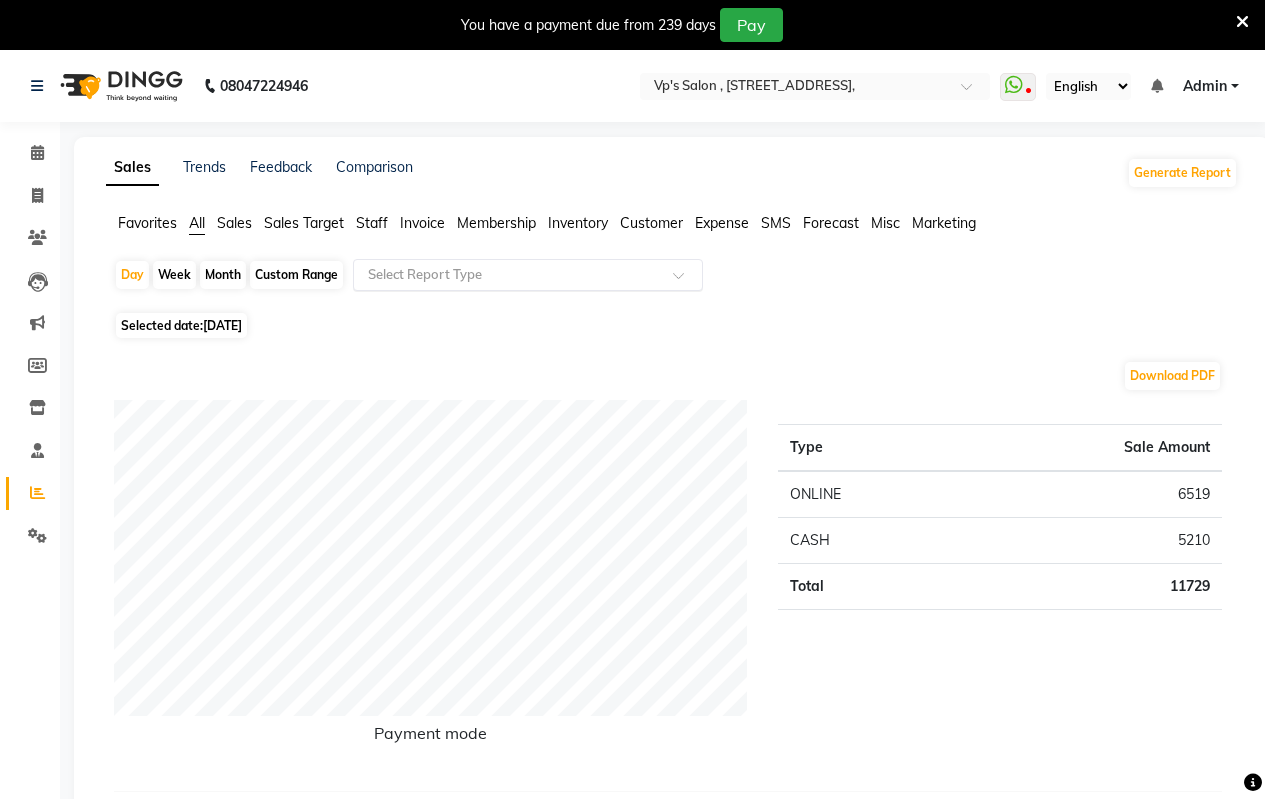 click 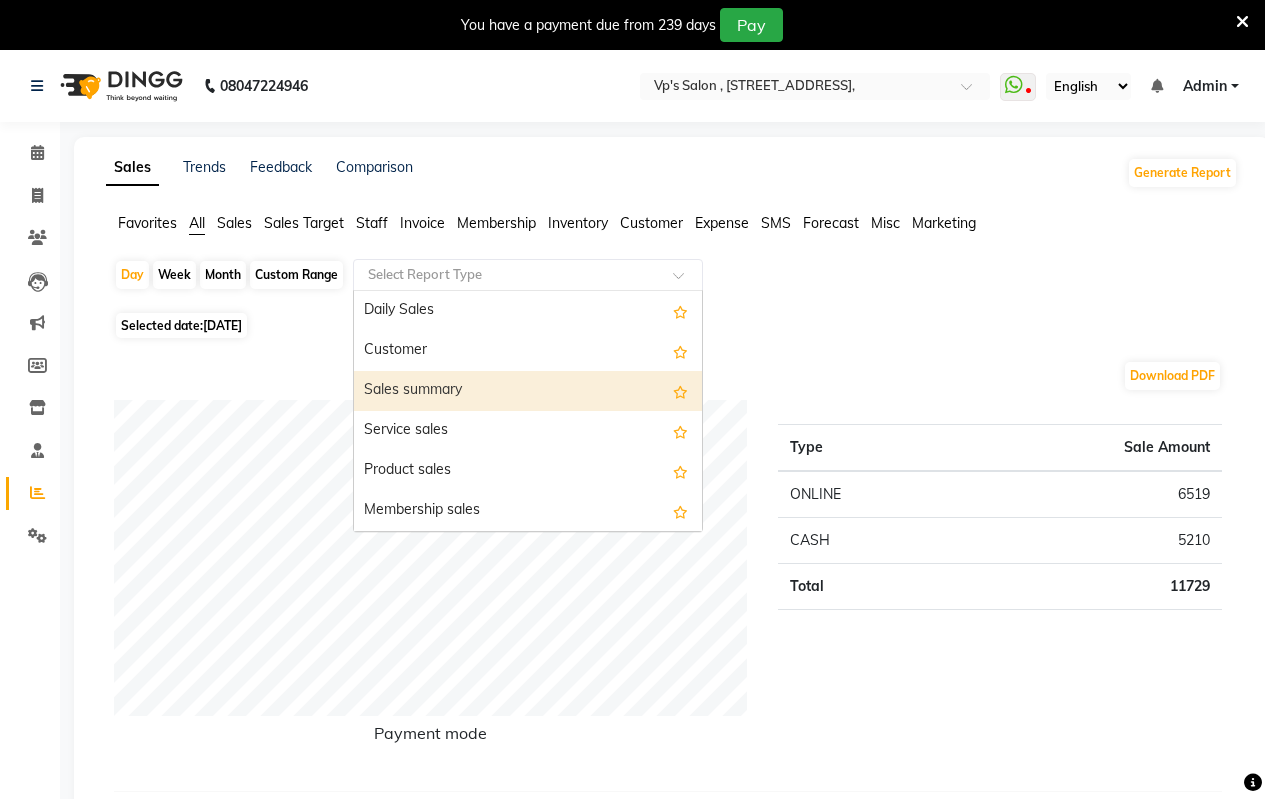 click on "Sales summary" at bounding box center (528, 391) 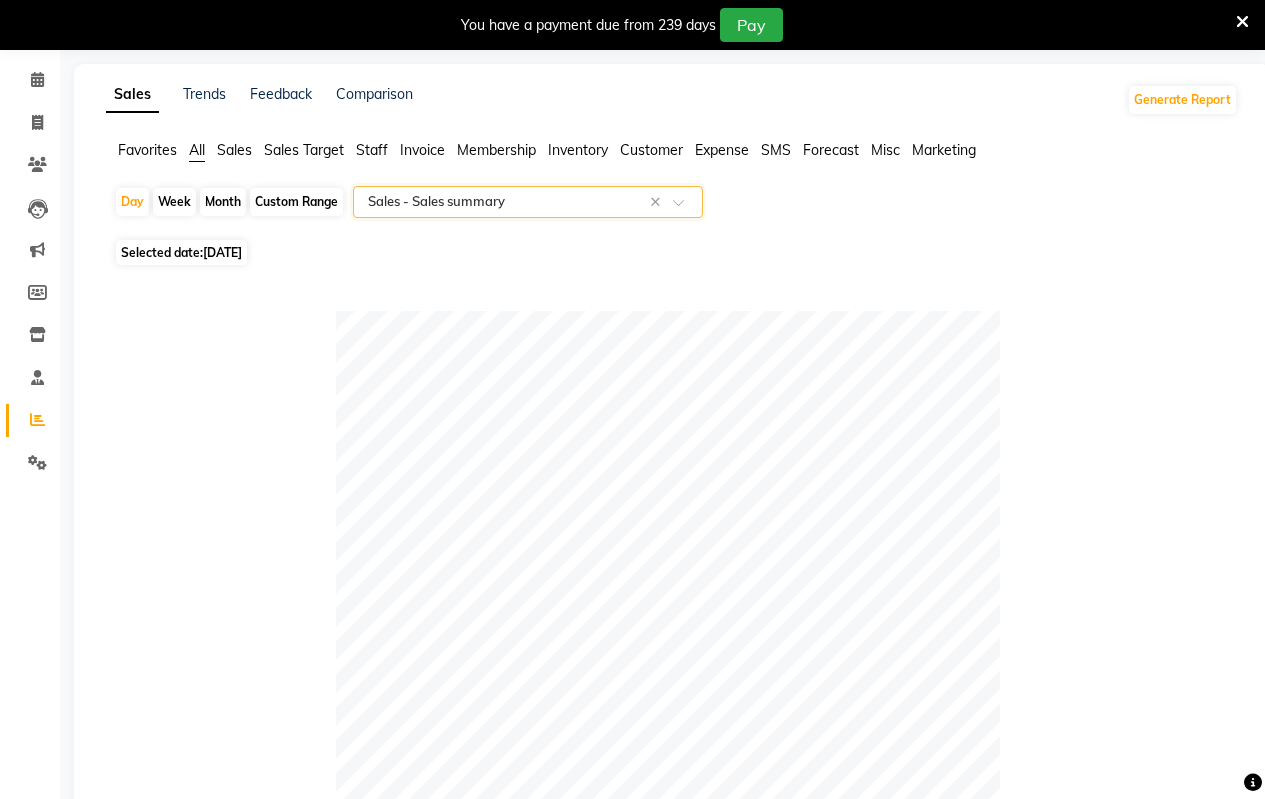 scroll, scrollTop: 200, scrollLeft: 0, axis: vertical 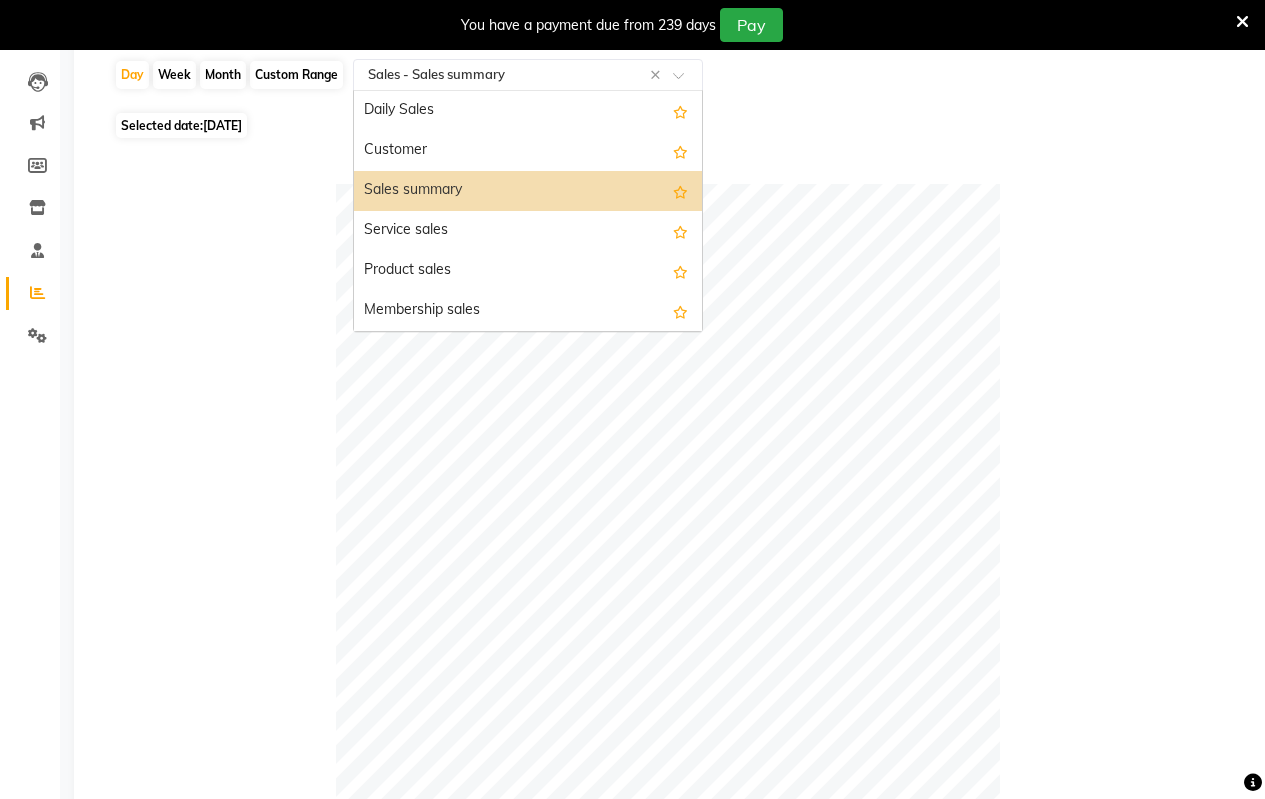 click 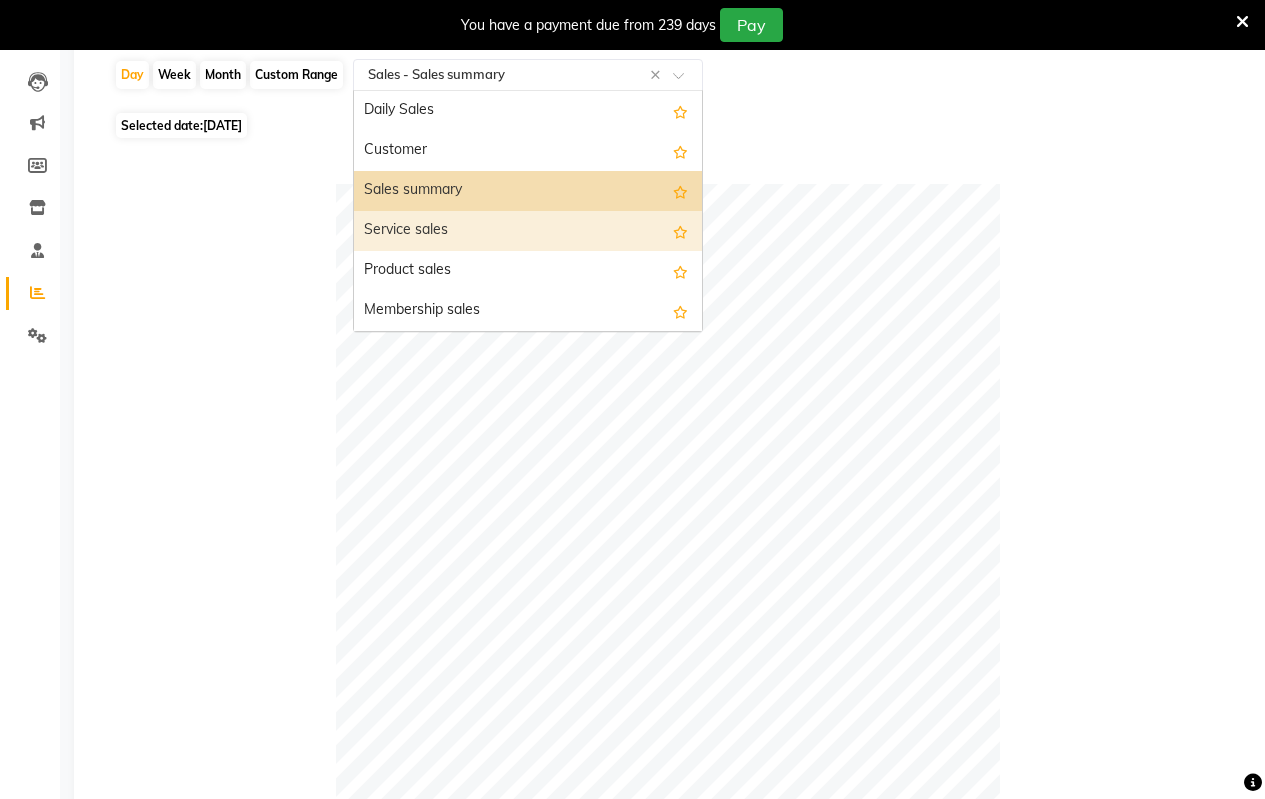 click on "Service sales" at bounding box center (528, 231) 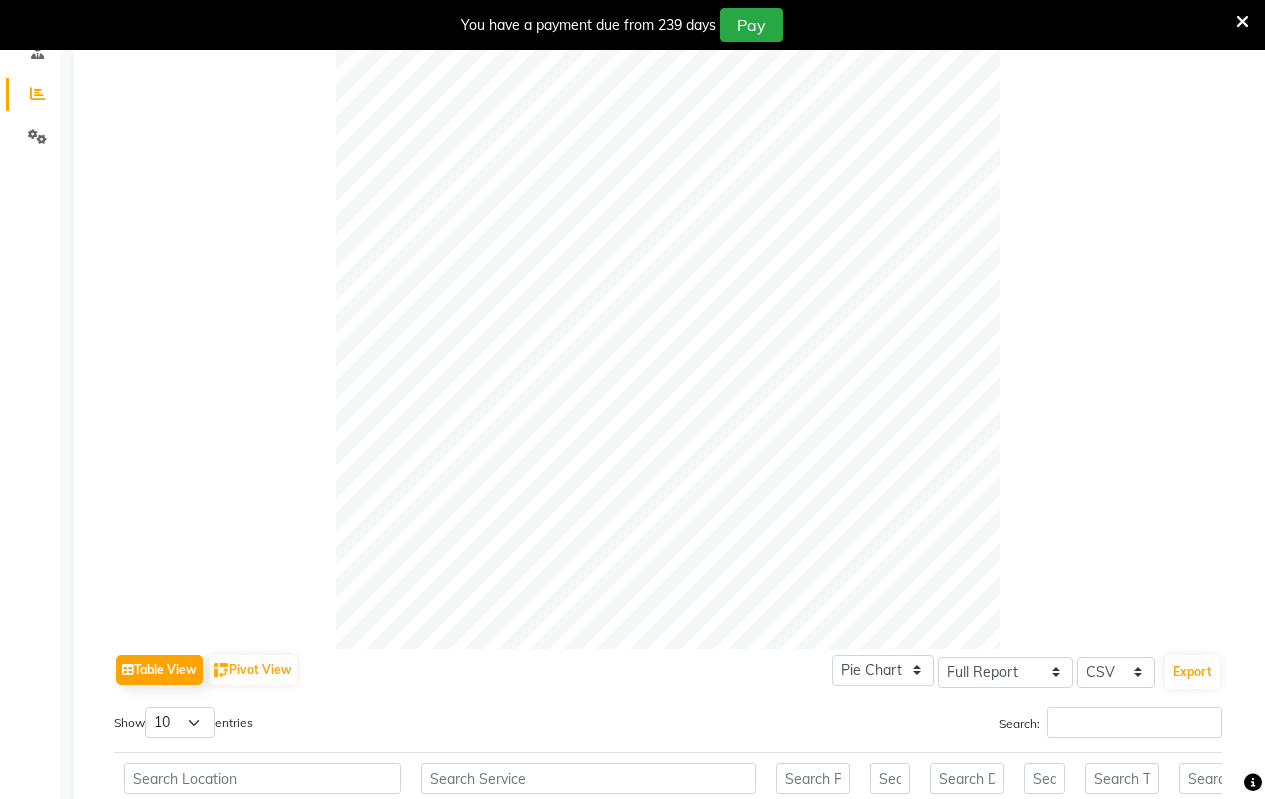 scroll, scrollTop: 0, scrollLeft: 0, axis: both 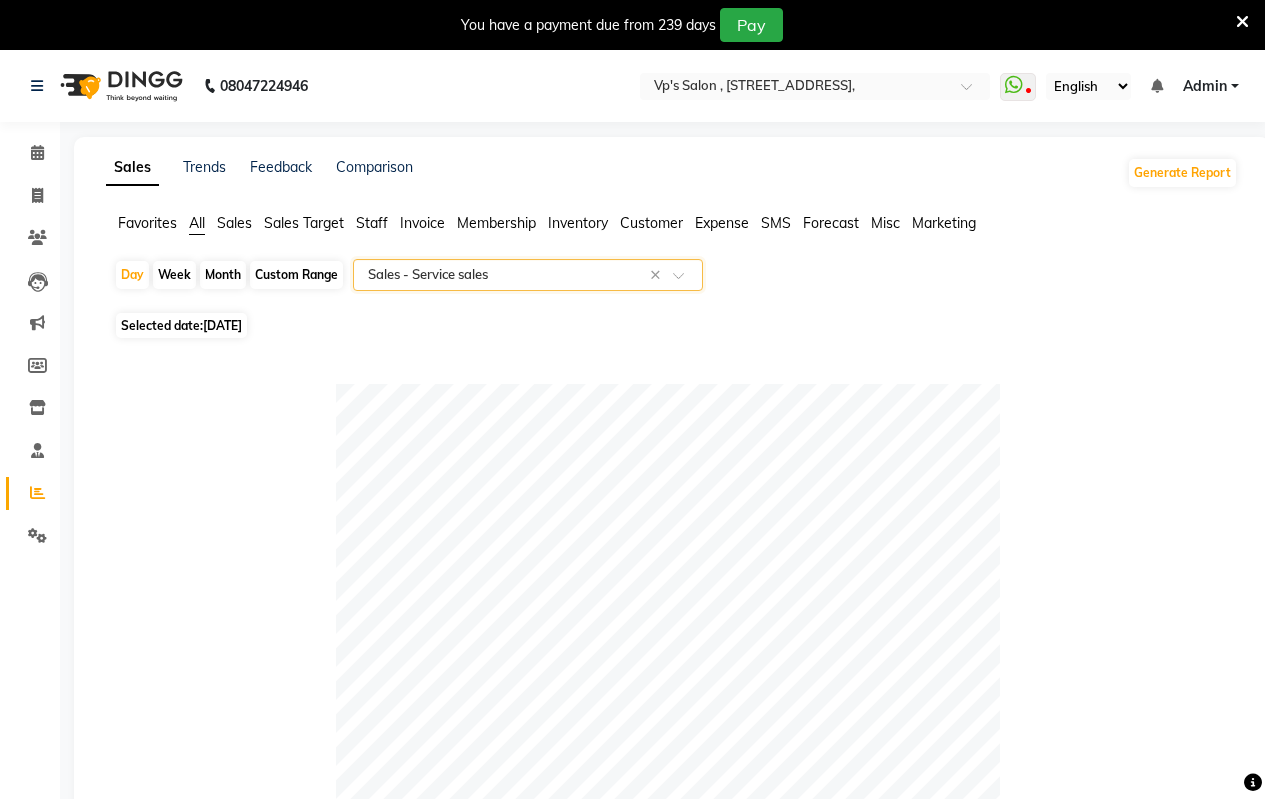 click on "Select Report Type × Sales -  Service sales ×" 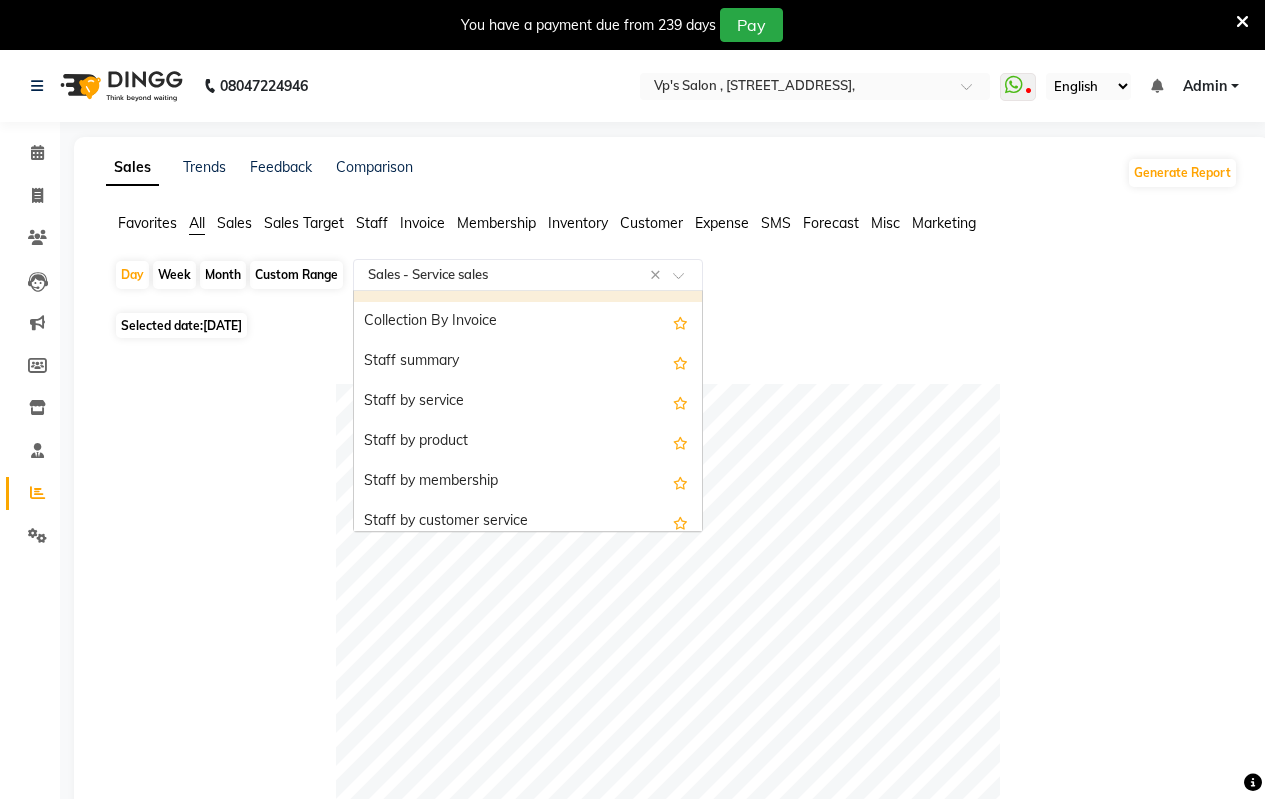 scroll, scrollTop: 700, scrollLeft: 0, axis: vertical 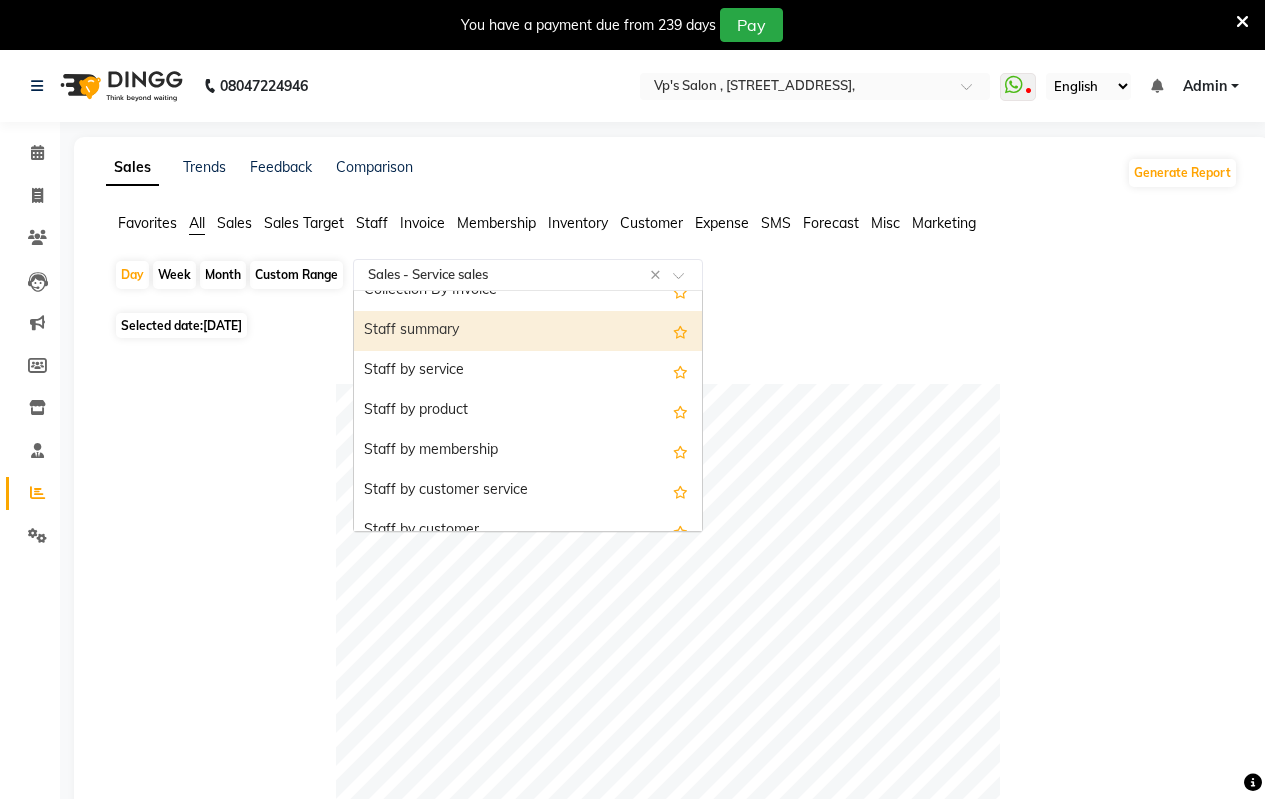 click on "Staff summary" at bounding box center [528, 331] 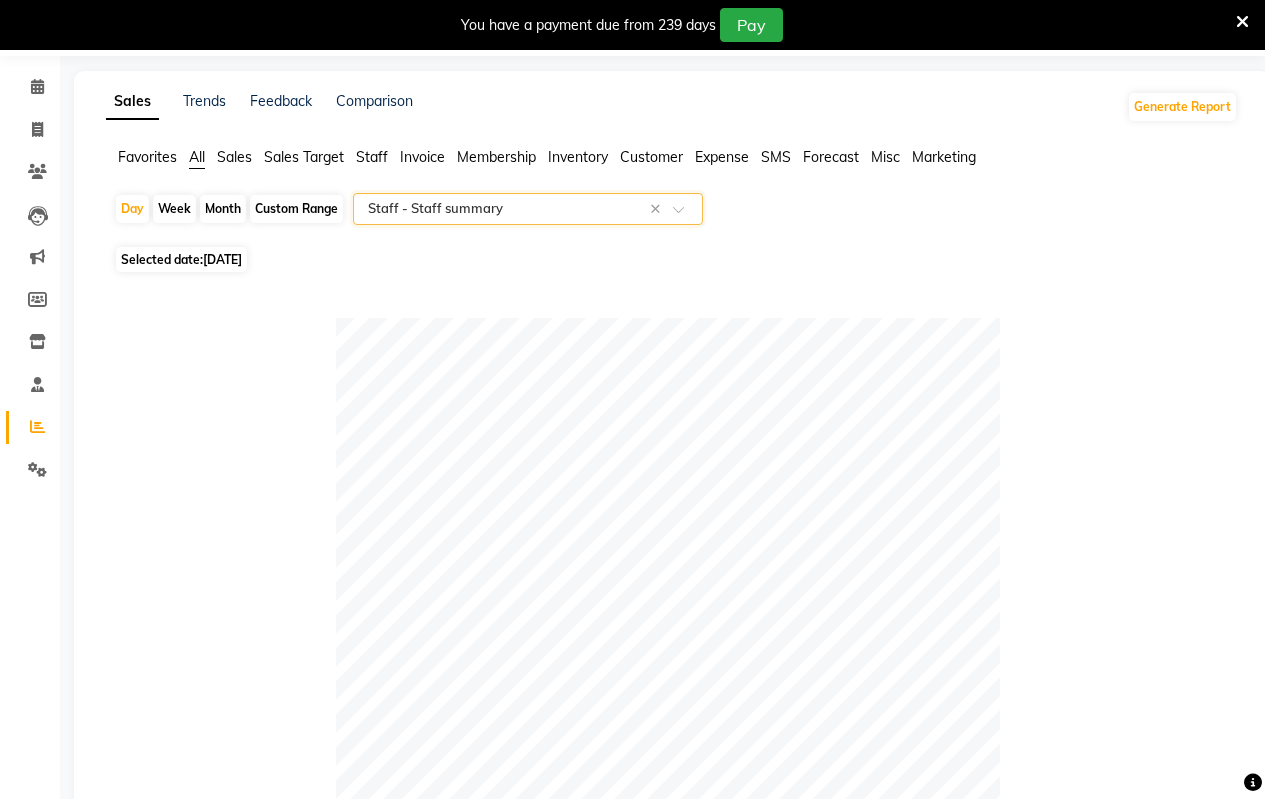 scroll, scrollTop: 0, scrollLeft: 0, axis: both 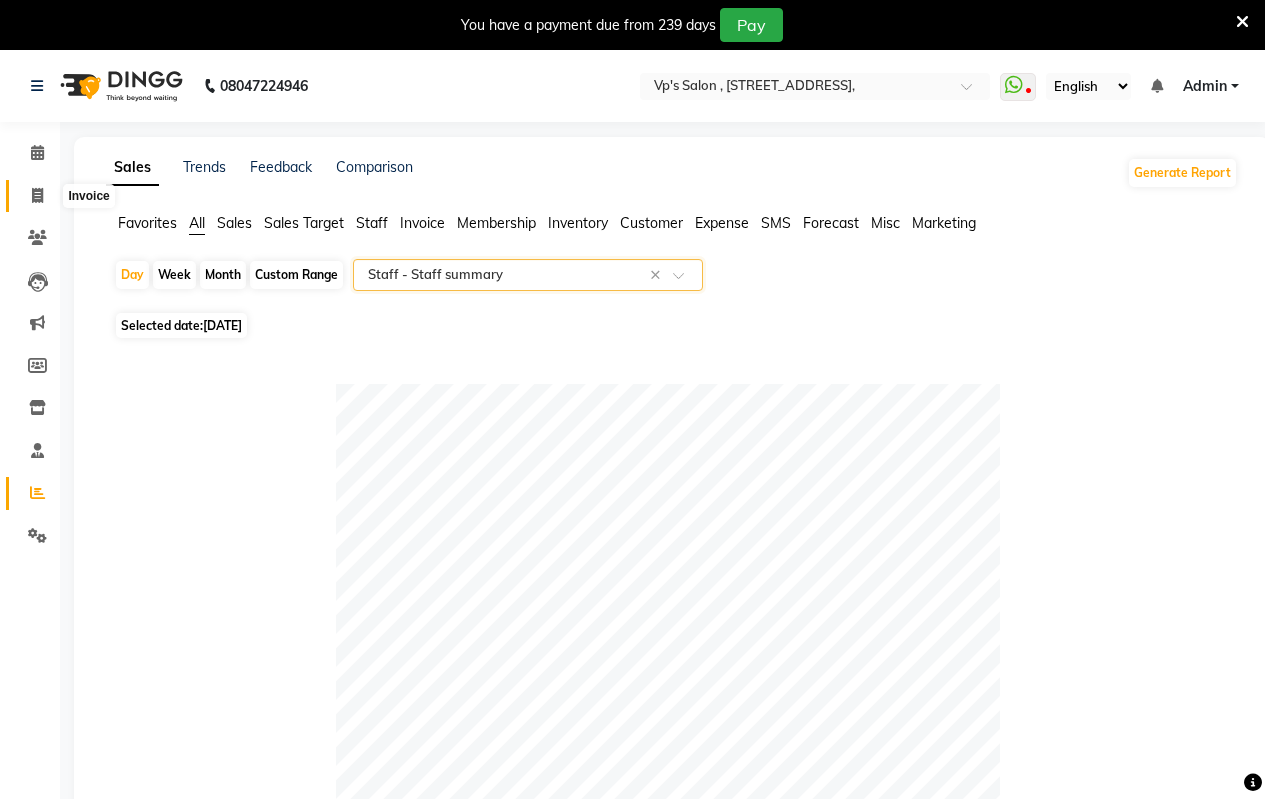 drag, startPoint x: 32, startPoint y: 192, endPoint x: 75, endPoint y: 198, distance: 43.416588 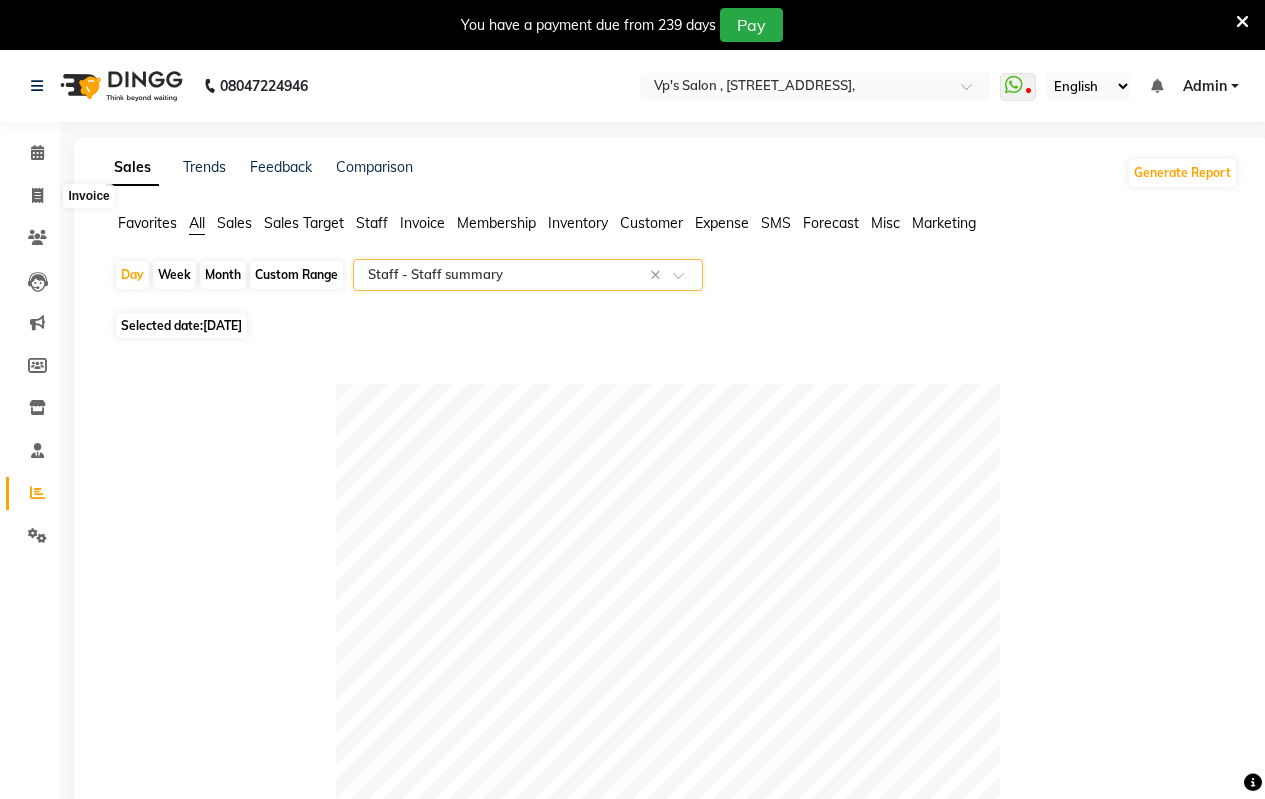 select on "service" 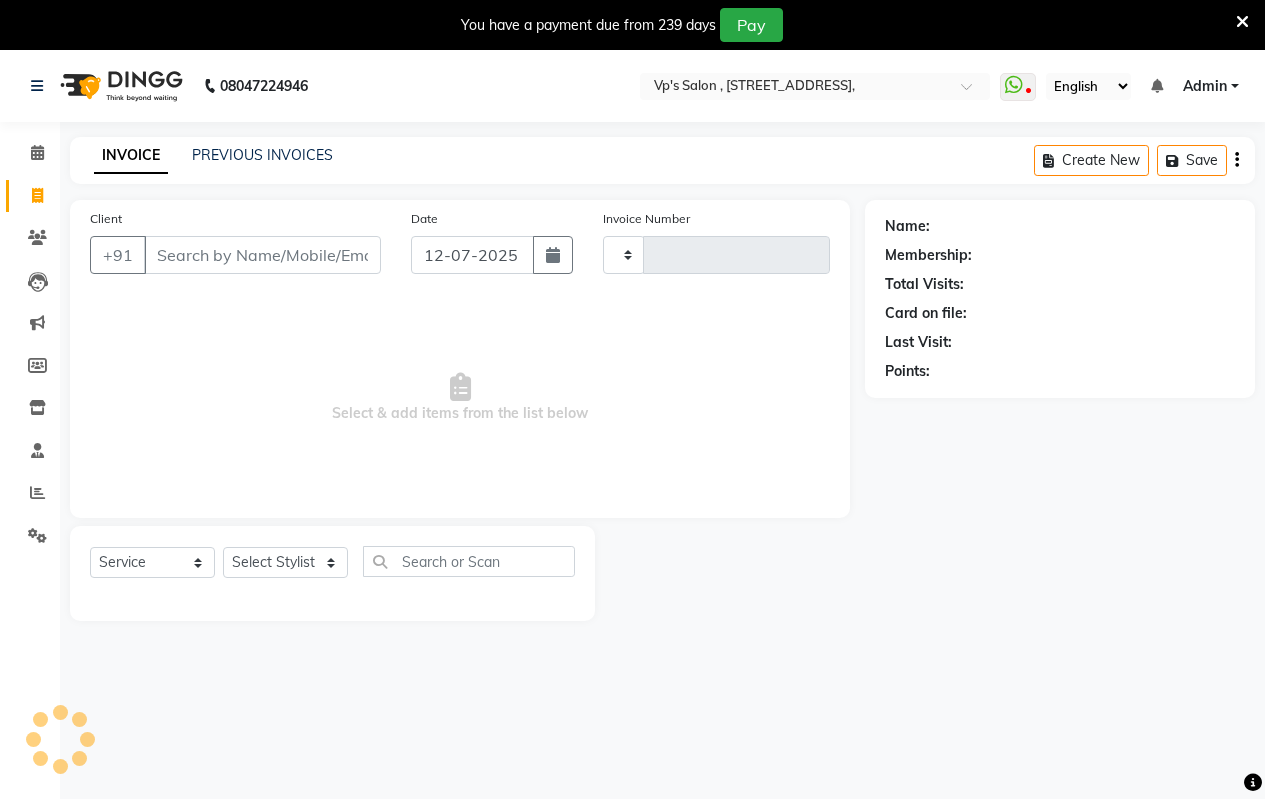 scroll, scrollTop: 13, scrollLeft: 0, axis: vertical 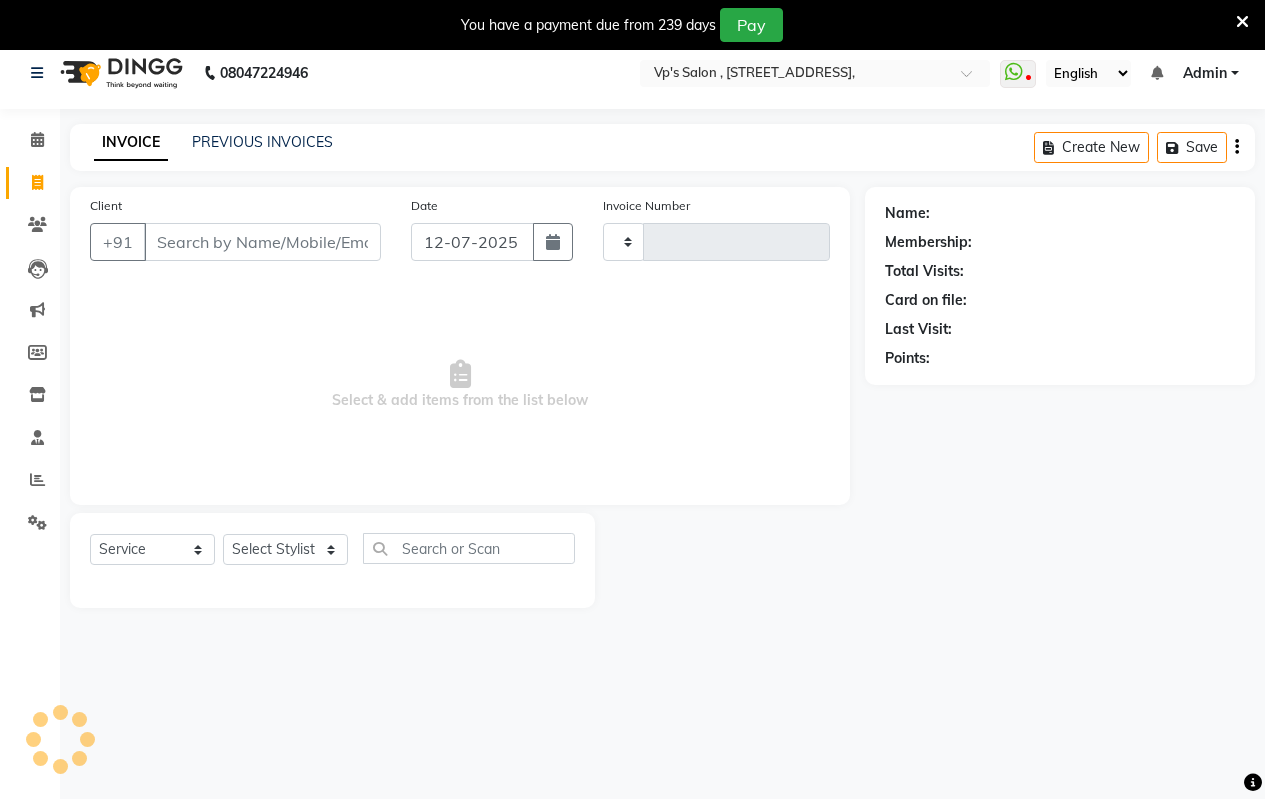type on "1300" 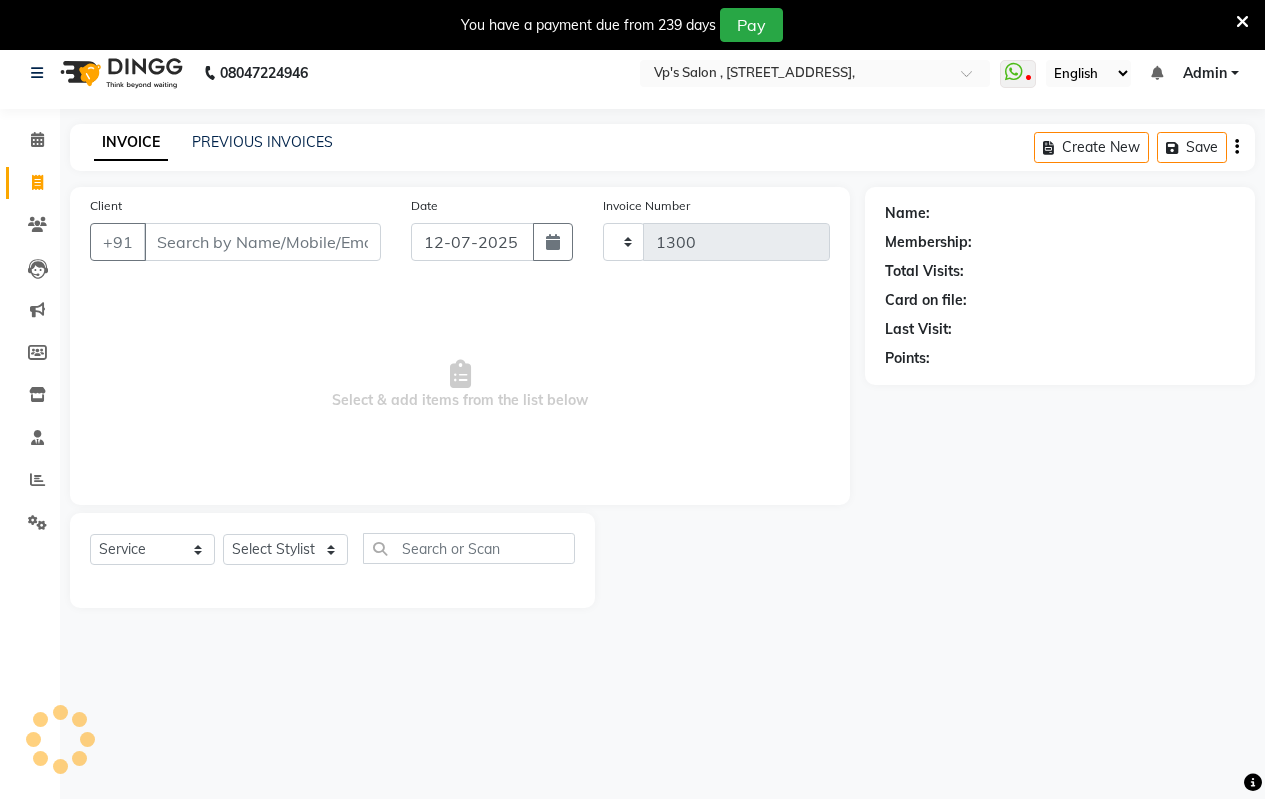 select on "4917" 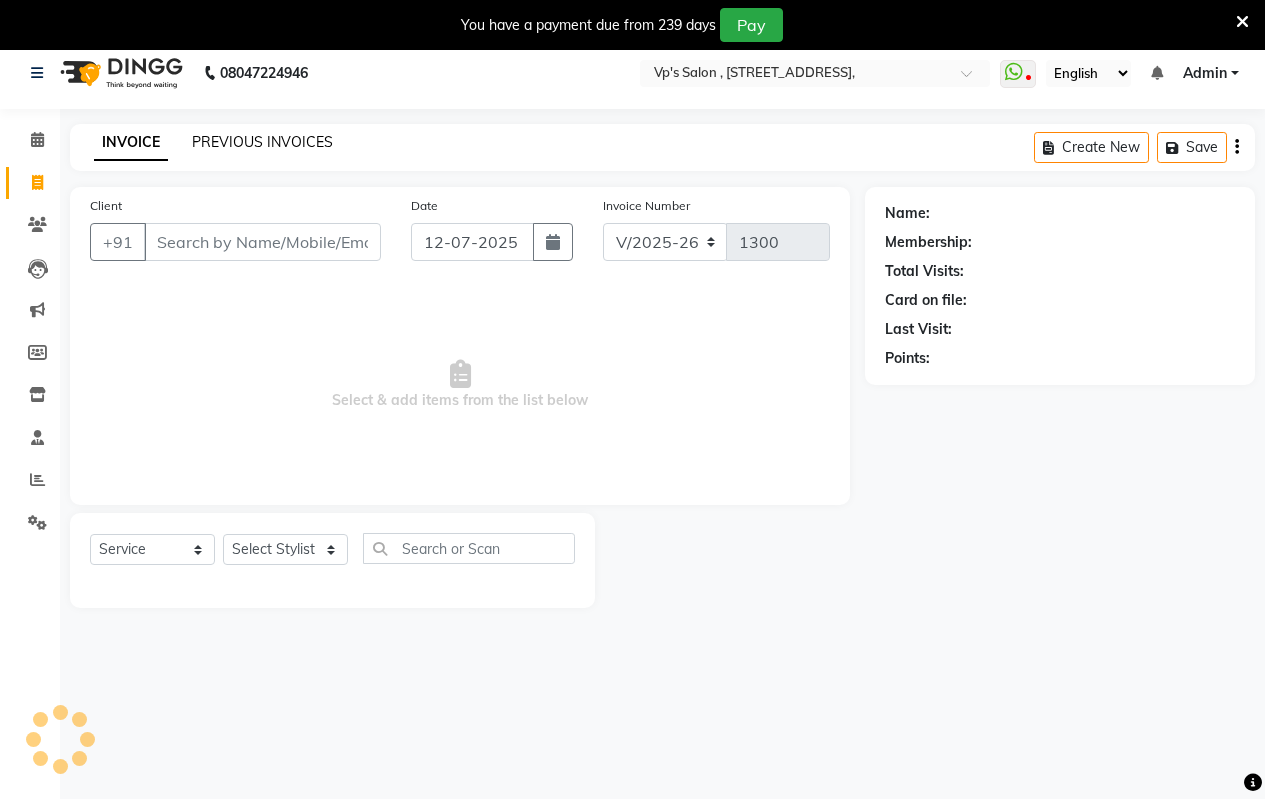 click on "PREVIOUS INVOICES" 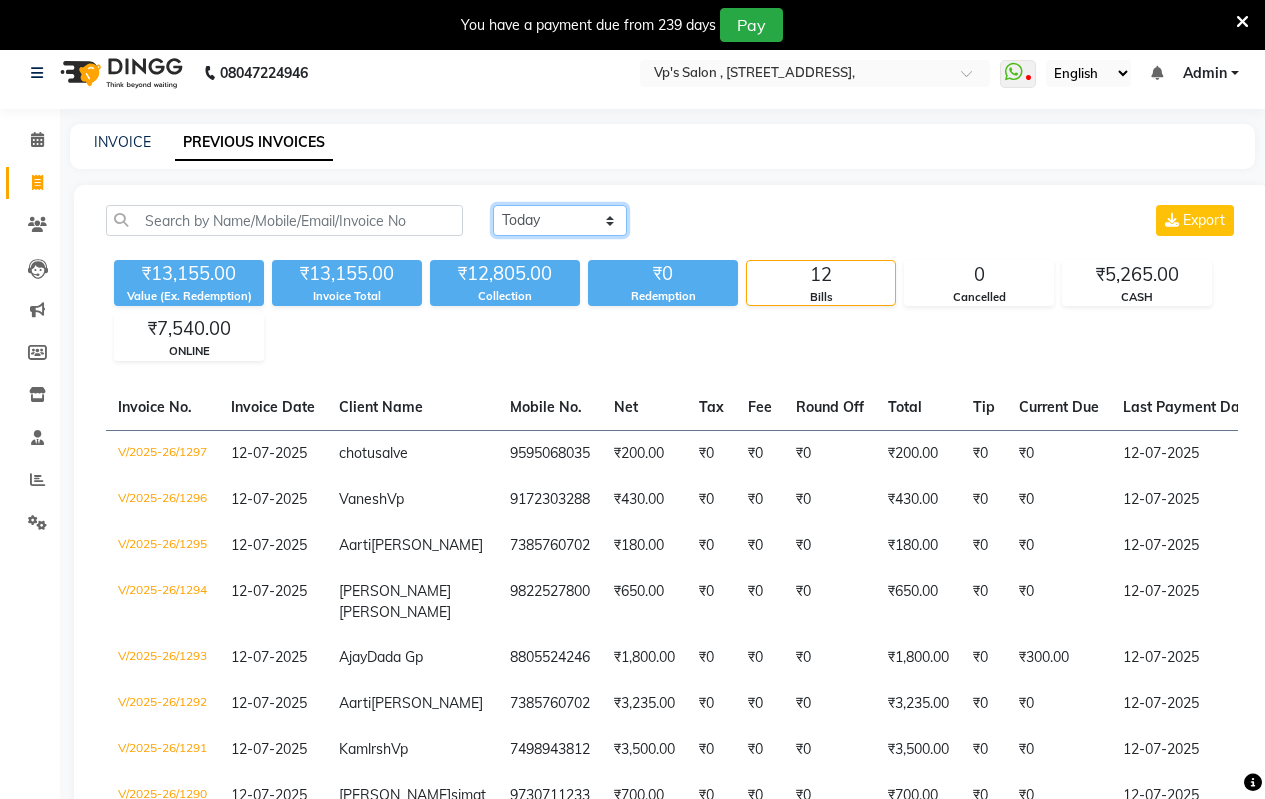 click on "[DATE] [DATE] Custom Range" 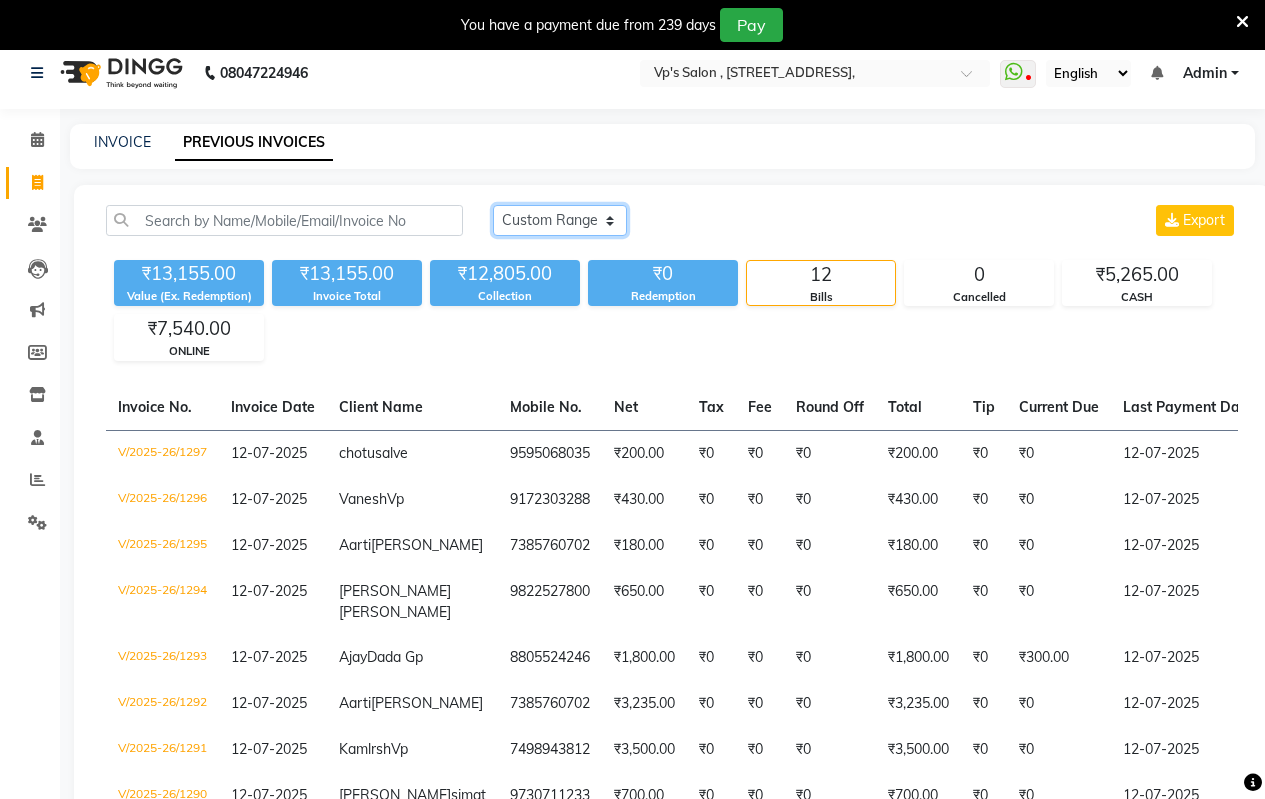 click on "[DATE] [DATE] Custom Range" 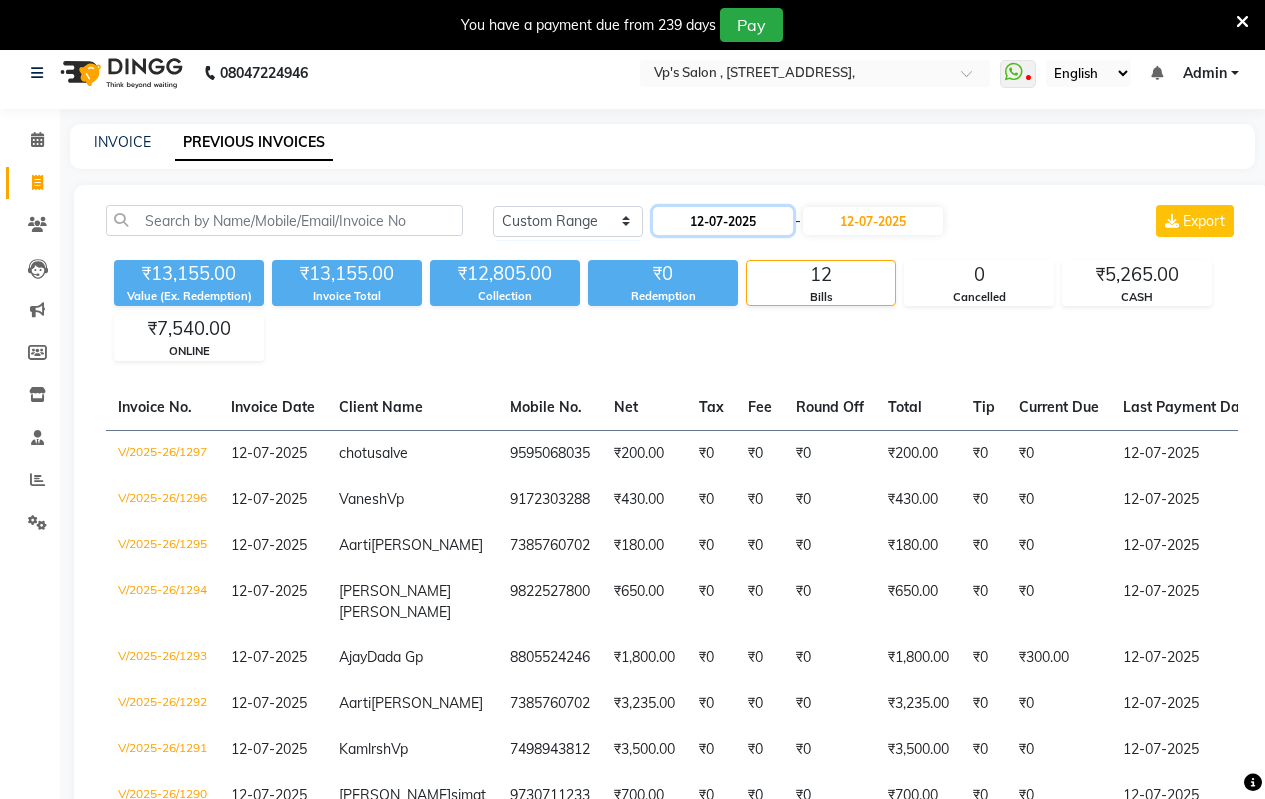 click on "12-07-2025" 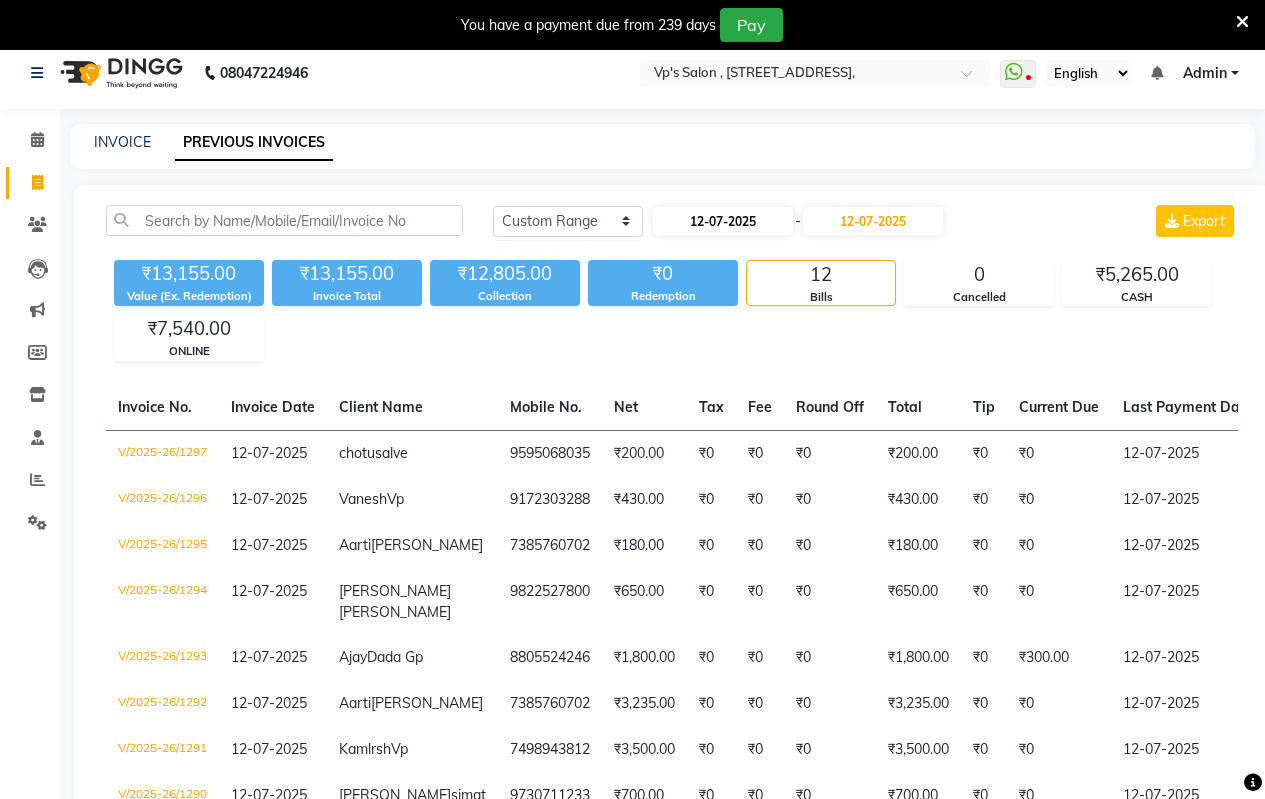 select on "7" 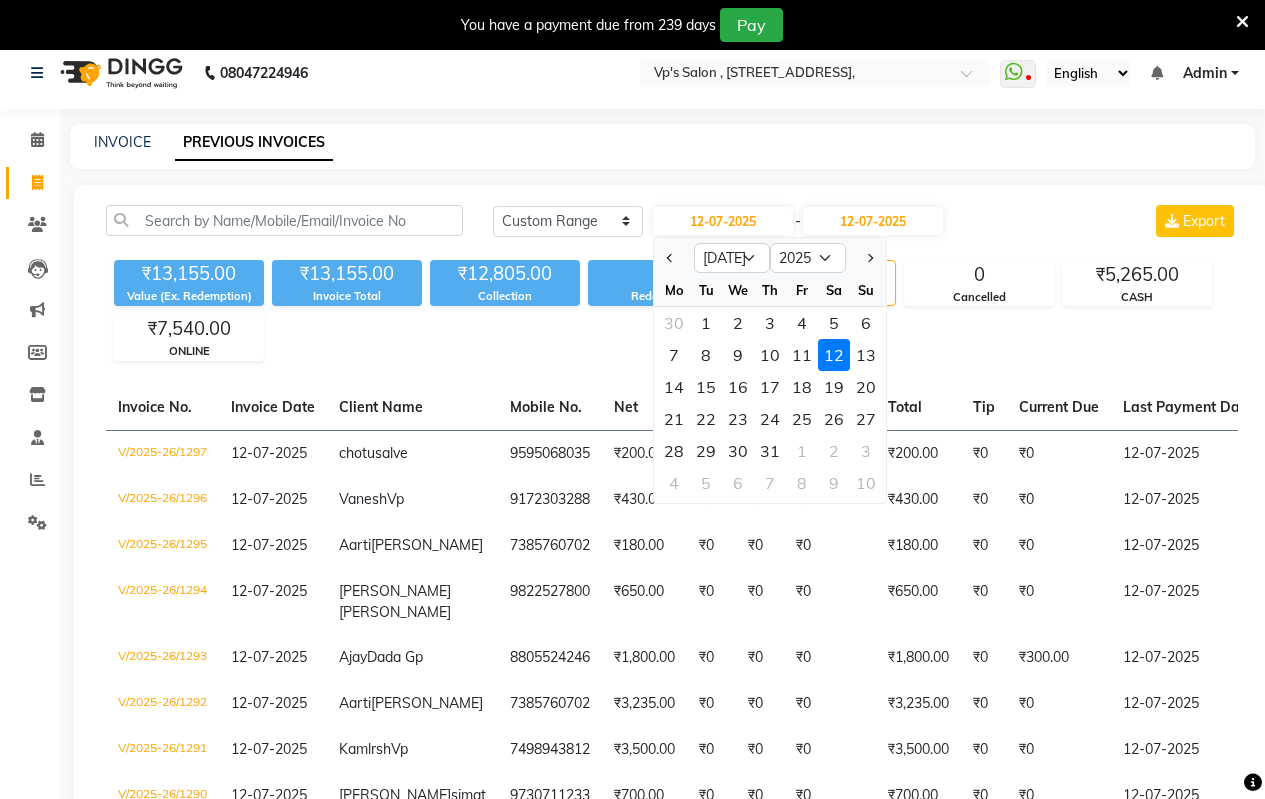 click on "9" 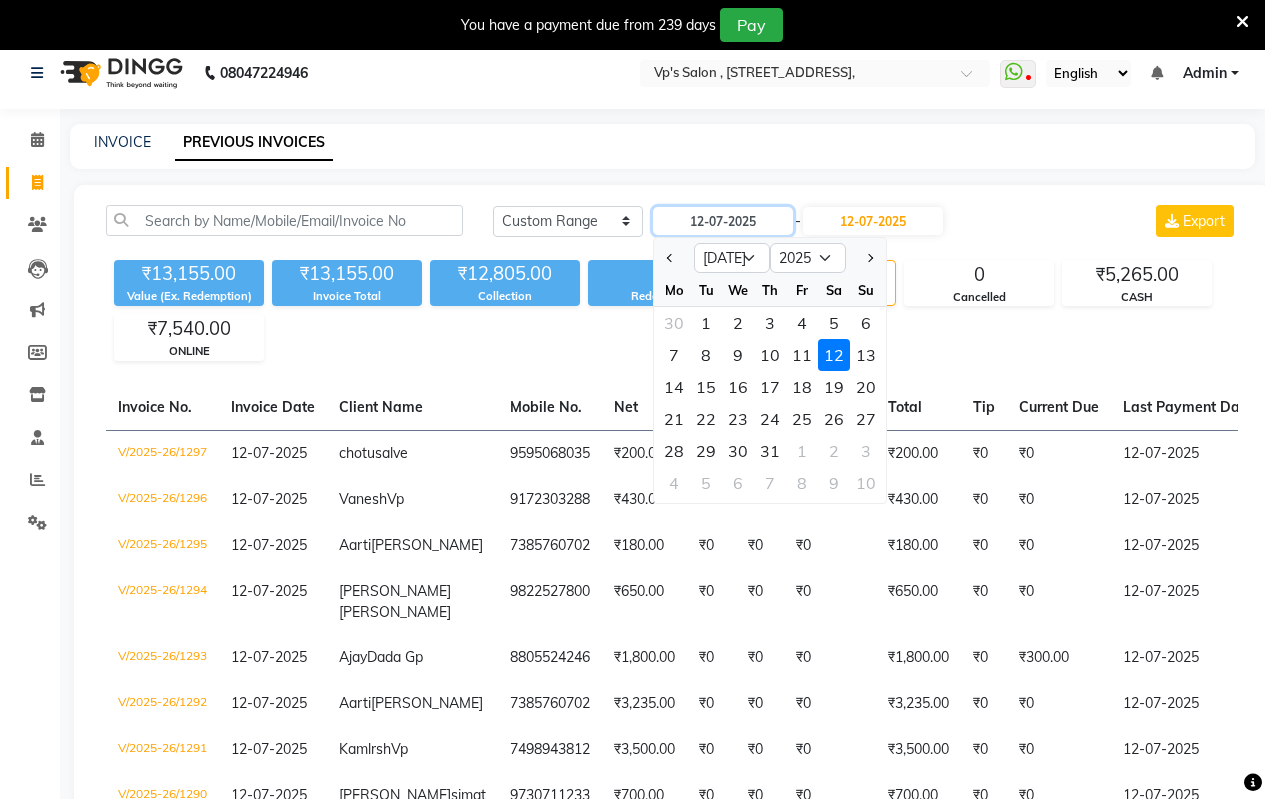 type on "09-07-2025" 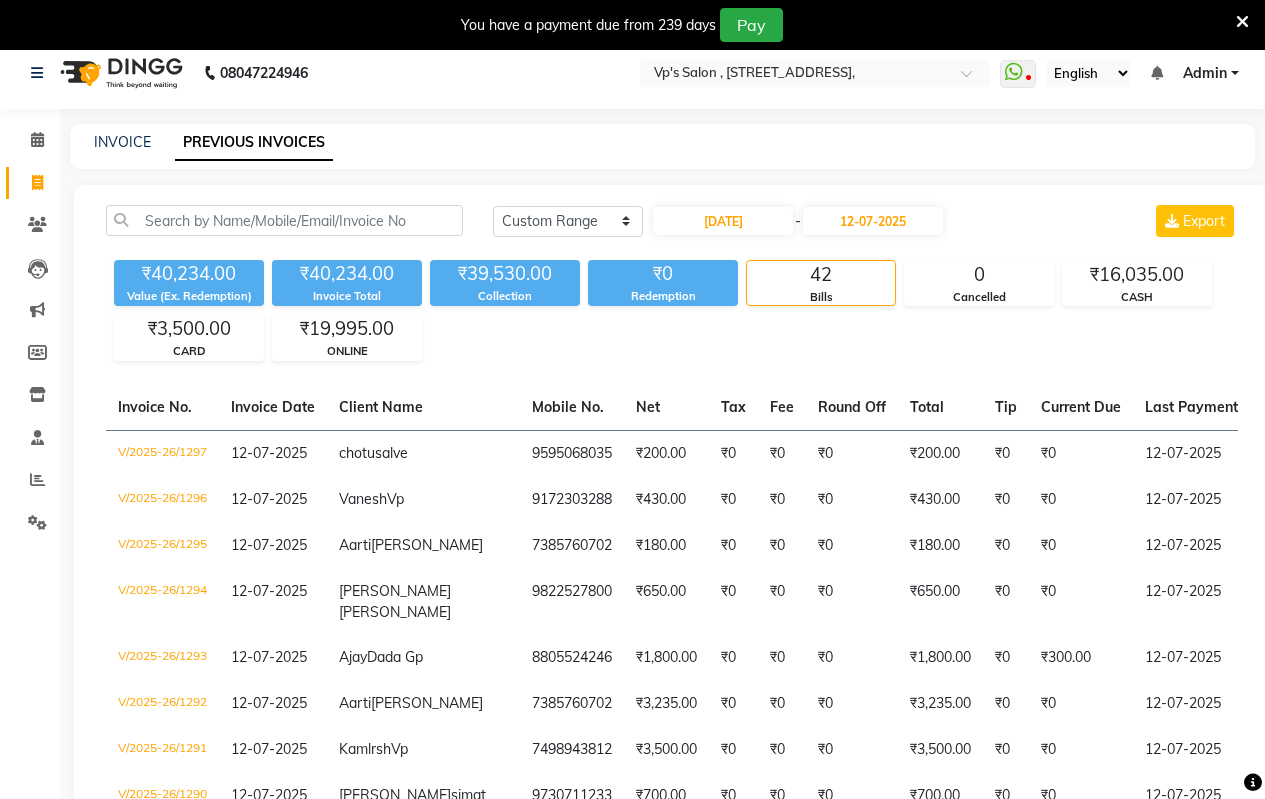 click on "Today Yesterday Custom Range 09-07-2025 - 12-07-2025 Export ₹40,234.00 Value (Ex. Redemption) ₹40,234.00 Invoice Total  ₹39,530.00 Collection ₹0 Redemption 42 Bills 0 Cancelled ₹16,035.00 CASH ₹3,500.00 CARD ₹19,995.00 ONLINE  Invoice No.   Invoice Date   Client Name   Mobile No.   Net   Tax   Fee   Round Off   Total   Tip   Current Due   Last Payment Date   Payment Amount   Payment Methods   Cancel Reason   Status   V/2025-26/1297  12-07-2025 chotu  salve 9595068035 ₹200.00 ₹0  ₹0  ₹0 ₹200.00 ₹0 ₹0 12-07-2025 ₹200.00  CASH - PAID  V/2025-26/1296  12-07-2025 Vanesh  Vp 9172303288 ₹430.00 ₹0  ₹0  ₹0 ₹430.00 ₹0 ₹0 12-07-2025 ₹430.00  ONLINE - PAID  V/2025-26/1295  12-07-2025 Aarti  Rathor 7385760702 ₹180.00 ₹0  ₹0  ₹0 ₹180.00 ₹0 ₹0 12-07-2025 ₹180.00  ONLINE - PAID  V/2025-26/1294  12-07-2025 ashvini  chandanshiv 9822527800 ₹650.00 ₹0  ₹0  ₹0 ₹650.00 ₹0 ₹0 12-07-2025 ₹650.00  ONLINE - PAID  V/2025-26/1293  12-07-2025 Ajay  Dada Gp - -" 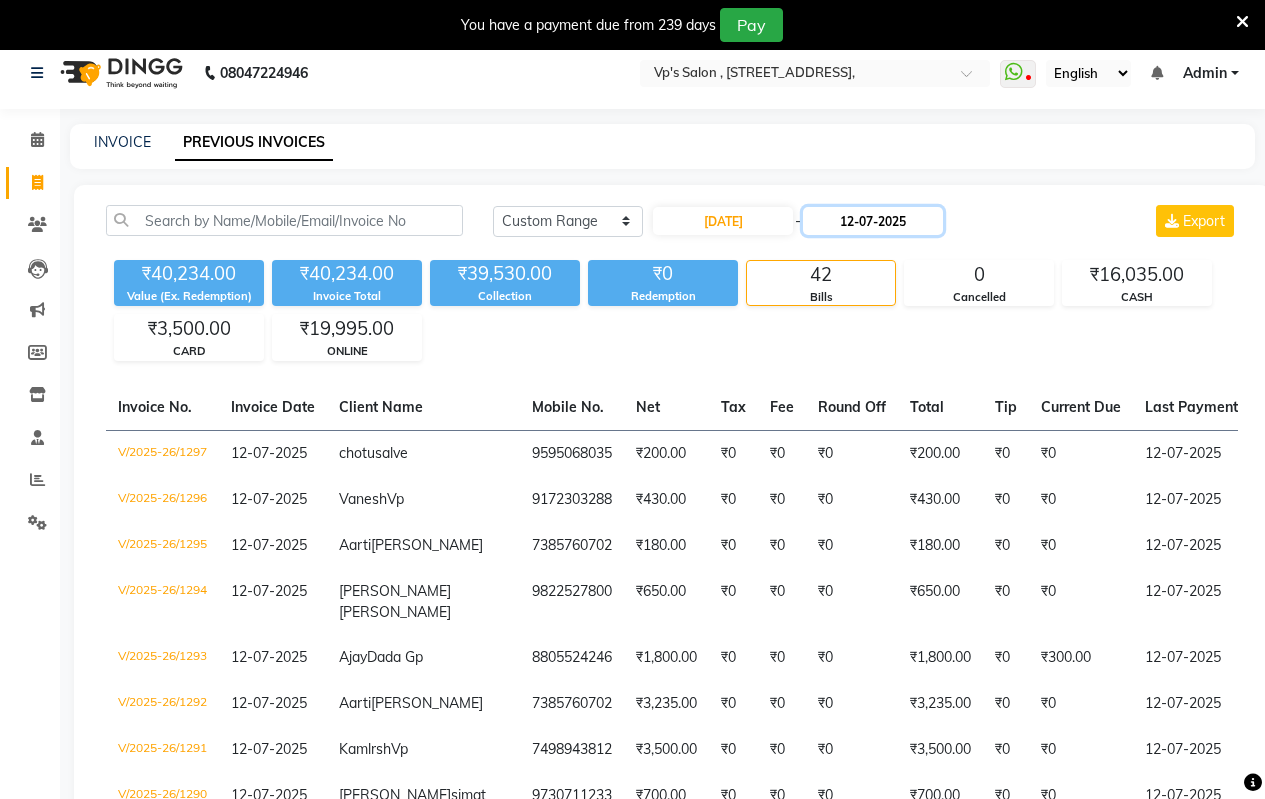click on "12-07-2025" 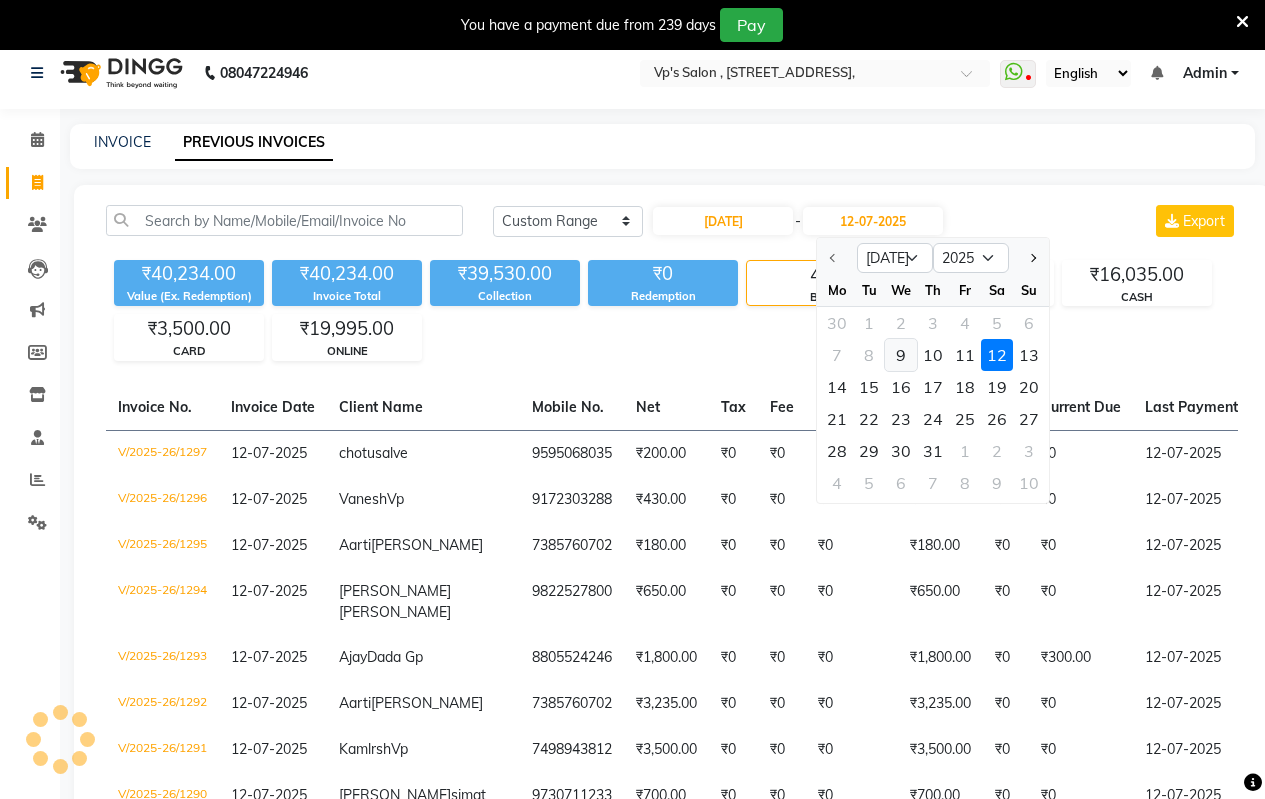 click on "9" 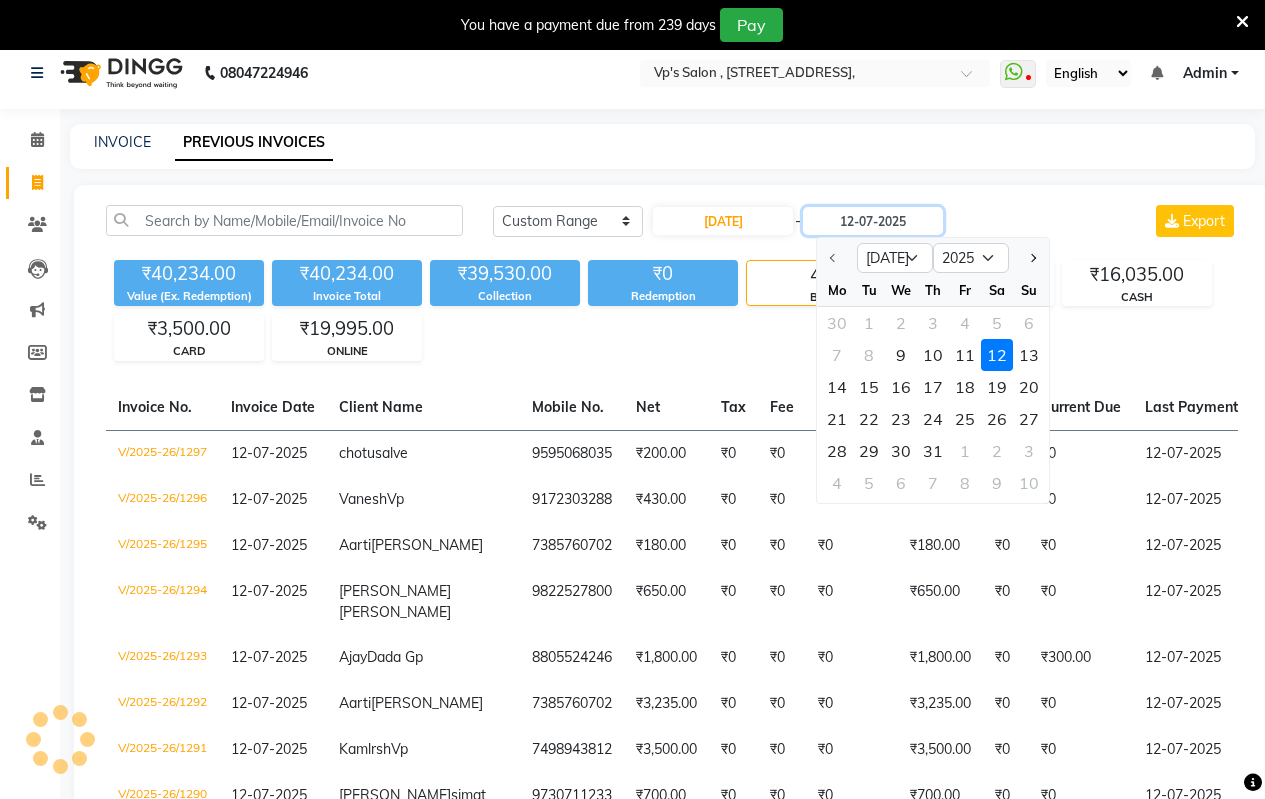 type on "09-07-2025" 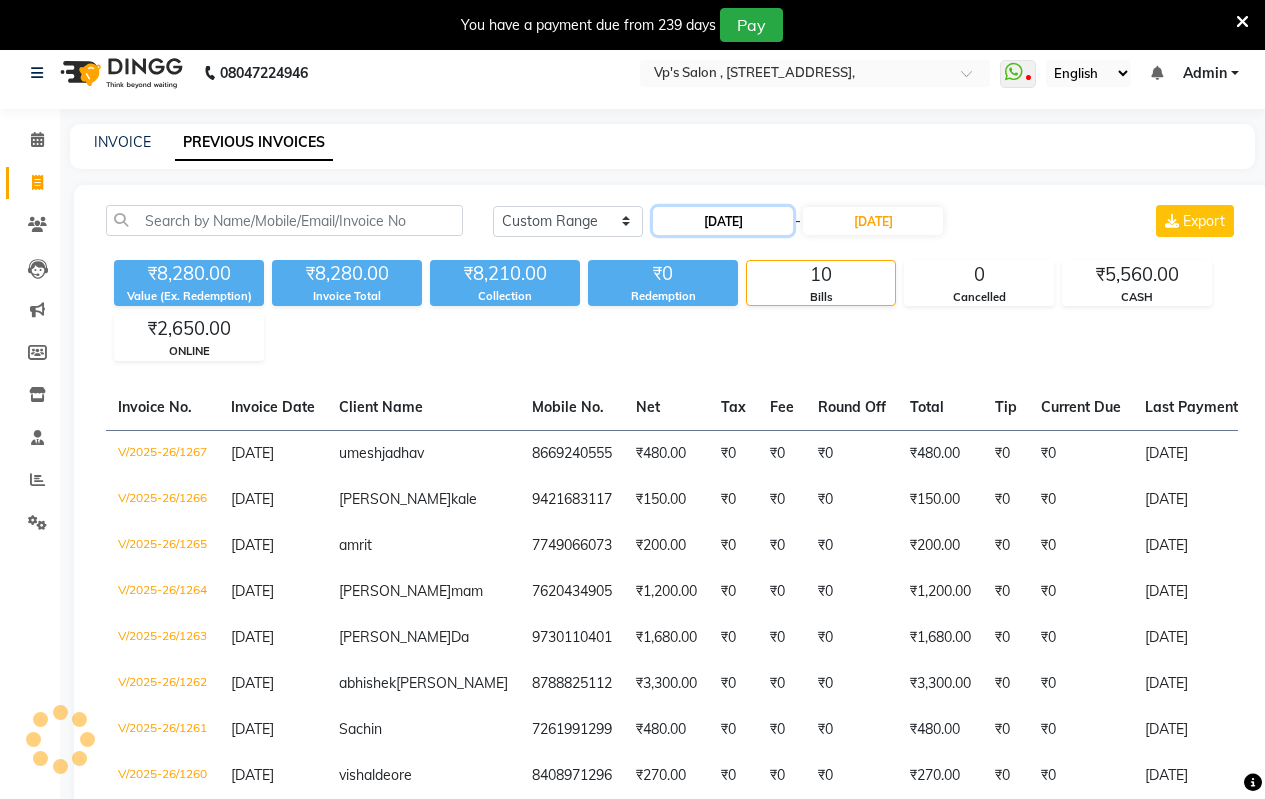 click on "09-07-2025" 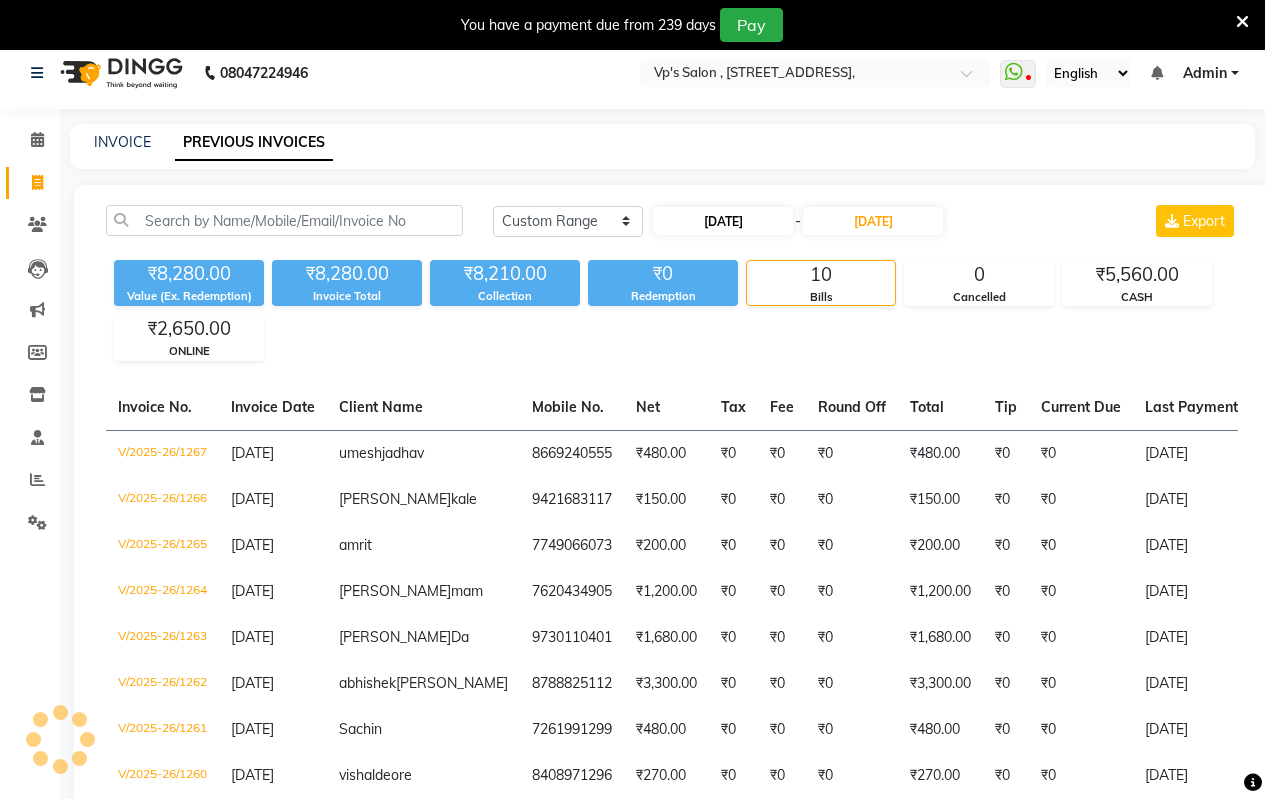 select on "7" 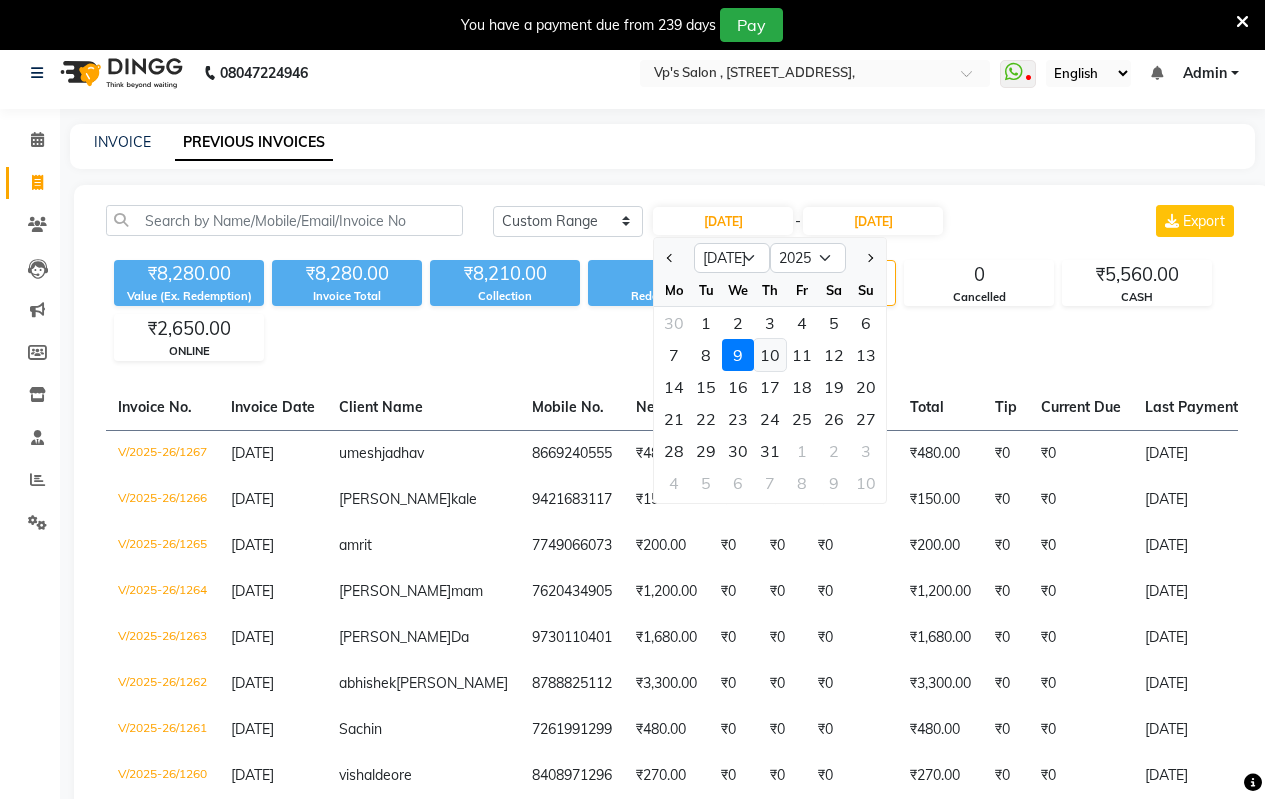 click on "10" 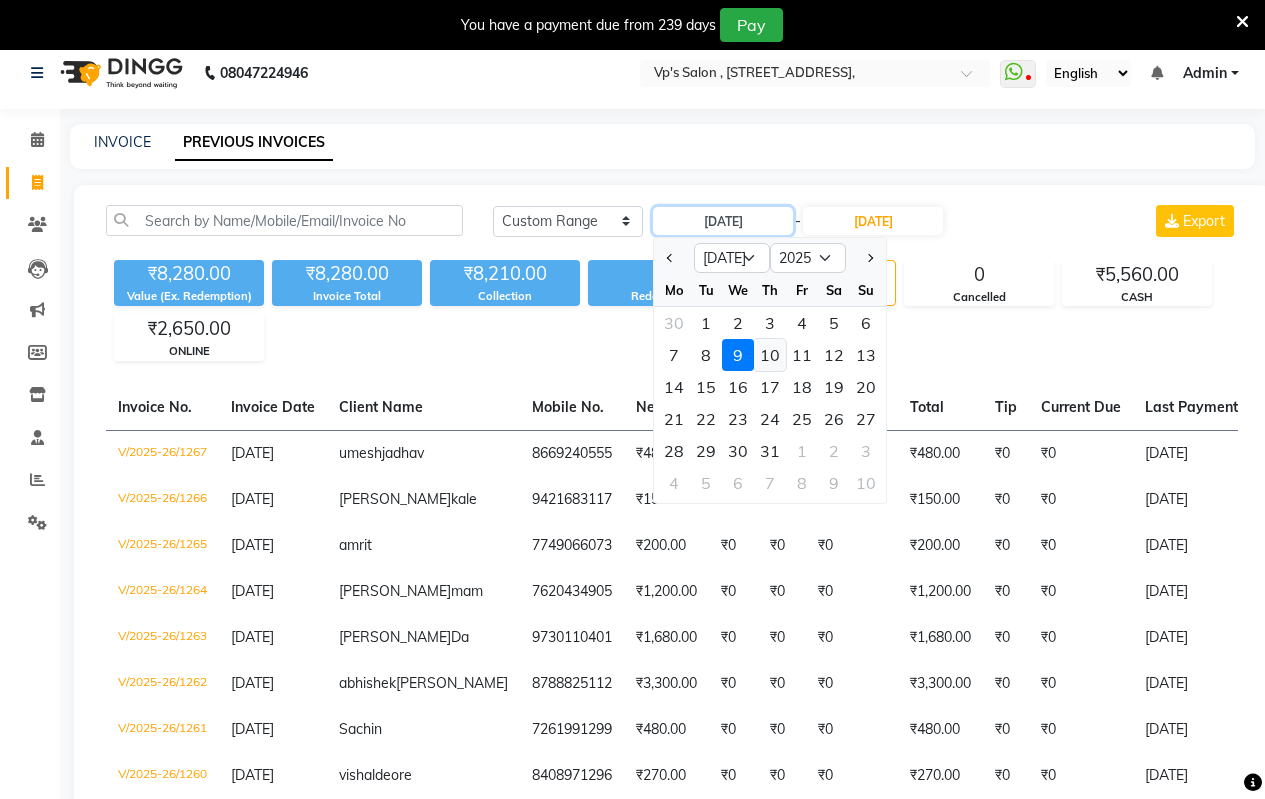 type on "10-07-2025" 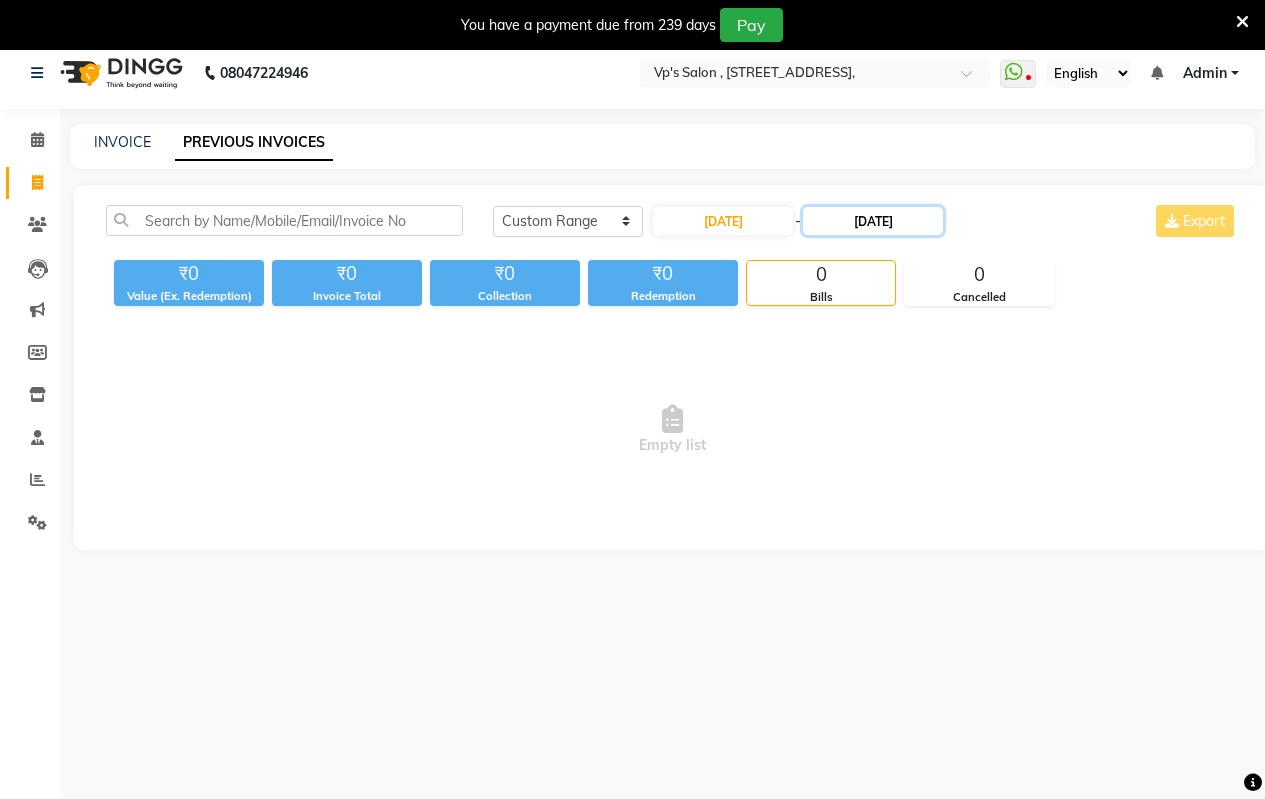 click on "09-07-2025" 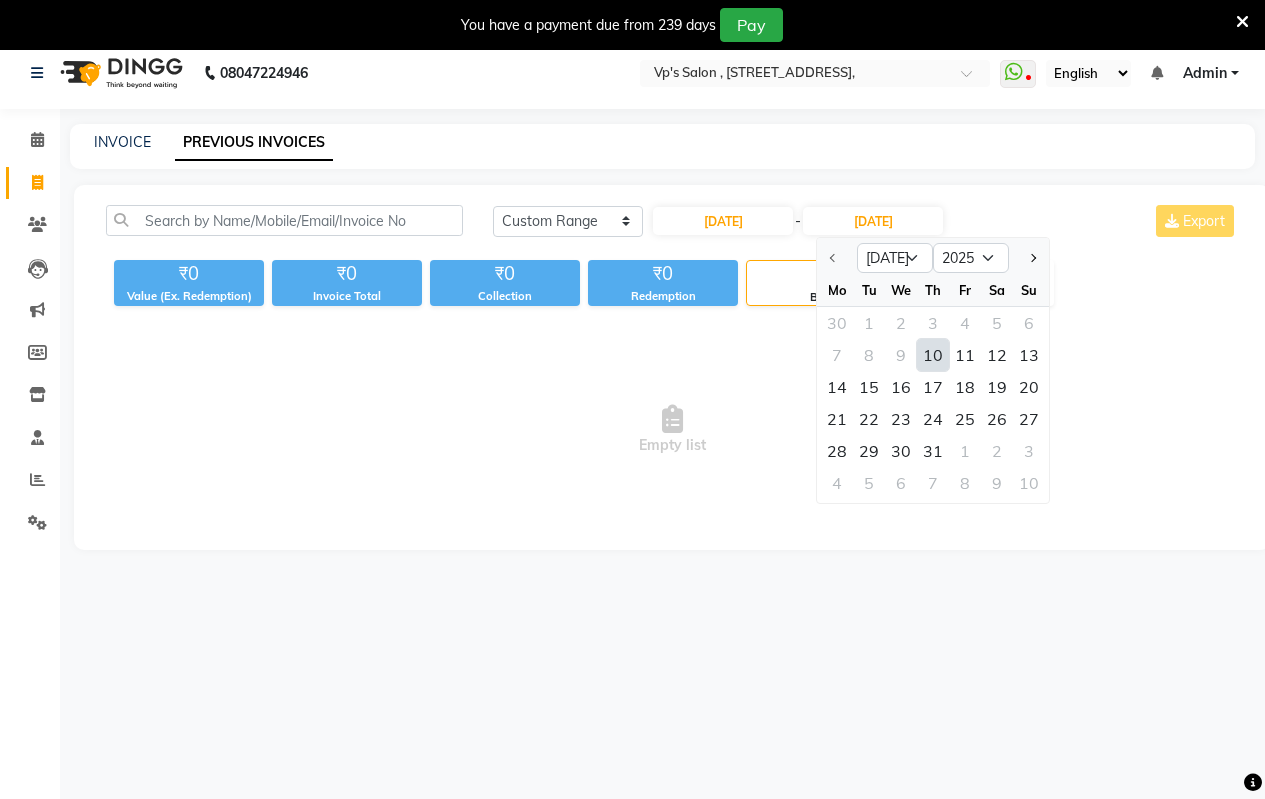 click on "10" 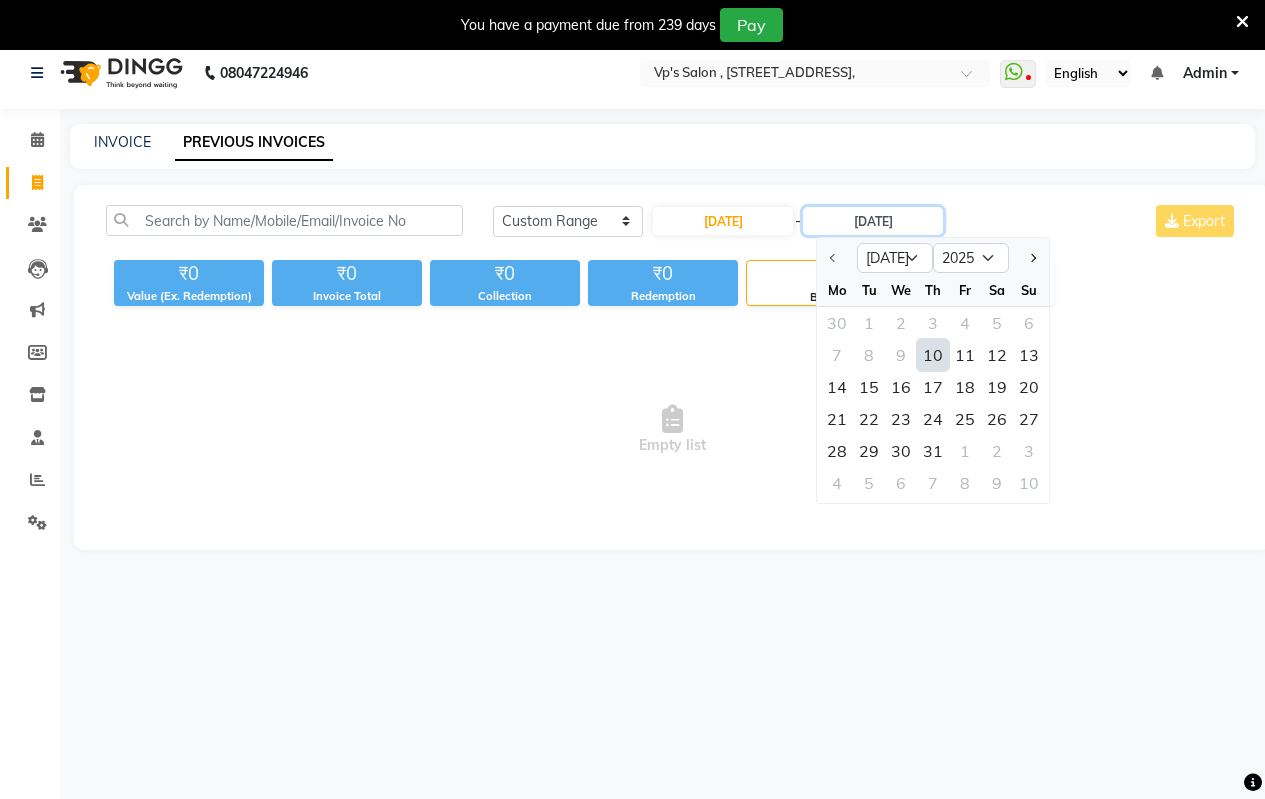 type on "10-07-2025" 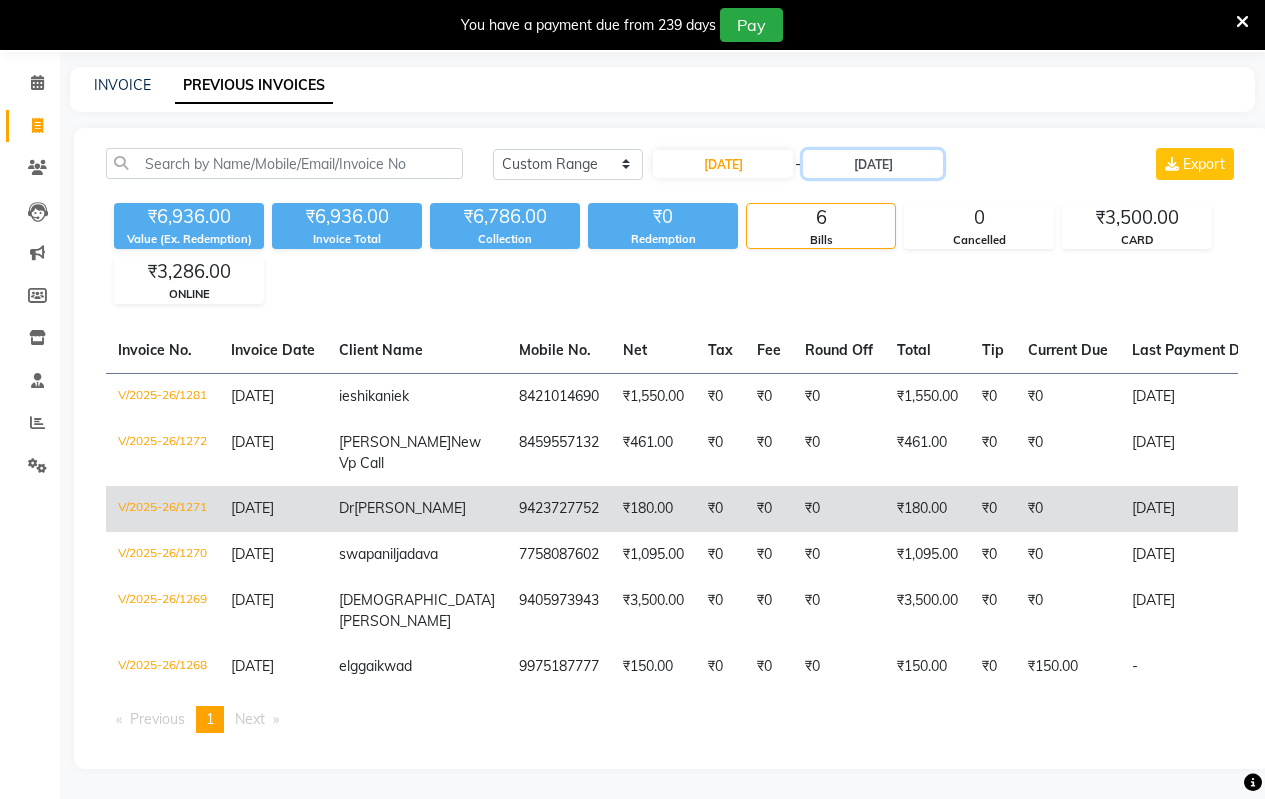 scroll, scrollTop: 125, scrollLeft: 0, axis: vertical 